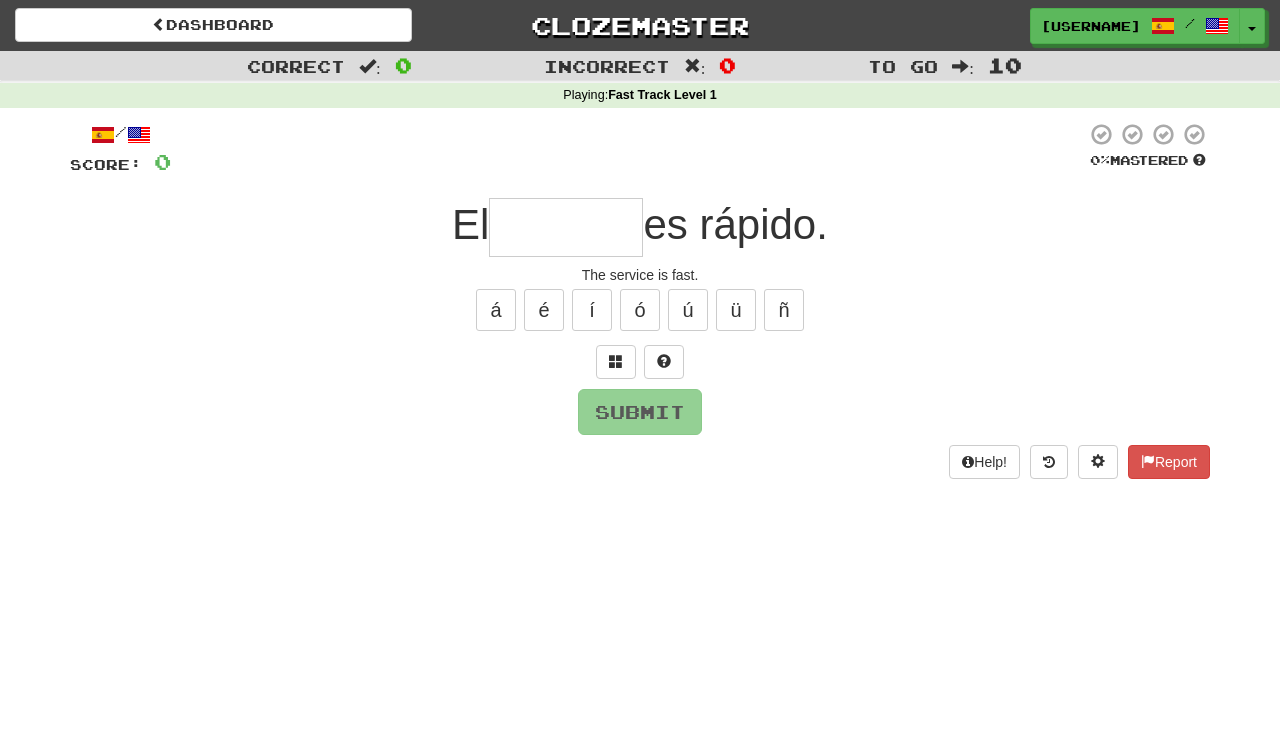 scroll, scrollTop: 0, scrollLeft: 0, axis: both 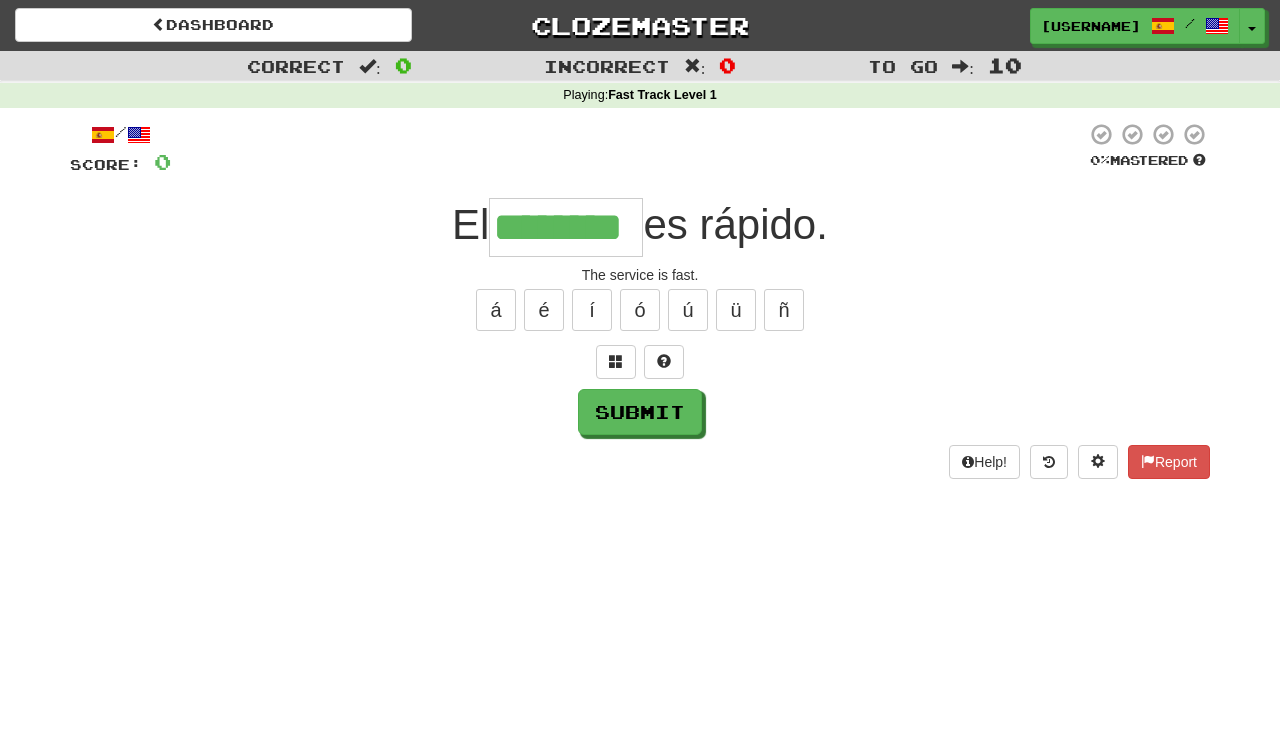 type on "********" 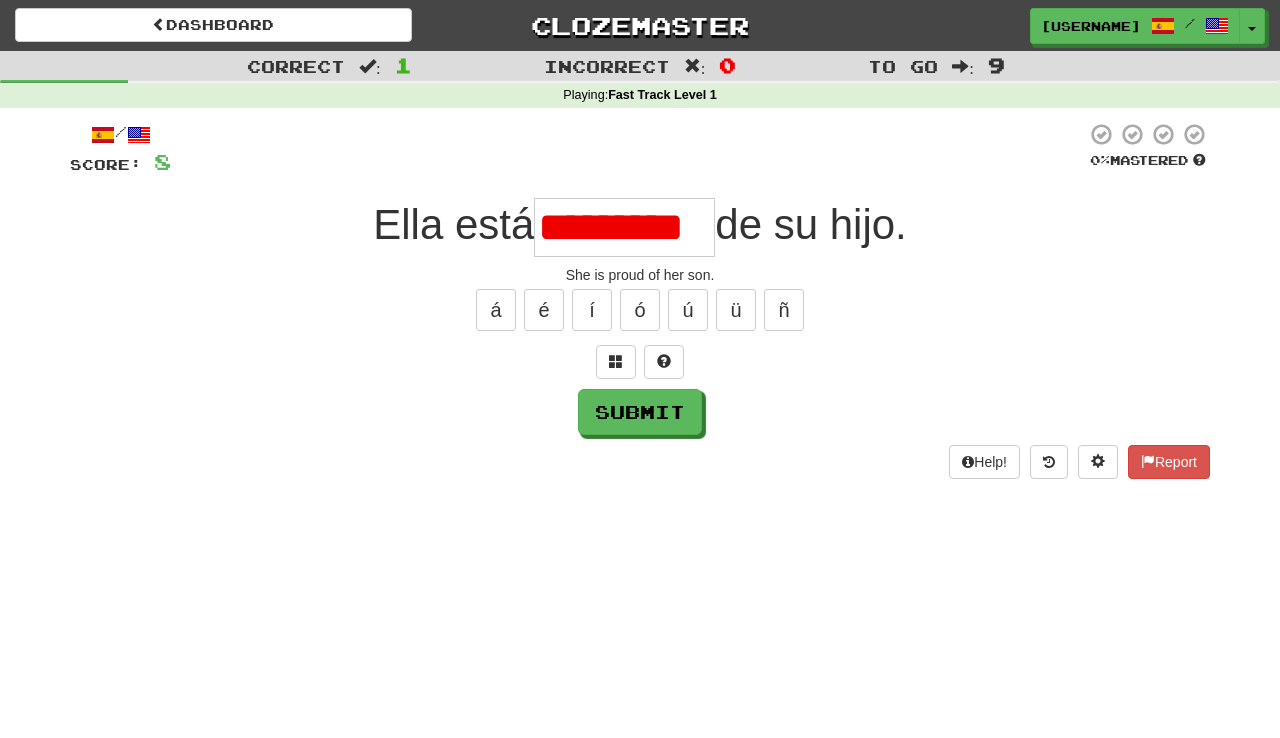 scroll, scrollTop: 0, scrollLeft: 0, axis: both 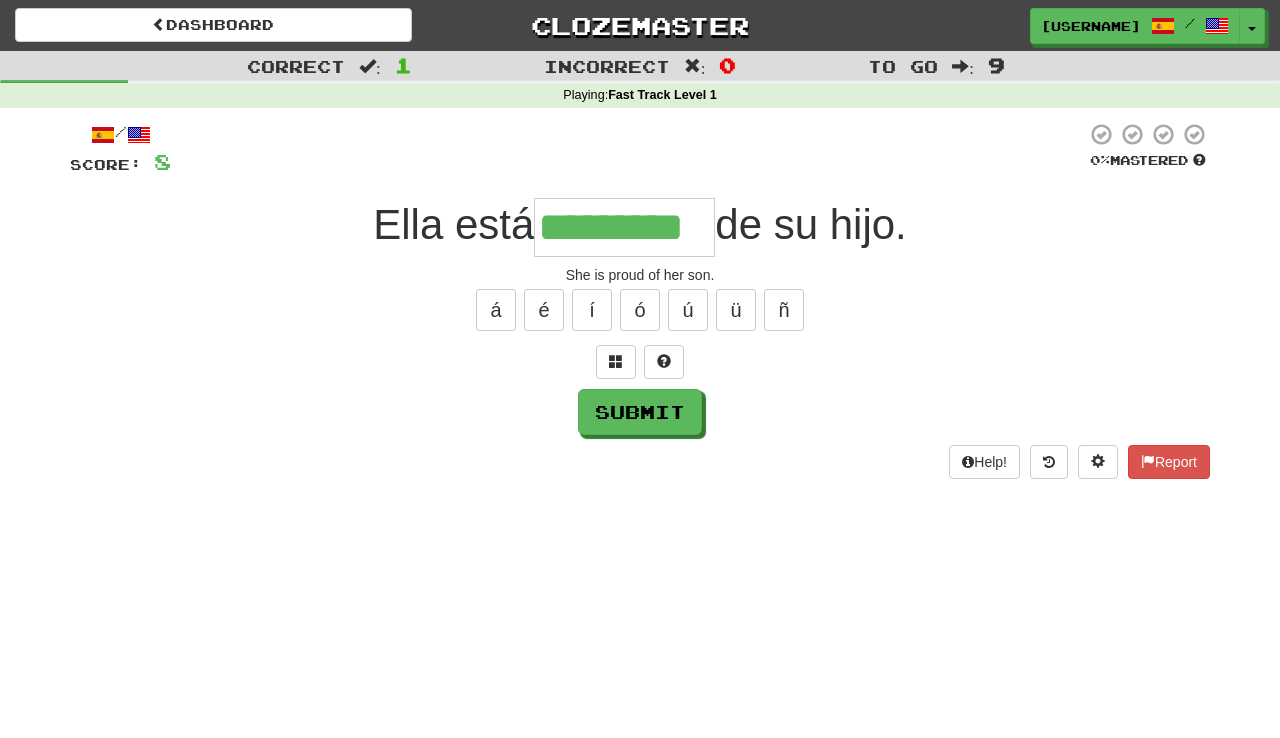 type on "*********" 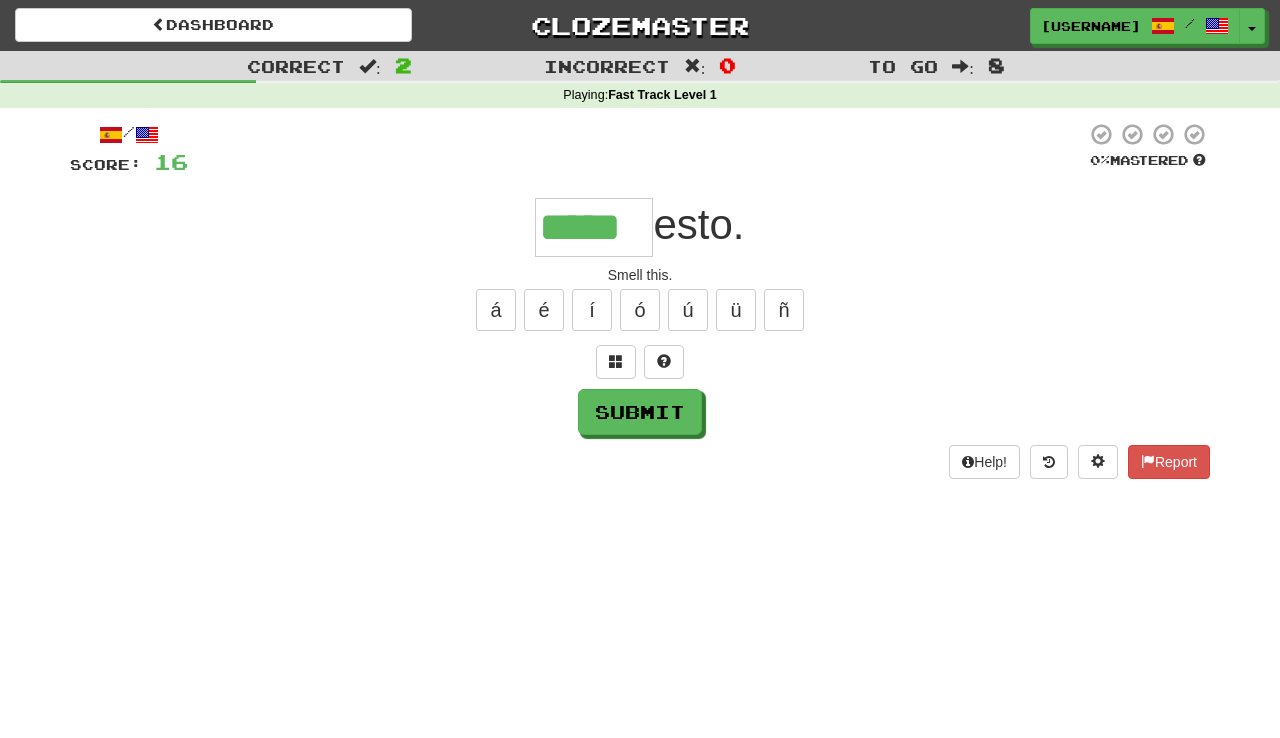 type on "*****" 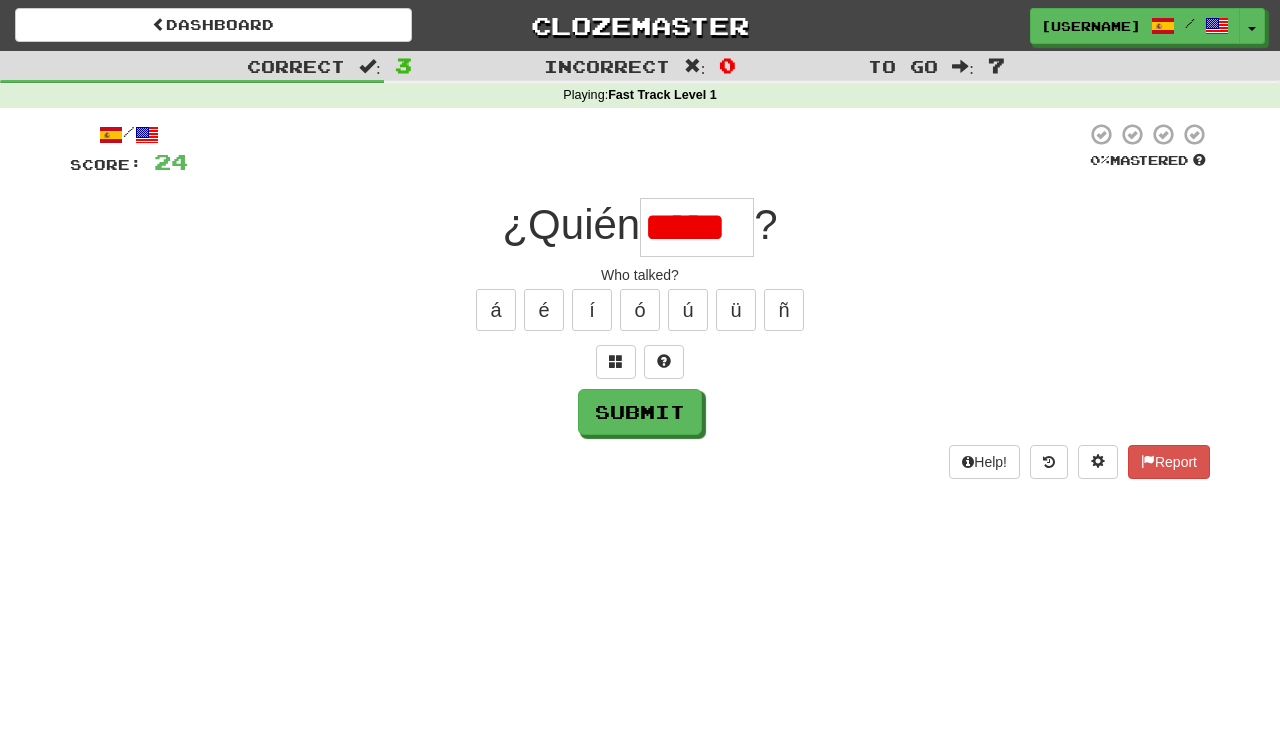 scroll, scrollTop: 0, scrollLeft: 0, axis: both 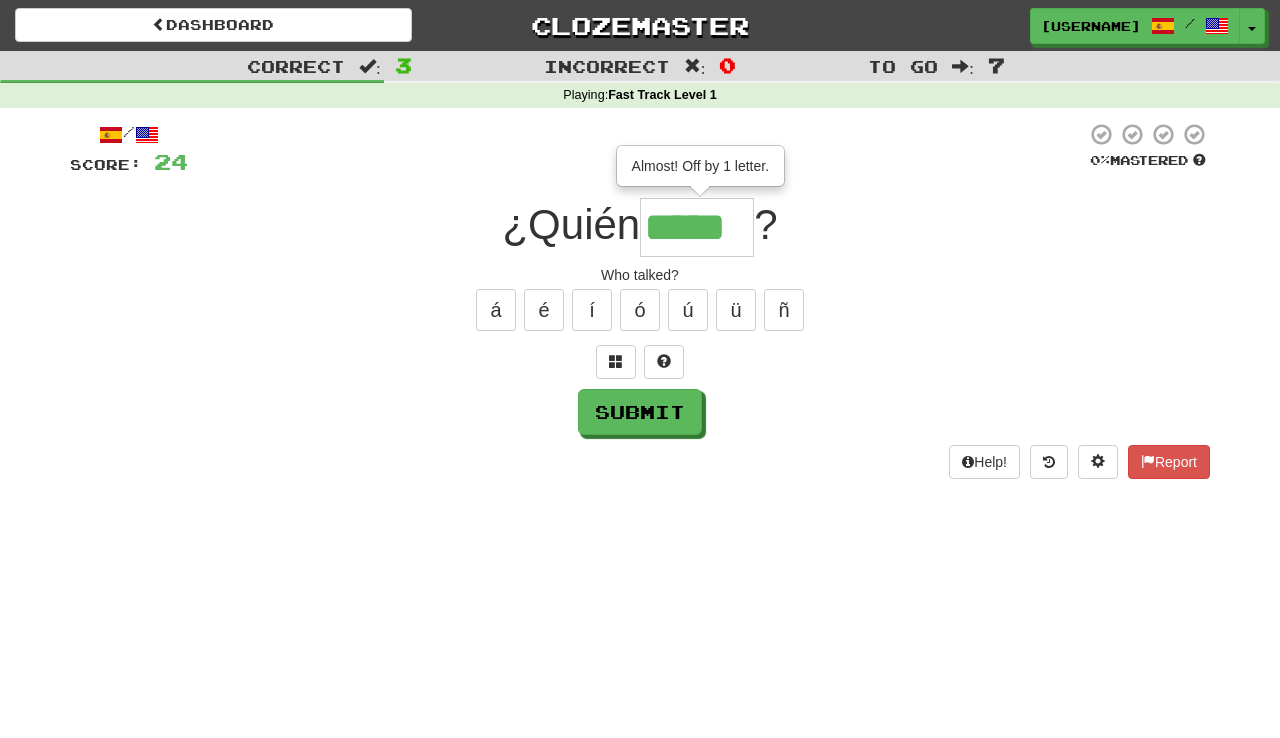 type on "*****" 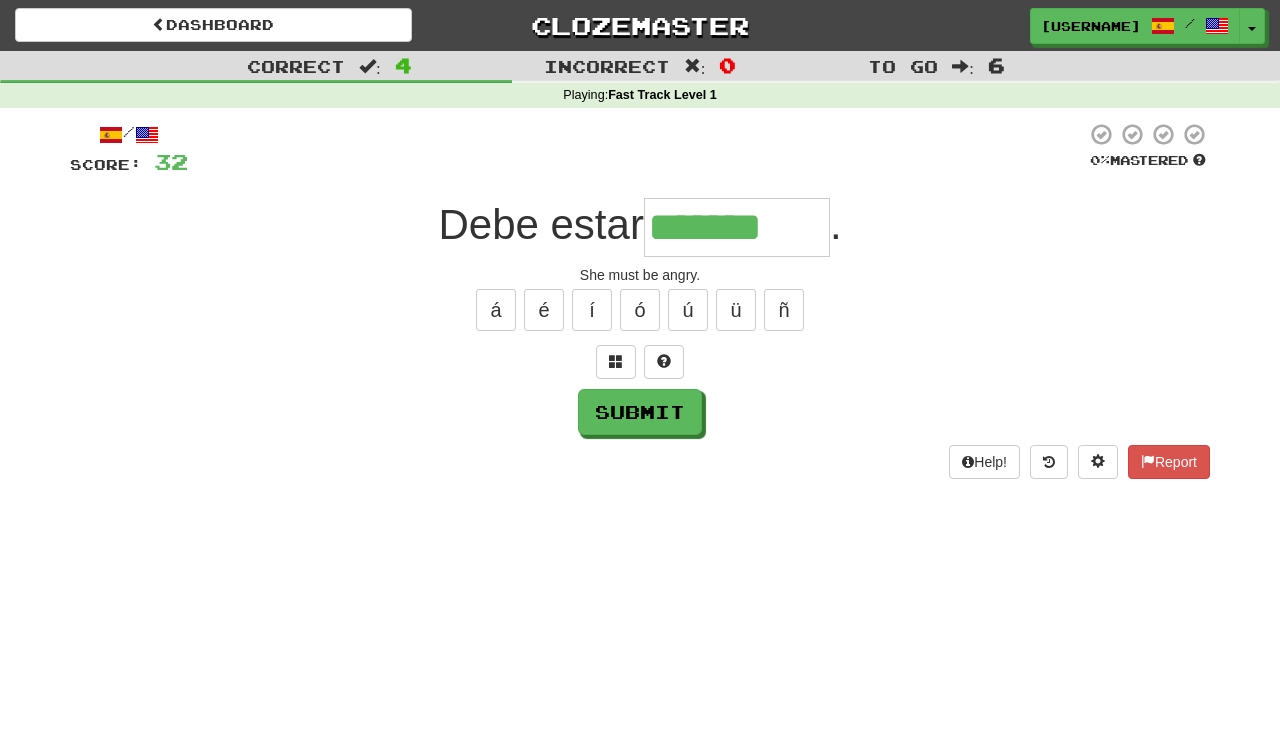 type on "********" 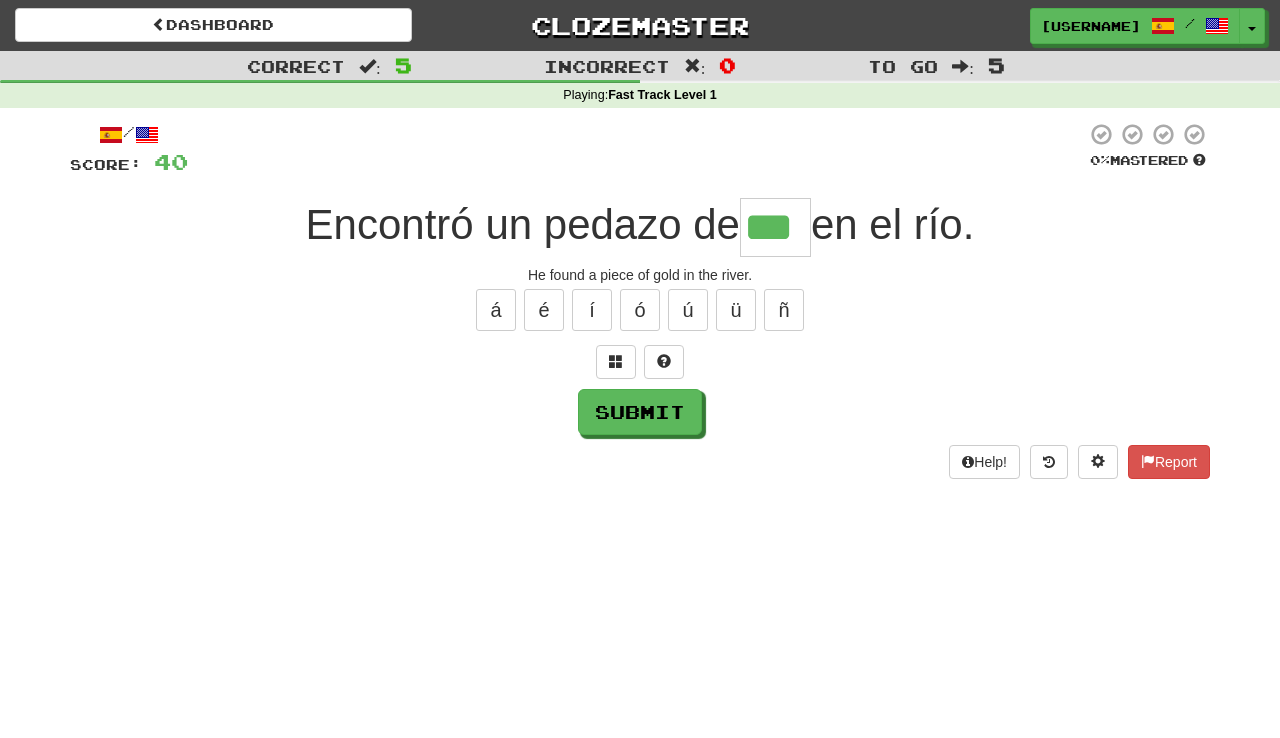 type on "***" 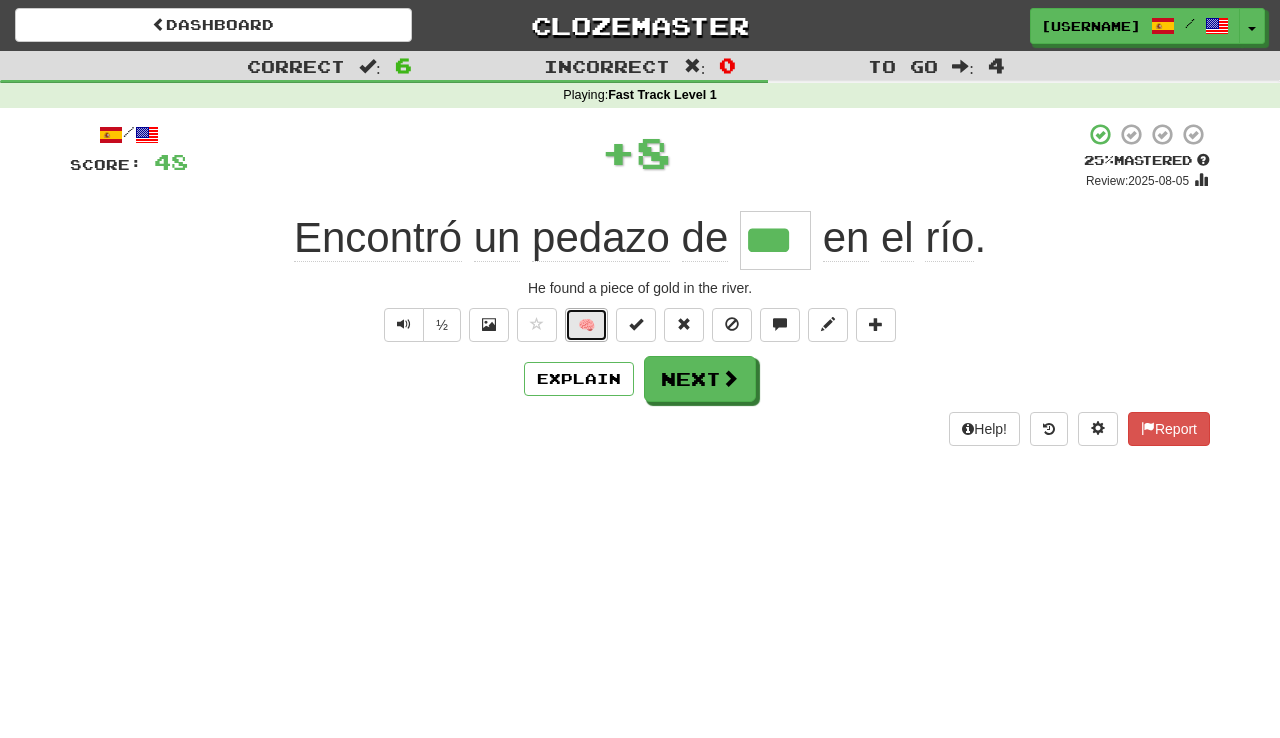 click on "🧠" at bounding box center (586, 325) 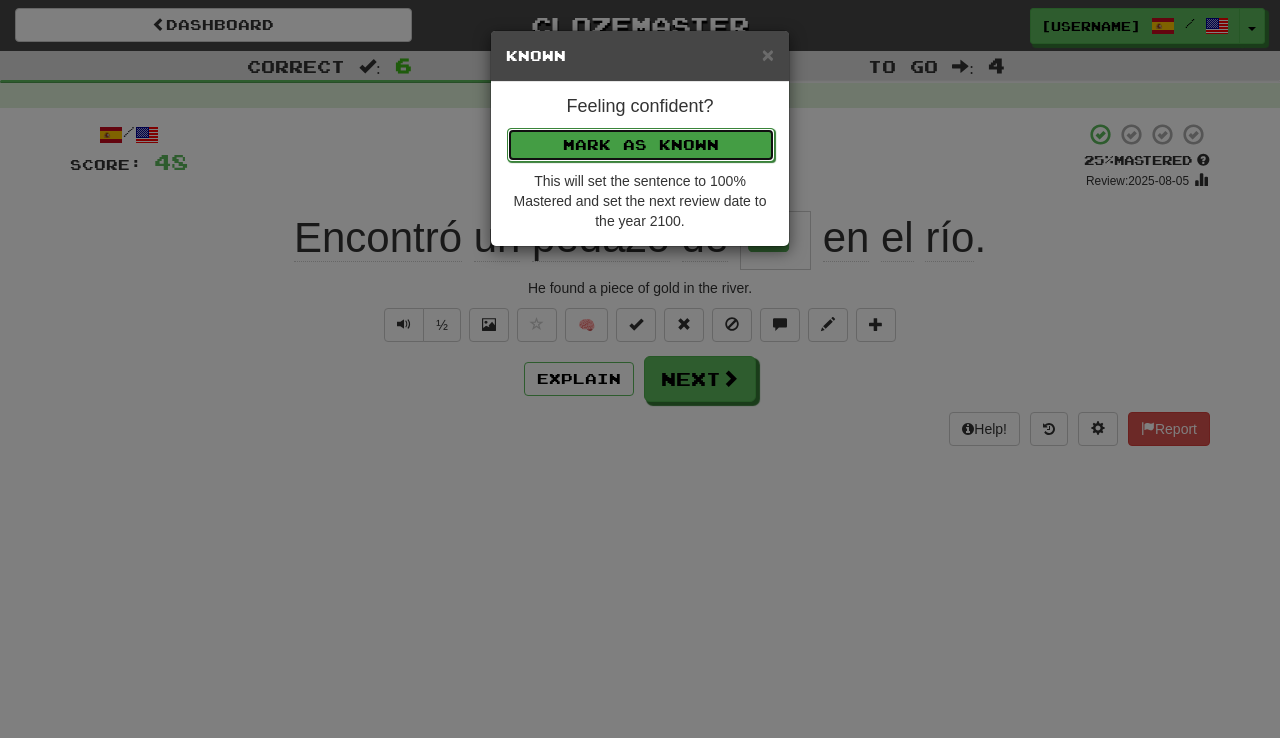 click on "Mark as Known" at bounding box center [641, 145] 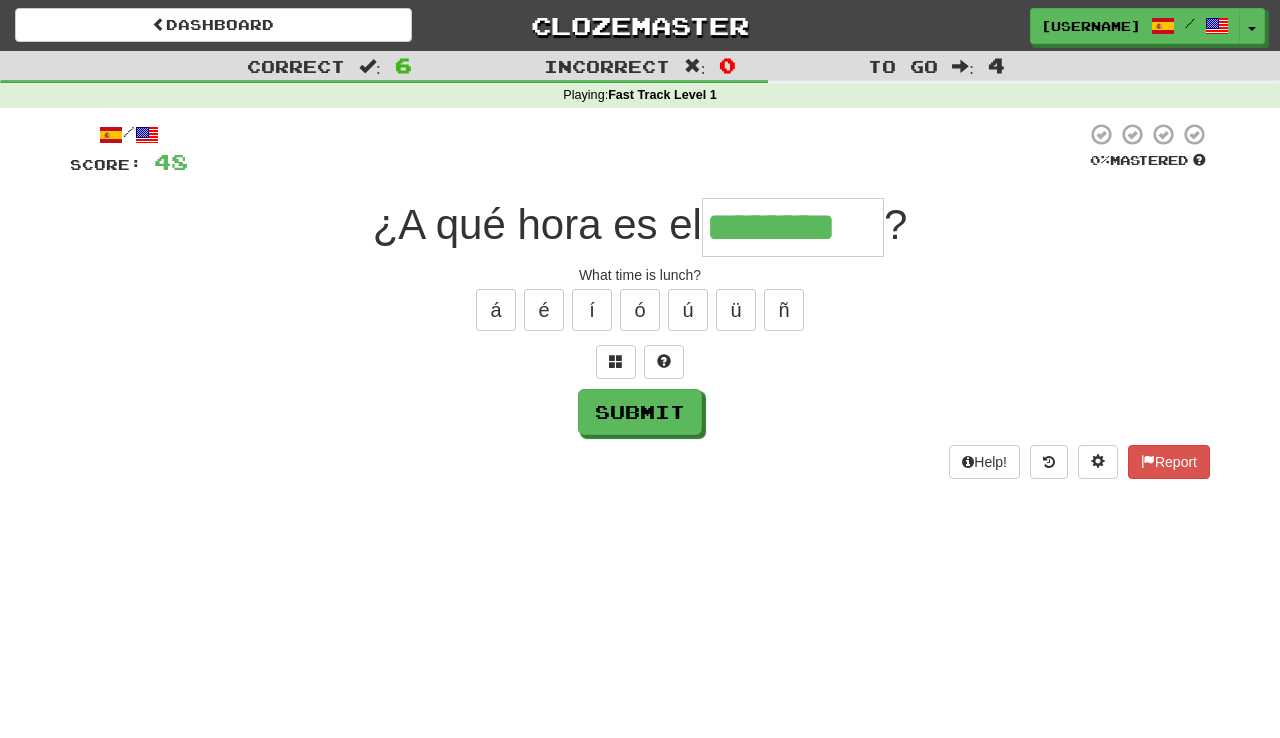 type on "********" 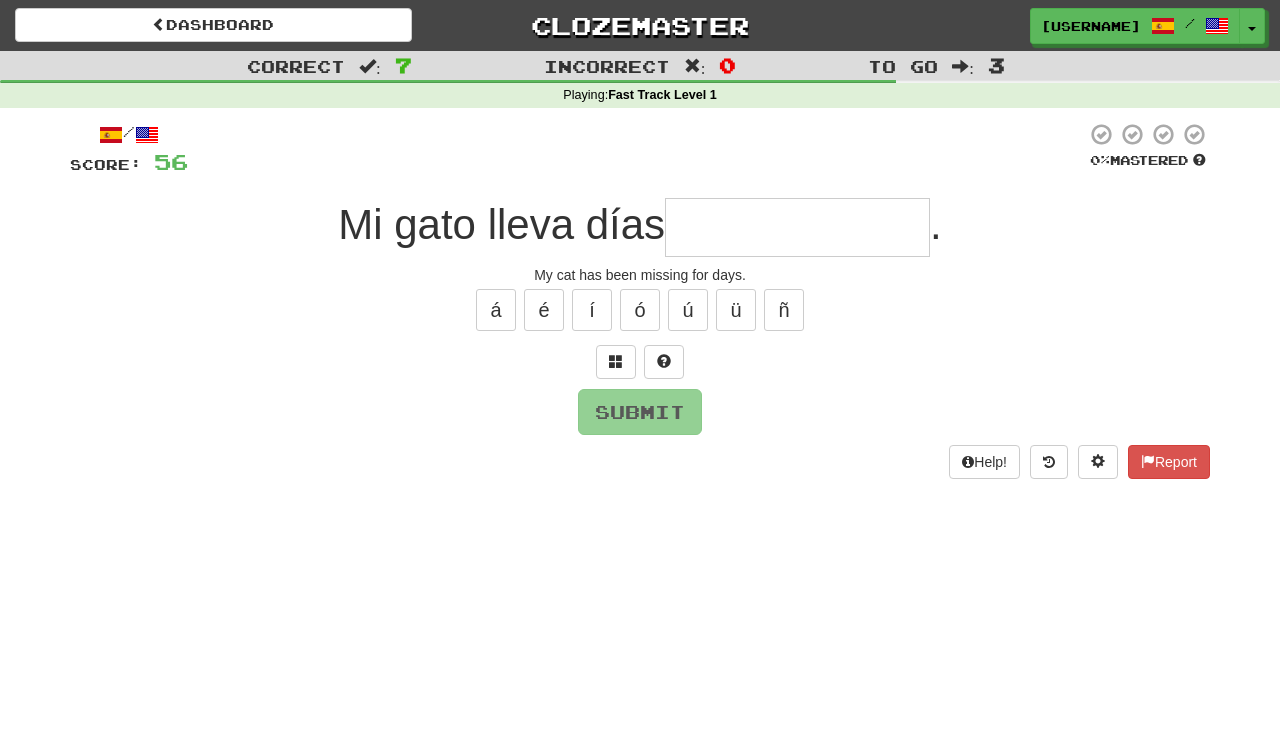 type on "**********" 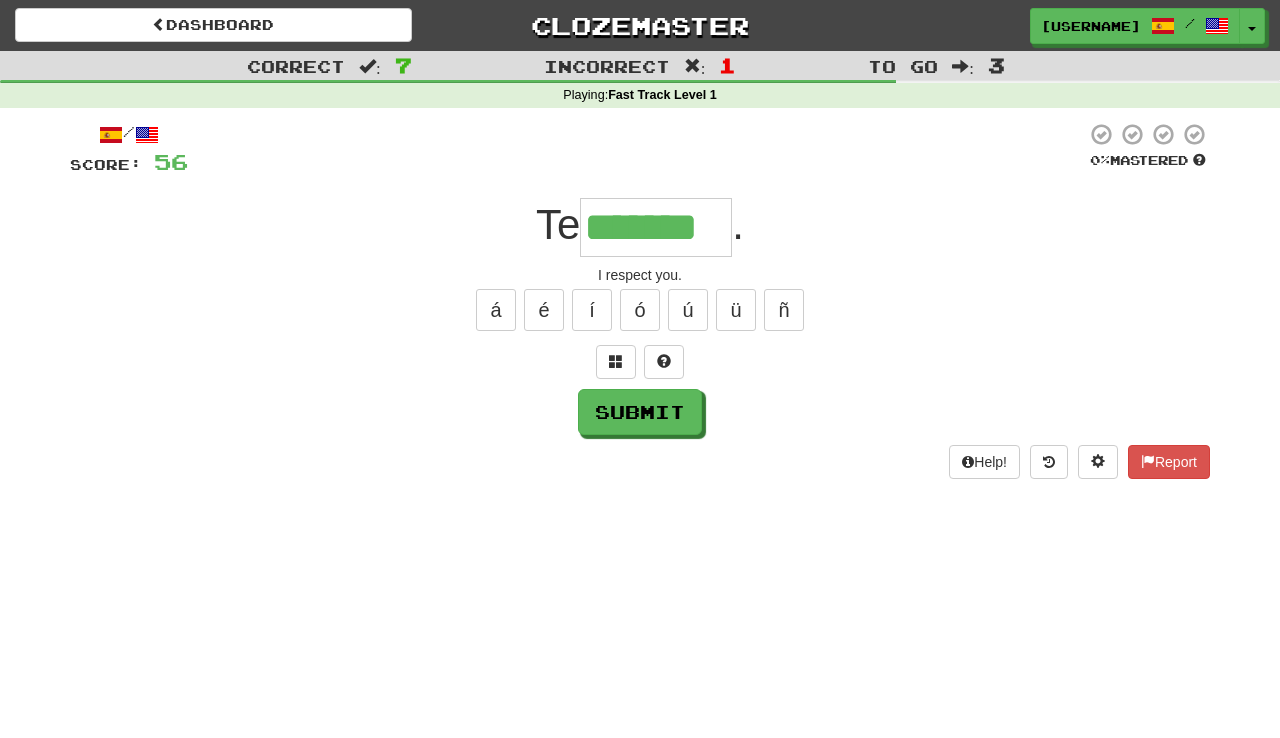 type on "*******" 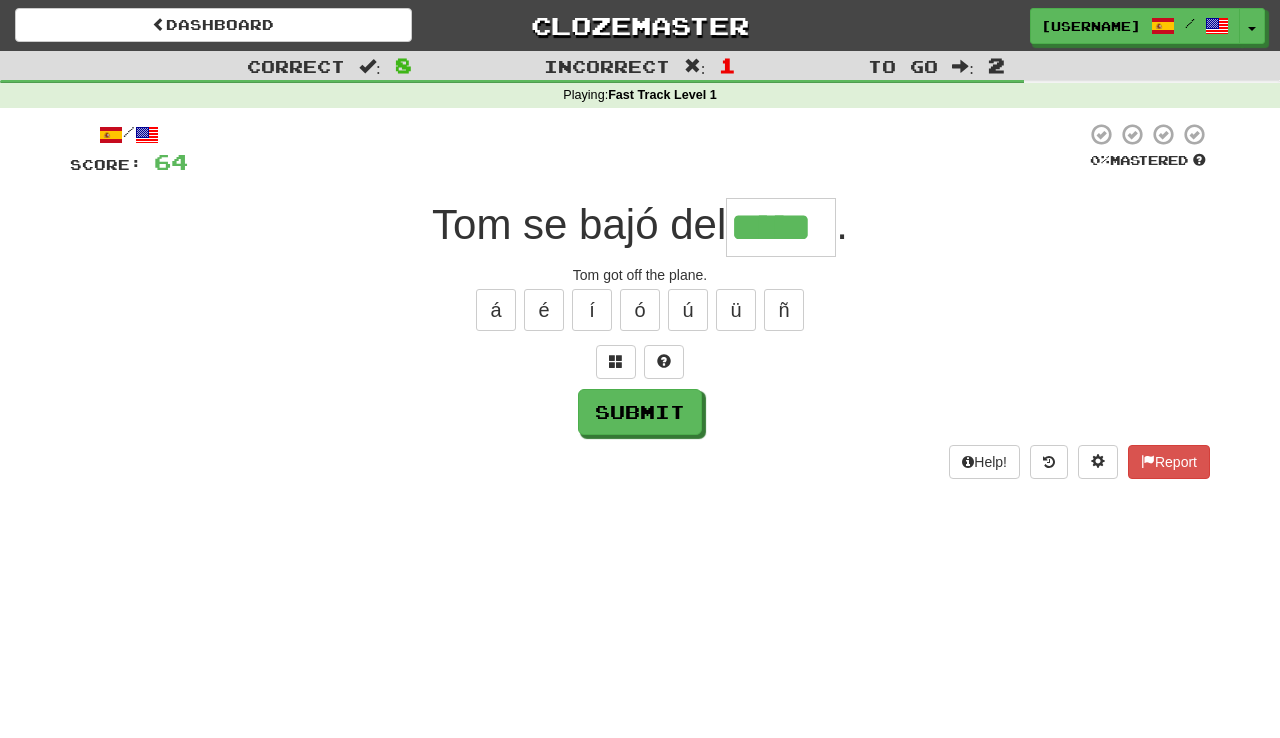 type on "*****" 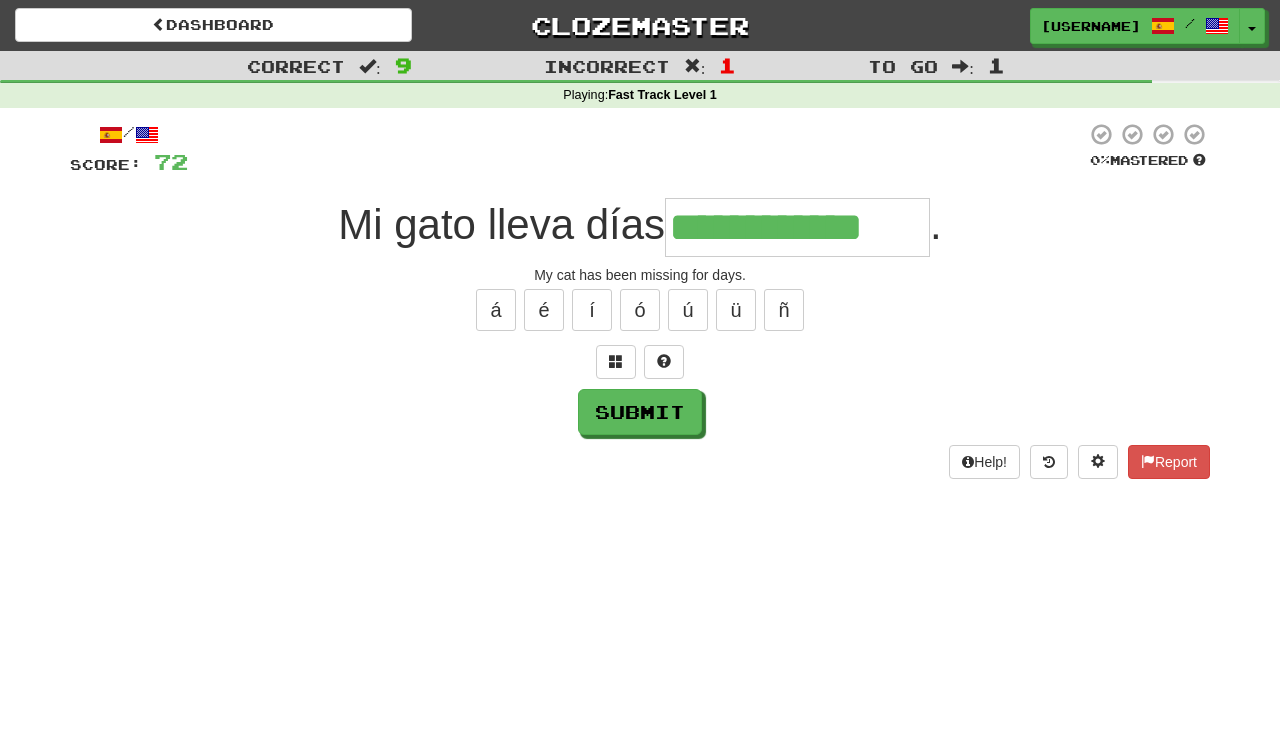 type on "**********" 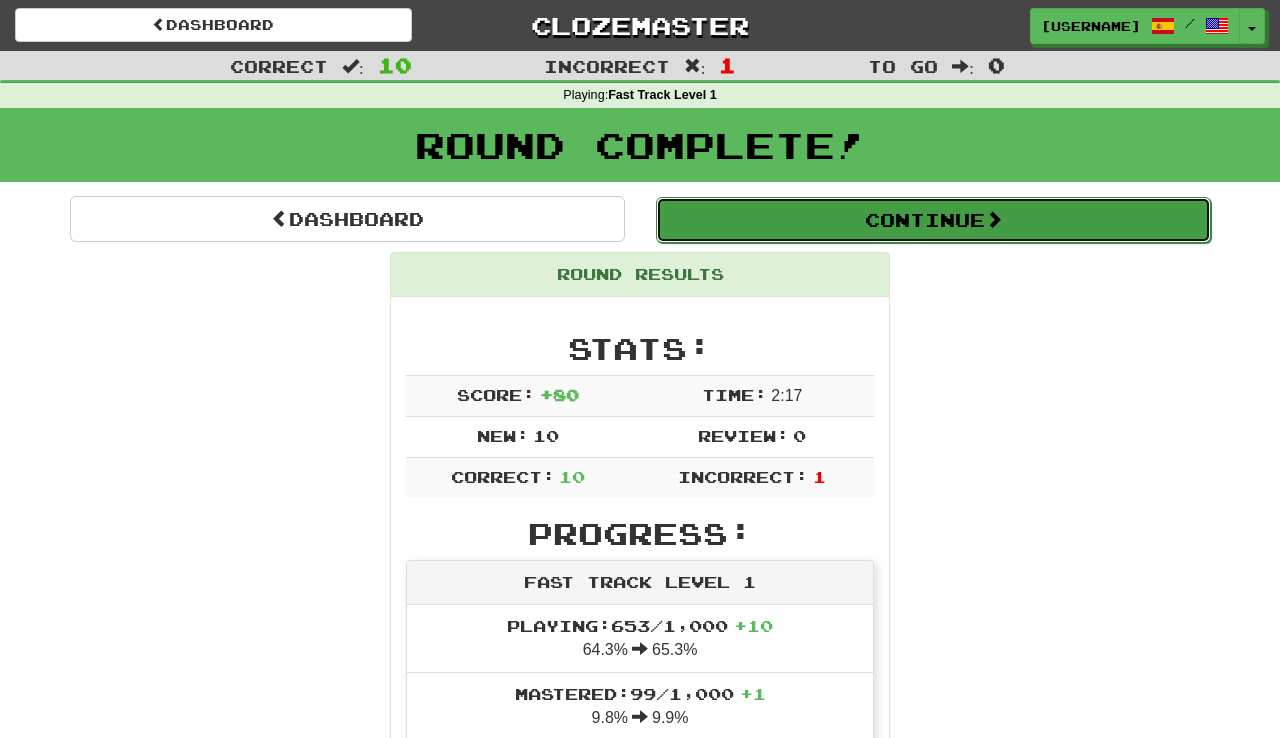 click on "Continue" at bounding box center [933, 220] 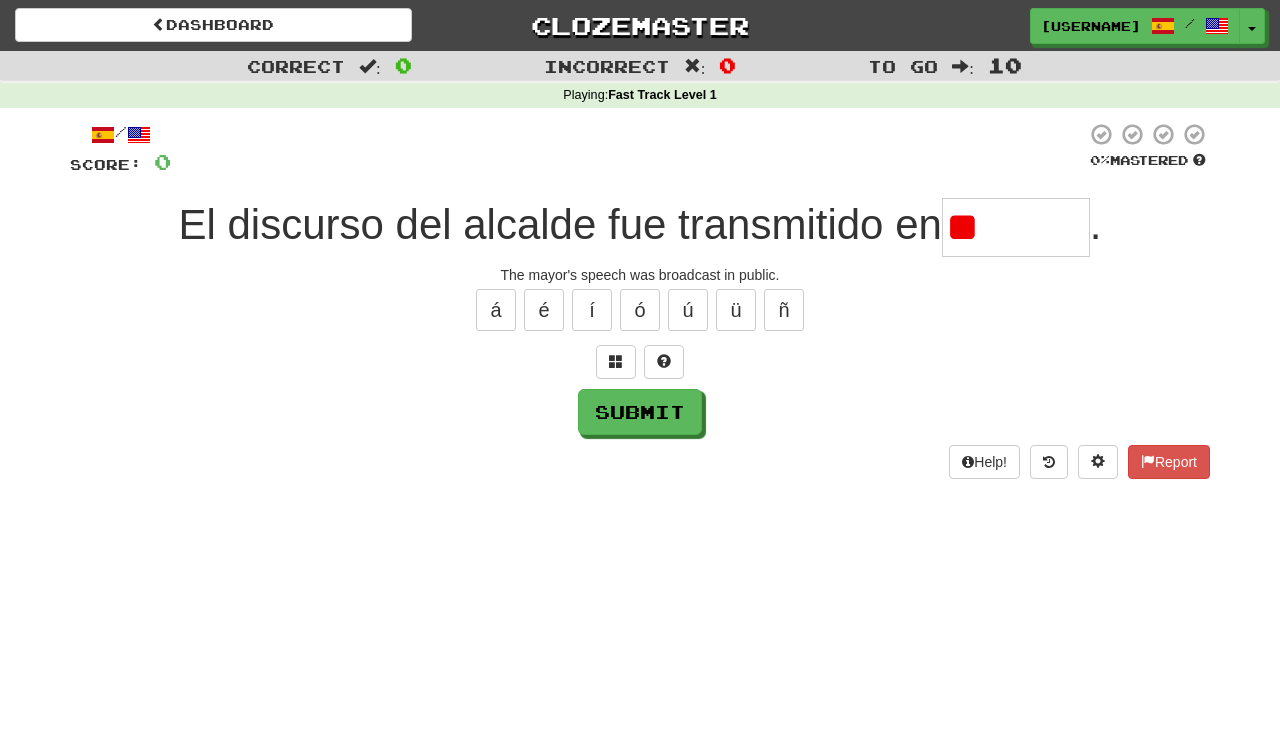 type on "*" 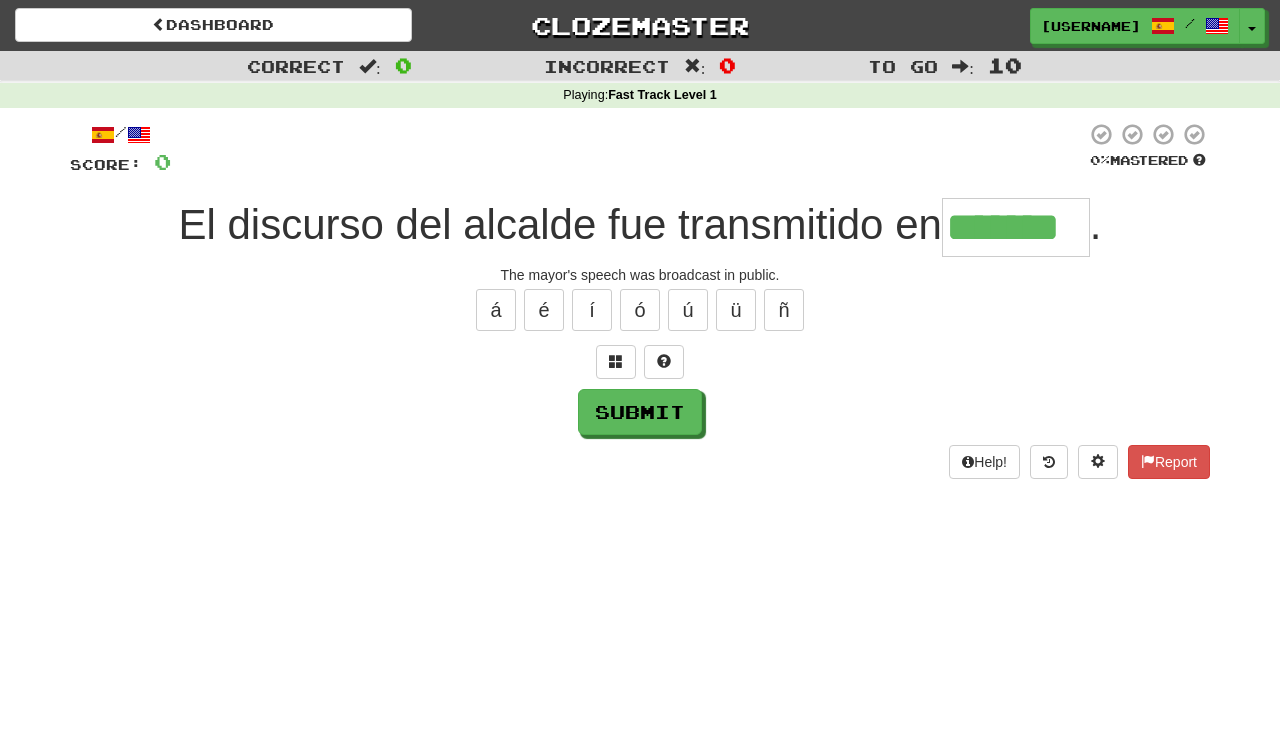 type on "*******" 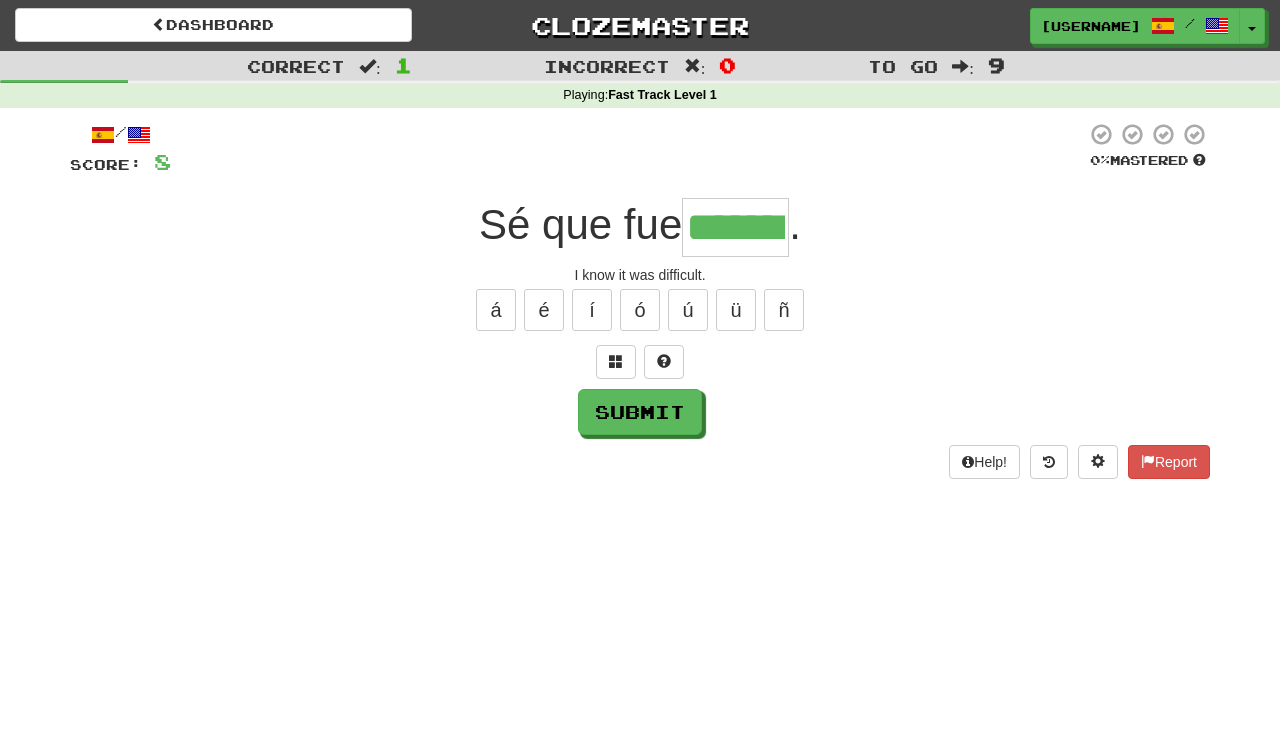 type on "*******" 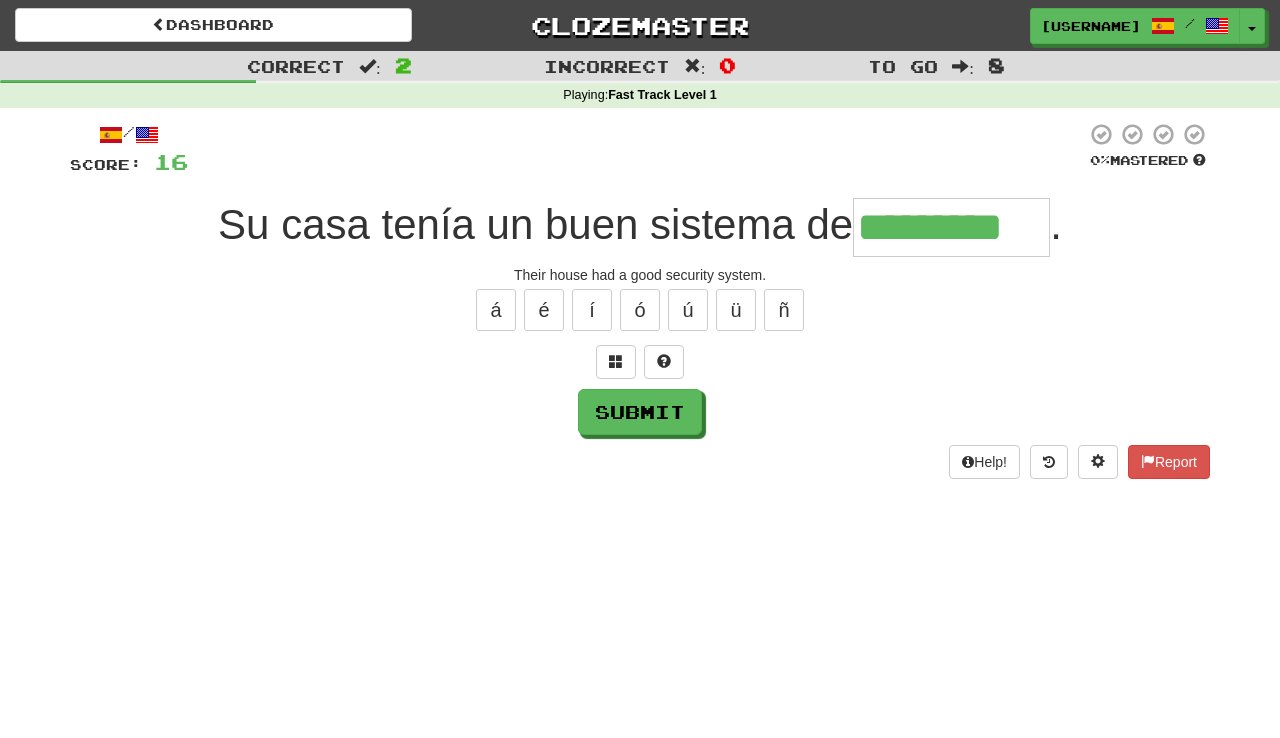 type on "*********" 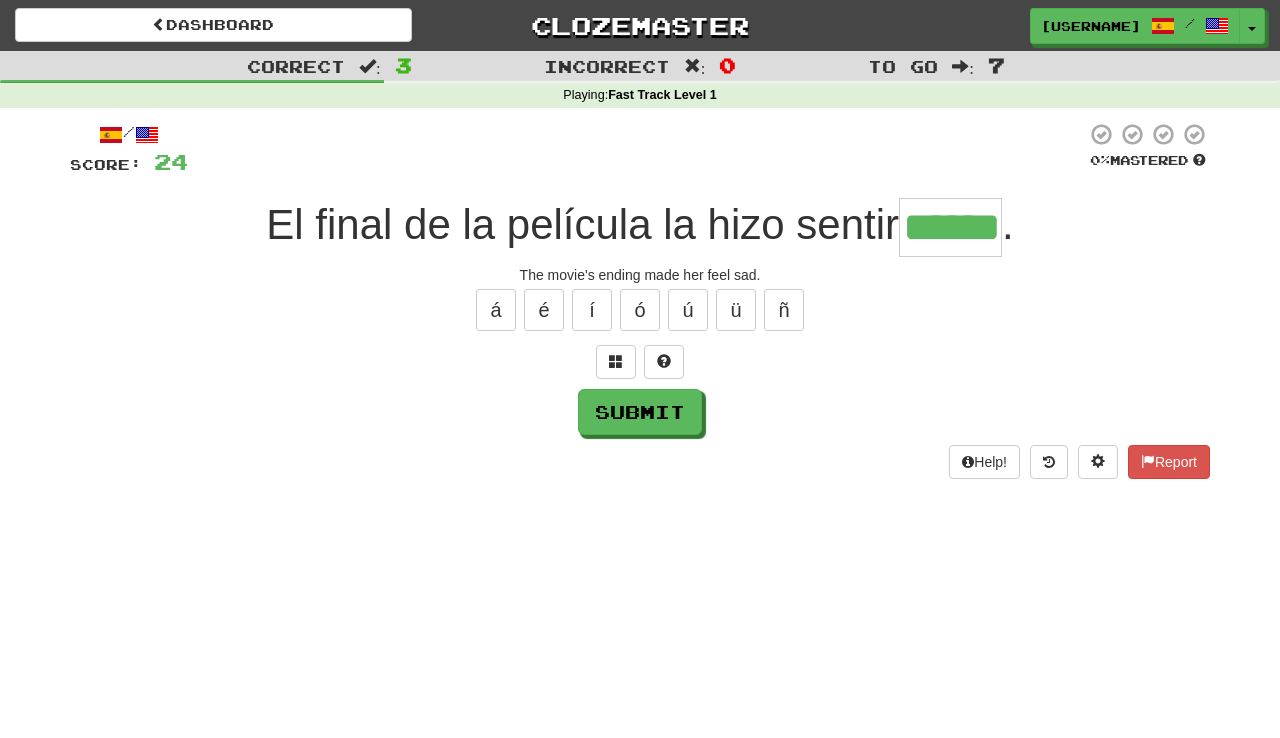 type on "******" 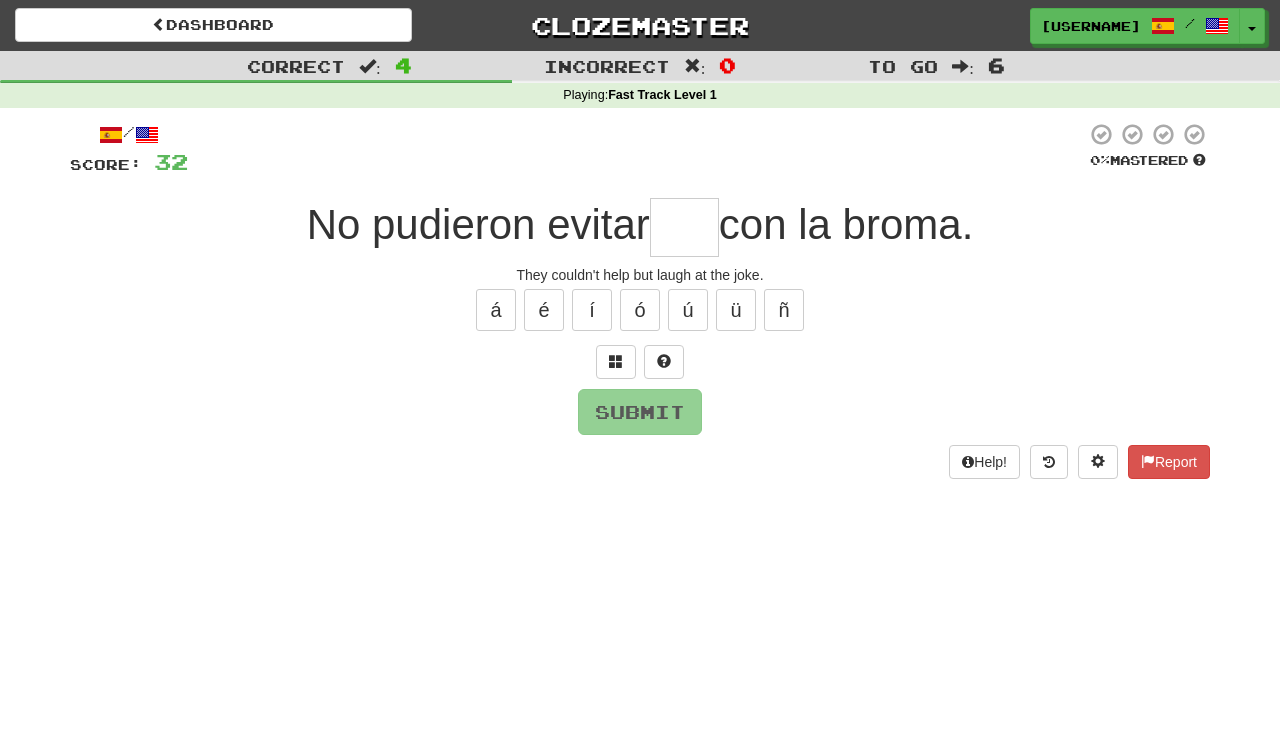 type on "*" 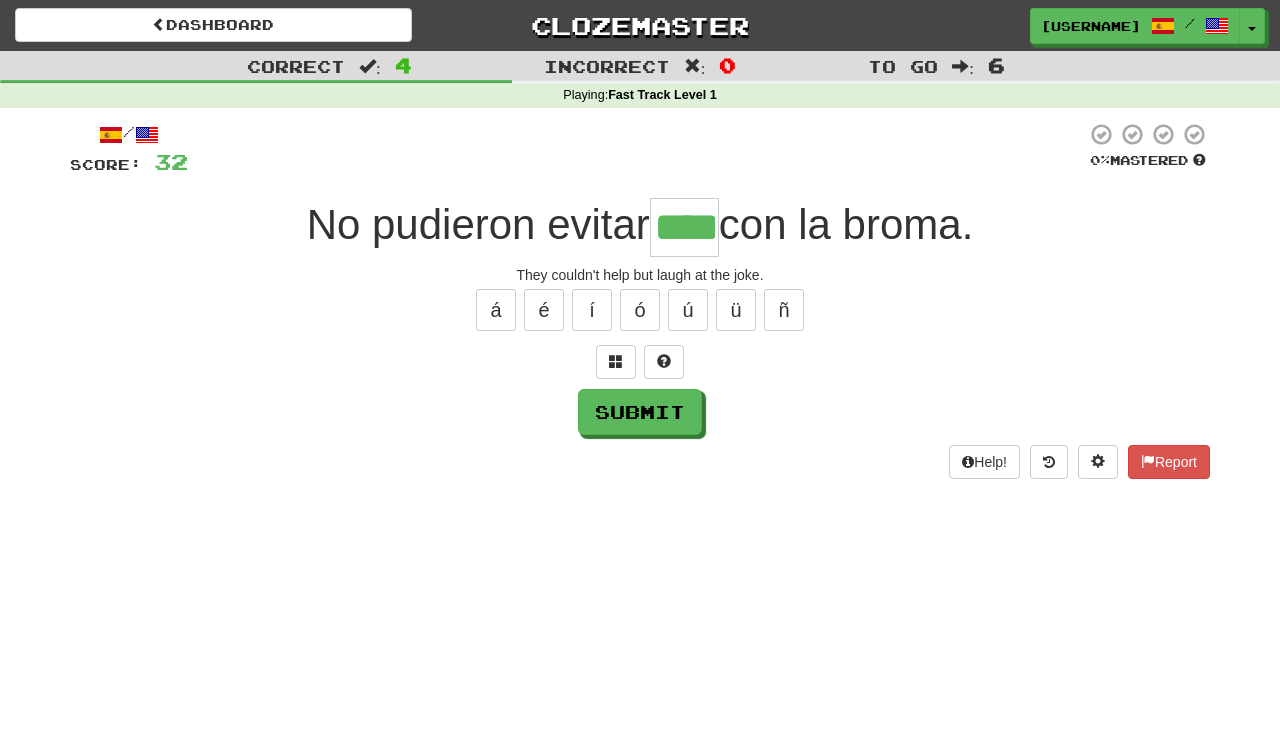 type on "****" 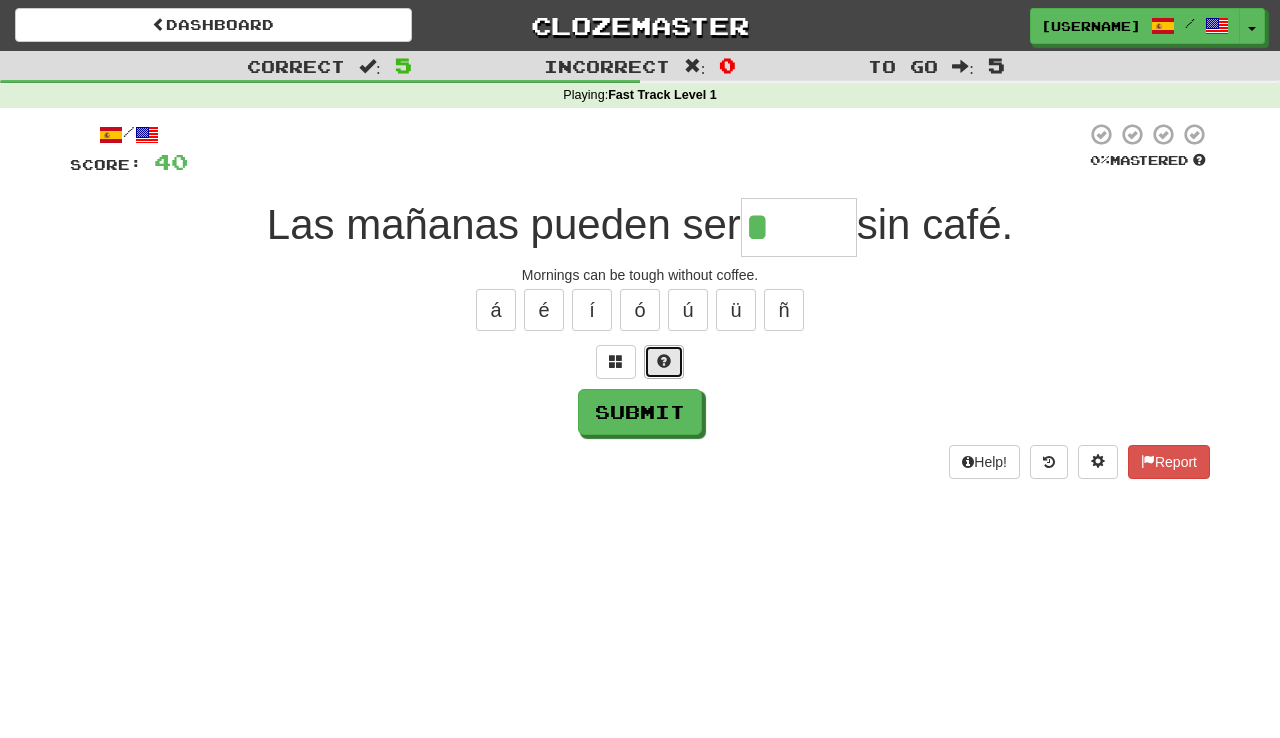 click at bounding box center (664, 362) 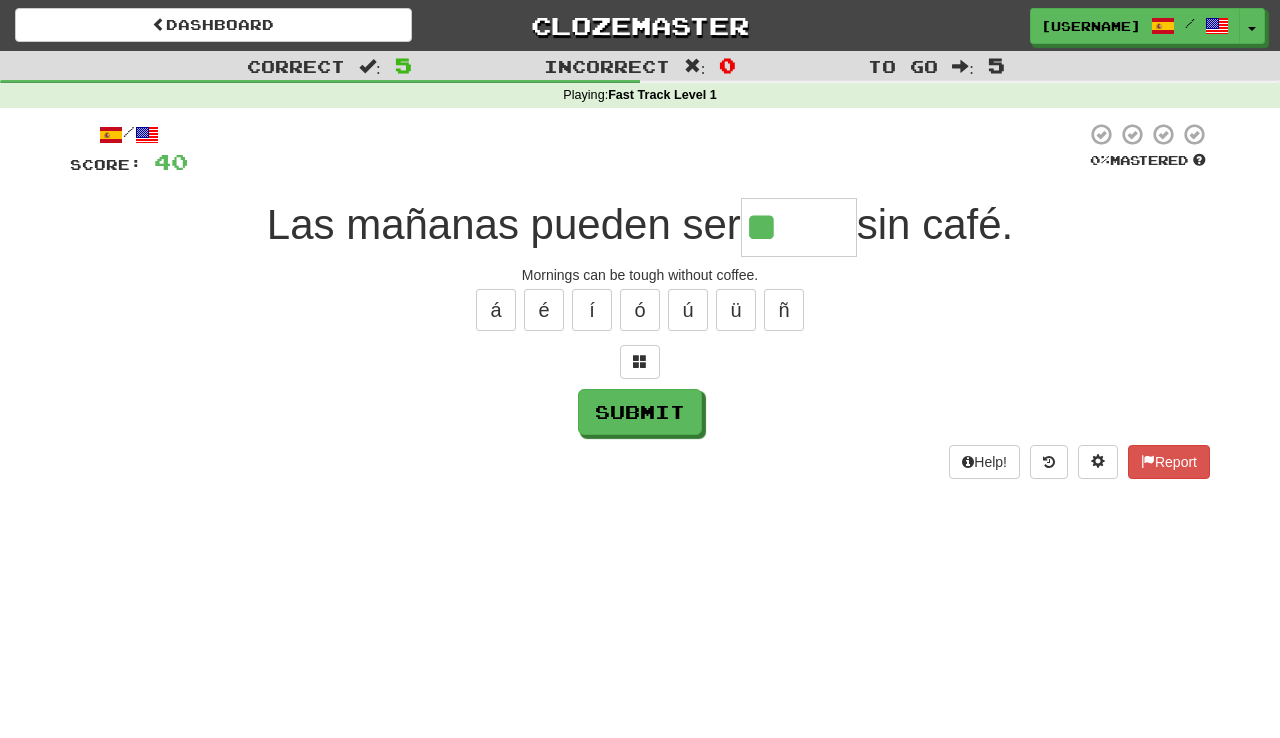 type on "*****" 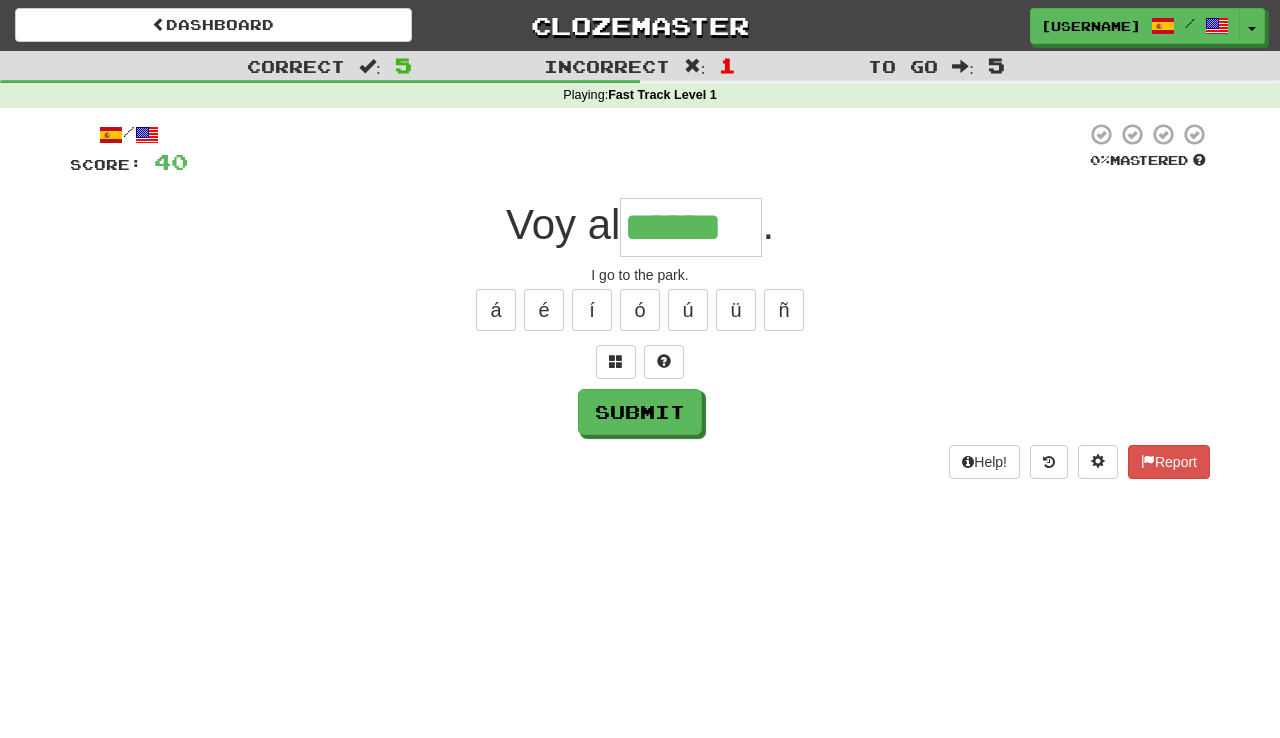 type on "******" 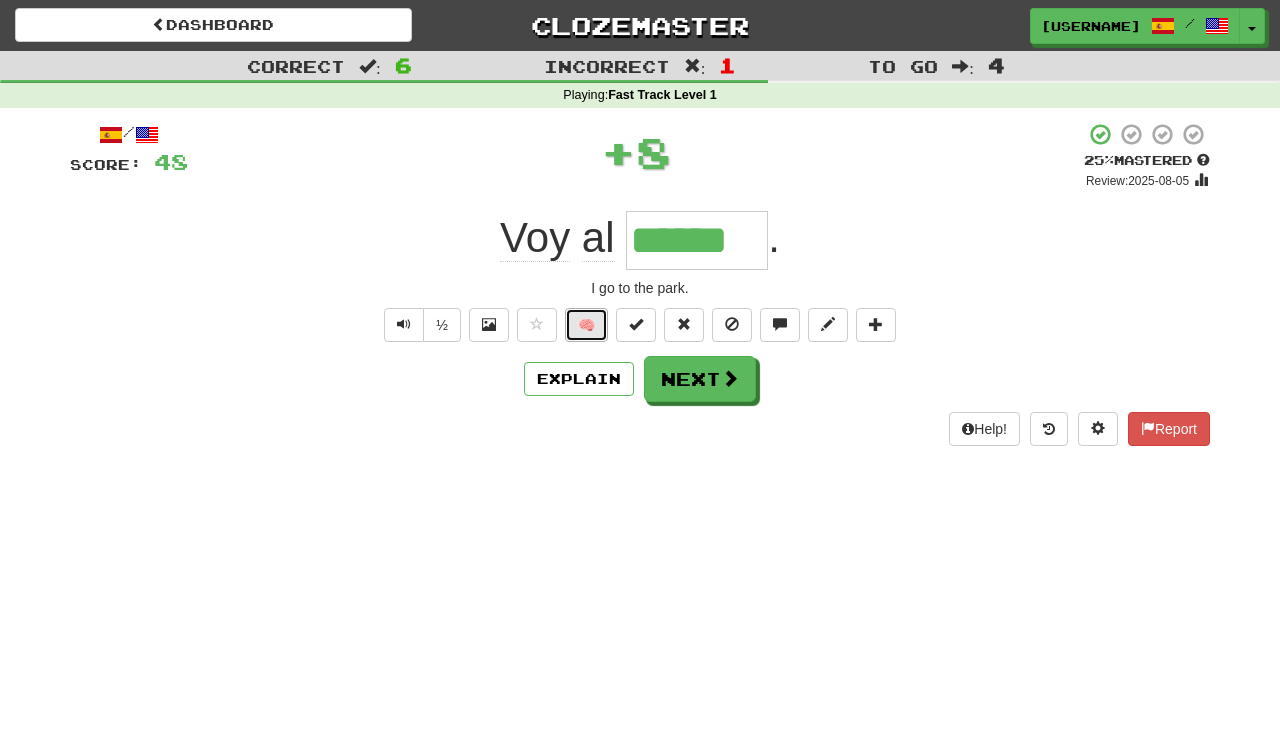 click on "🧠" at bounding box center (586, 325) 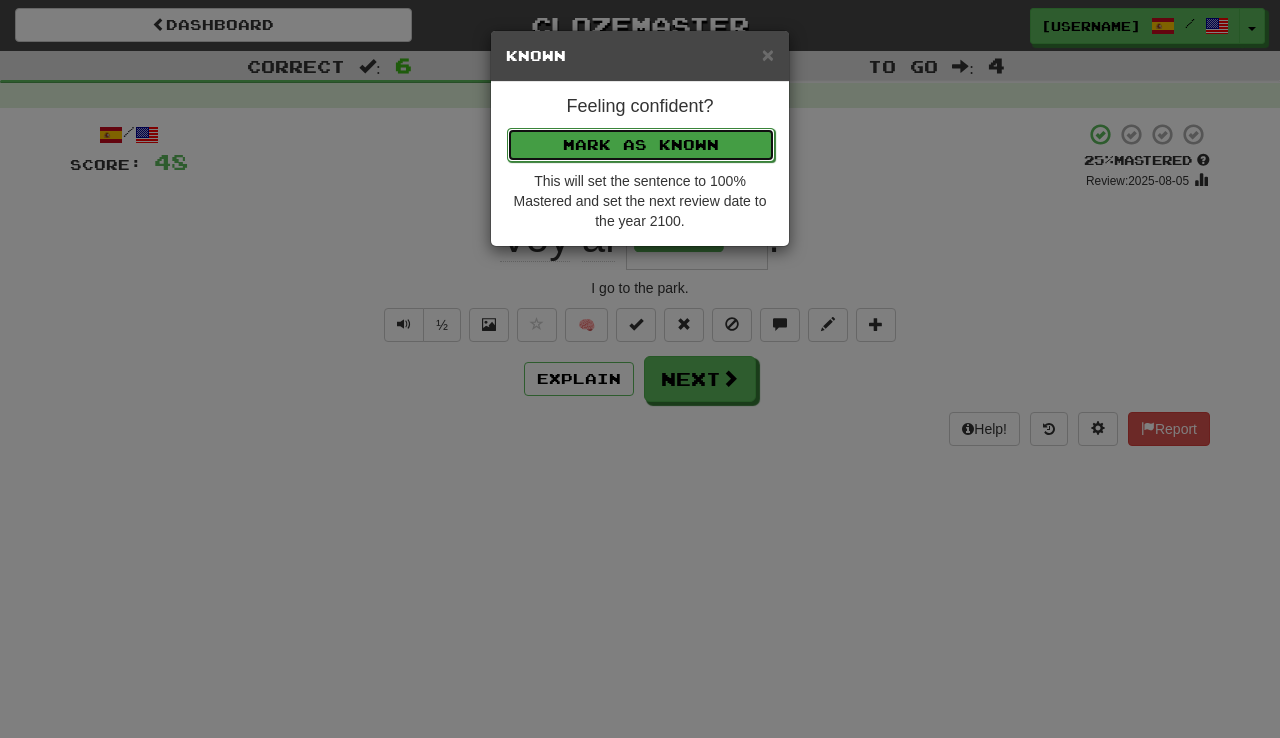 click on "Mark as Known" at bounding box center (641, 145) 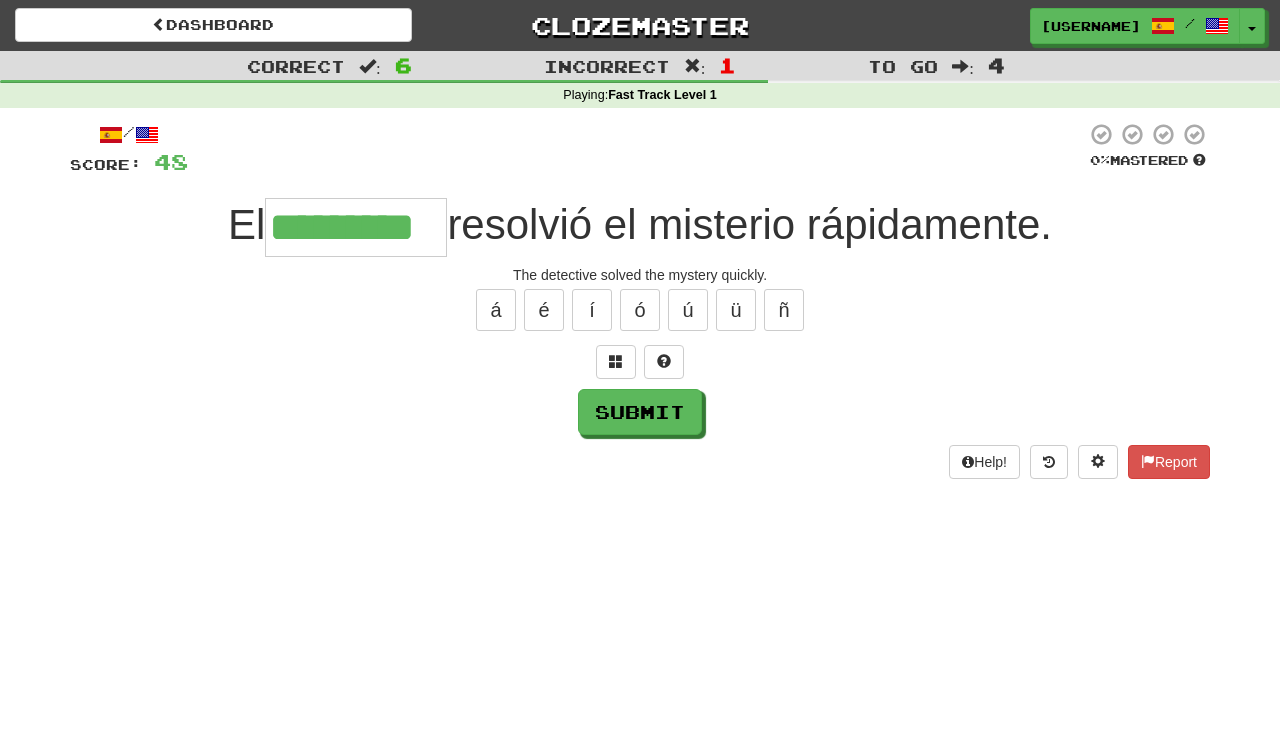type on "*********" 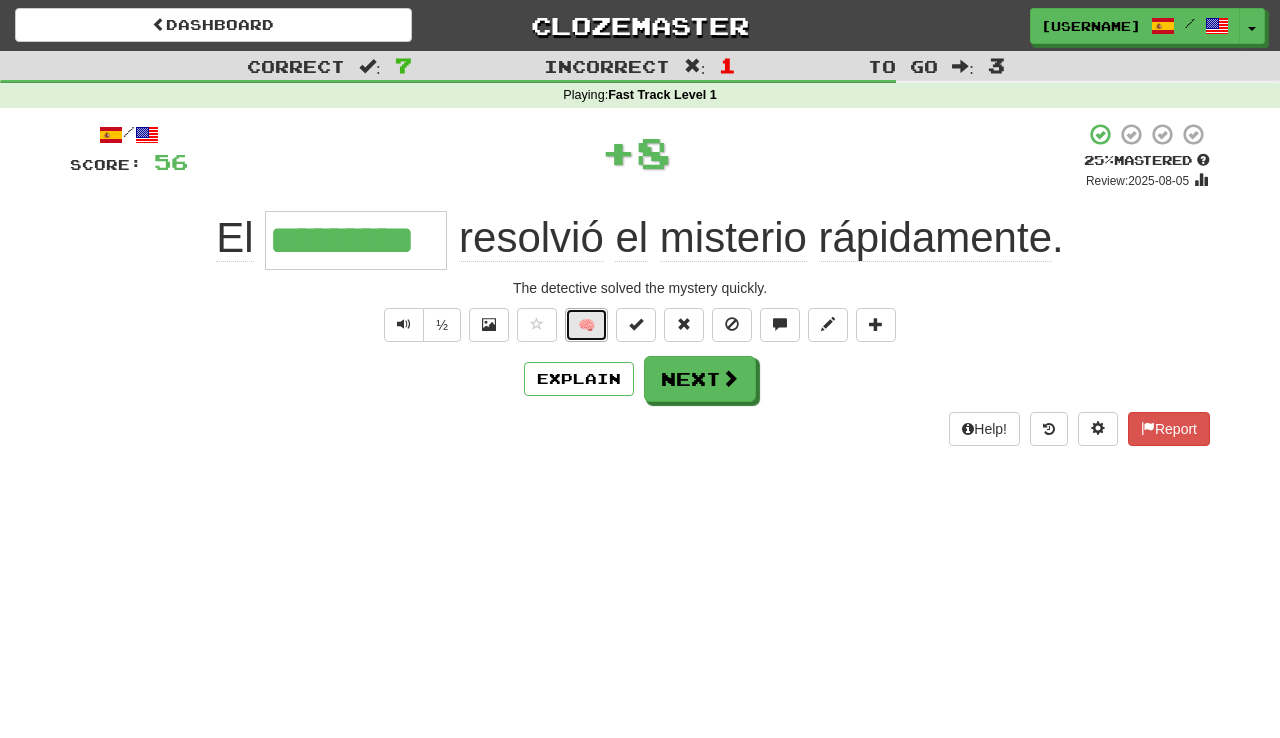 click on "🧠" at bounding box center (586, 325) 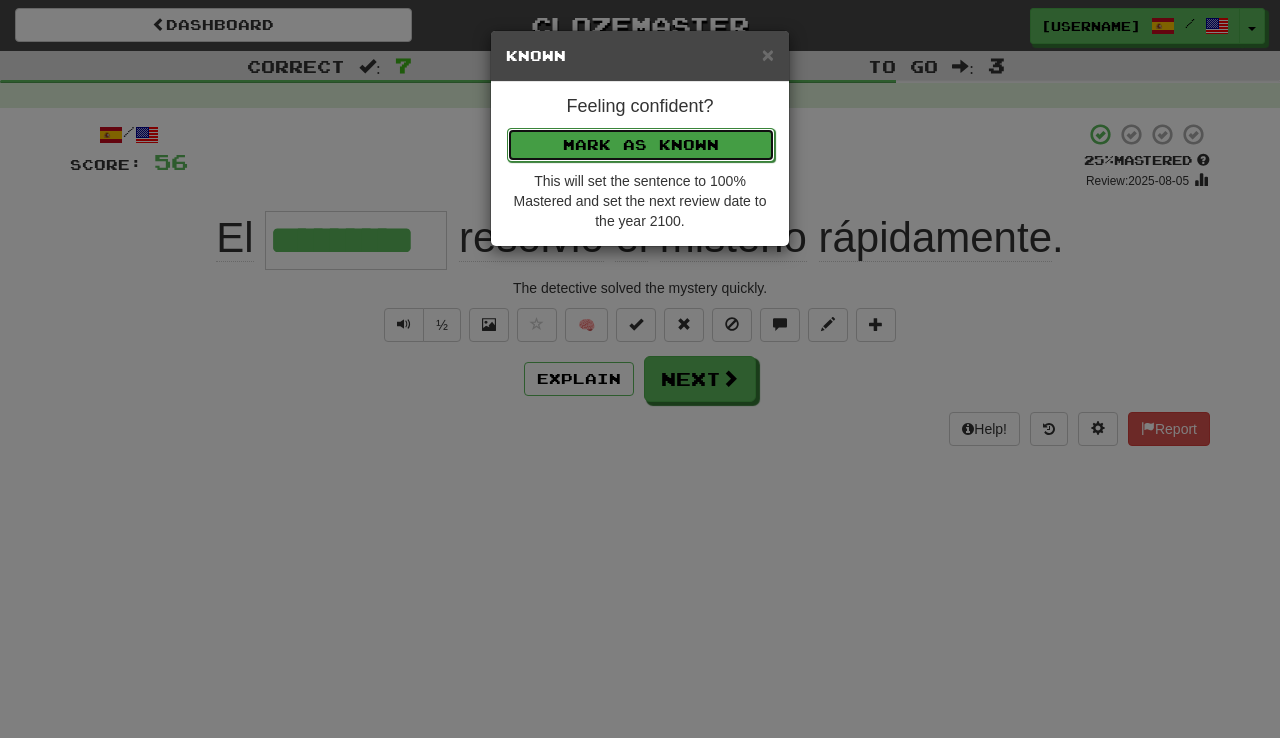 click on "Mark as Known" at bounding box center [641, 145] 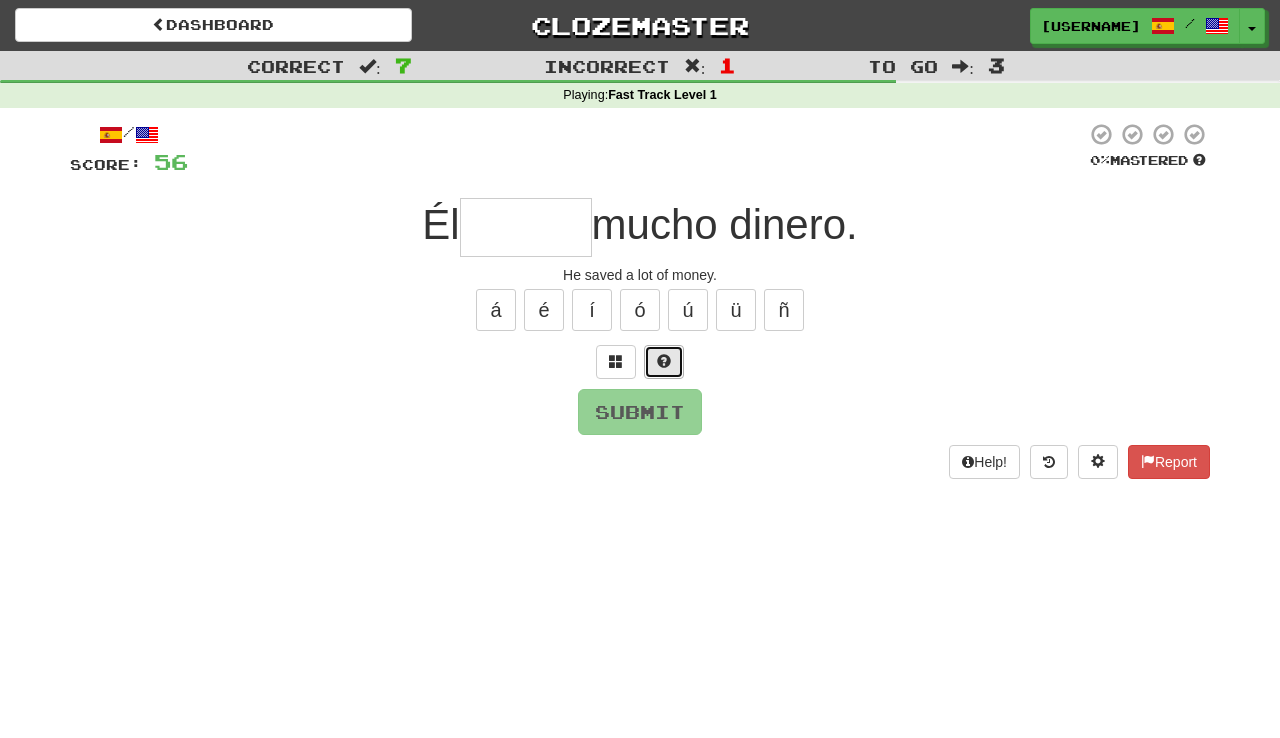 click at bounding box center (664, 362) 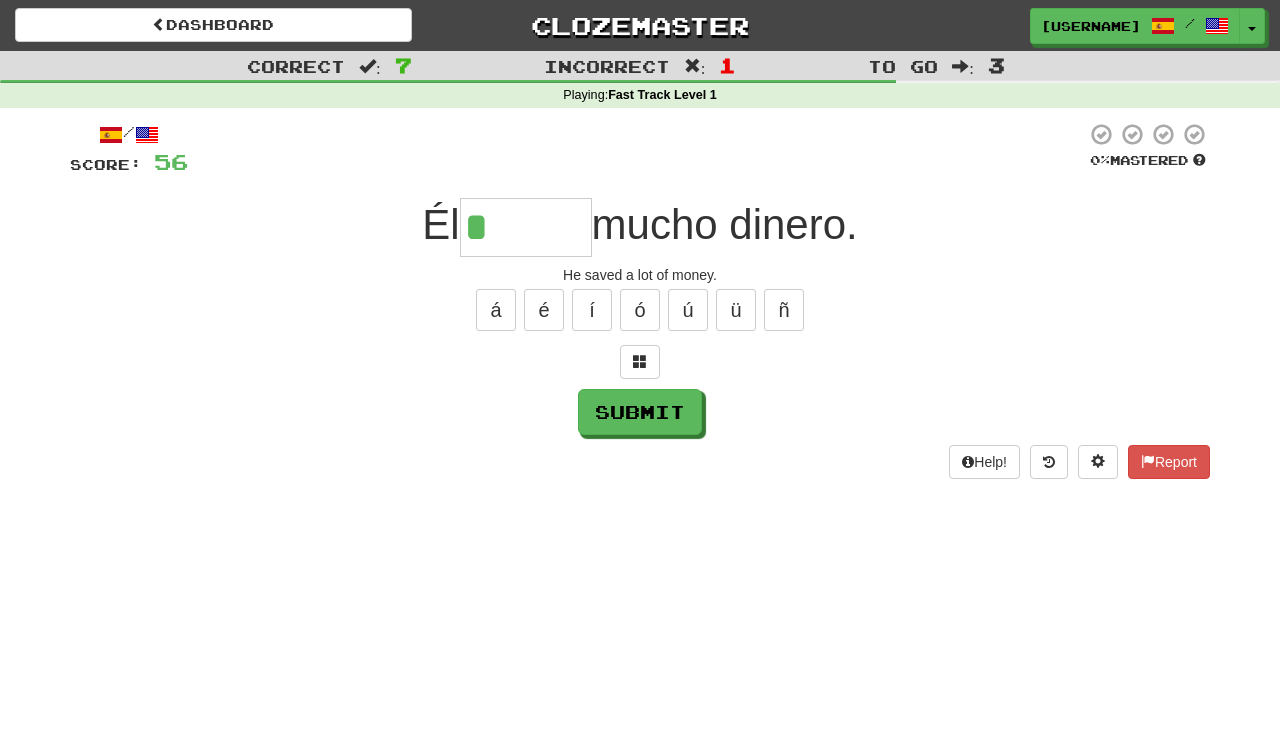 type on "******" 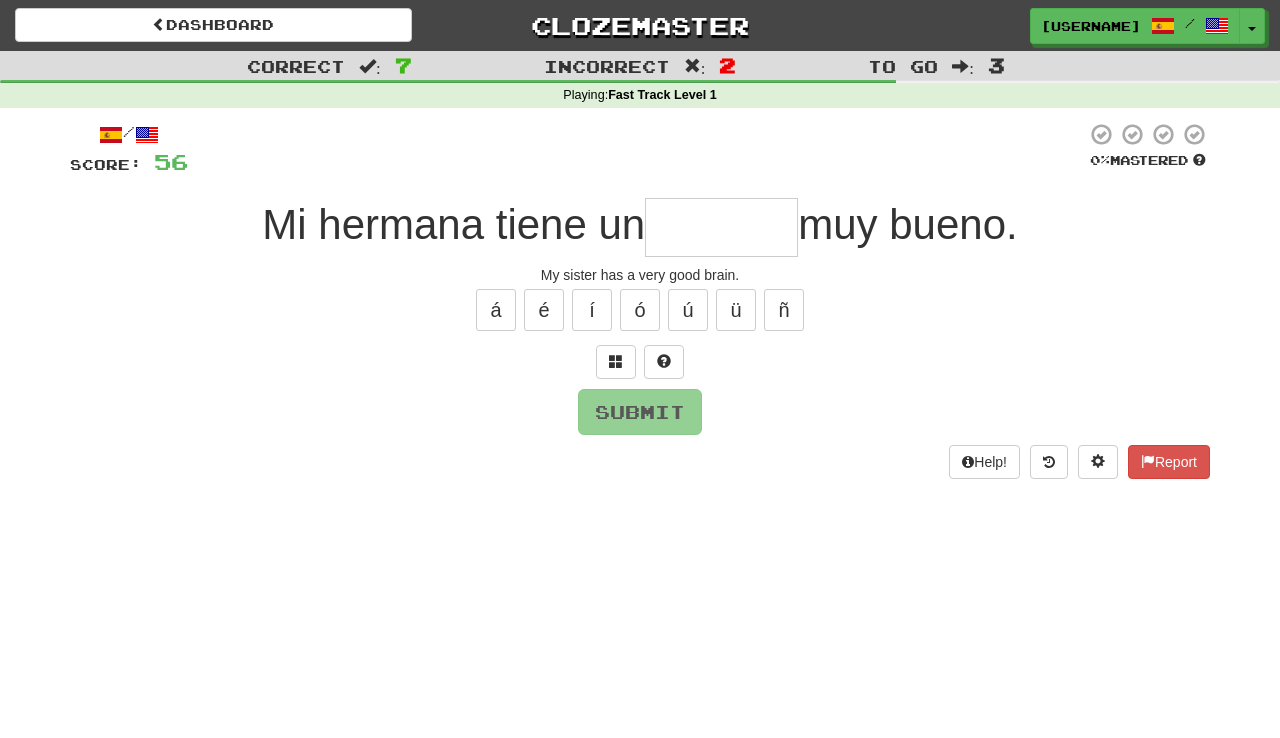 type on "*" 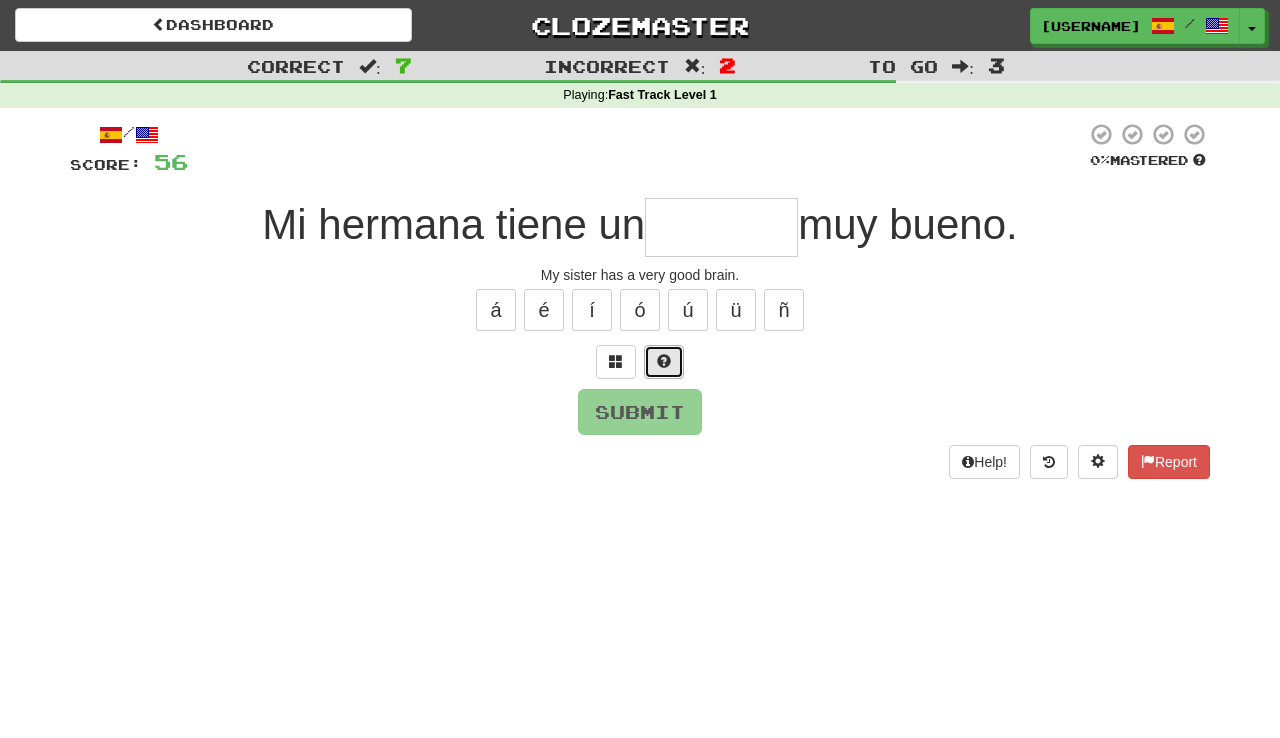 click at bounding box center (664, 361) 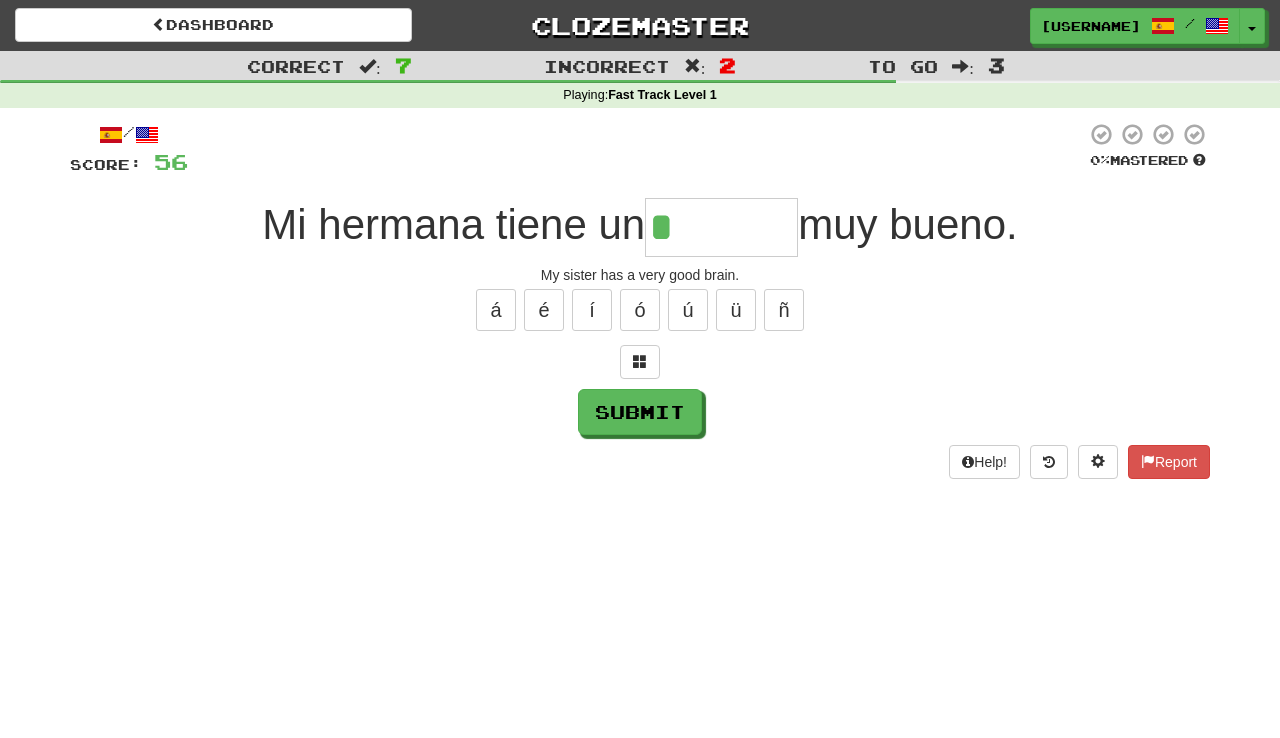 type on "*******" 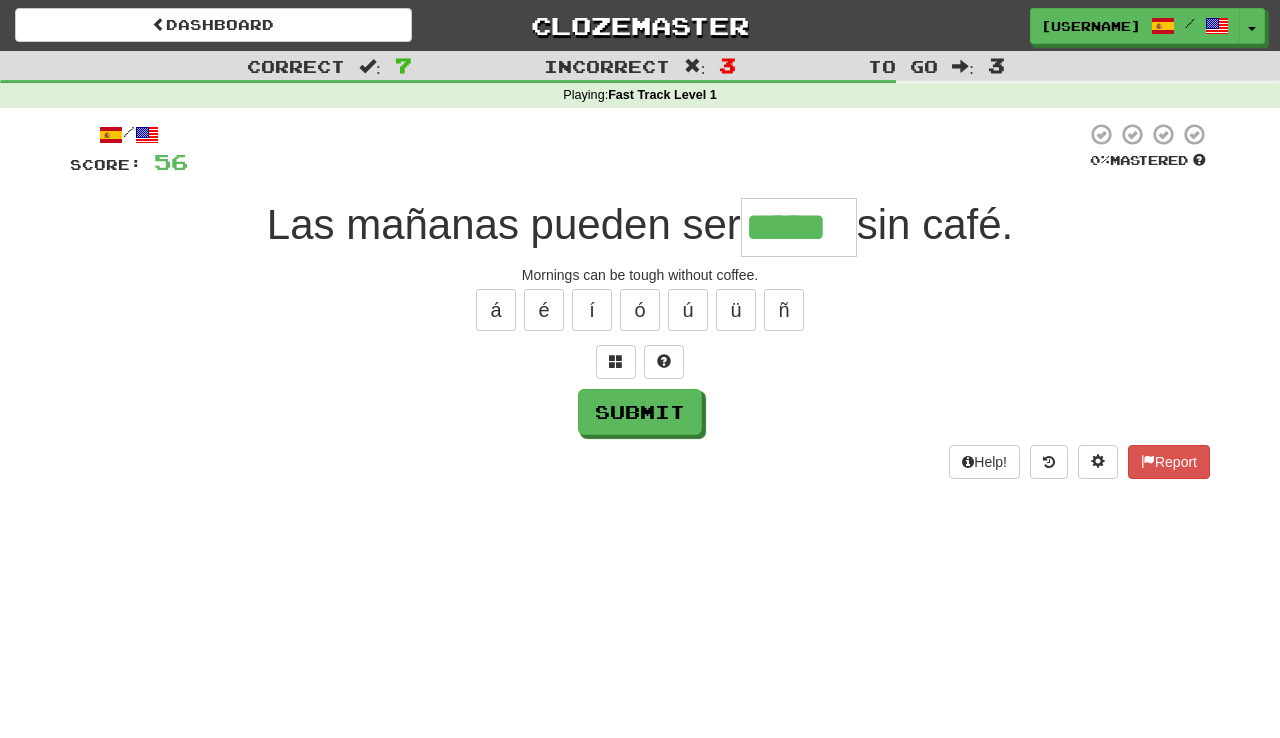 type on "*****" 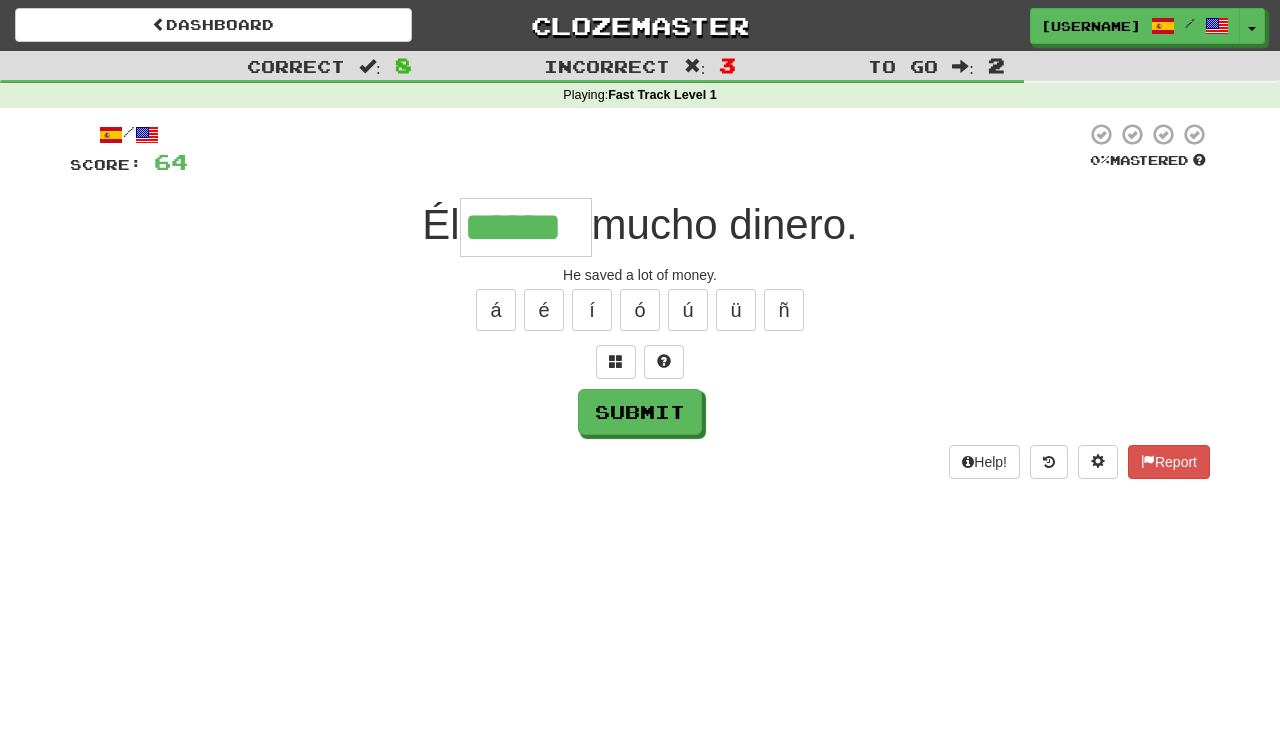 type on "******" 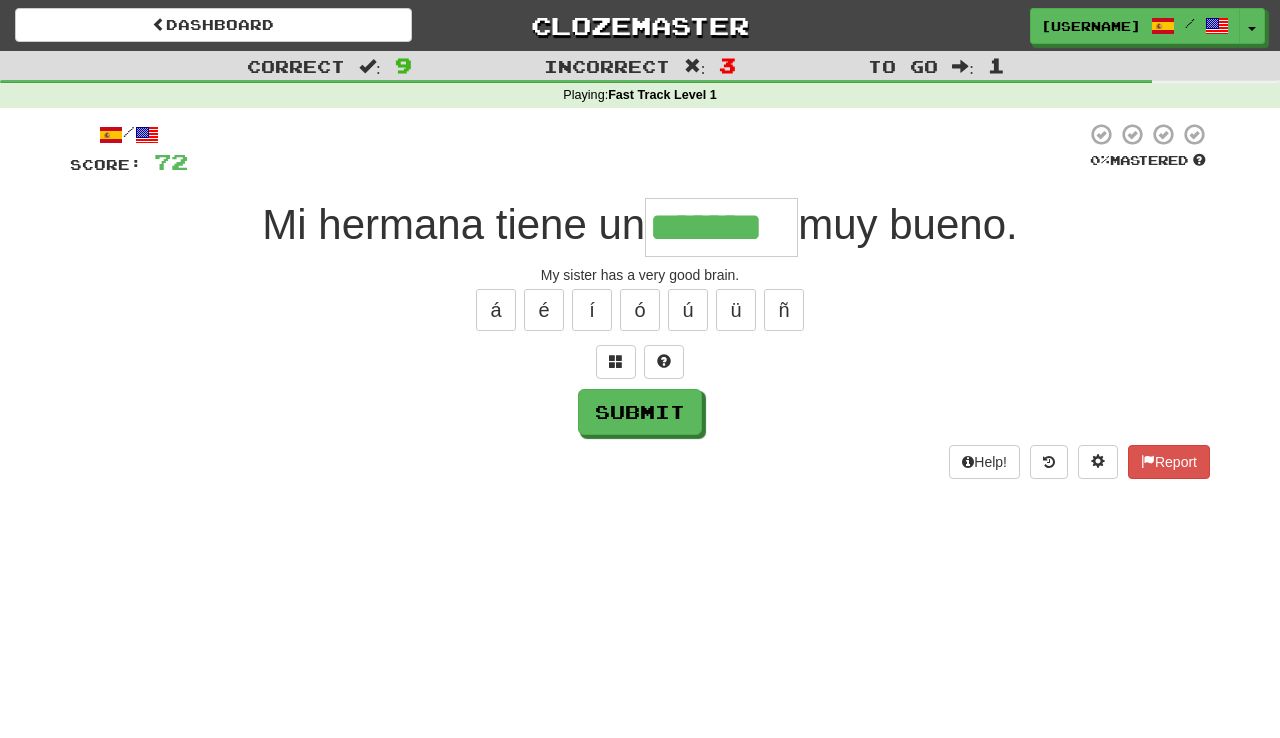 type on "*******" 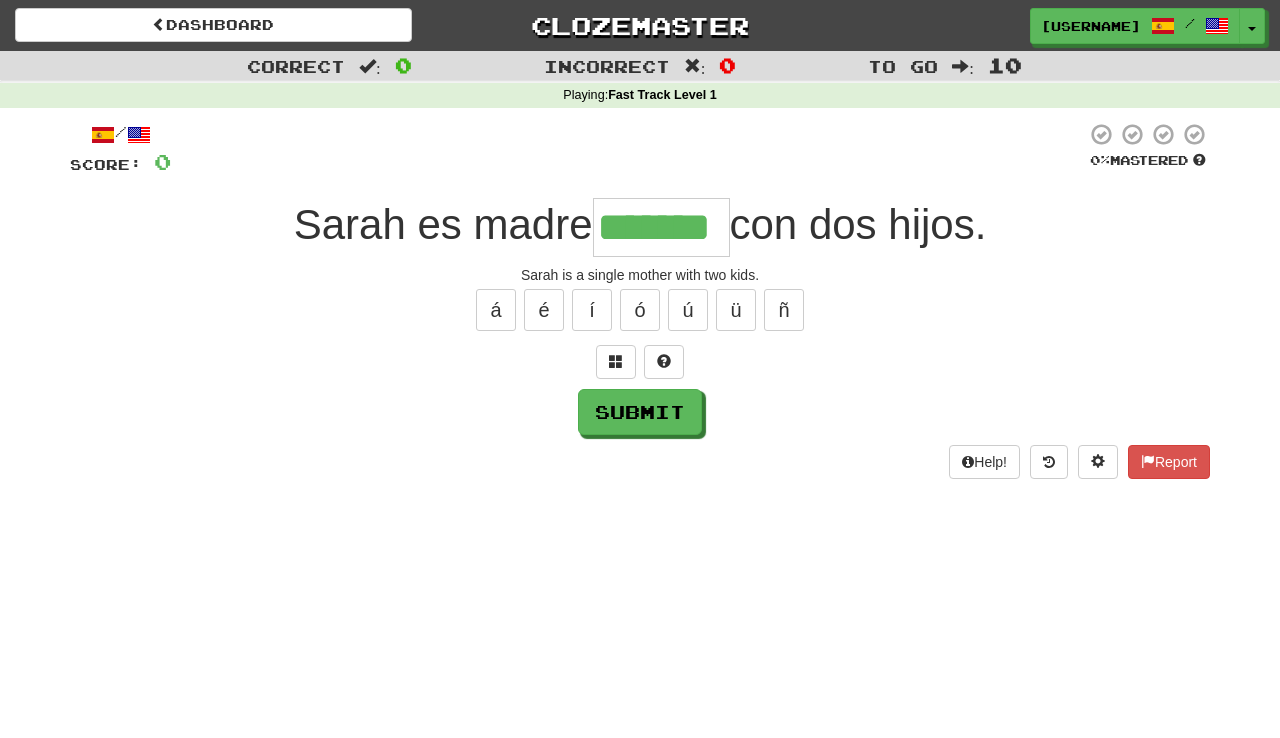 type on "*******" 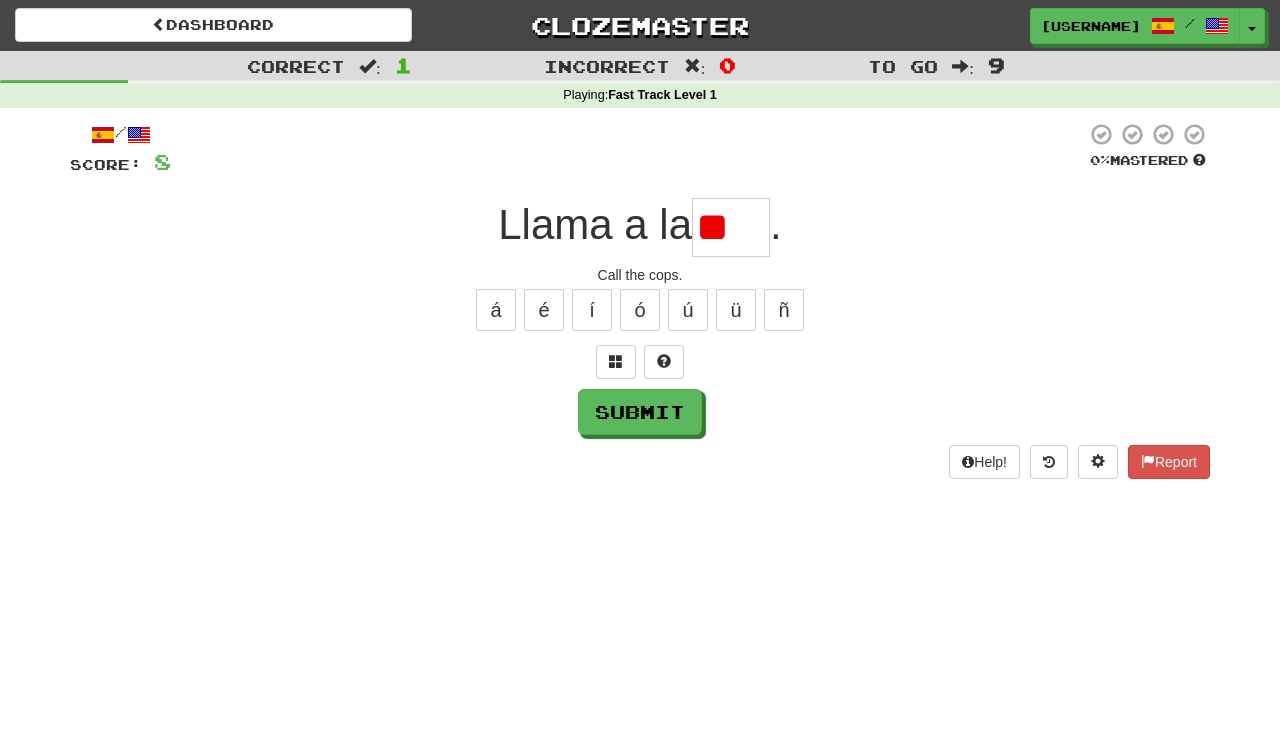 type on "*" 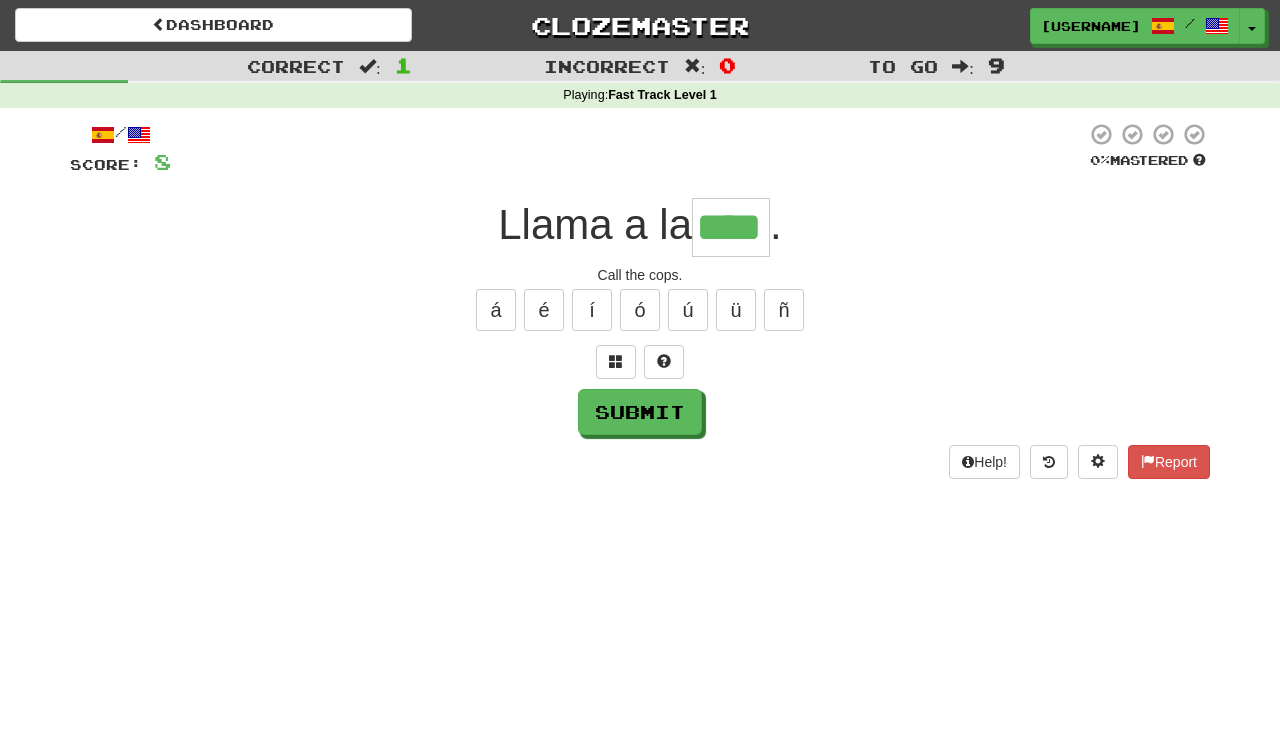 type on "****" 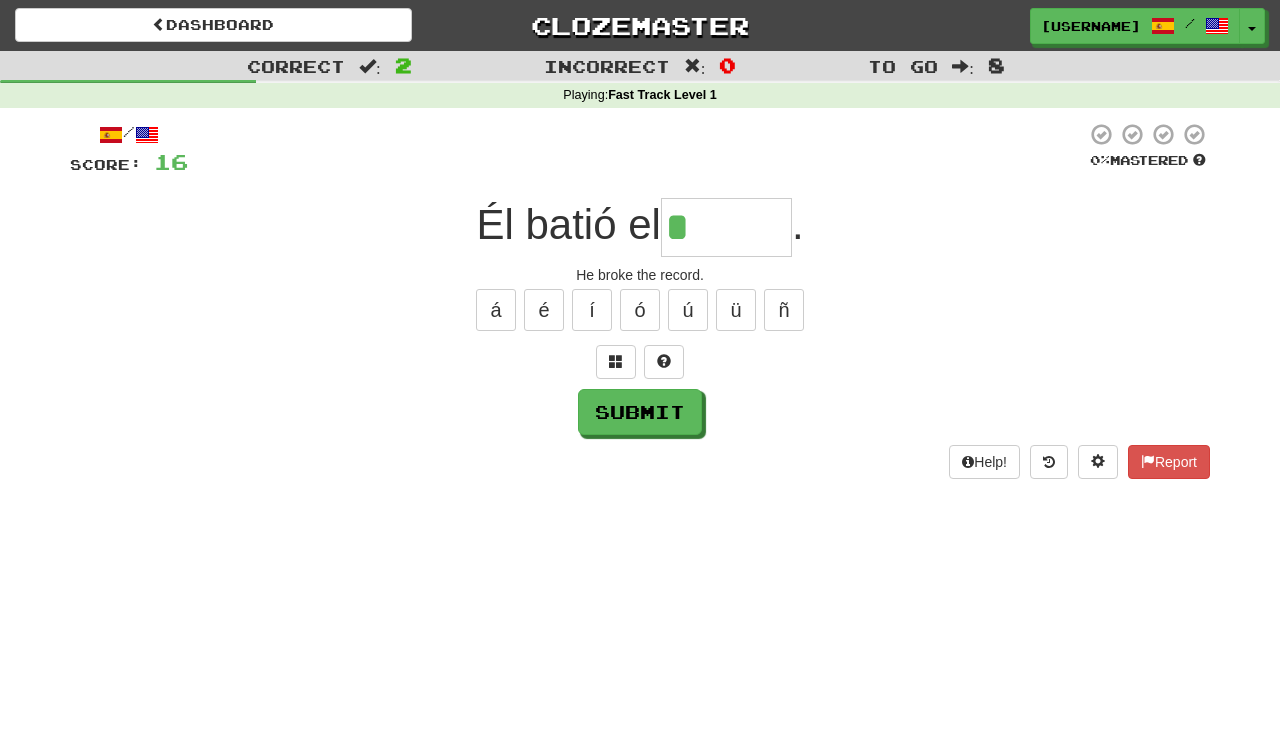 type on "******" 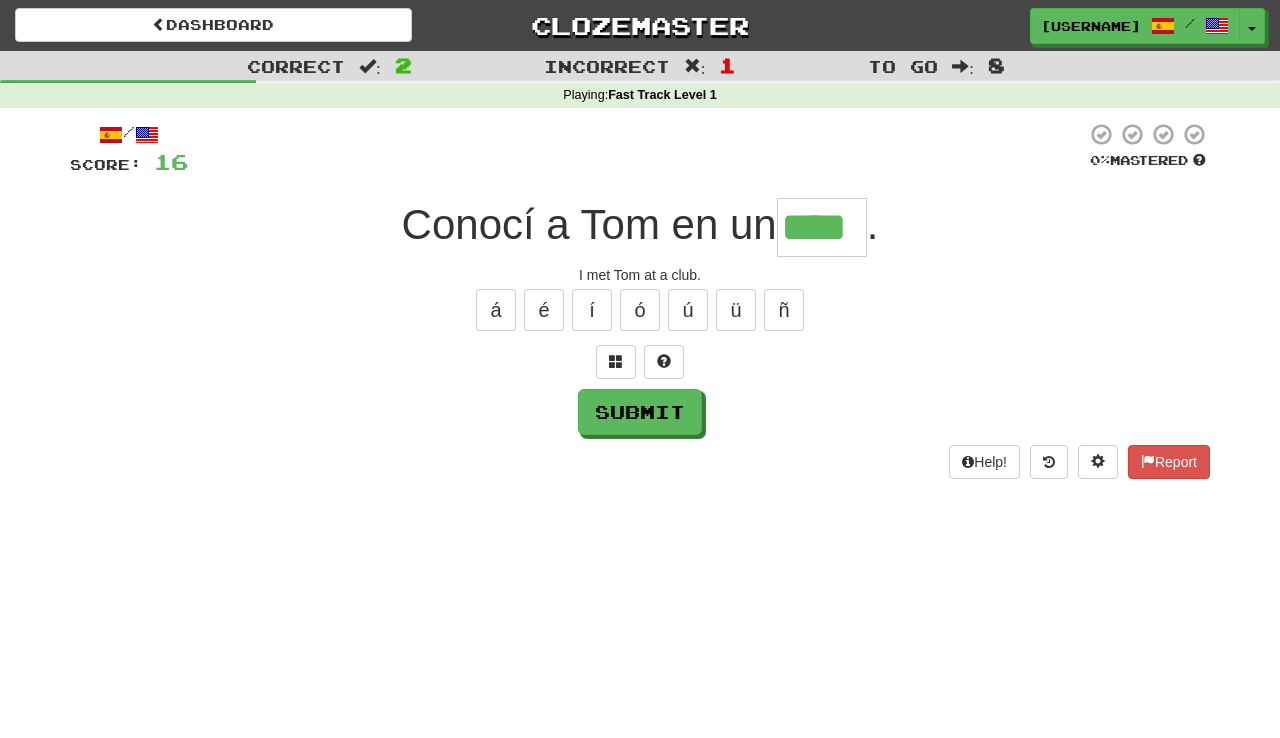 type on "****" 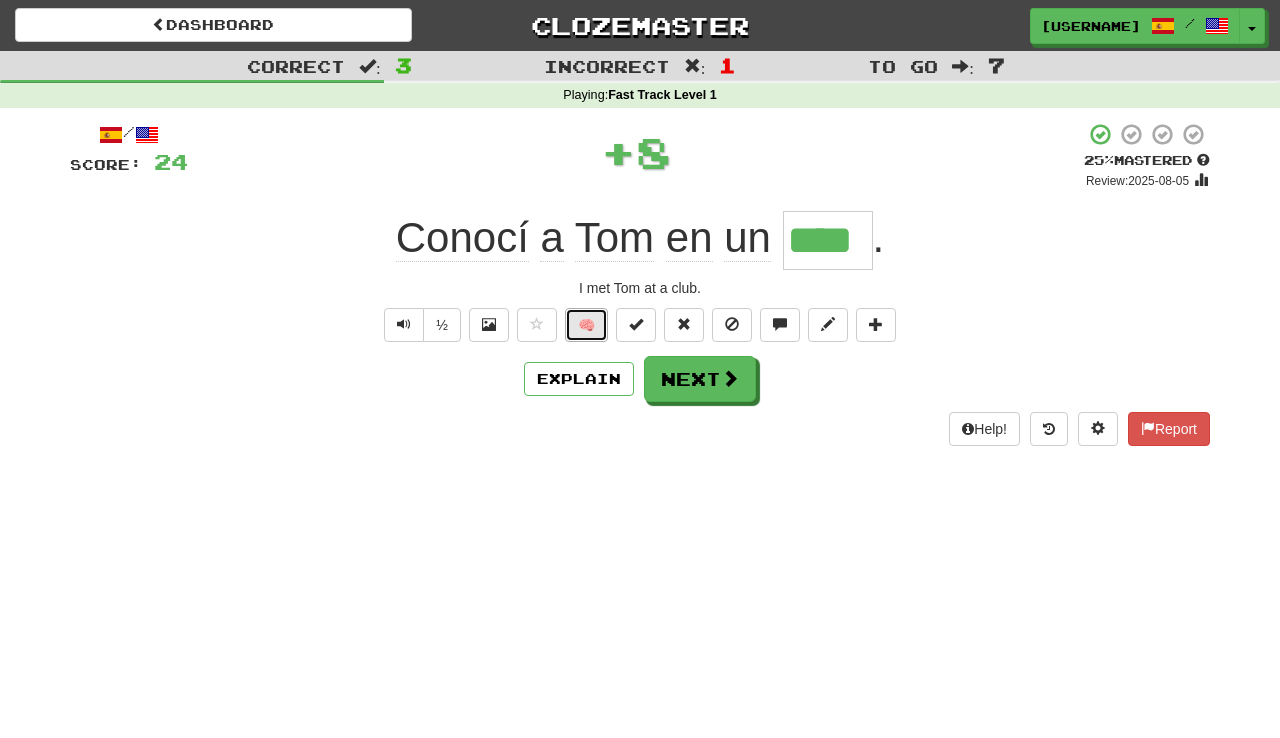 click on "🧠" at bounding box center [586, 325] 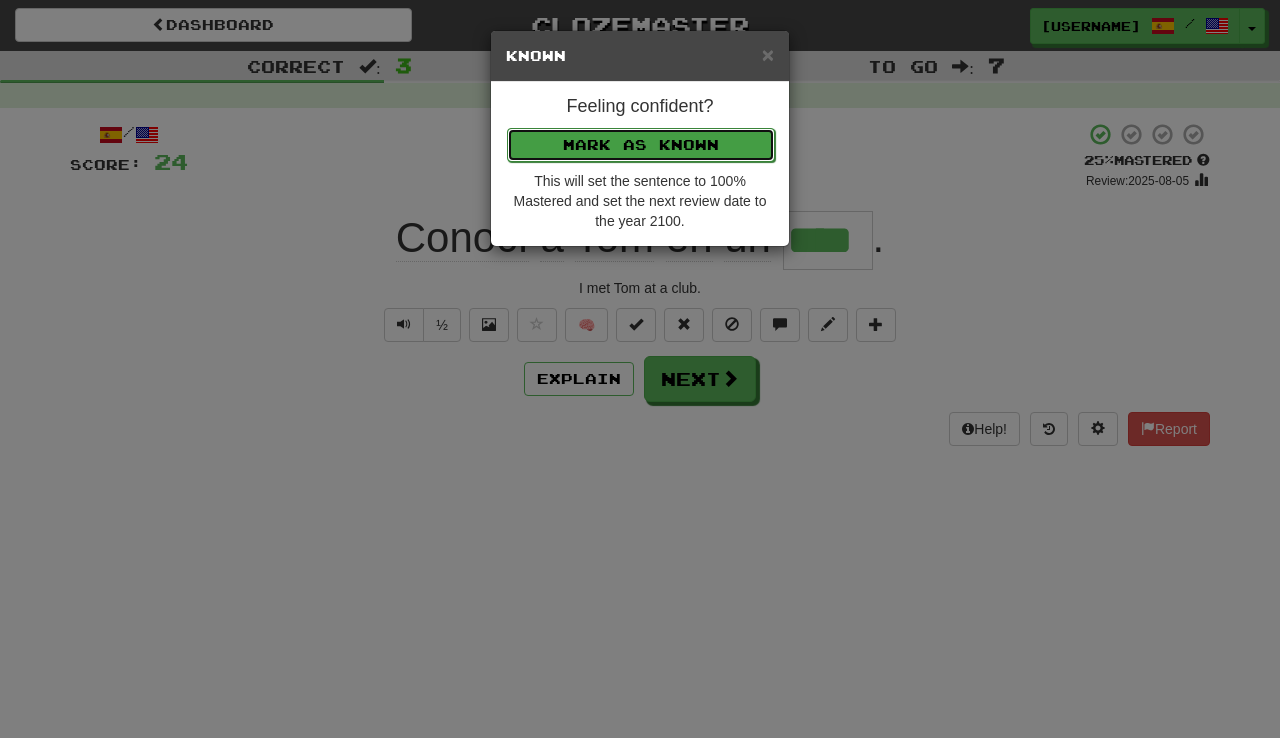 click on "Mark as Known" at bounding box center [641, 145] 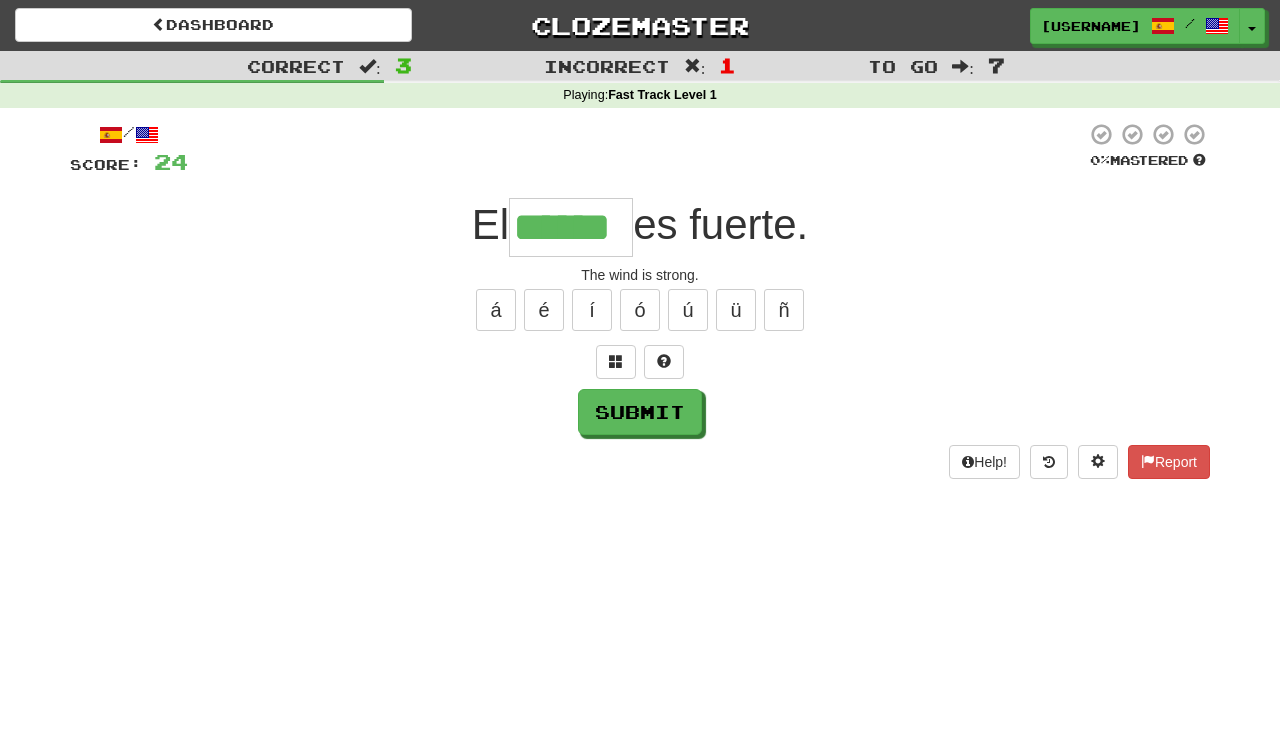 type on "******" 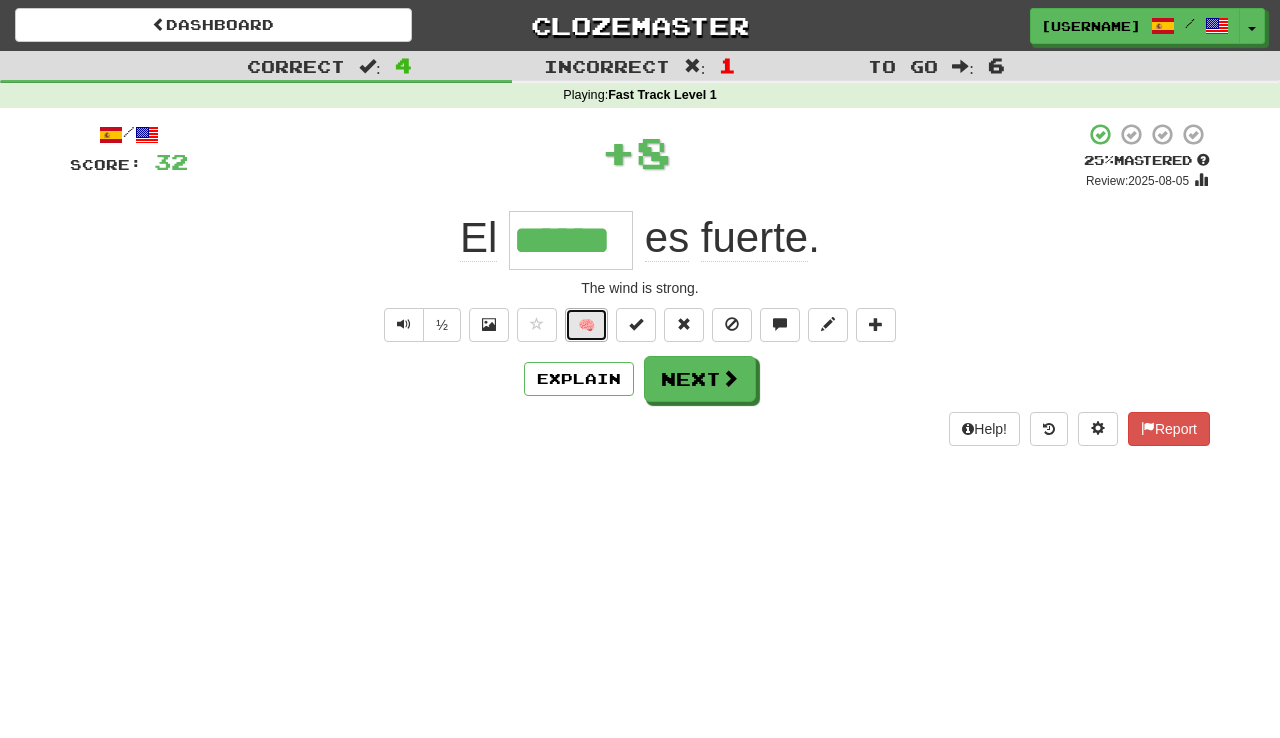 click on "🧠" at bounding box center [586, 325] 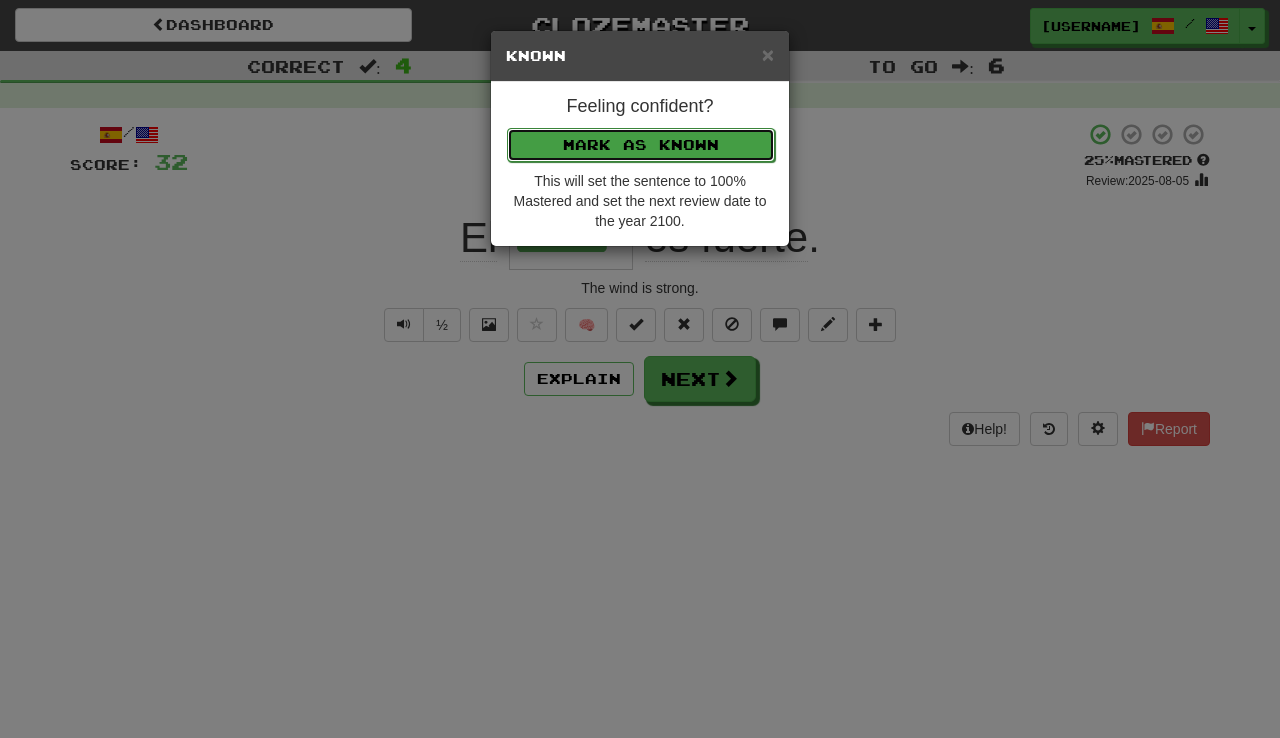 click on "Mark as Known" at bounding box center (641, 145) 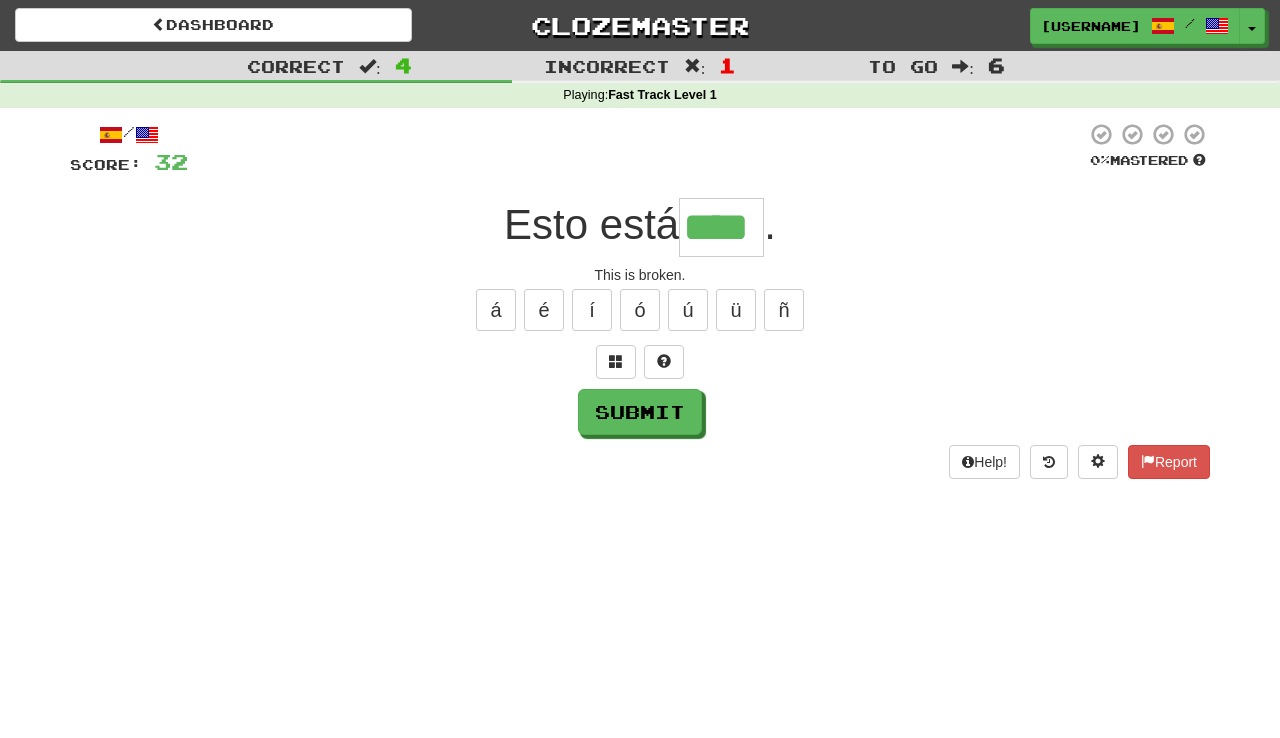 type on "****" 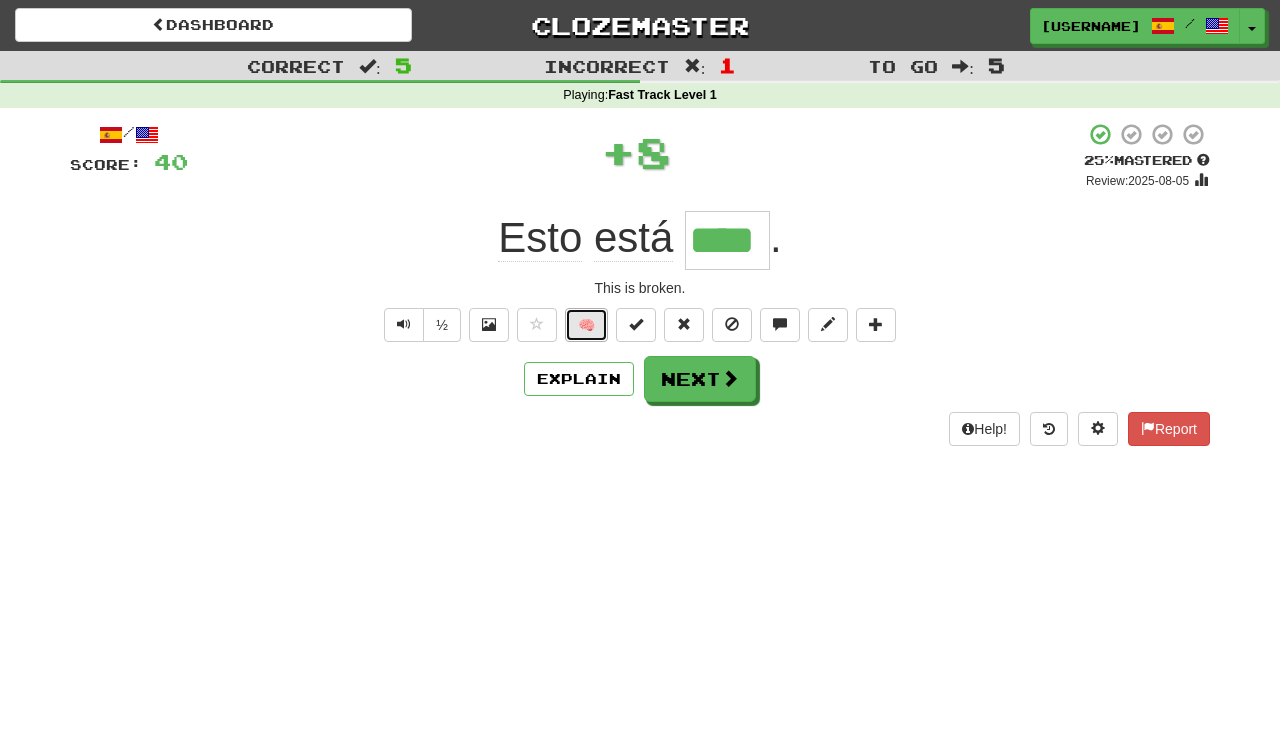 click on "🧠" at bounding box center [586, 325] 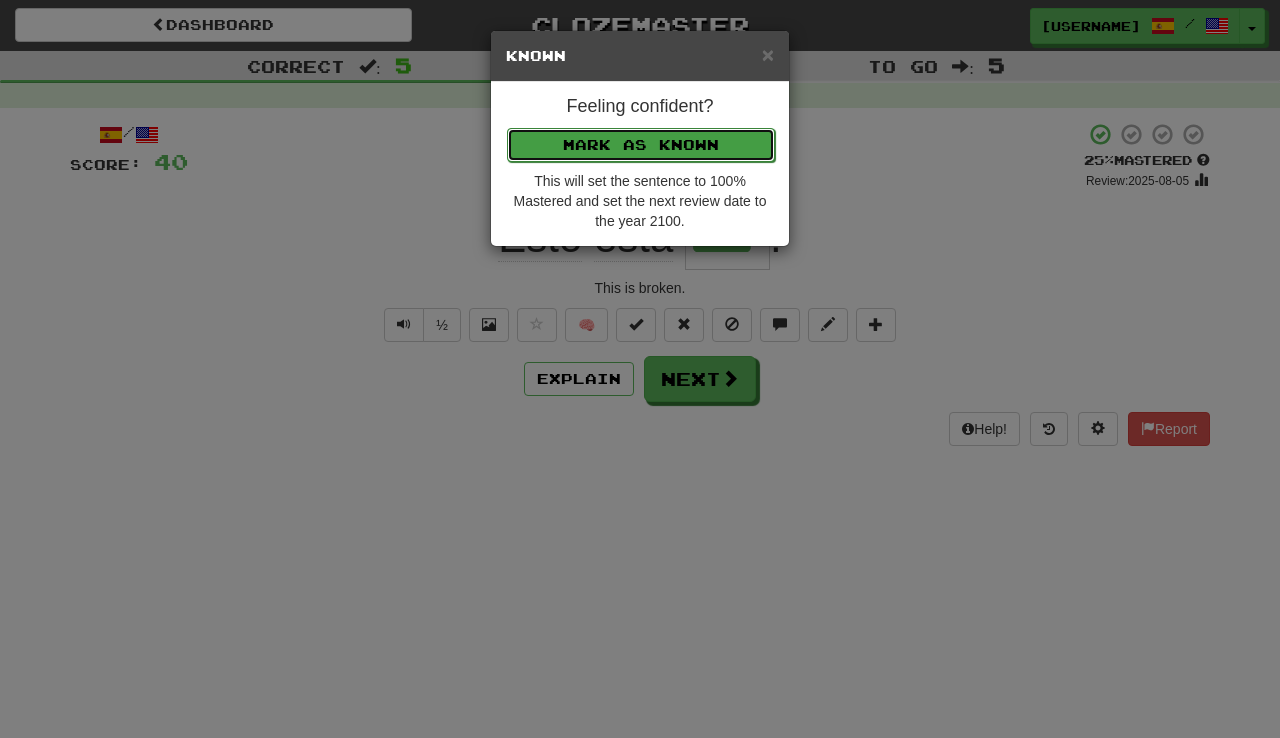 click on "Mark as Known" at bounding box center (641, 145) 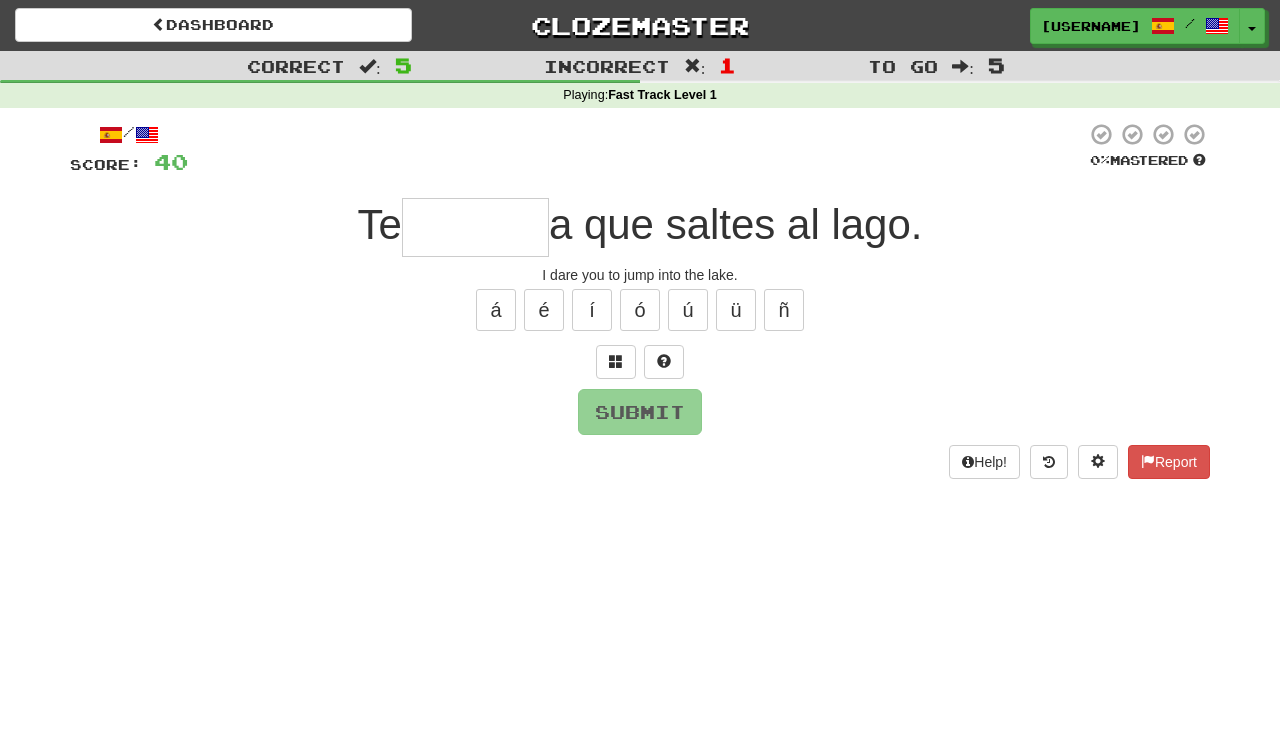 type on "*******" 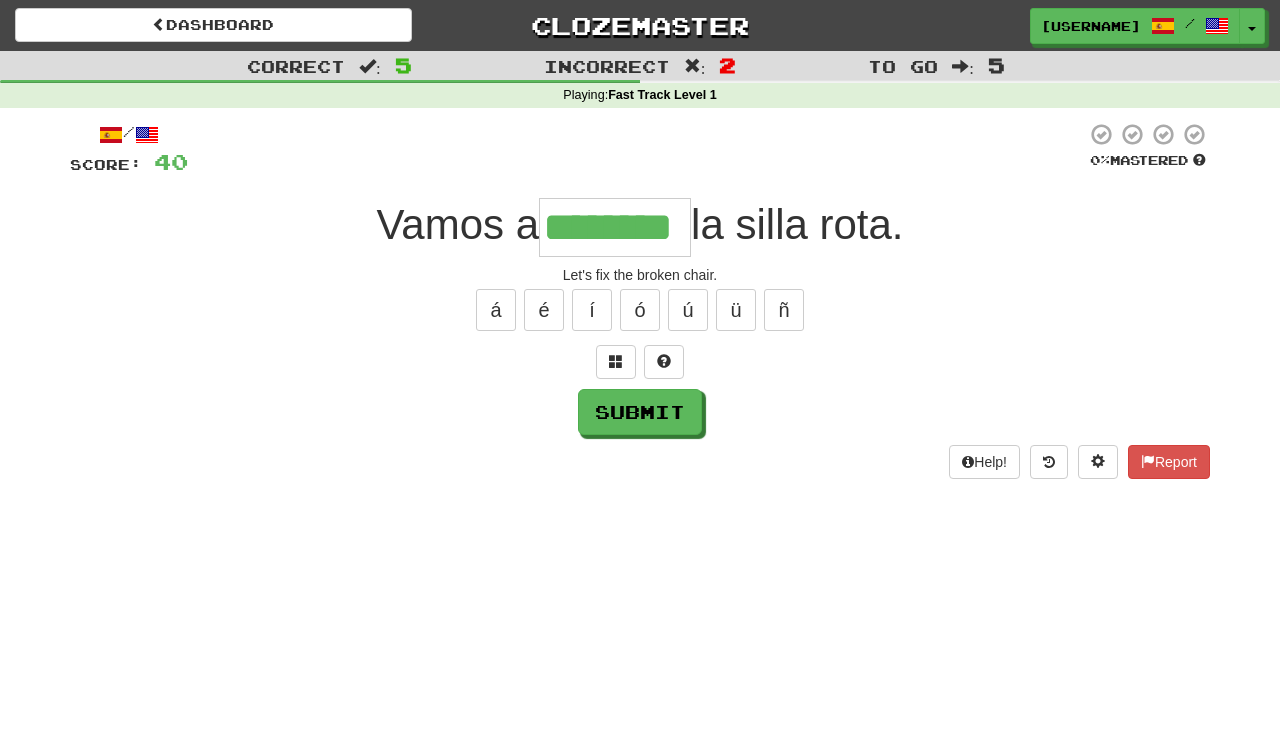 type on "********" 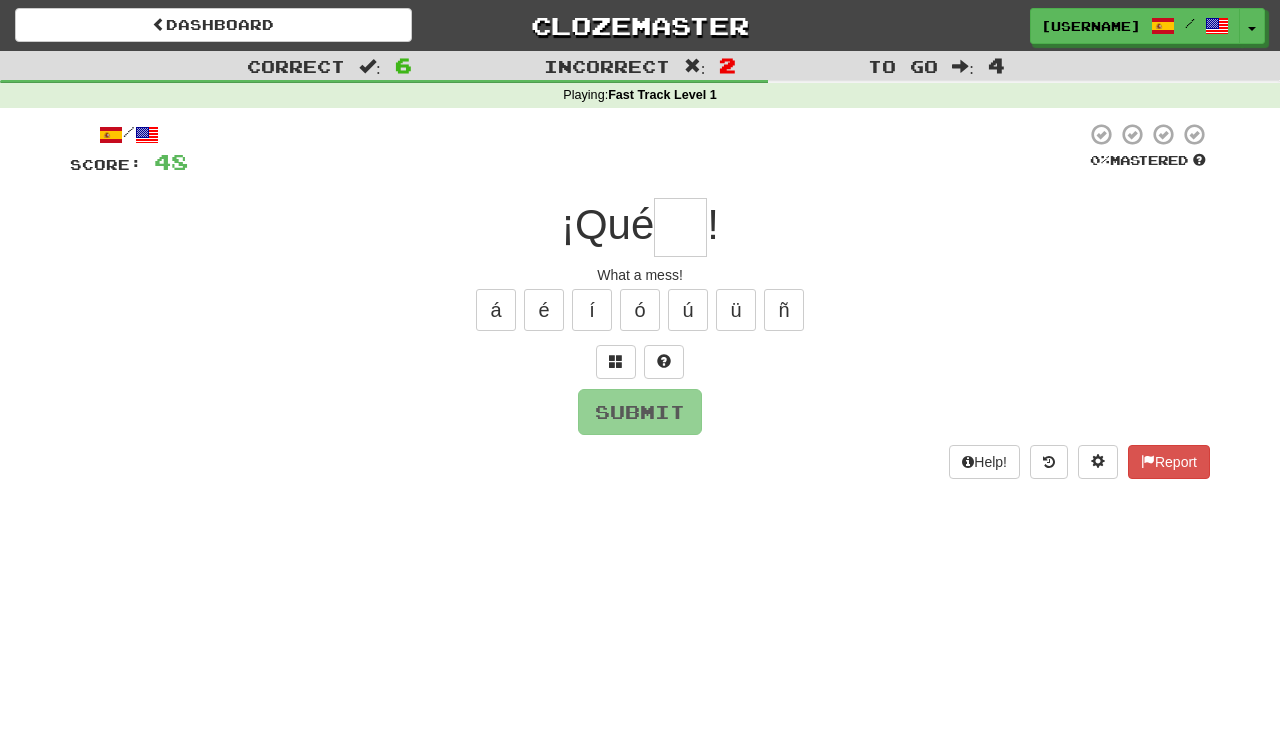 type on "*" 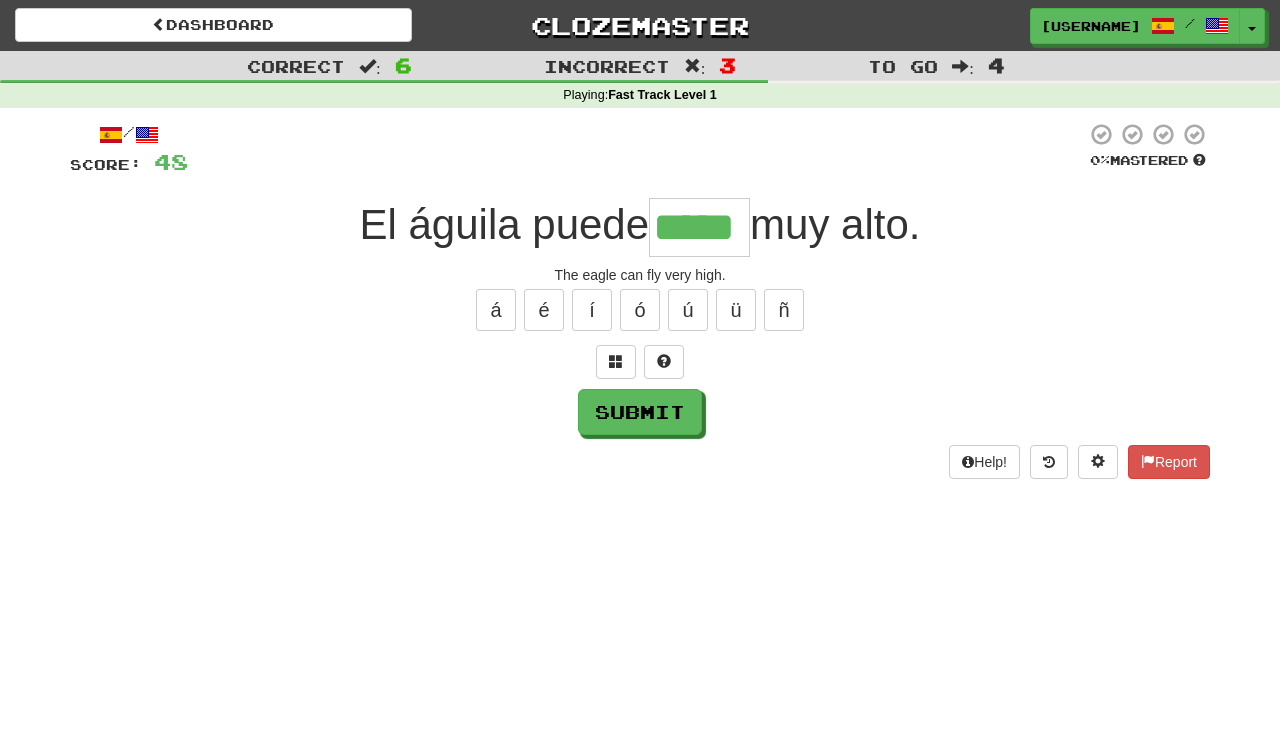type on "*****" 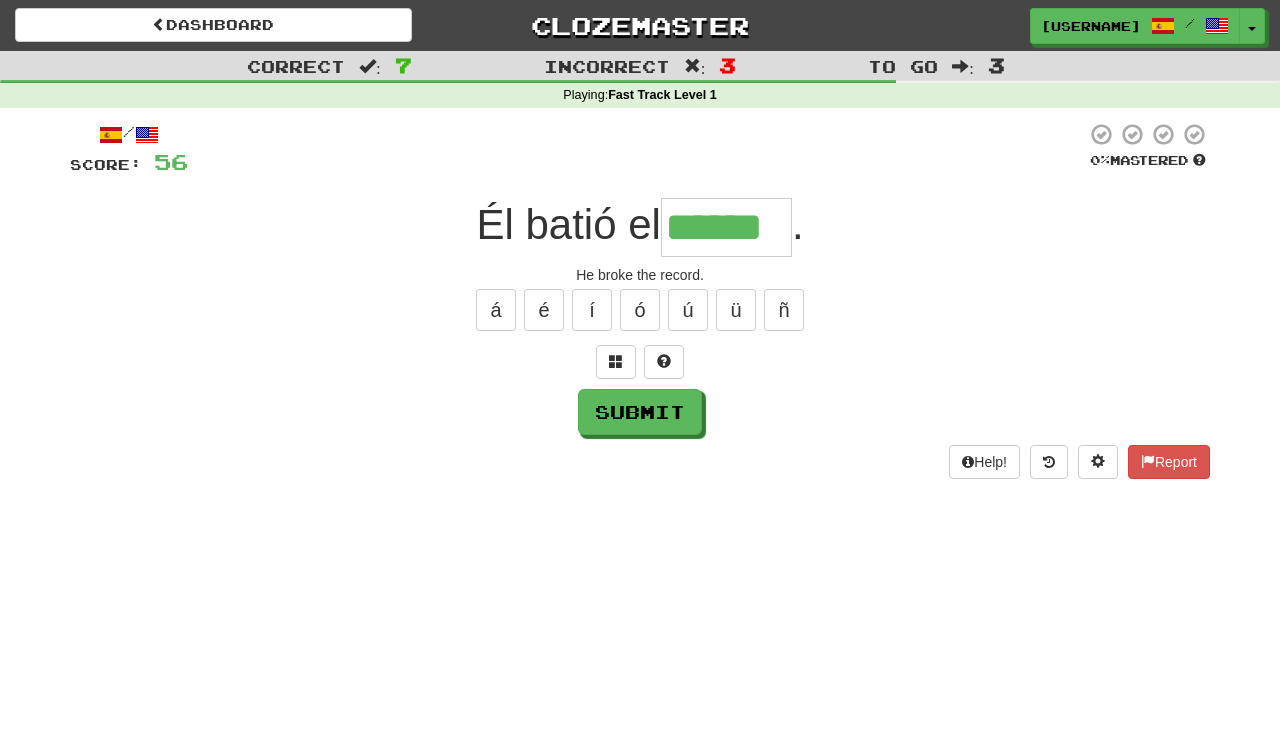 type on "******" 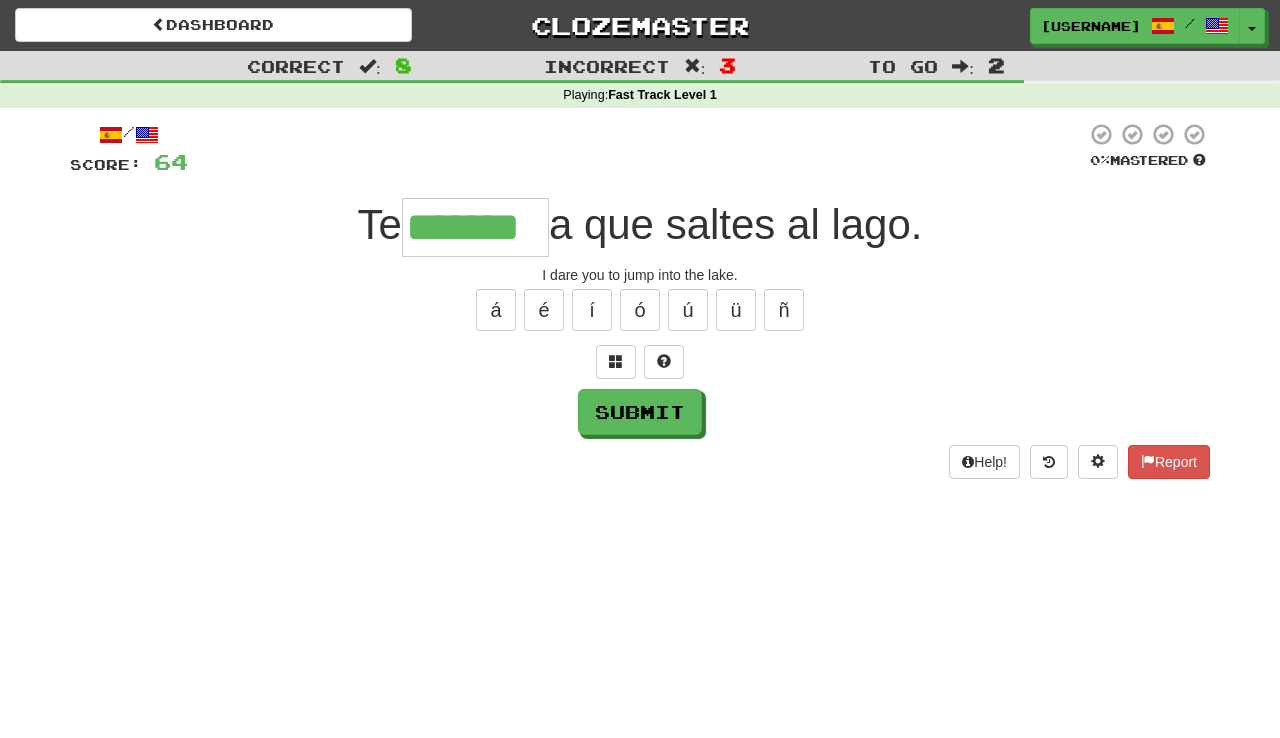 type on "*******" 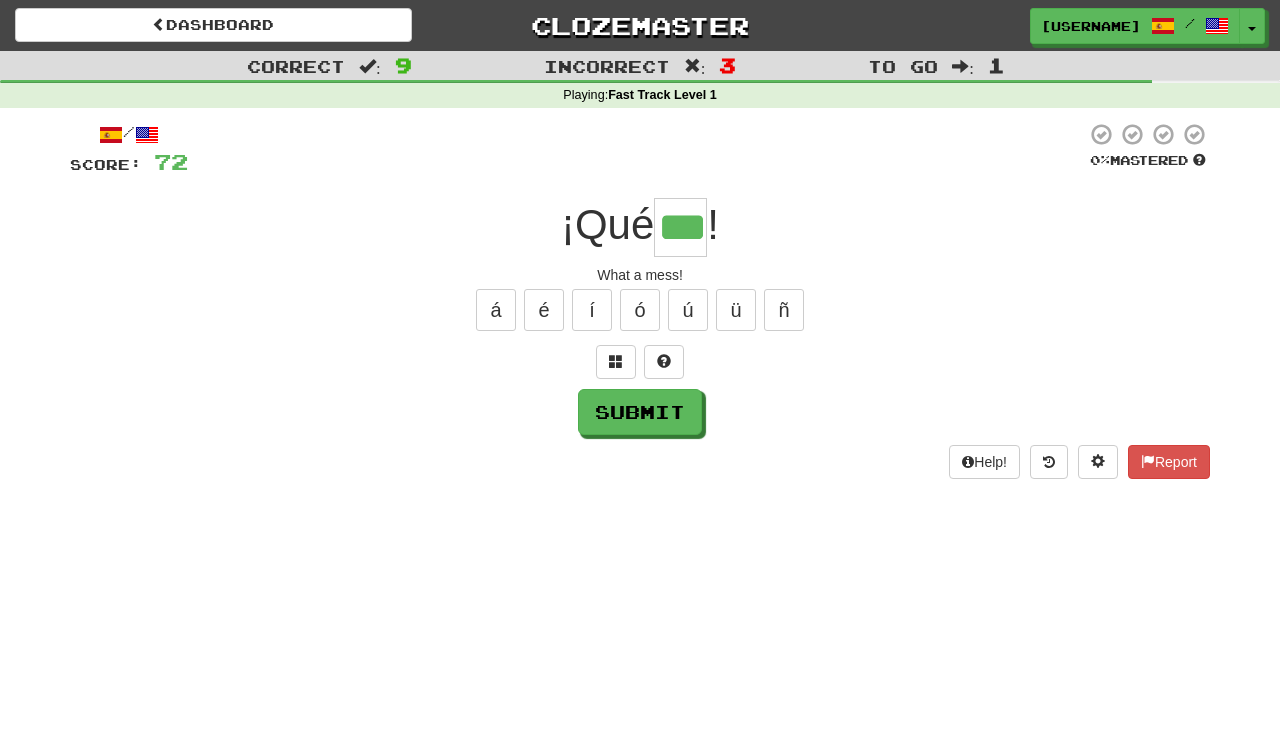 type on "***" 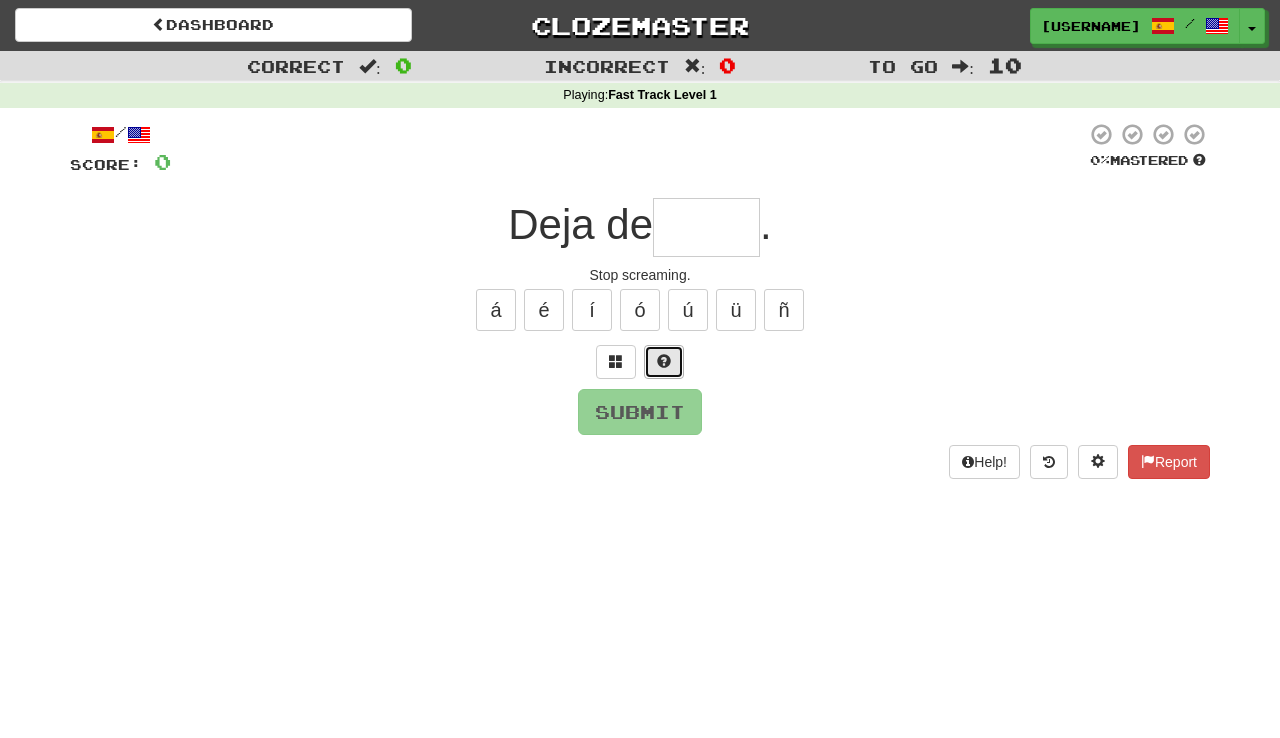 click at bounding box center (664, 361) 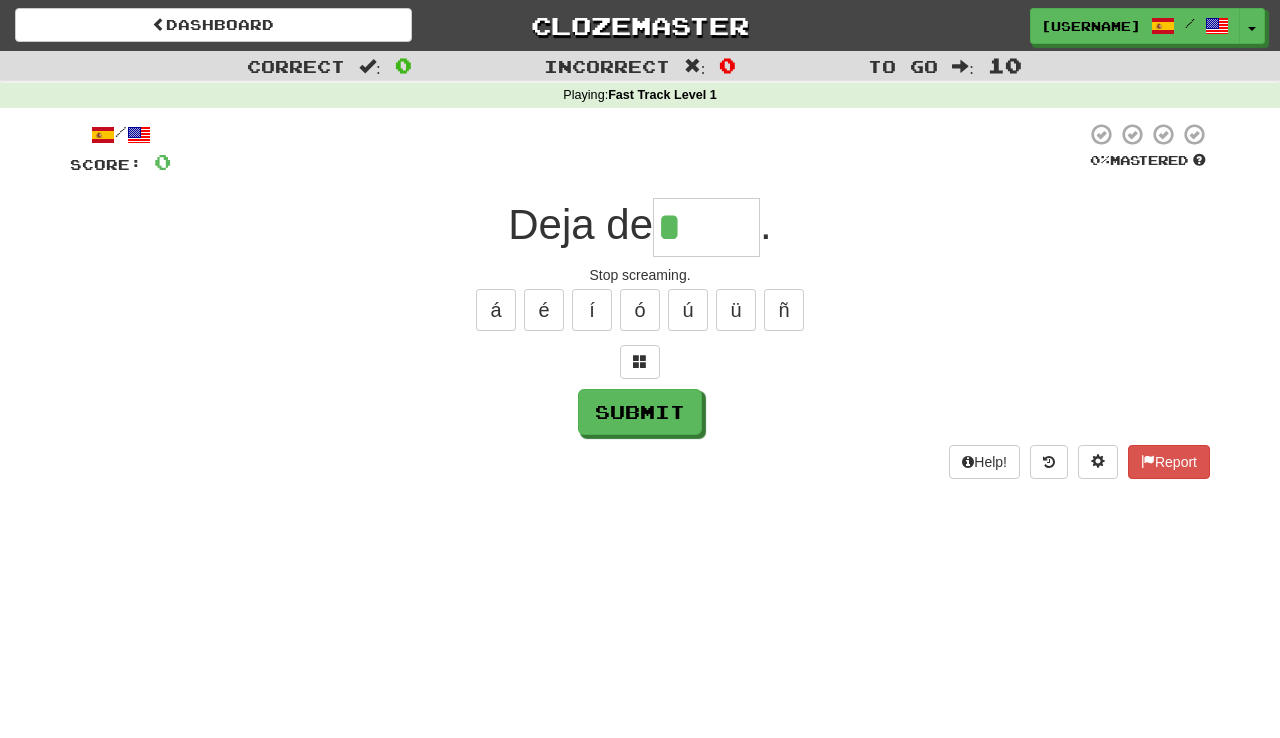 type on "******" 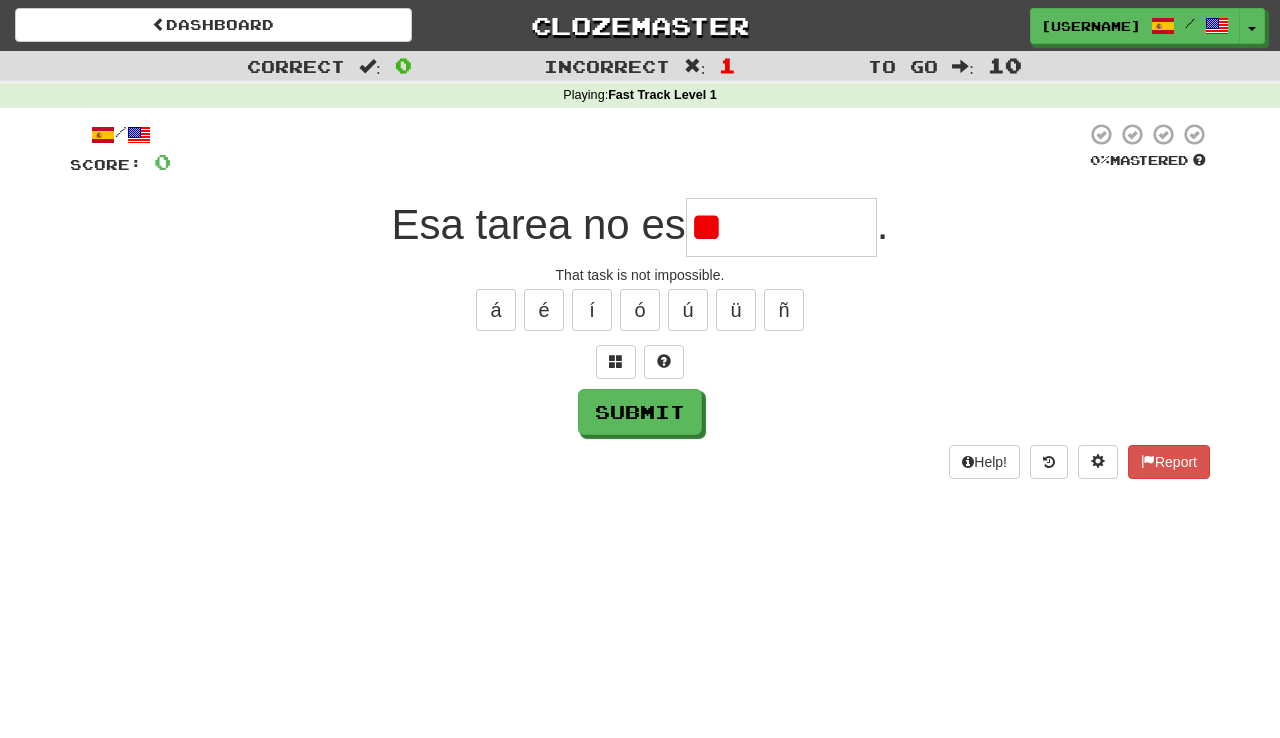 type on "*" 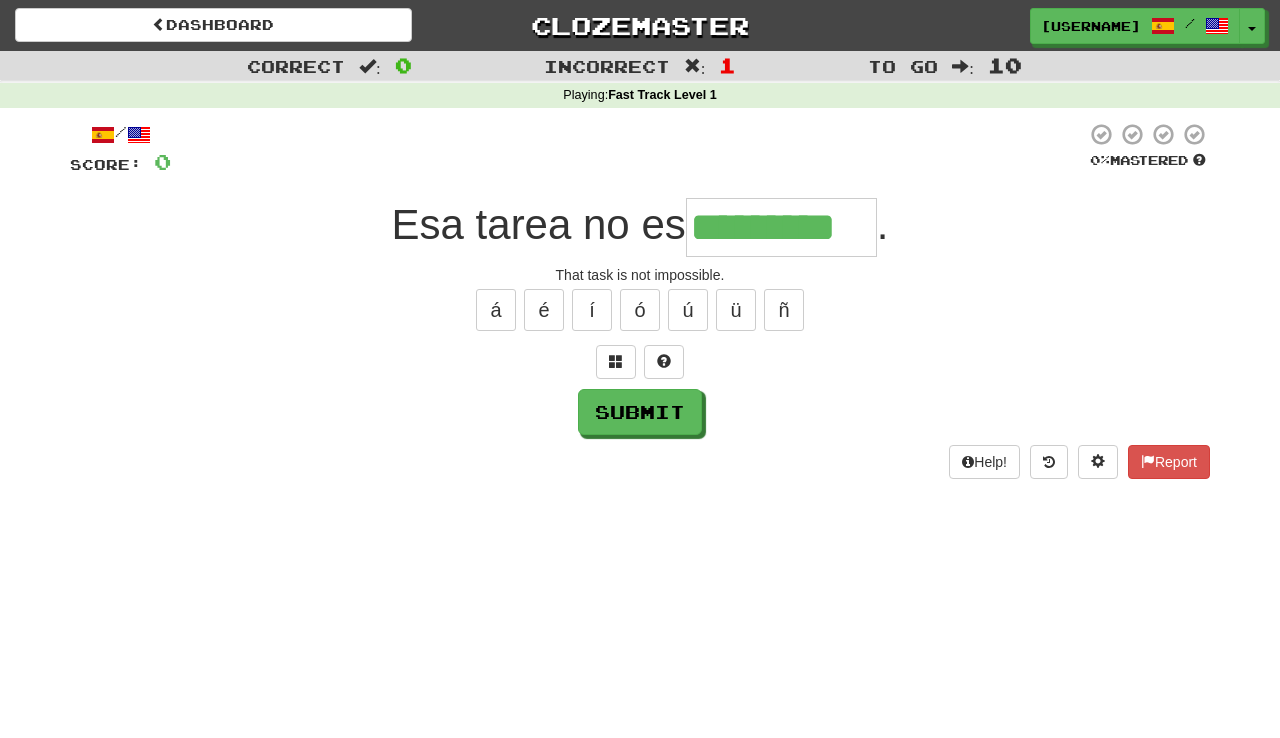 type on "*********" 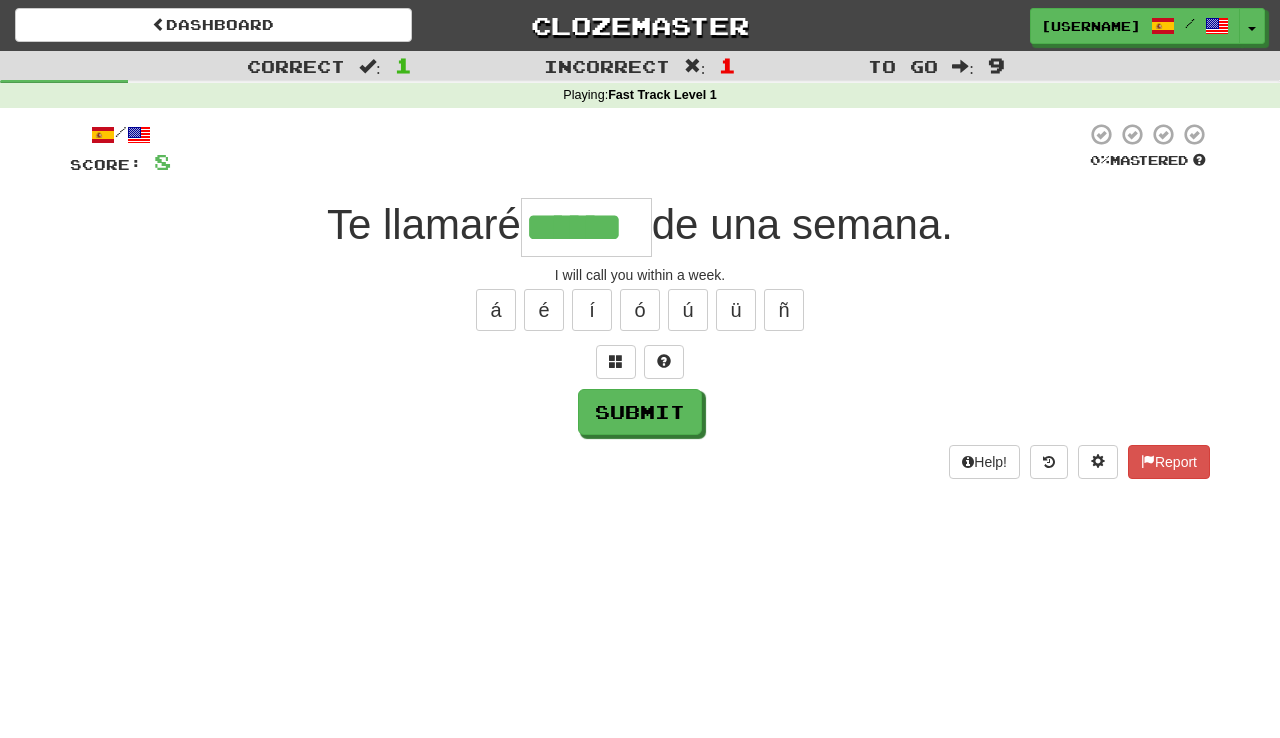 type on "******" 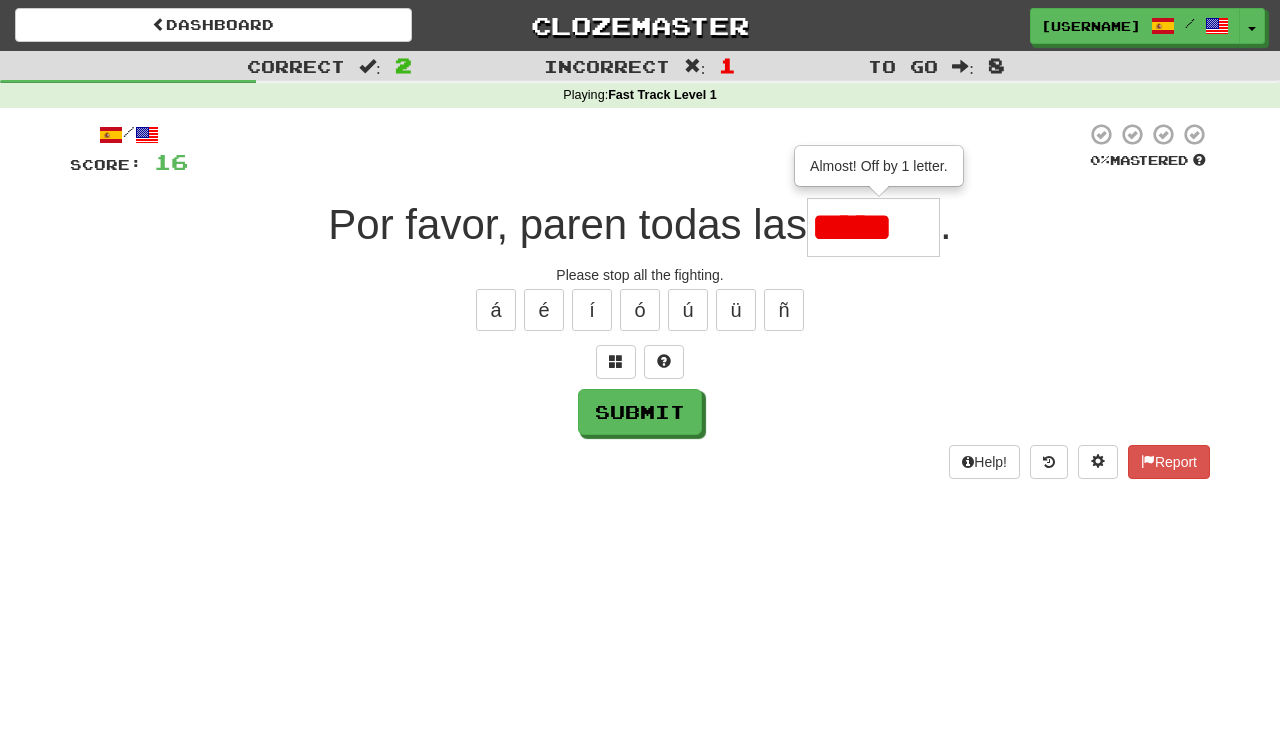 scroll, scrollTop: 0, scrollLeft: 0, axis: both 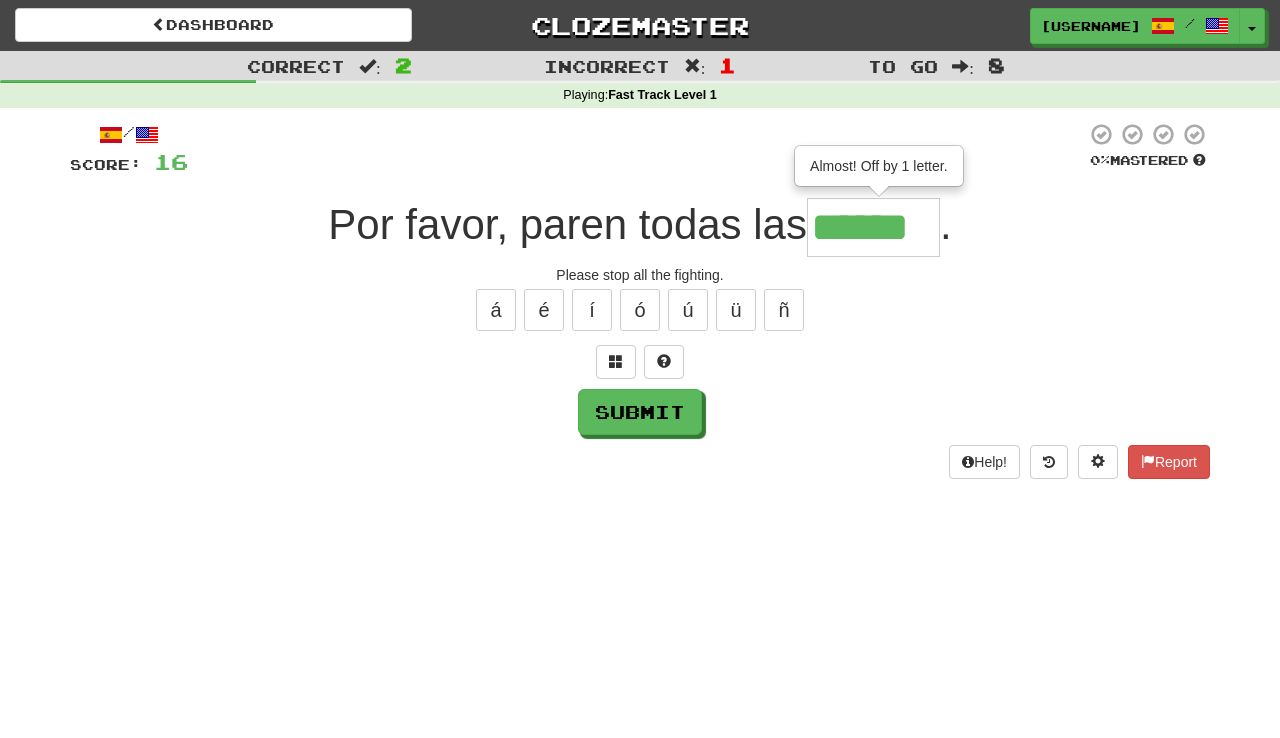 type on "******" 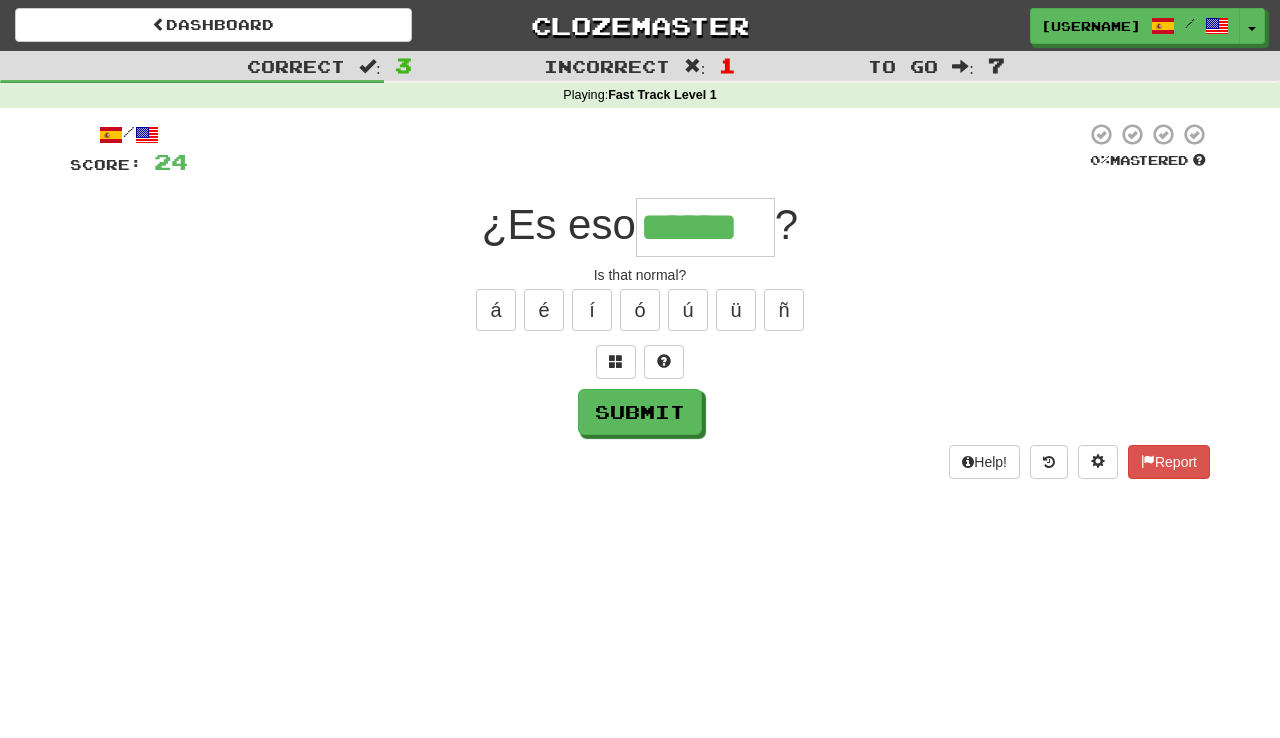 type on "******" 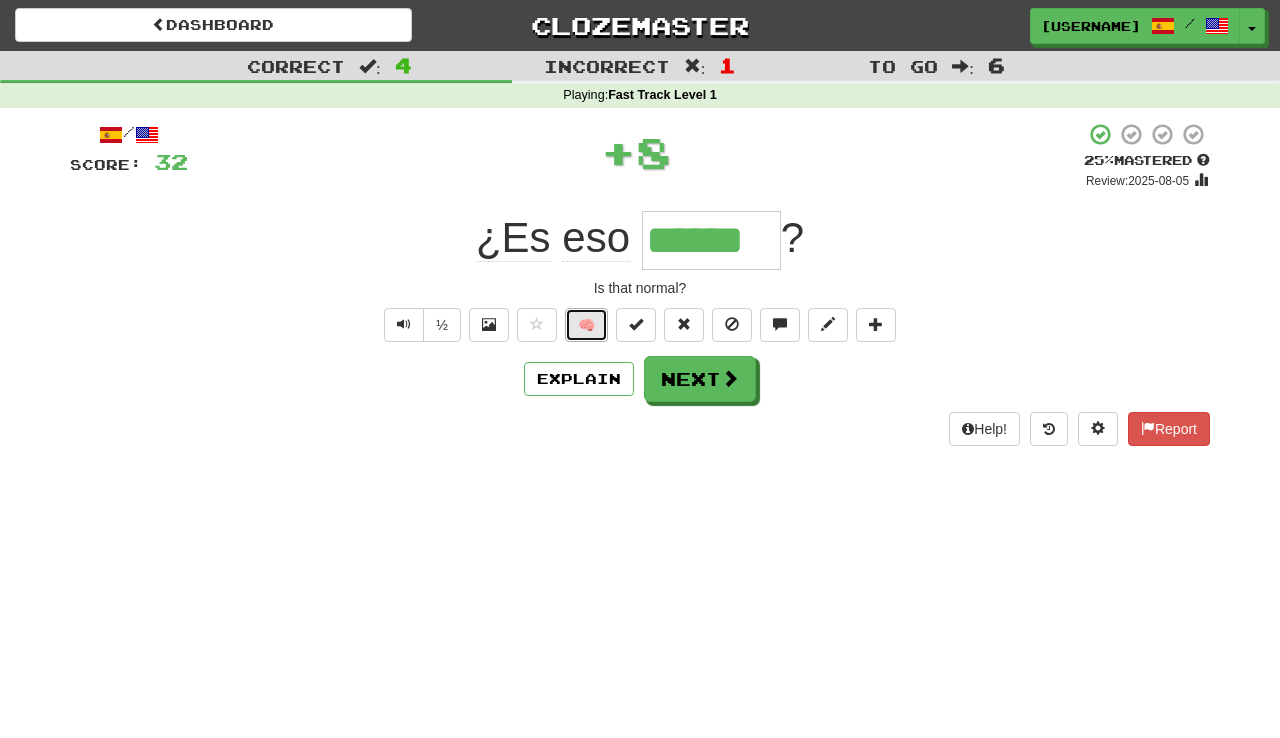 click on "🧠" at bounding box center [586, 325] 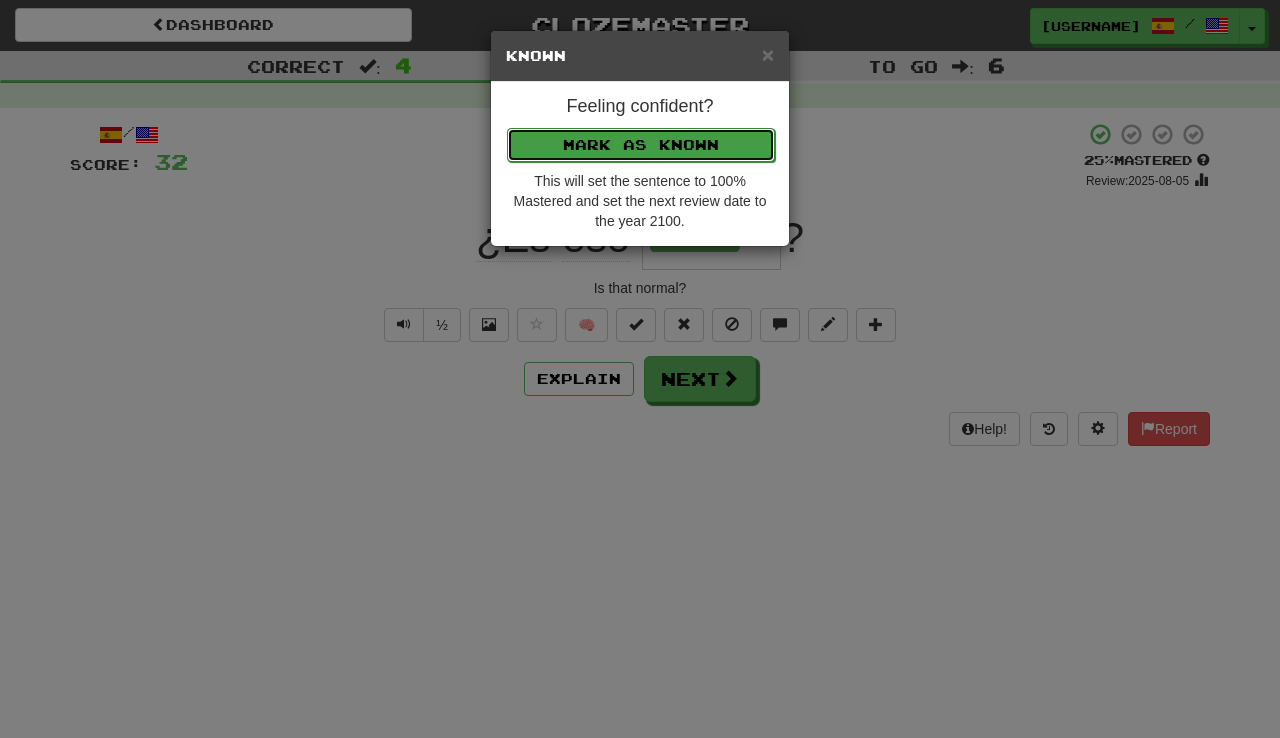 click on "Mark as Known" at bounding box center [641, 145] 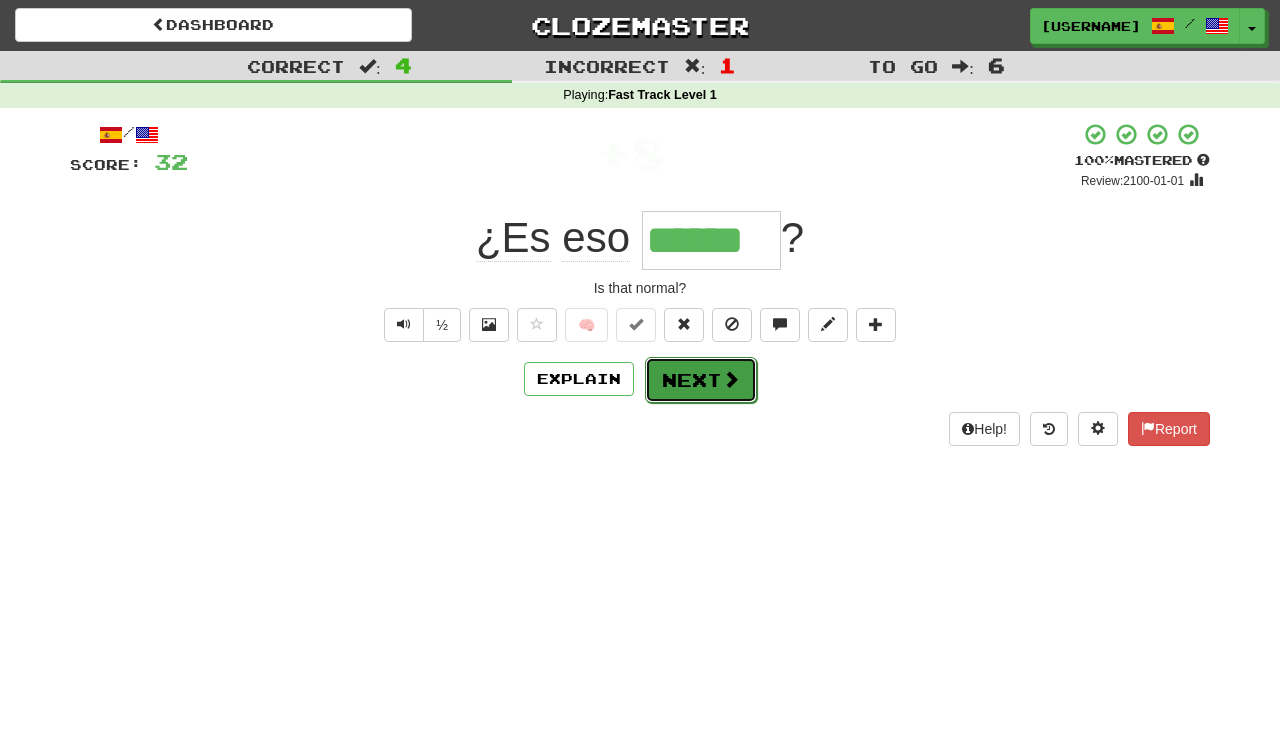 click on "Next" at bounding box center (701, 380) 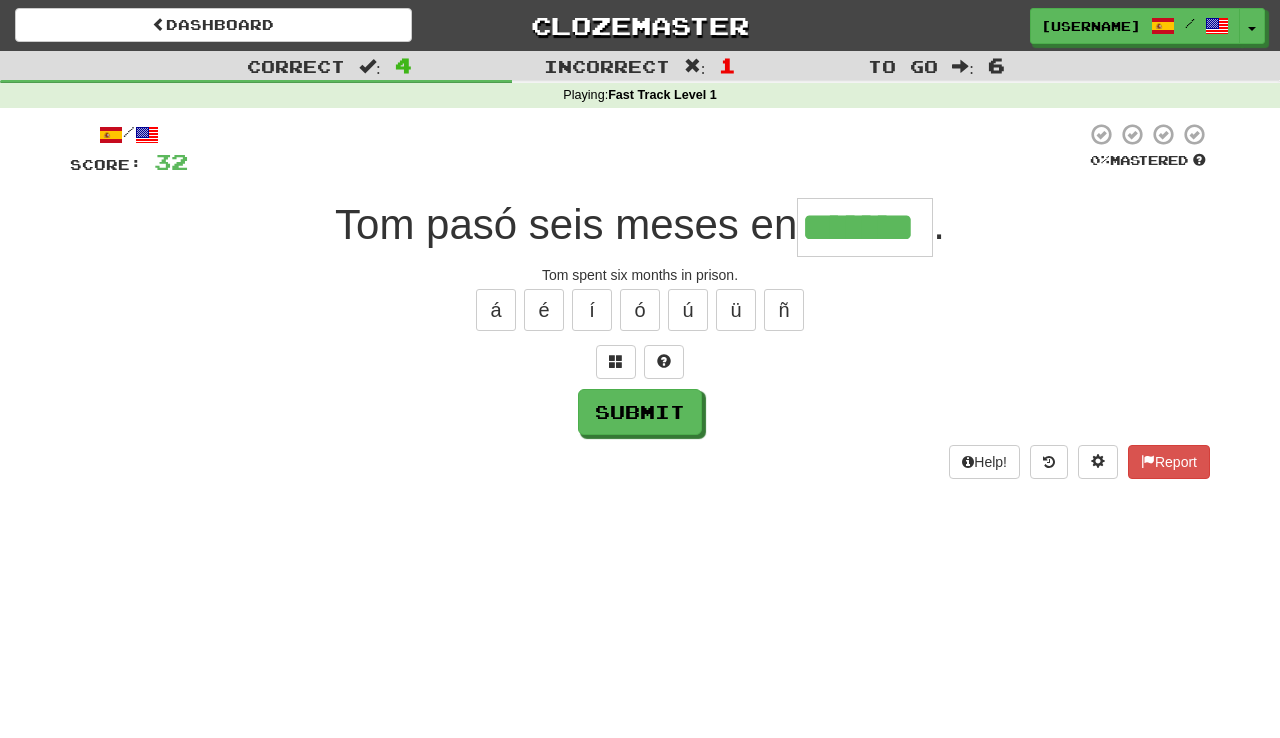 type on "*******" 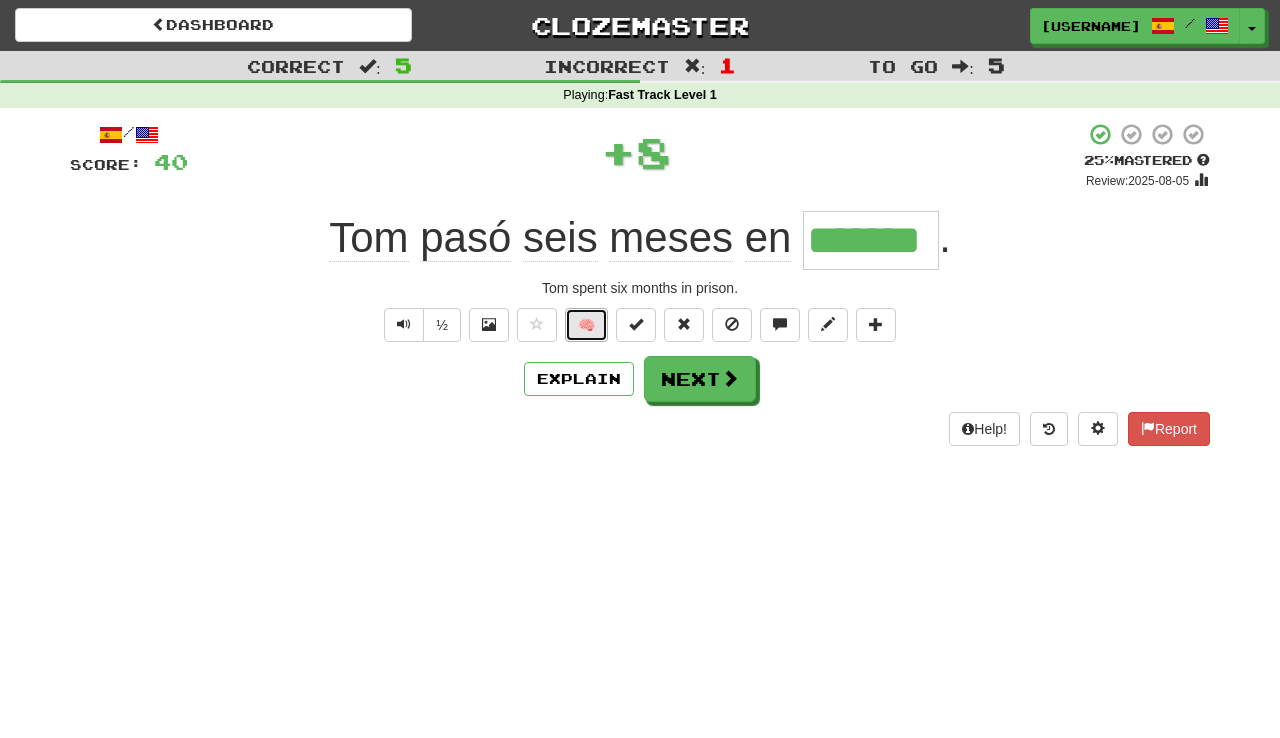 click on "🧠" at bounding box center (586, 325) 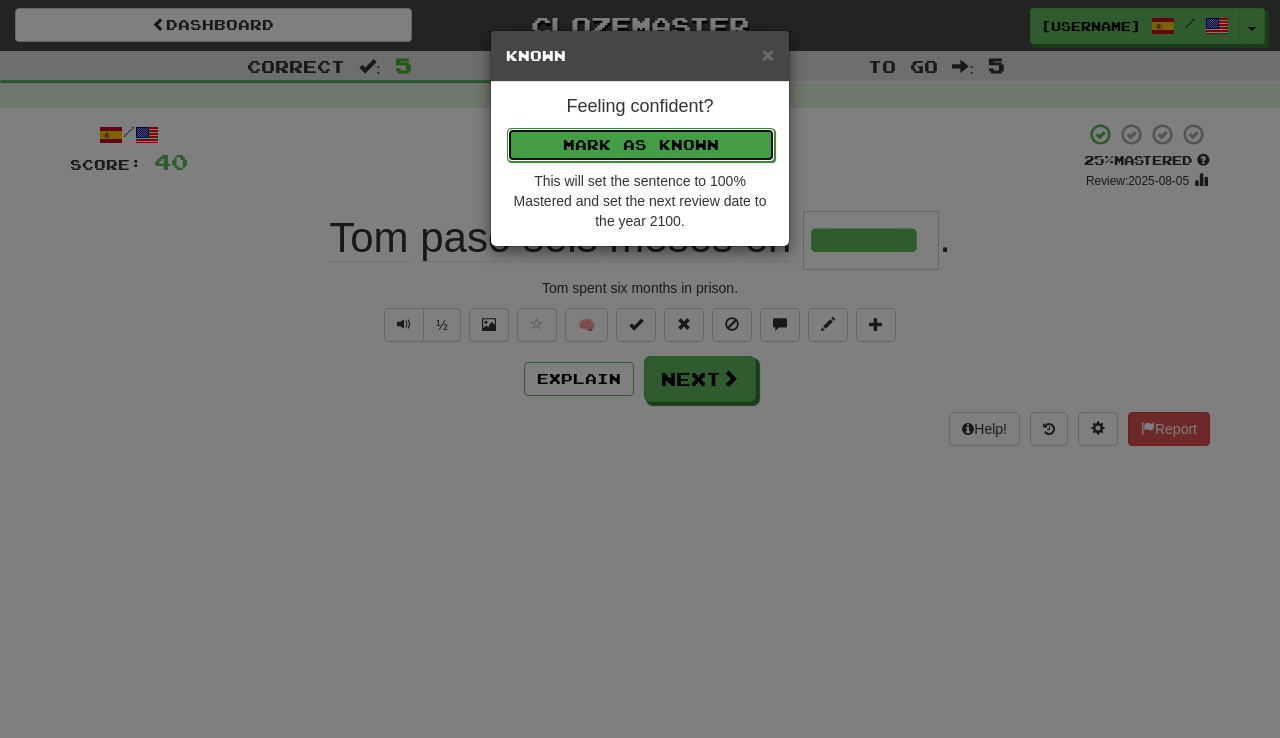 click on "Mark as Known" at bounding box center (641, 145) 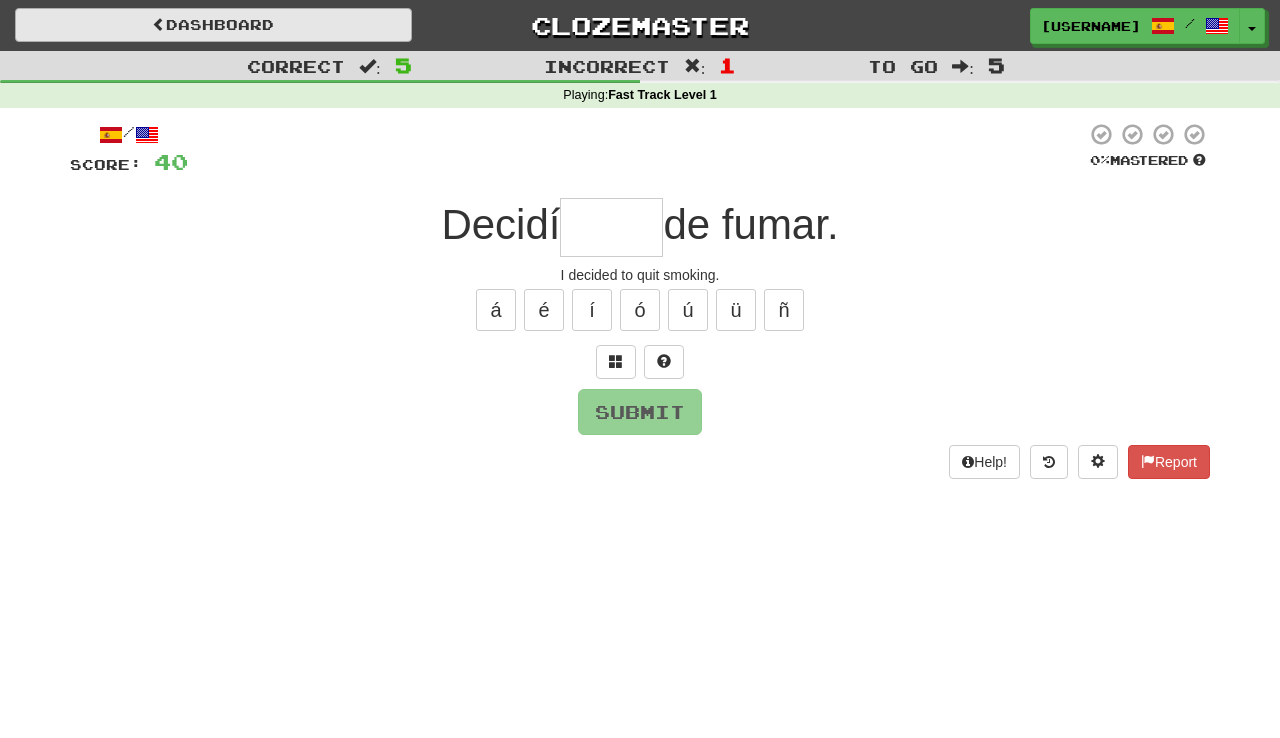 type on "*****" 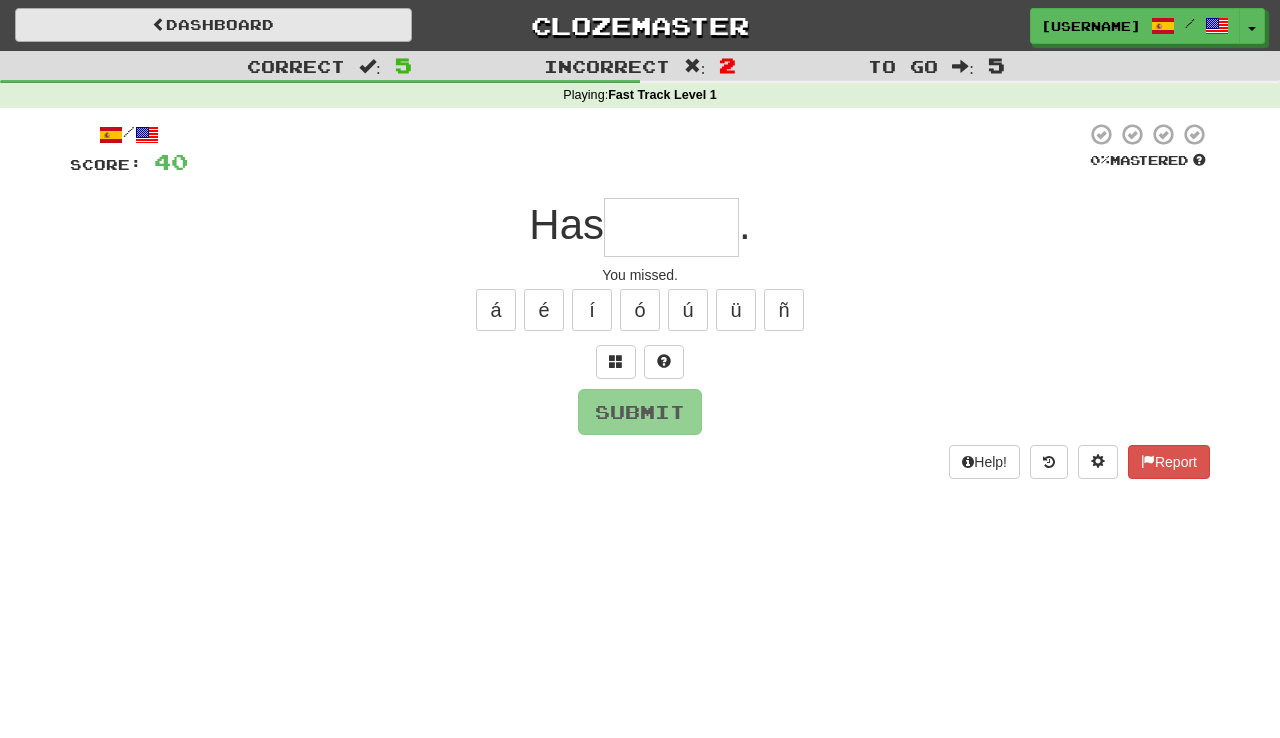 type on "*******" 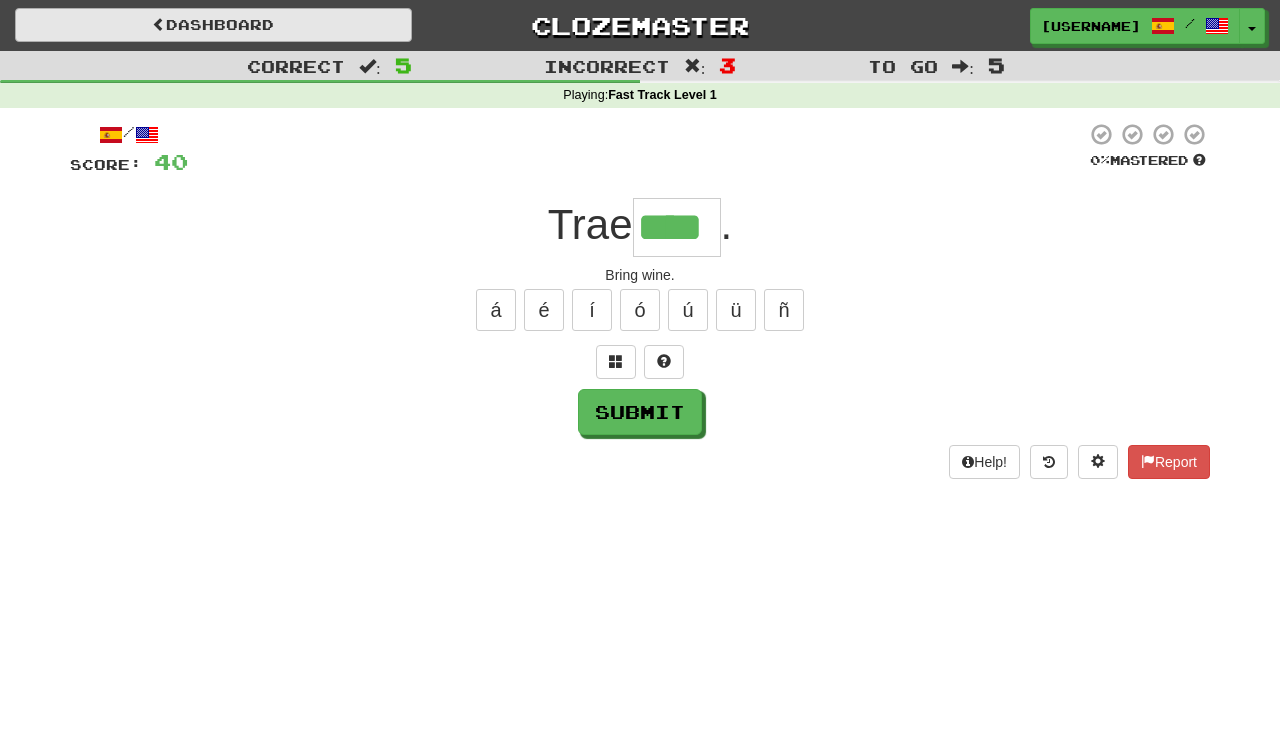 type on "****" 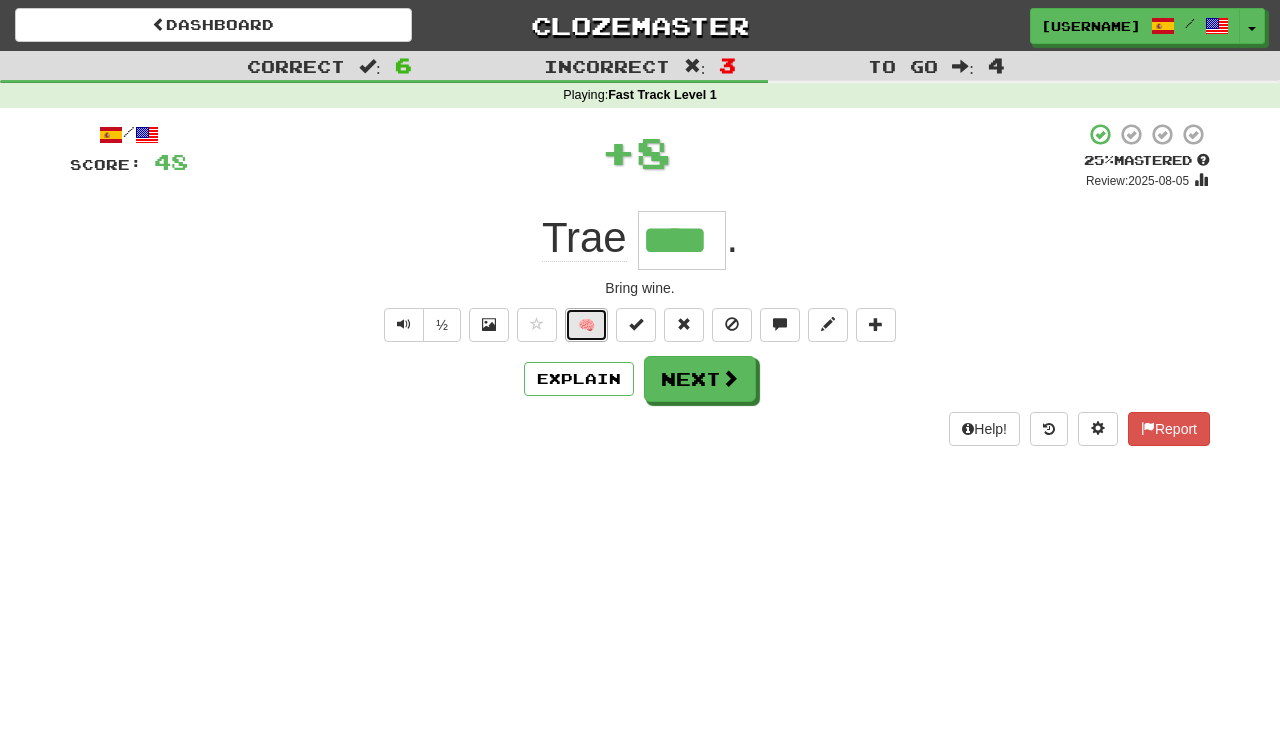 click on "🧠" at bounding box center (586, 325) 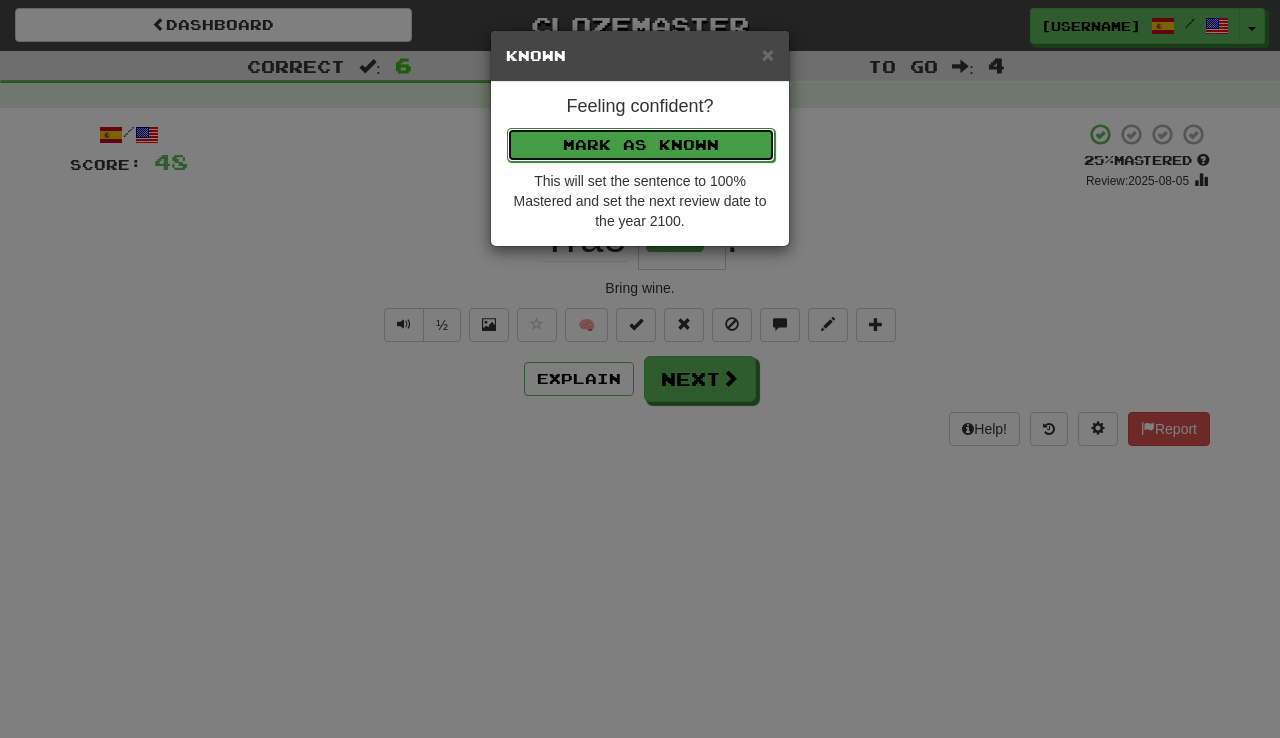 click on "Mark as Known" at bounding box center (641, 145) 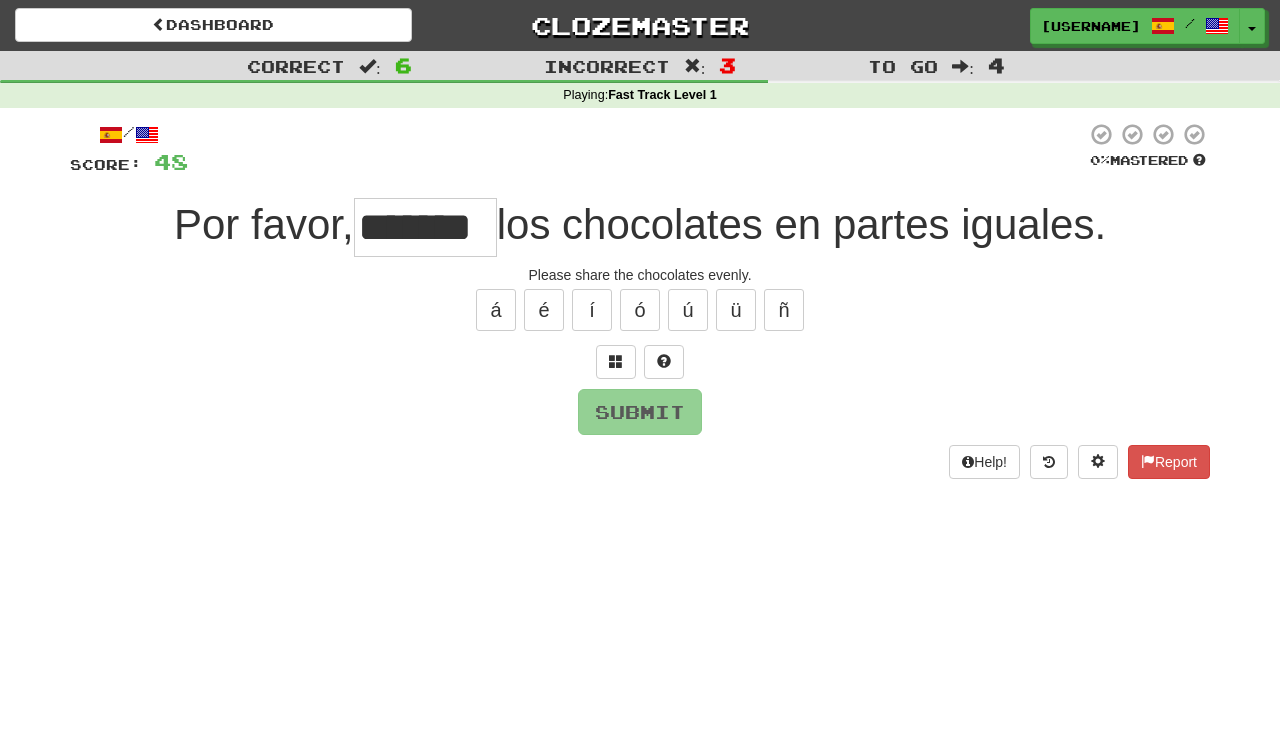 type on "*" 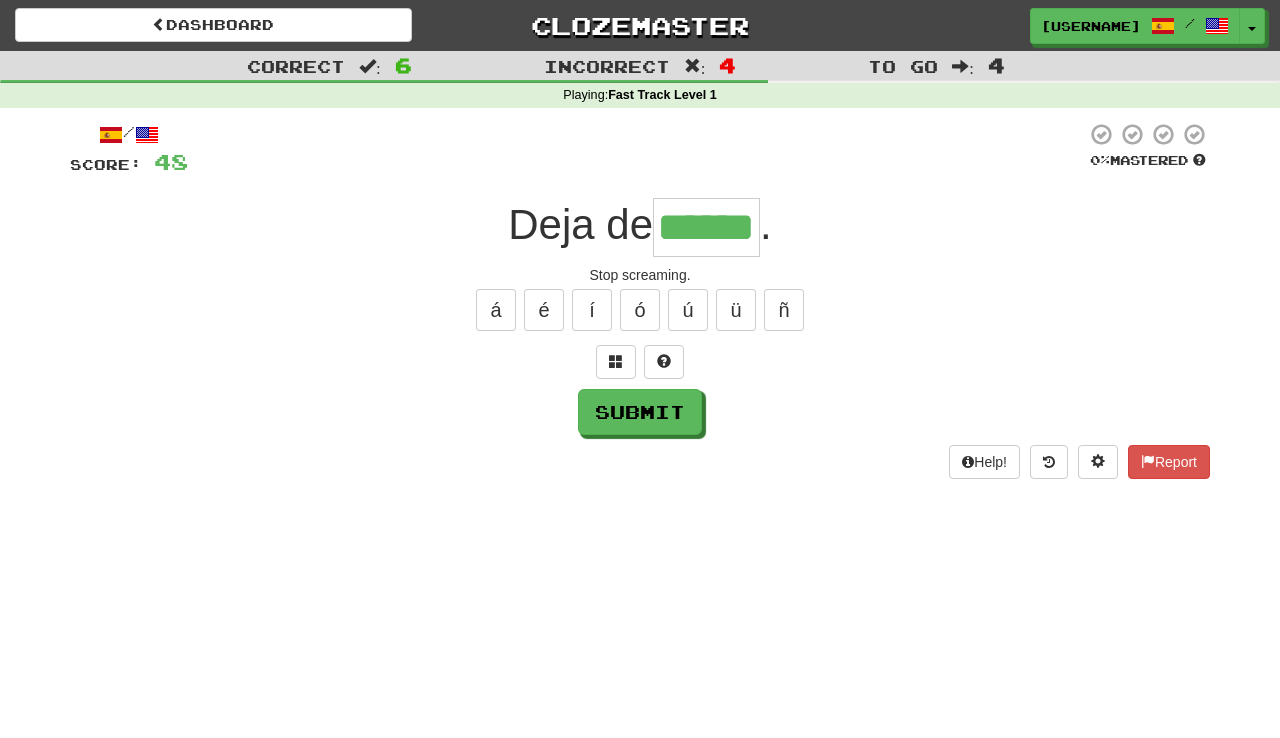 type on "******" 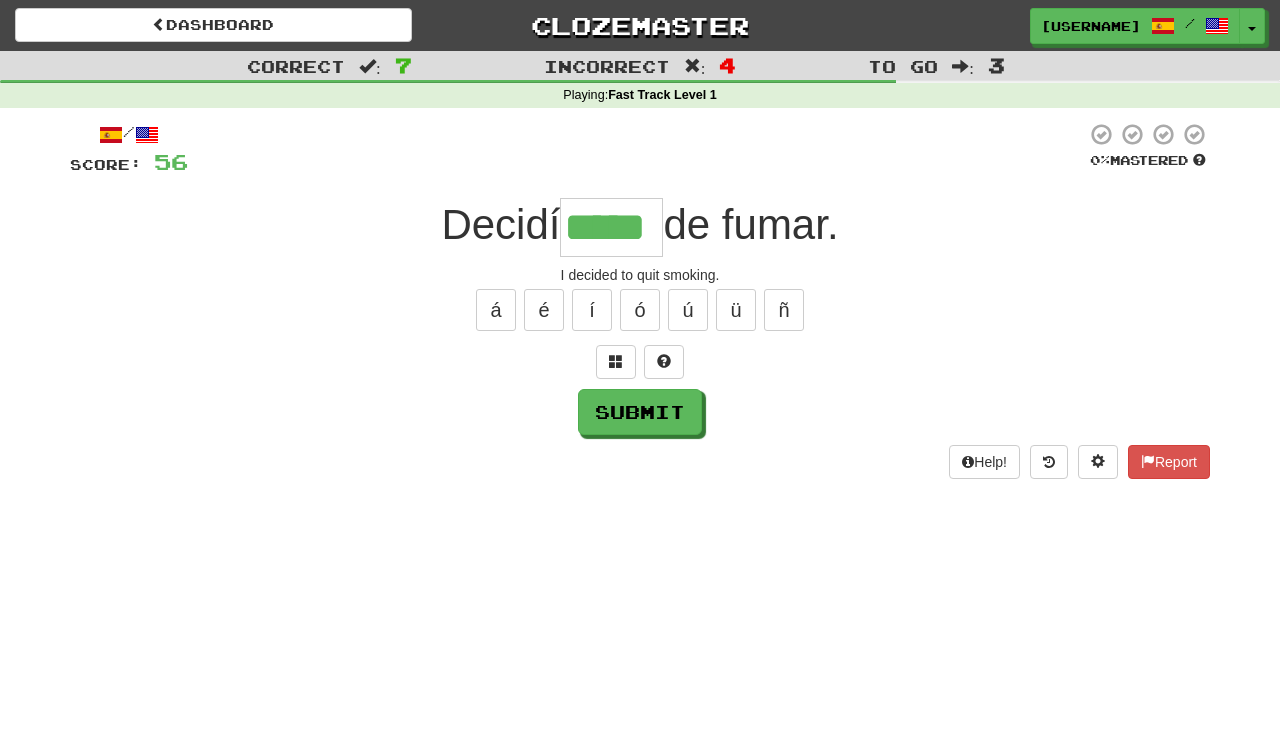 type on "*****" 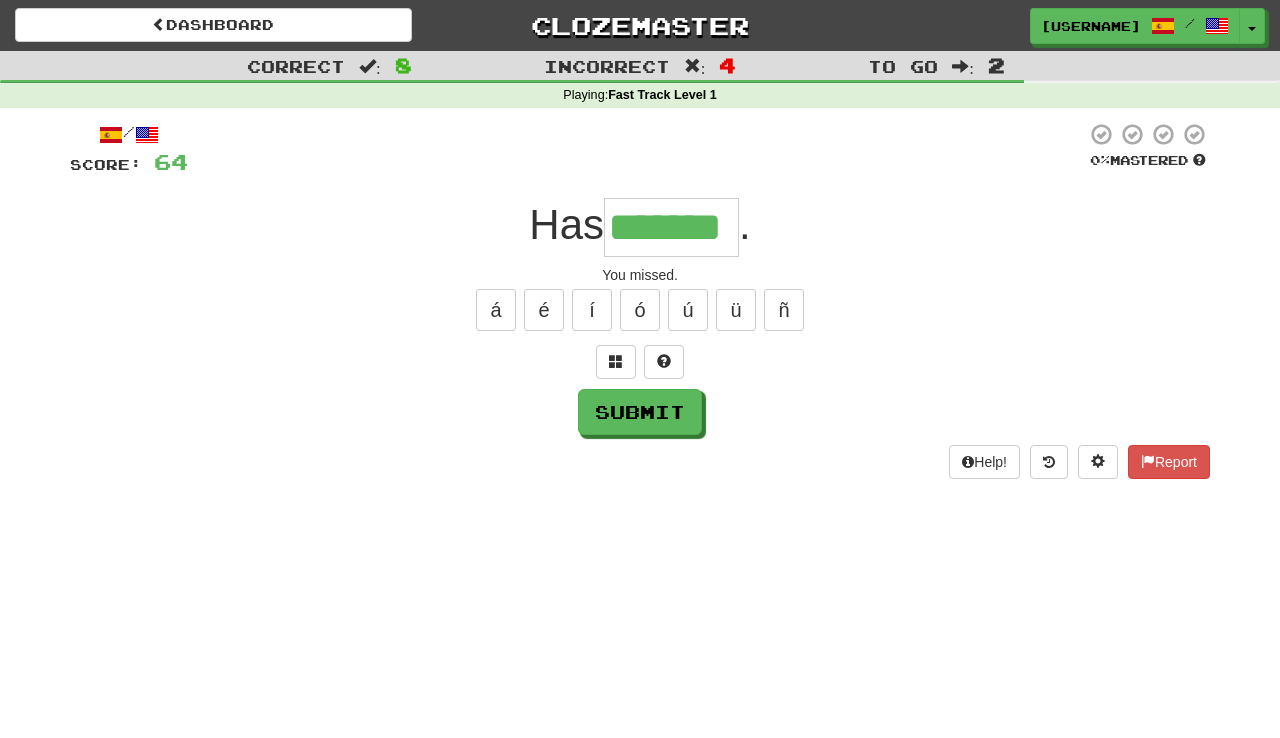 type on "*******" 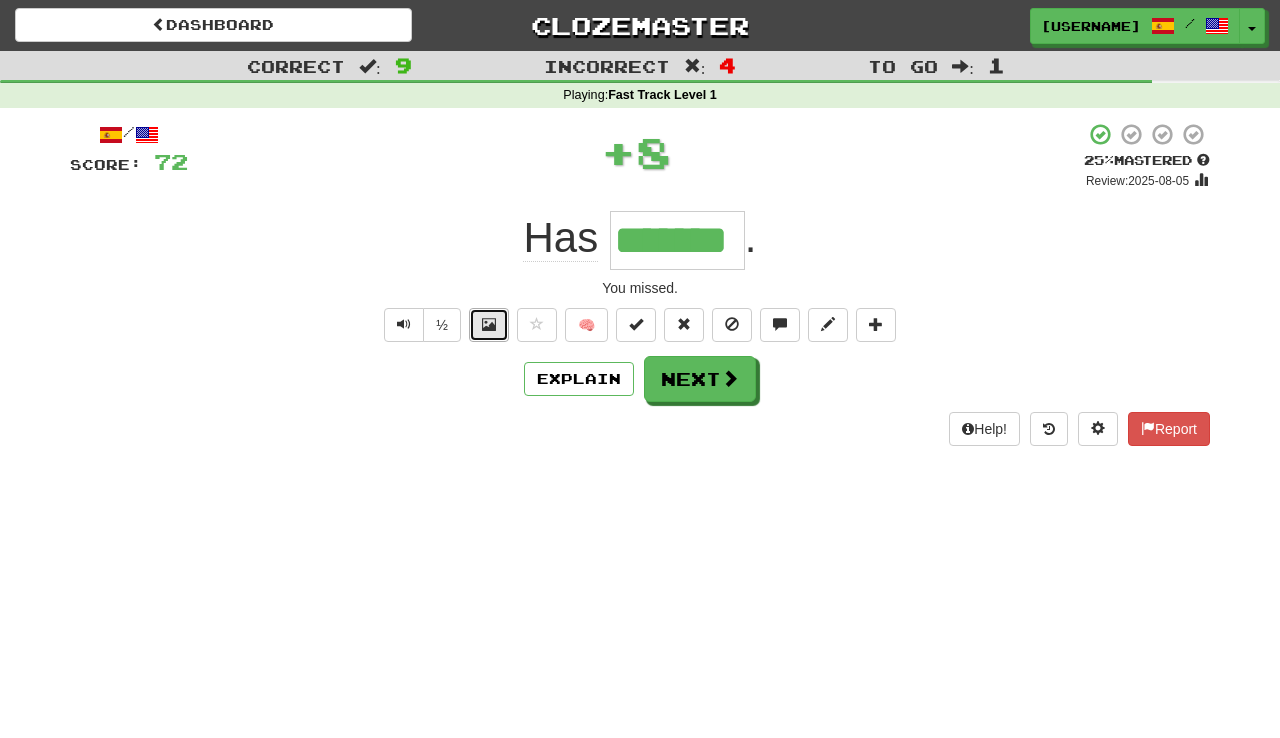 click at bounding box center [489, 324] 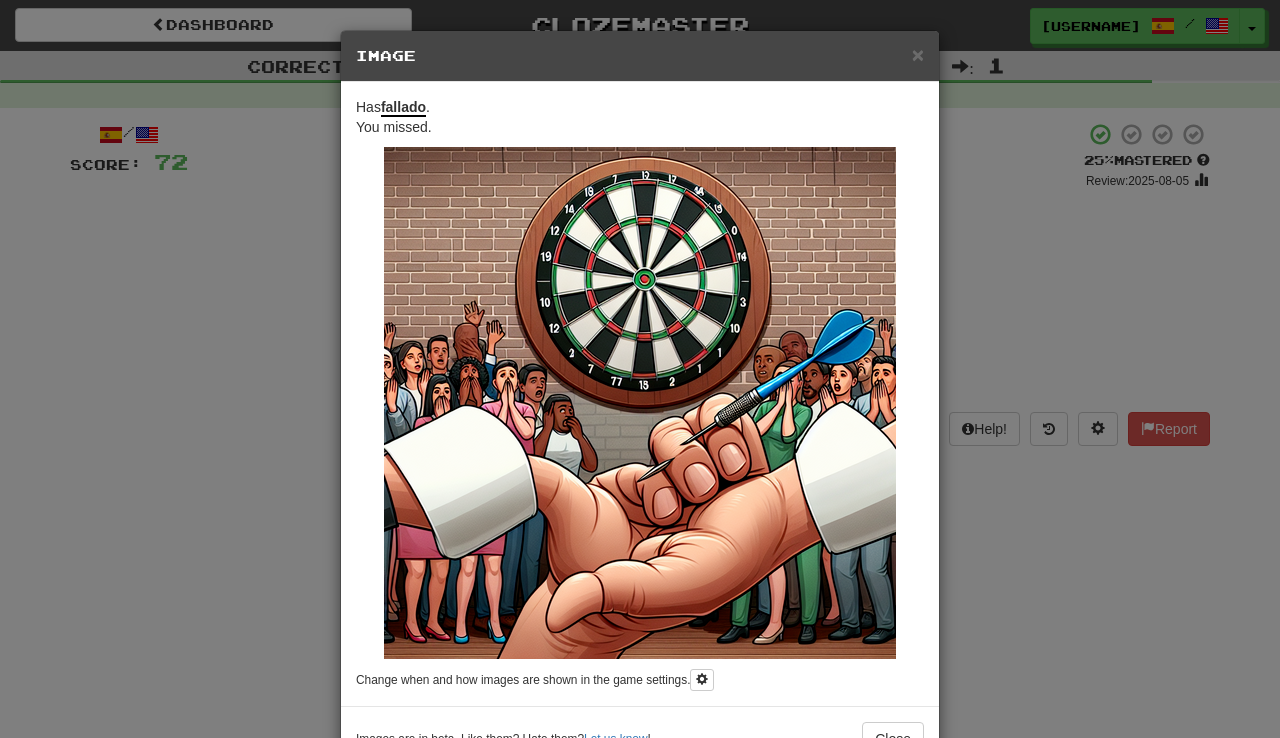 click on "× Image Has  fallado . You missed. Change when and how images are shown in the game settings.  Images are in beta. Like them? Hate them?  Let us know ! Close" at bounding box center (640, 369) 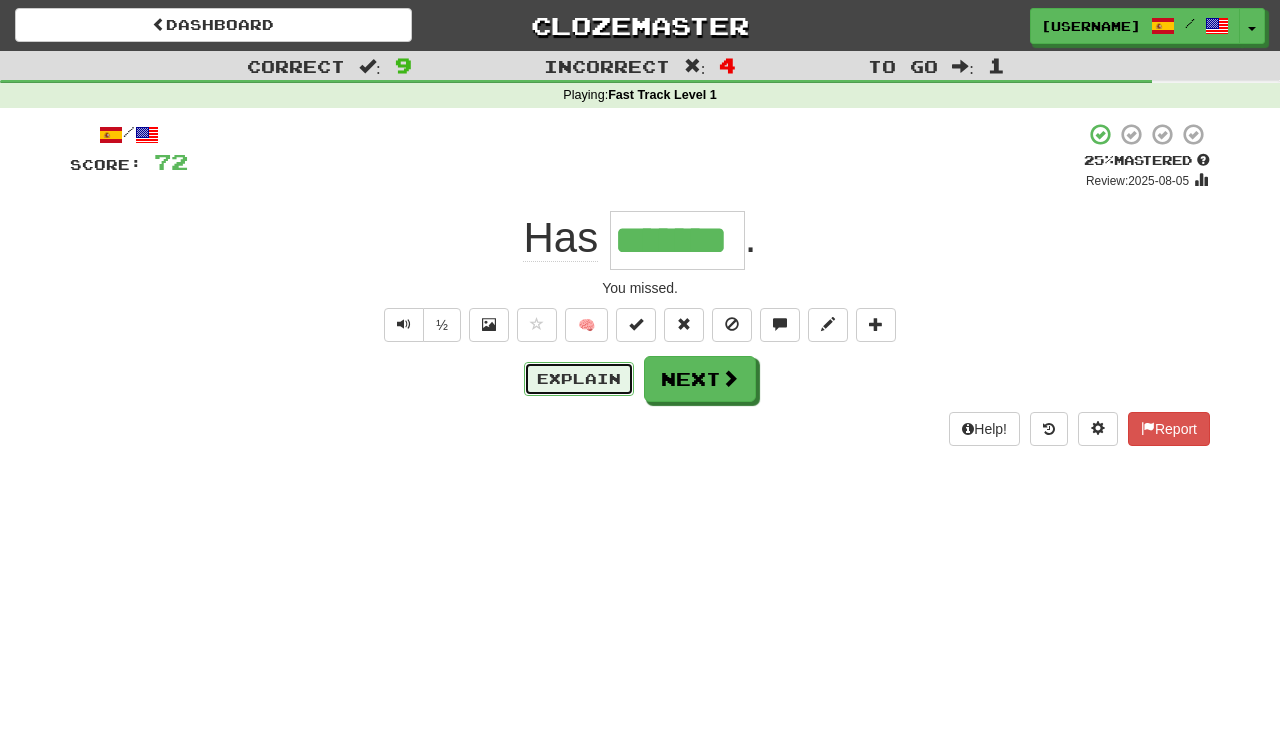 click on "Explain" at bounding box center (579, 379) 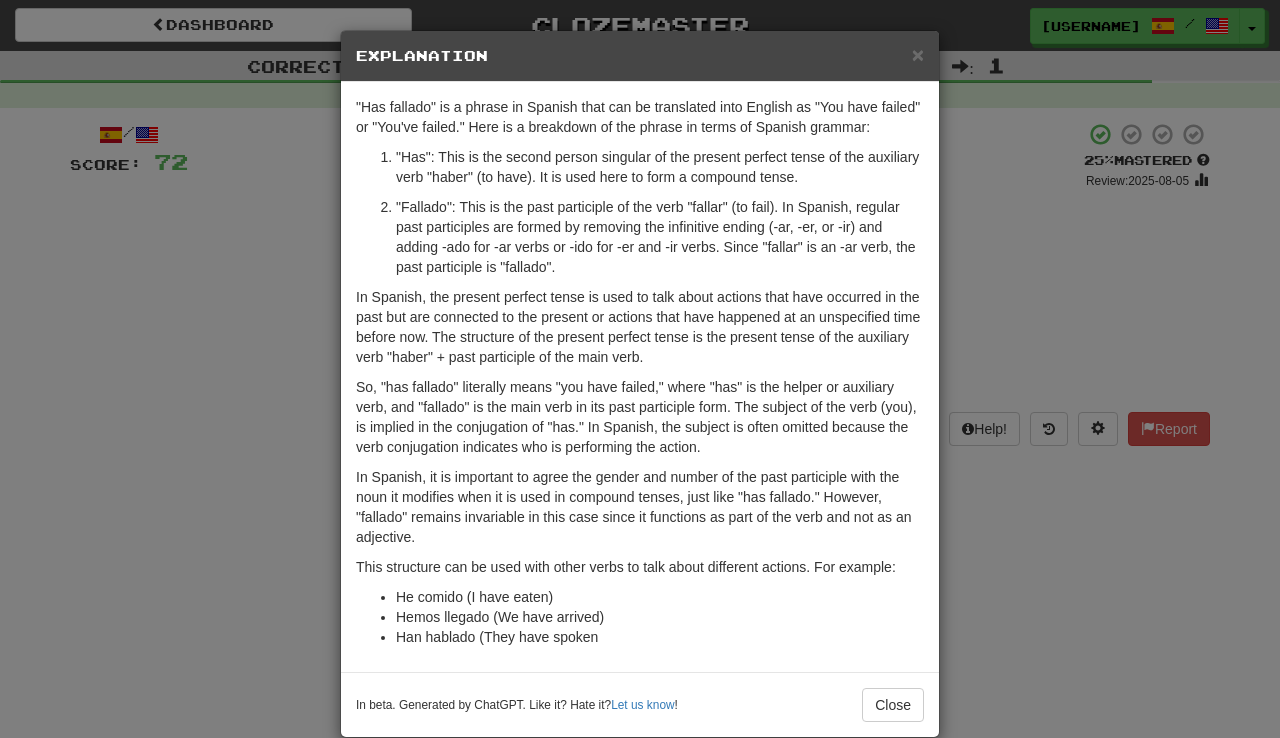 click on "× Explanation "Has fallado" is a phrase in Spanish that can be translated into English as "You have failed" or "You've failed." Here is a breakdown of the phrase in terms of Spanish grammar:
"Has": This is the second person singular of the present perfect tense of the auxiliary verb "haber" (to have). It is used here to form a compound tense.
"Fallado": This is the past participle of the verb "fallar" (to fail). In Spanish, regular past participles are formed by removing the infinitive ending (-ar, -er, or -ir) and adding -ado for -ar verbs or -ido for -er and -ir verbs. Since "fallar" is an -ar verb, the past participle is "fallado".
In Spanish, the present perfect tense is used to talk about actions that have occurred in the past but are connected to the present or actions that have happened at an unspecified time before now. The structure of the present perfect tense is the present tense of the auxiliary verb "haber" + past participle of the main verb.
He comido (I have eaten)" at bounding box center [640, 369] 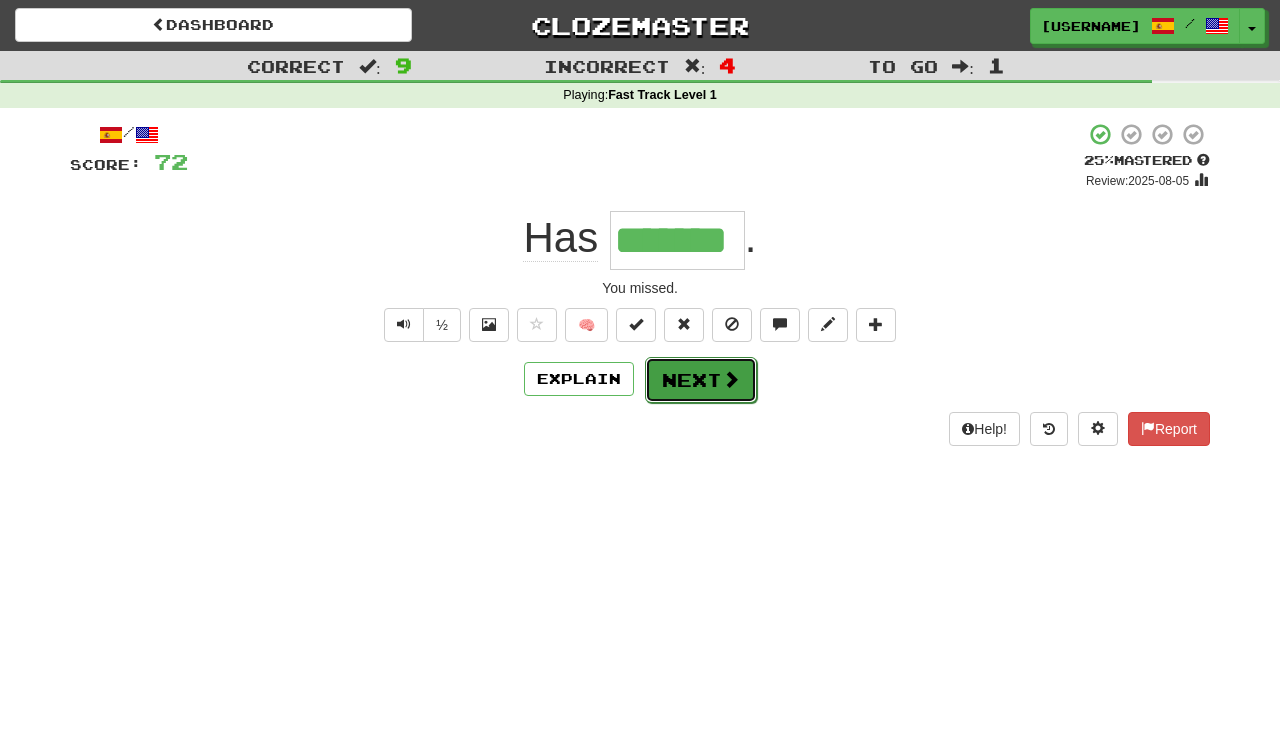 click on "Next" at bounding box center (701, 380) 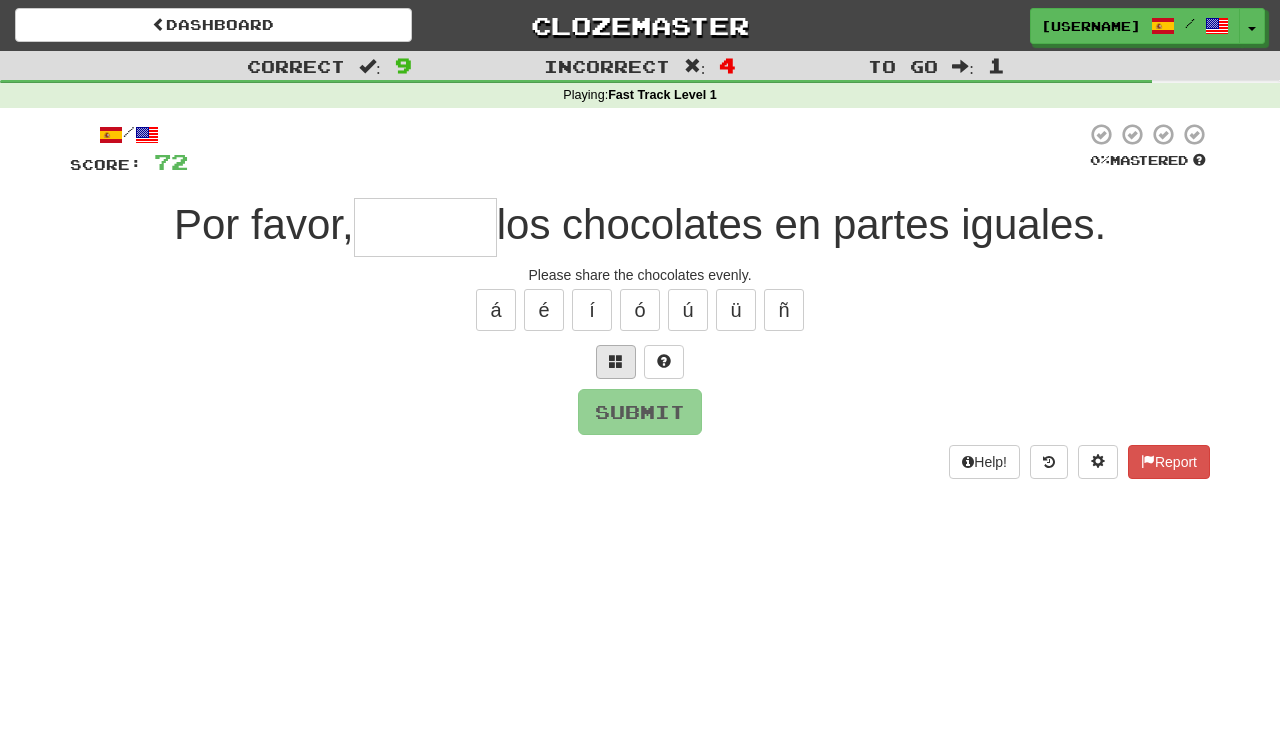 type on "*******" 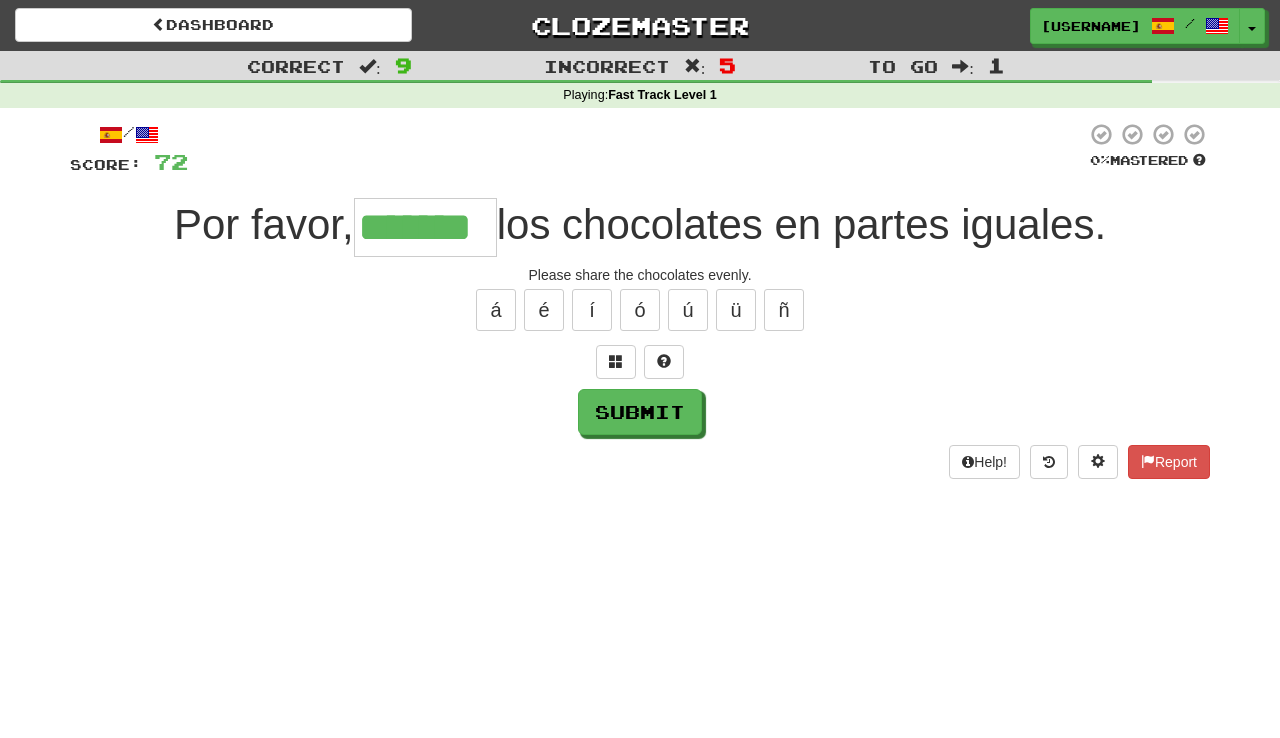 type on "*******" 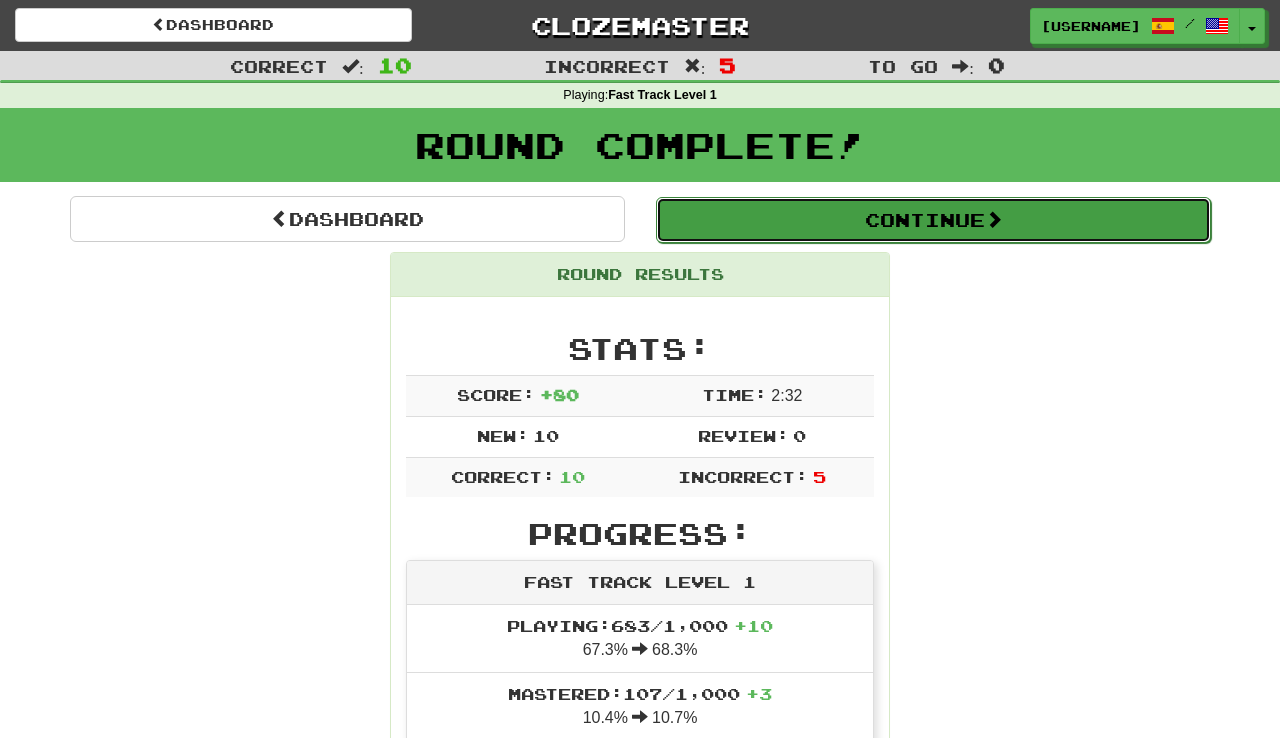 click on "Continue" at bounding box center (933, 220) 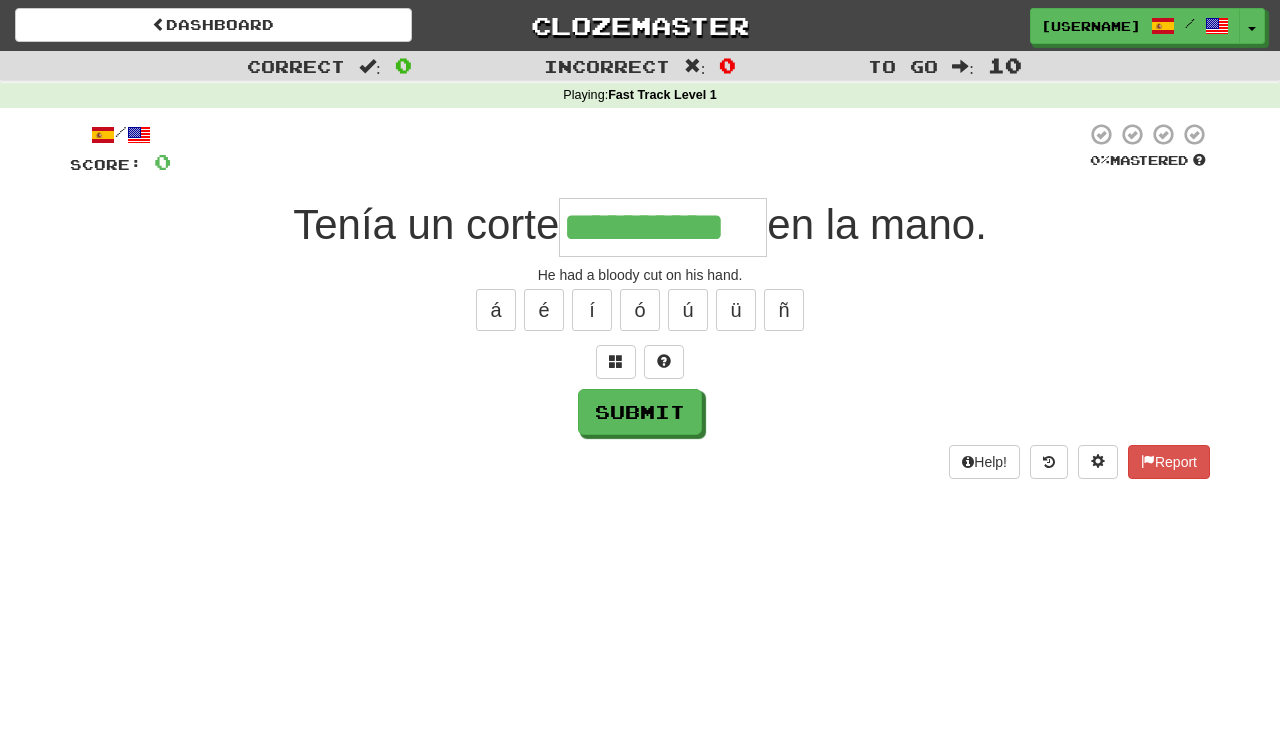type on "**********" 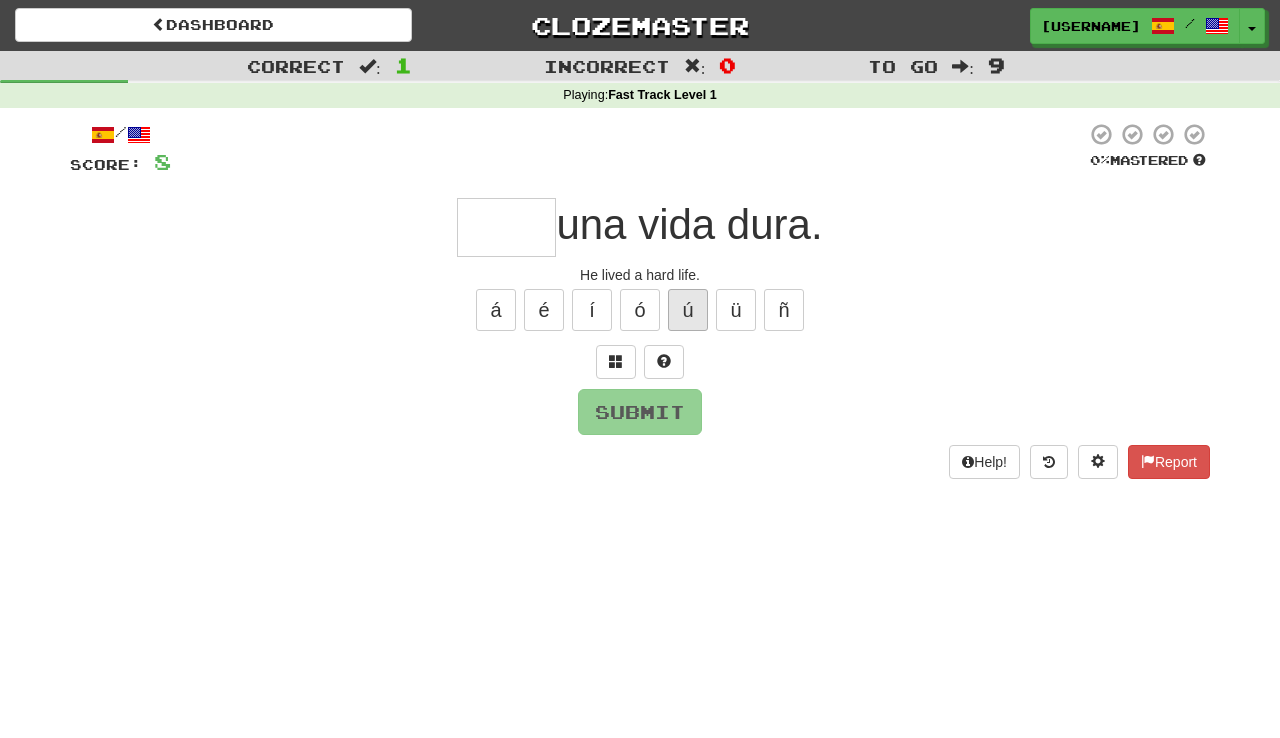 type on "*" 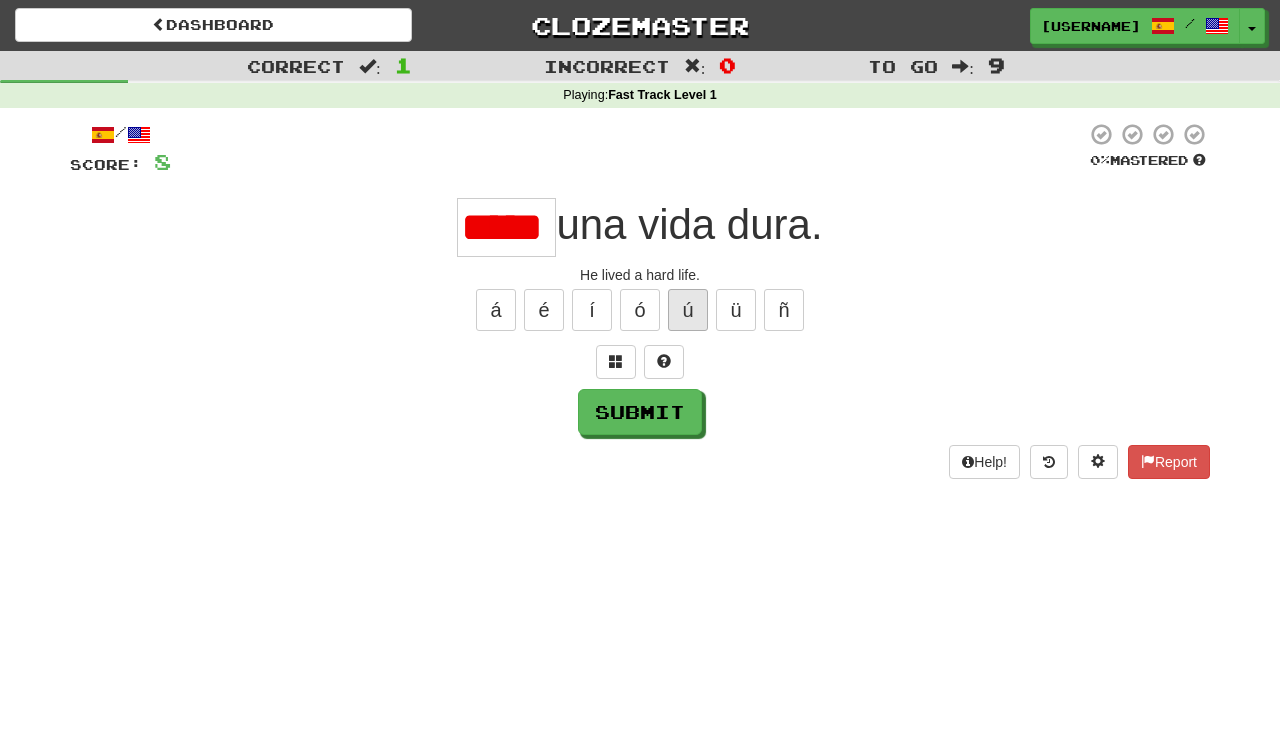 scroll, scrollTop: 0, scrollLeft: 0, axis: both 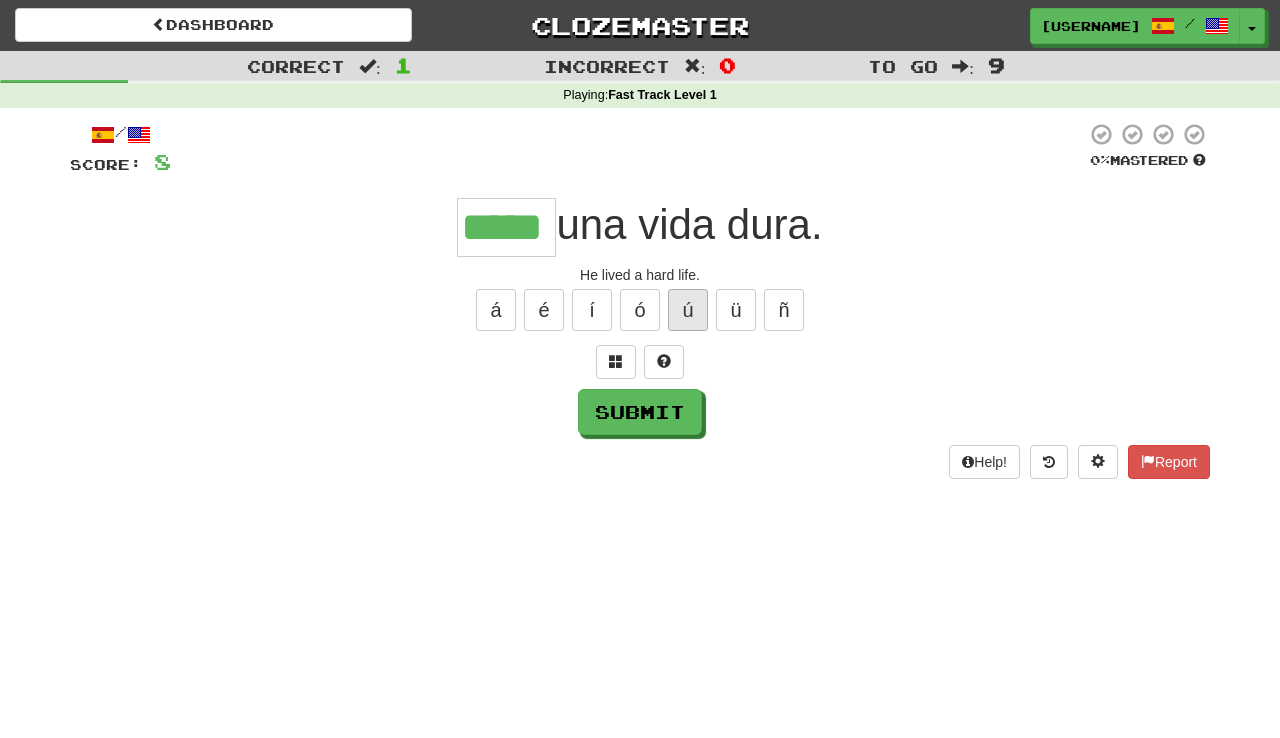 type on "*****" 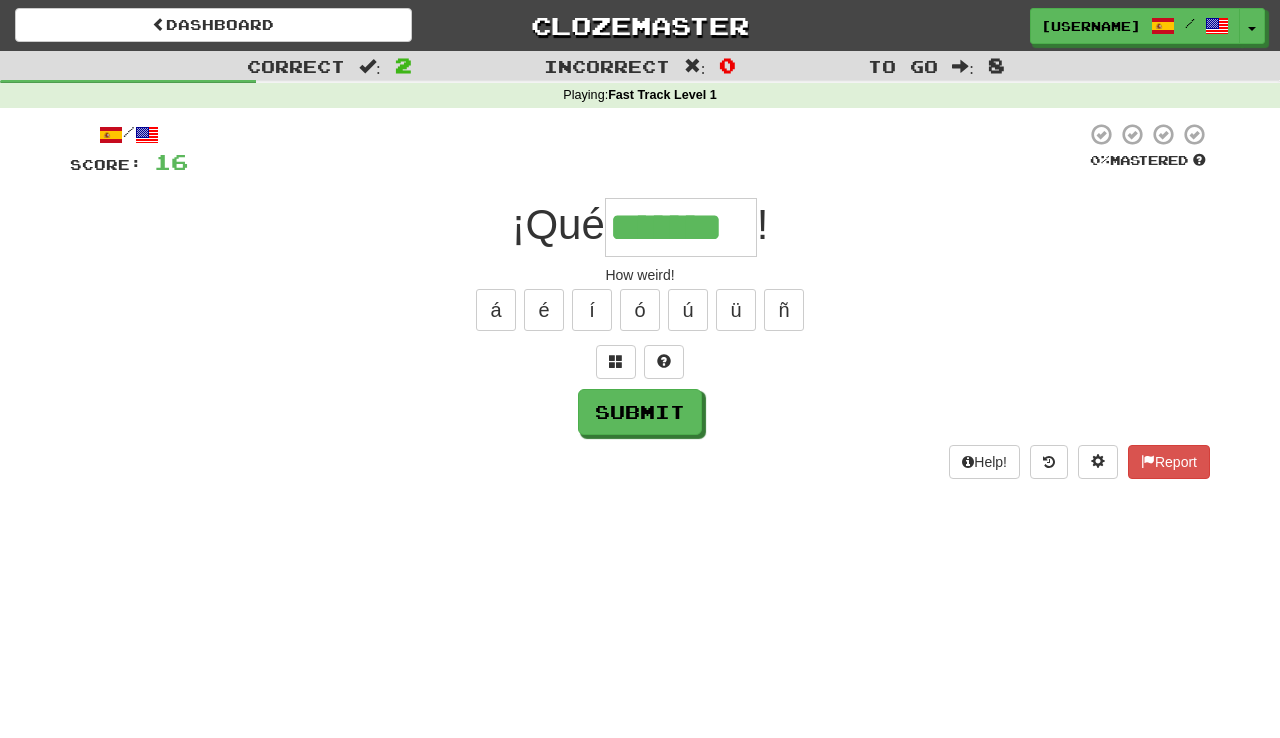 type on "*******" 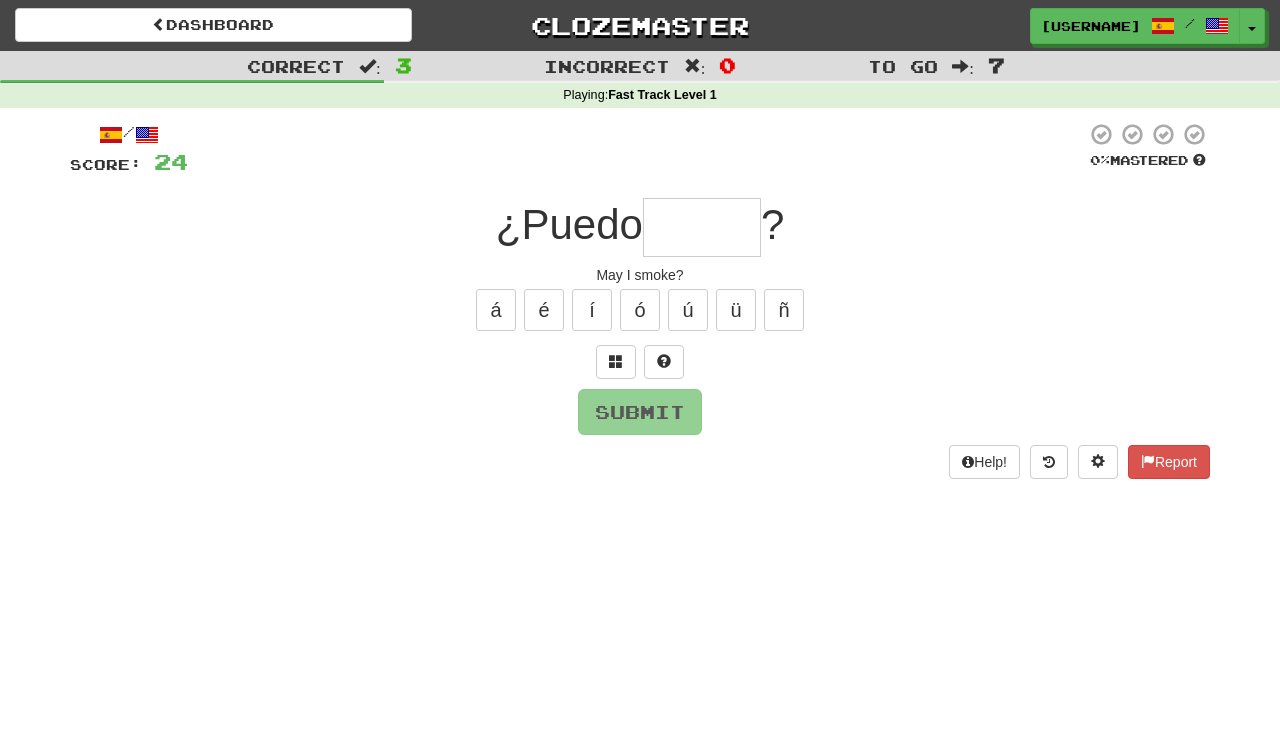 type on "*" 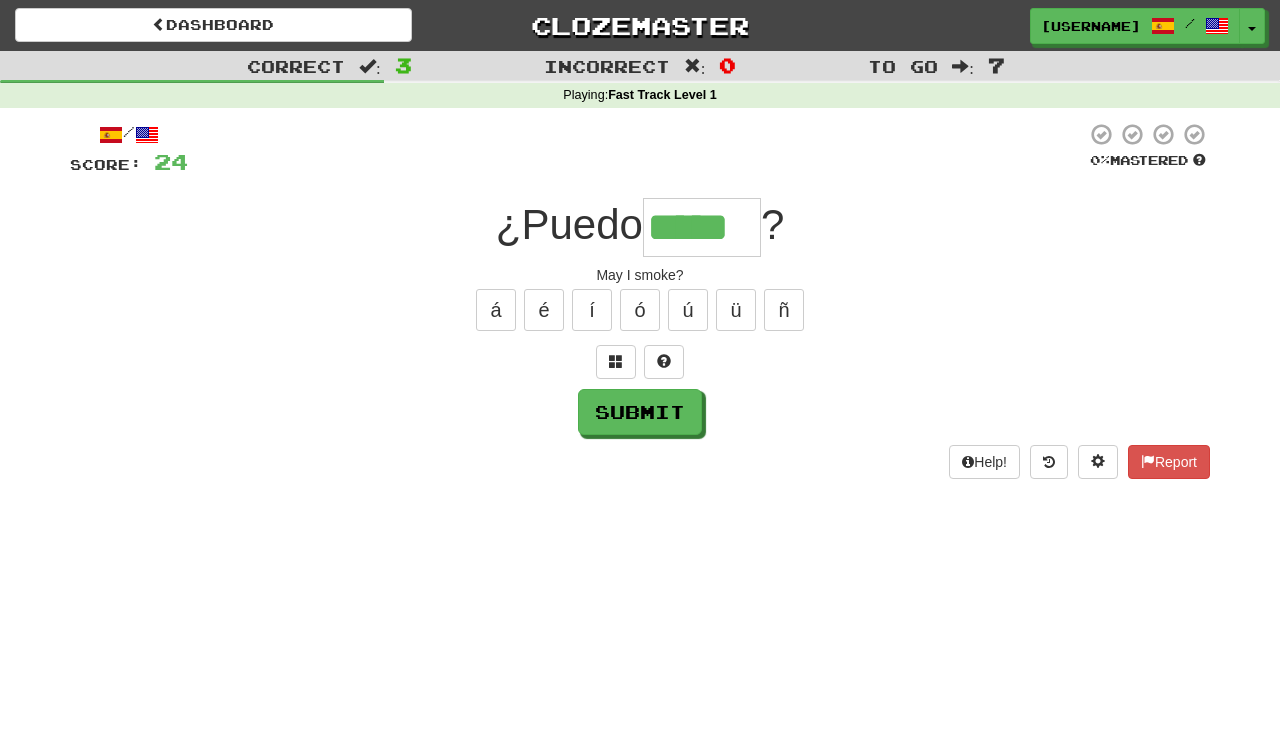 type on "*****" 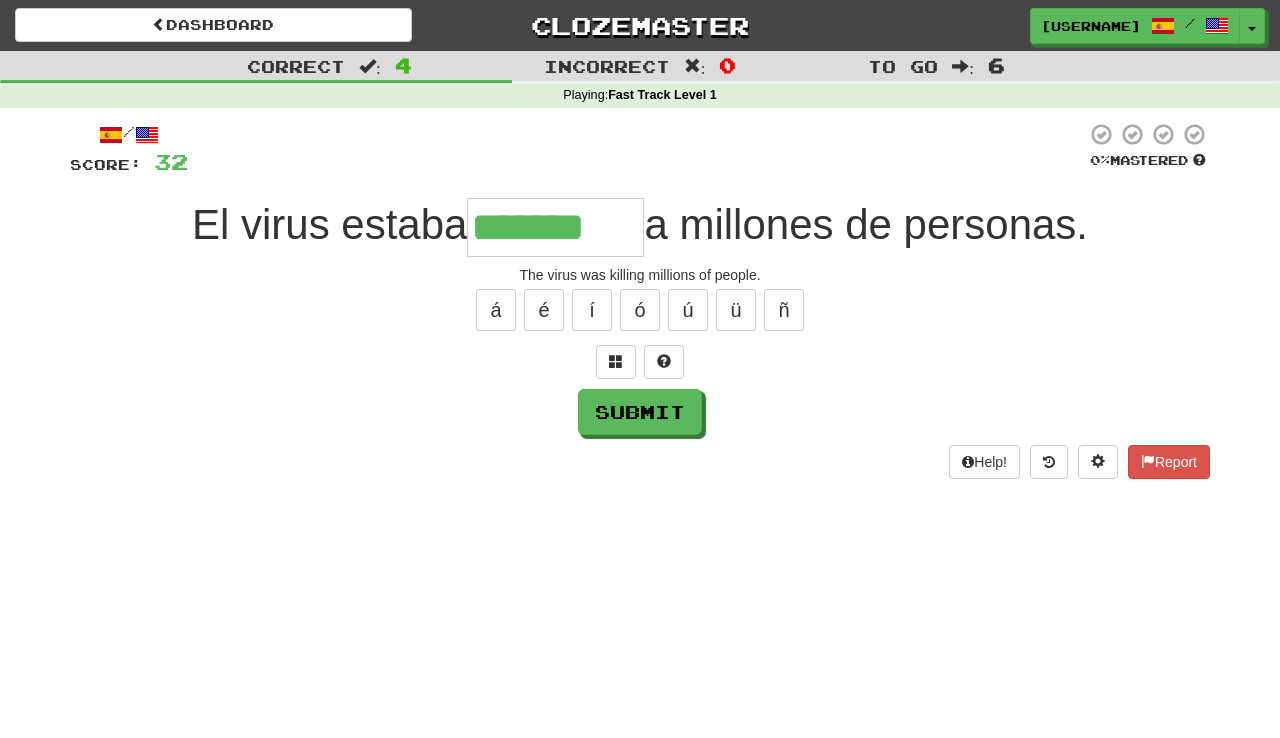 type on "*******" 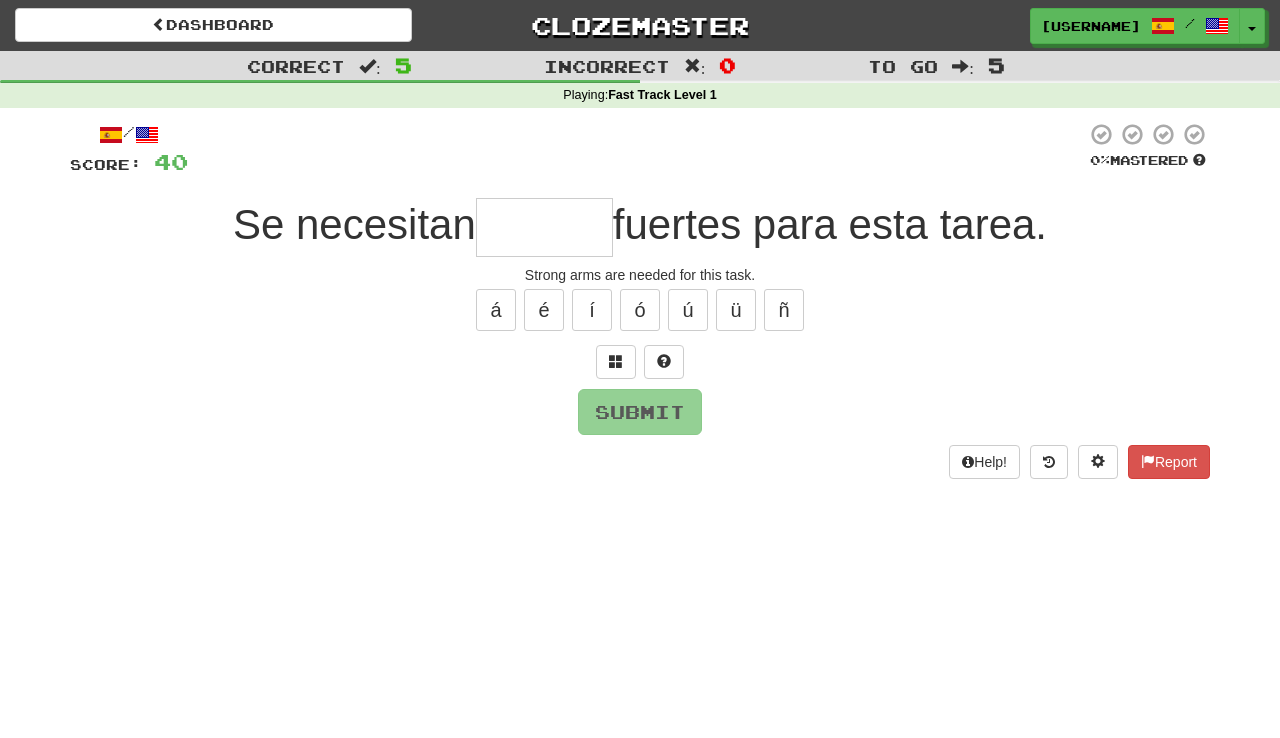 type on "*" 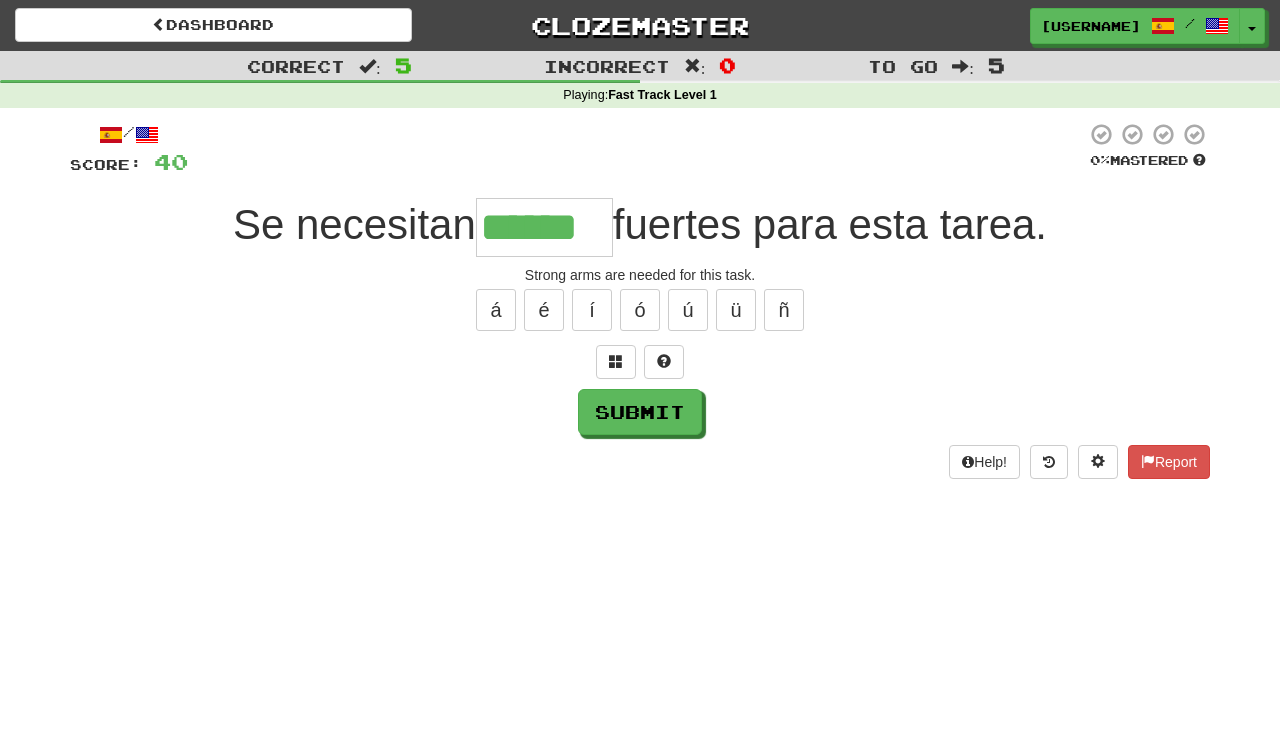 type on "******" 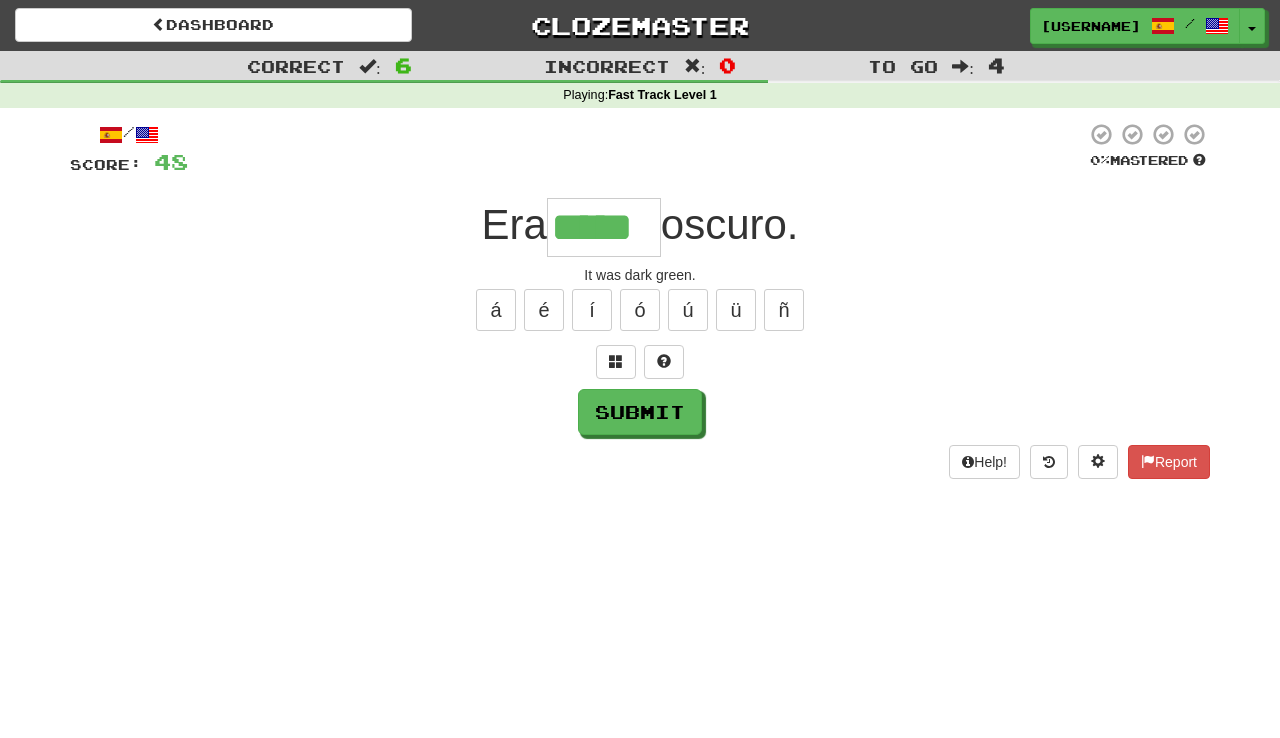 type on "*****" 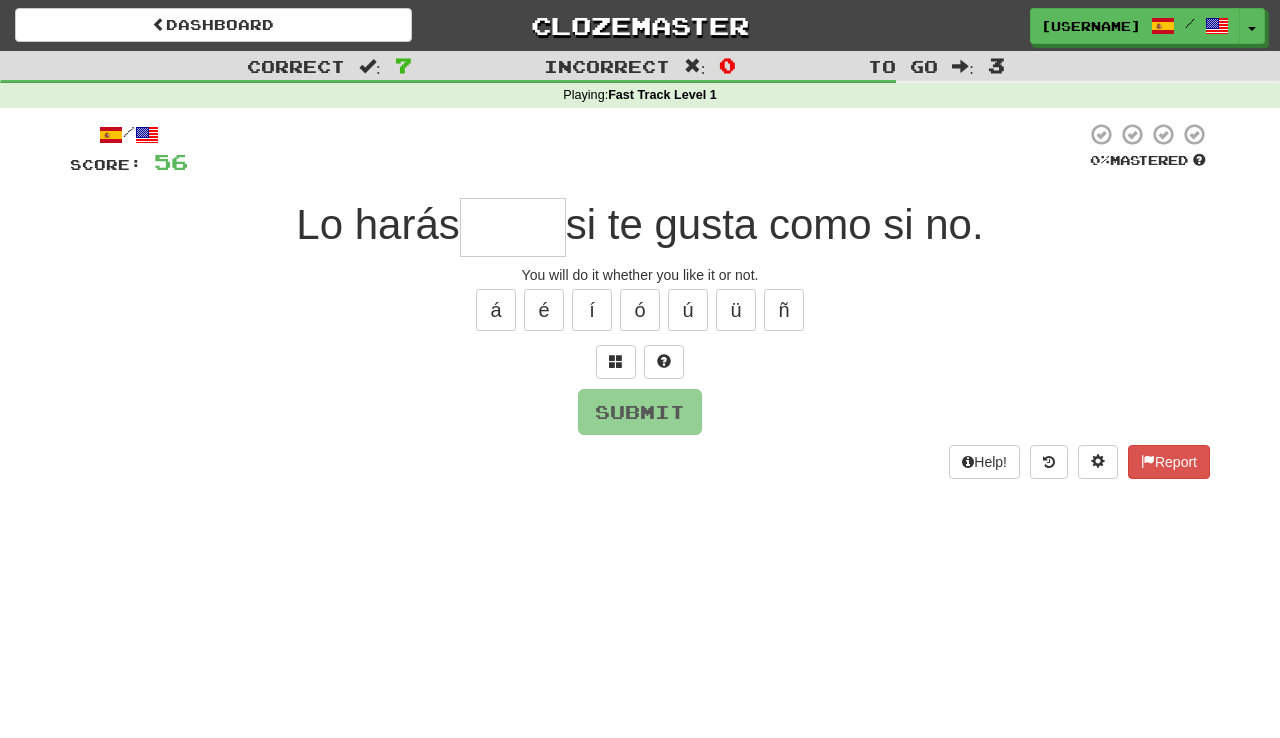 type on "*****" 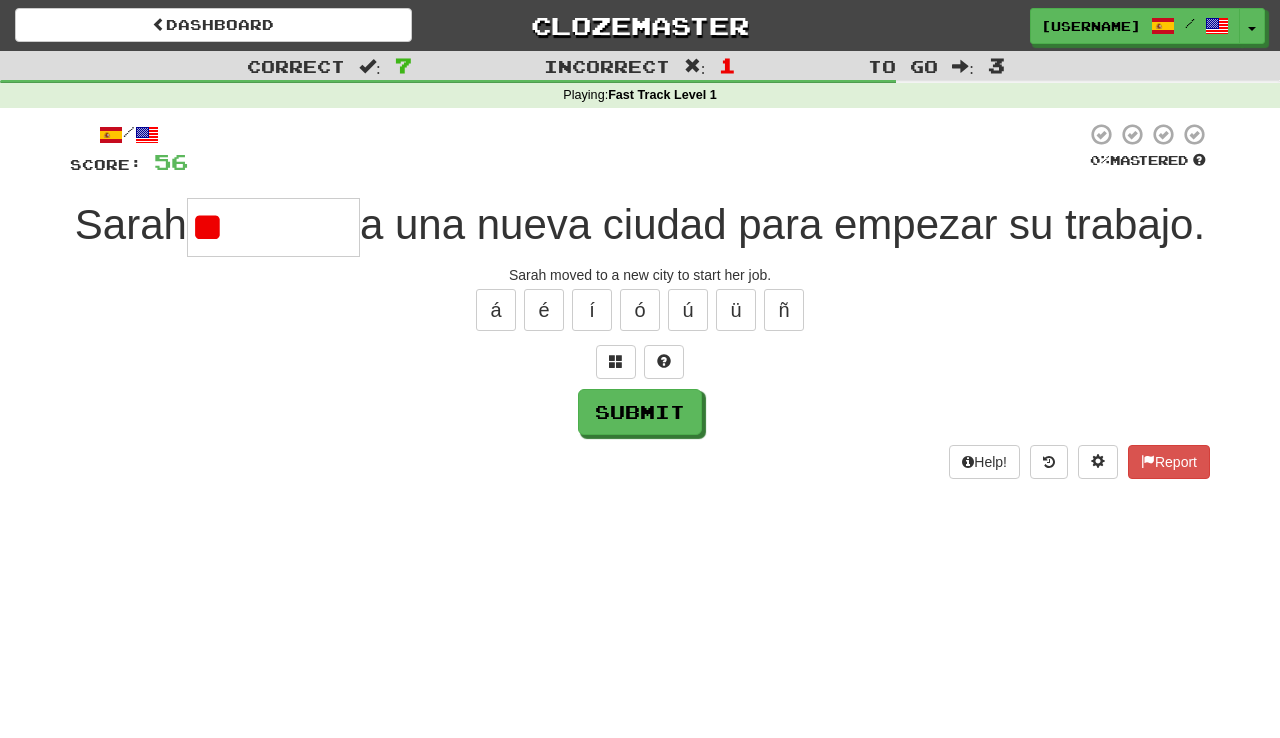 type on "*" 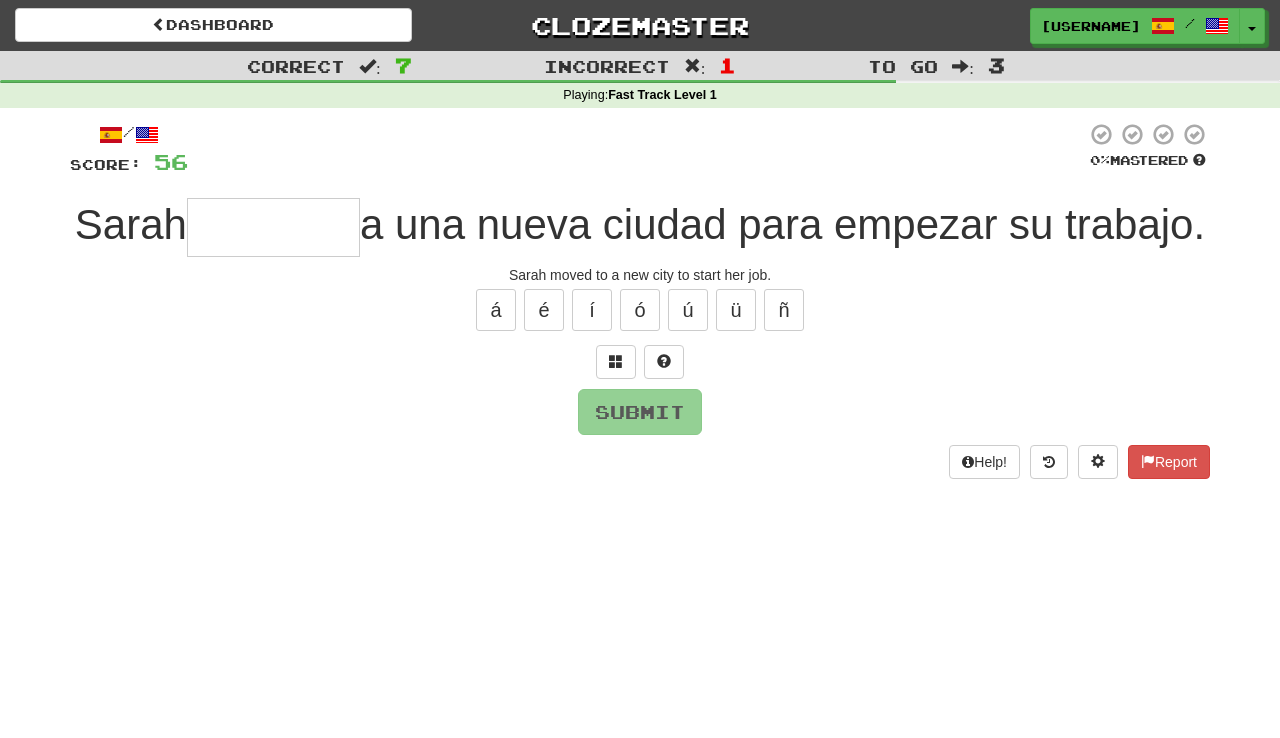 type on "*******" 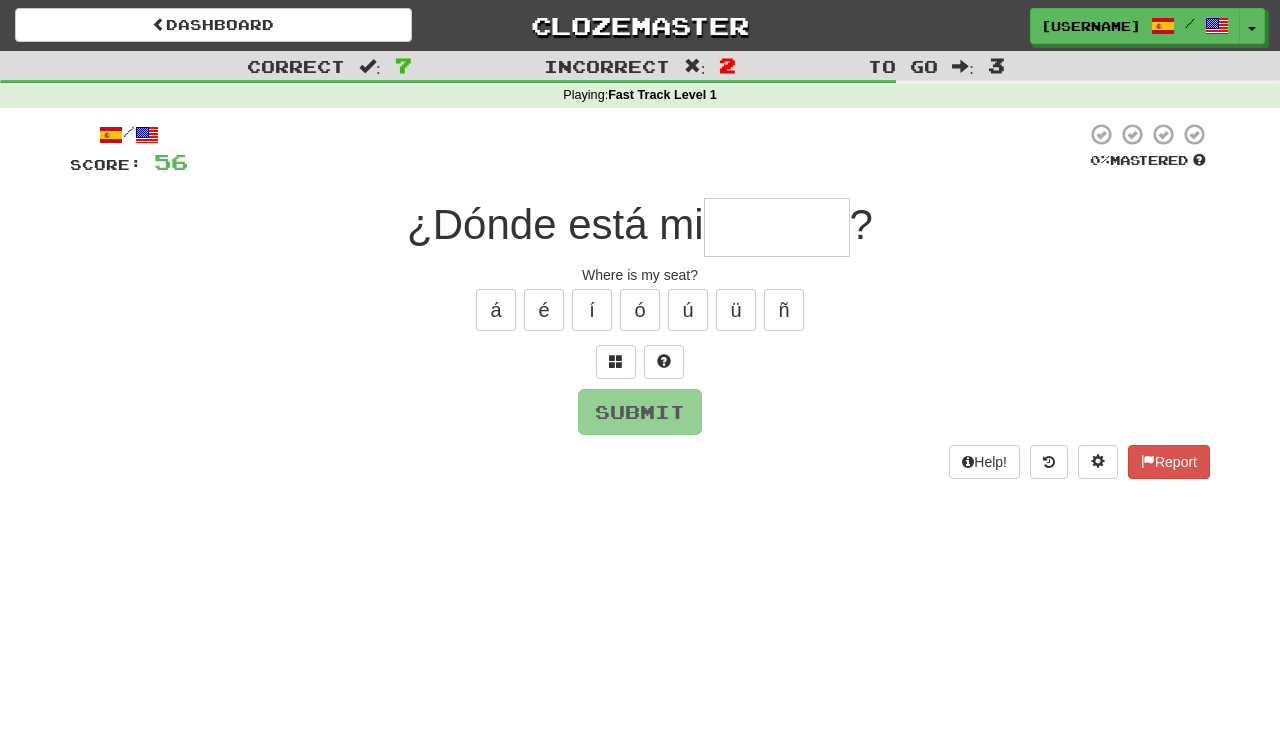 type on "*" 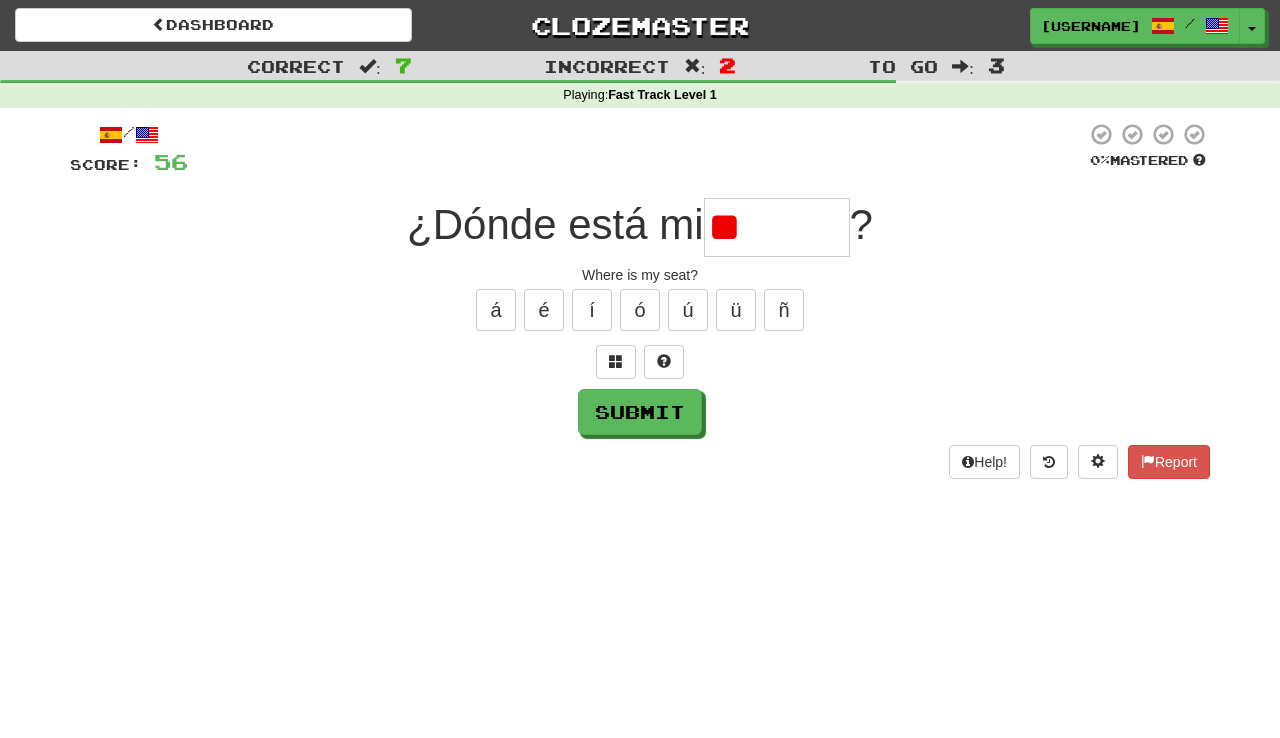 type on "*" 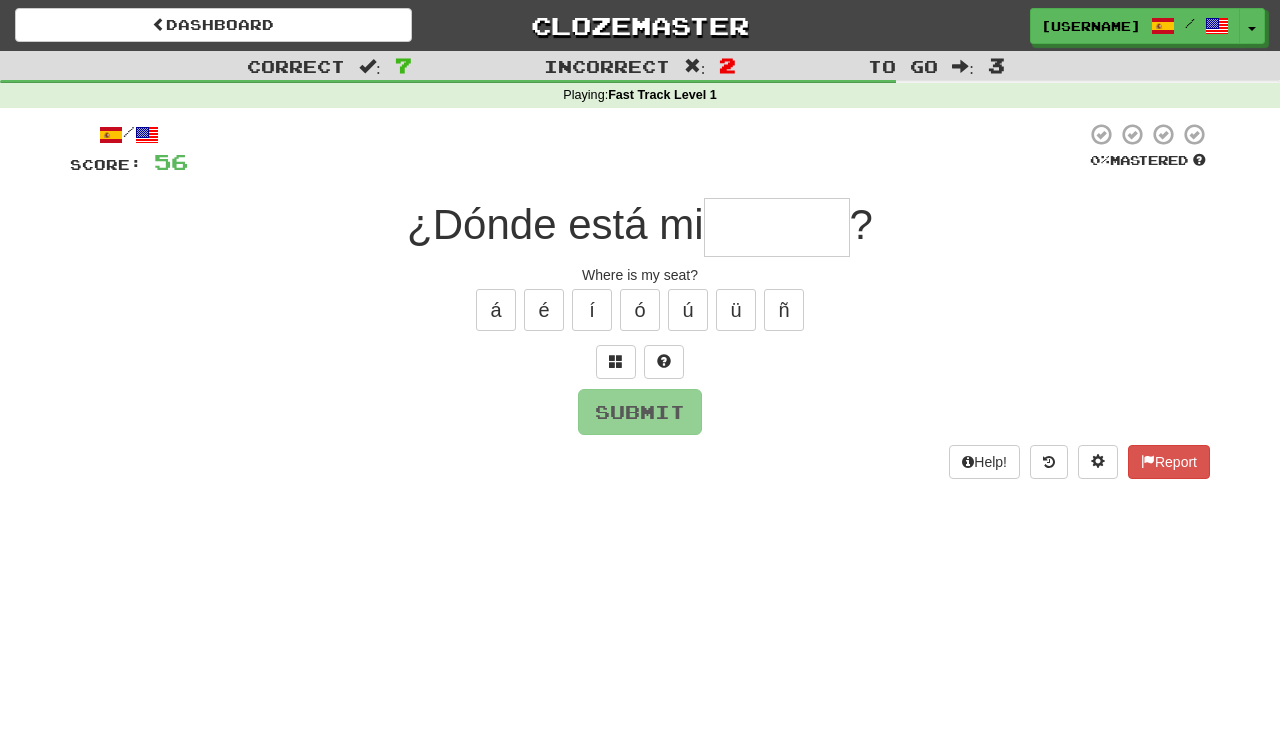 type on "*" 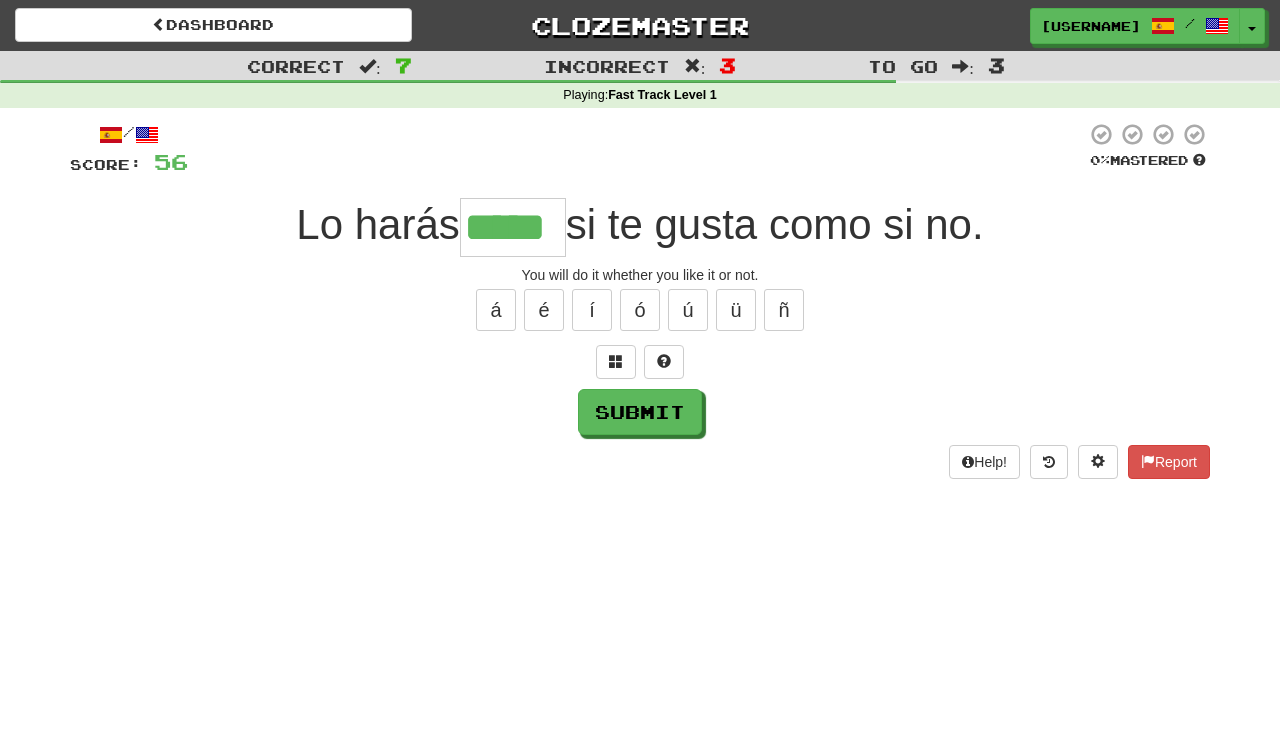 type on "*****" 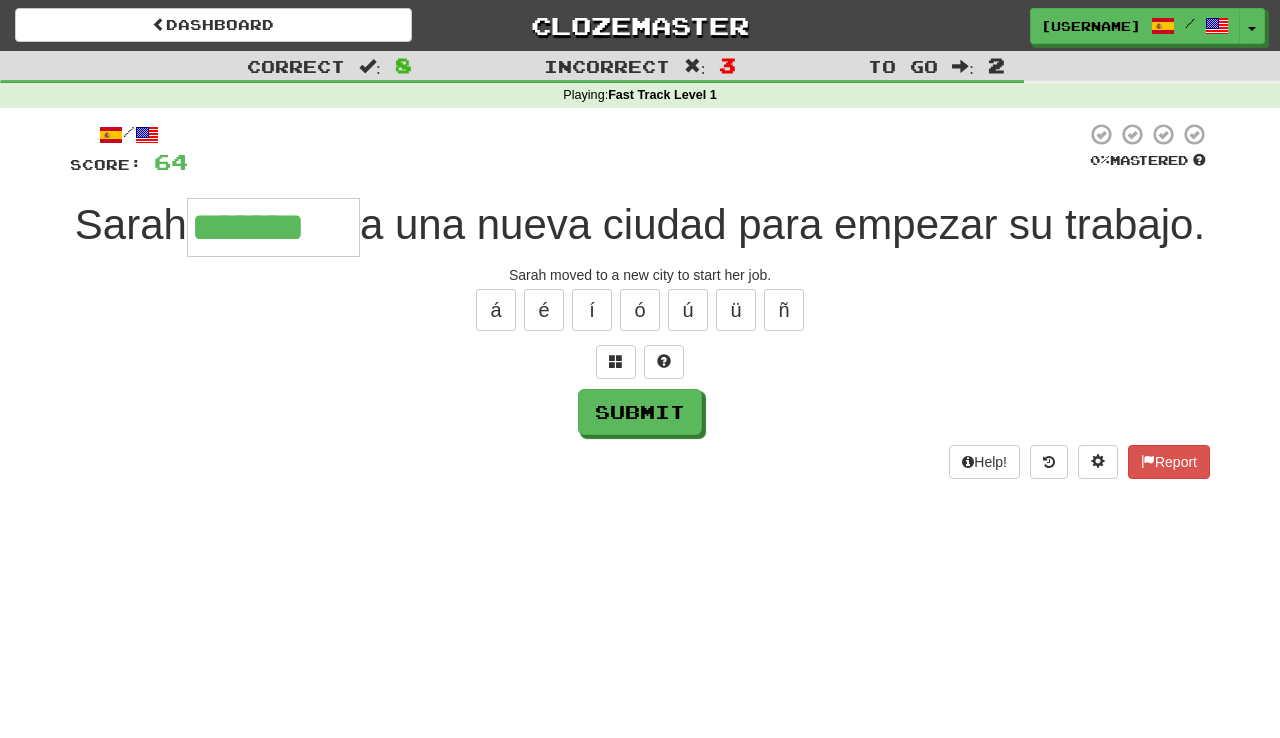 type on "*******" 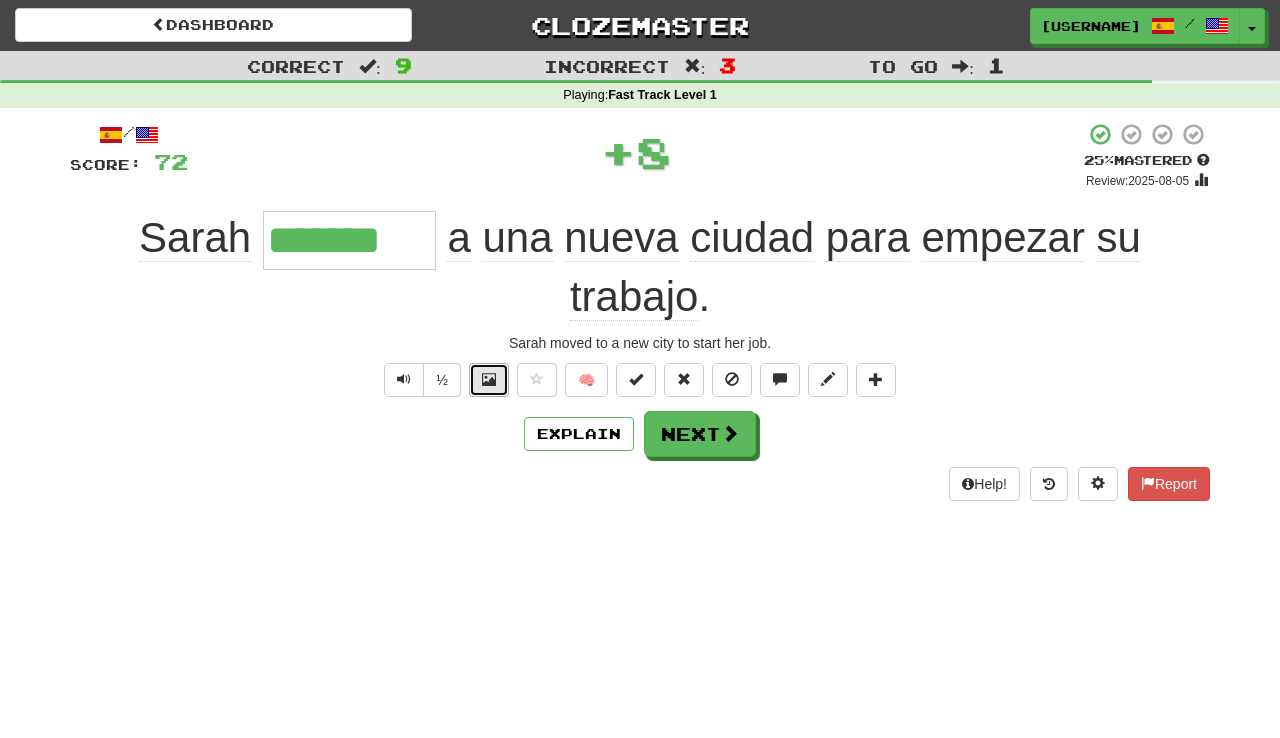 click at bounding box center (489, 379) 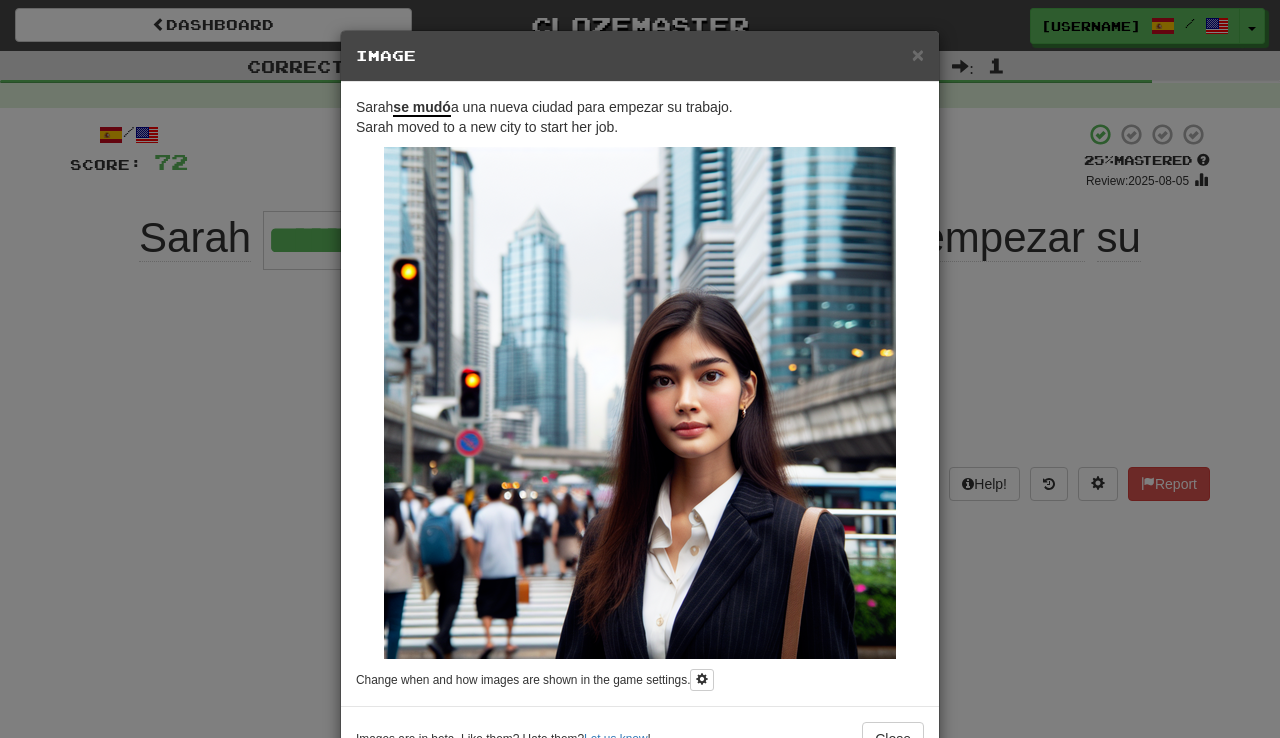 click on "× Image Sarah  se mudó  a una nueva ciudad para empezar su trabajo. Sarah moved to a new city to start her job. Change when and how images are shown in the game settings.  Images are in beta. Like them? Hate them?  Let us know ! Close" at bounding box center [640, 369] 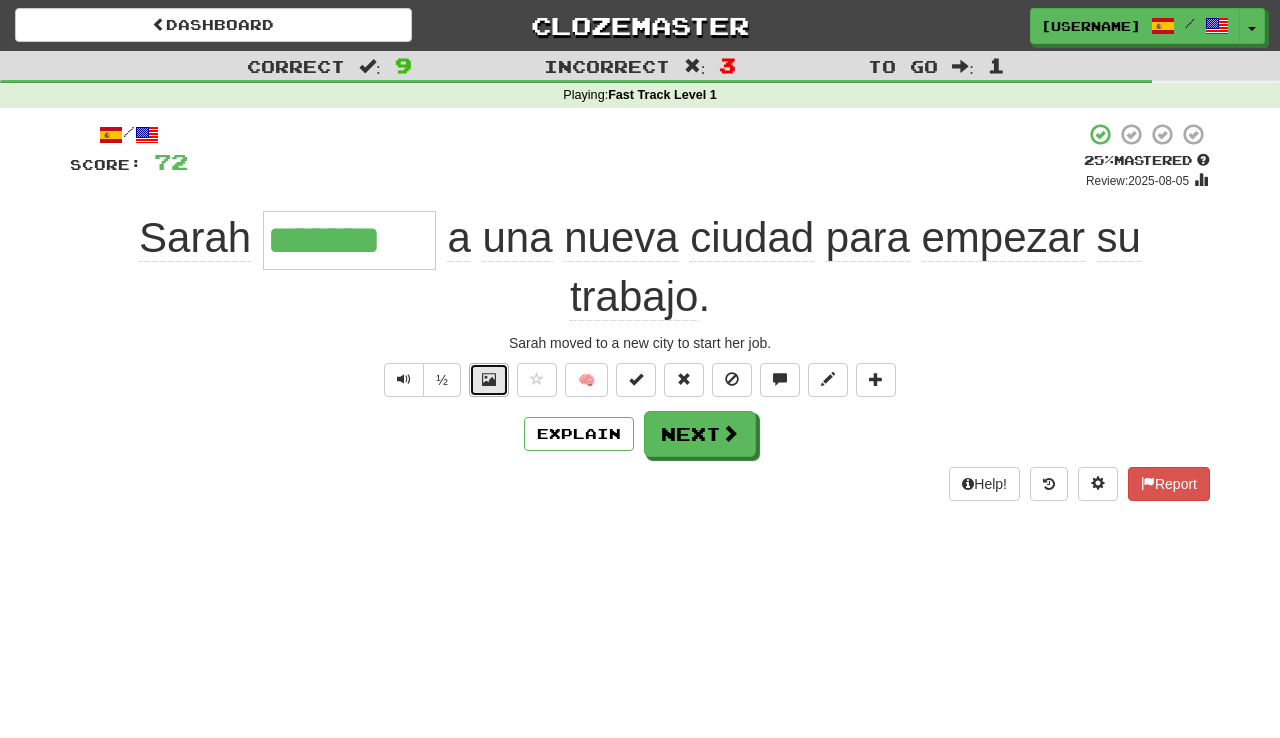 click at bounding box center [489, 380] 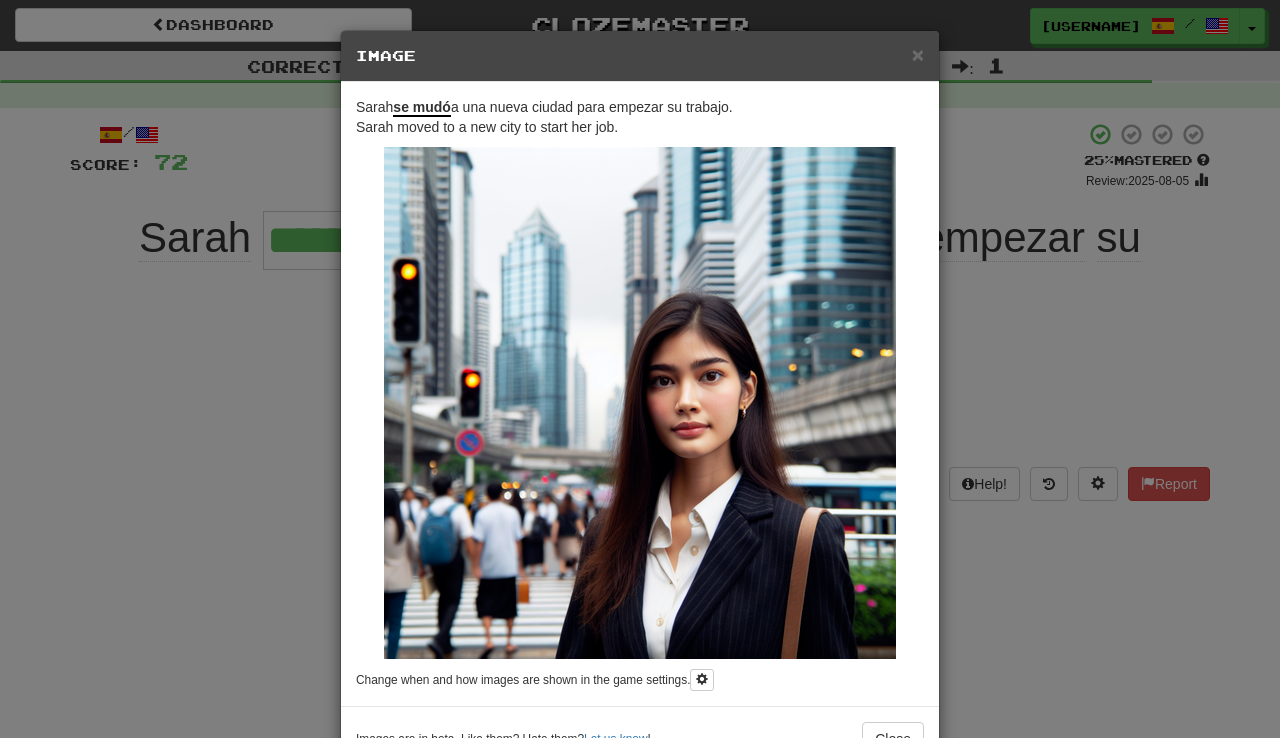 click on "× Image Sarah  se mudó  a una nueva ciudad para empezar su trabajo. Sarah moved to a new city to start her job. Change when and how images are shown in the game settings.  Images are in beta. Like them? Hate them?  Let us know ! Close" at bounding box center [640, 369] 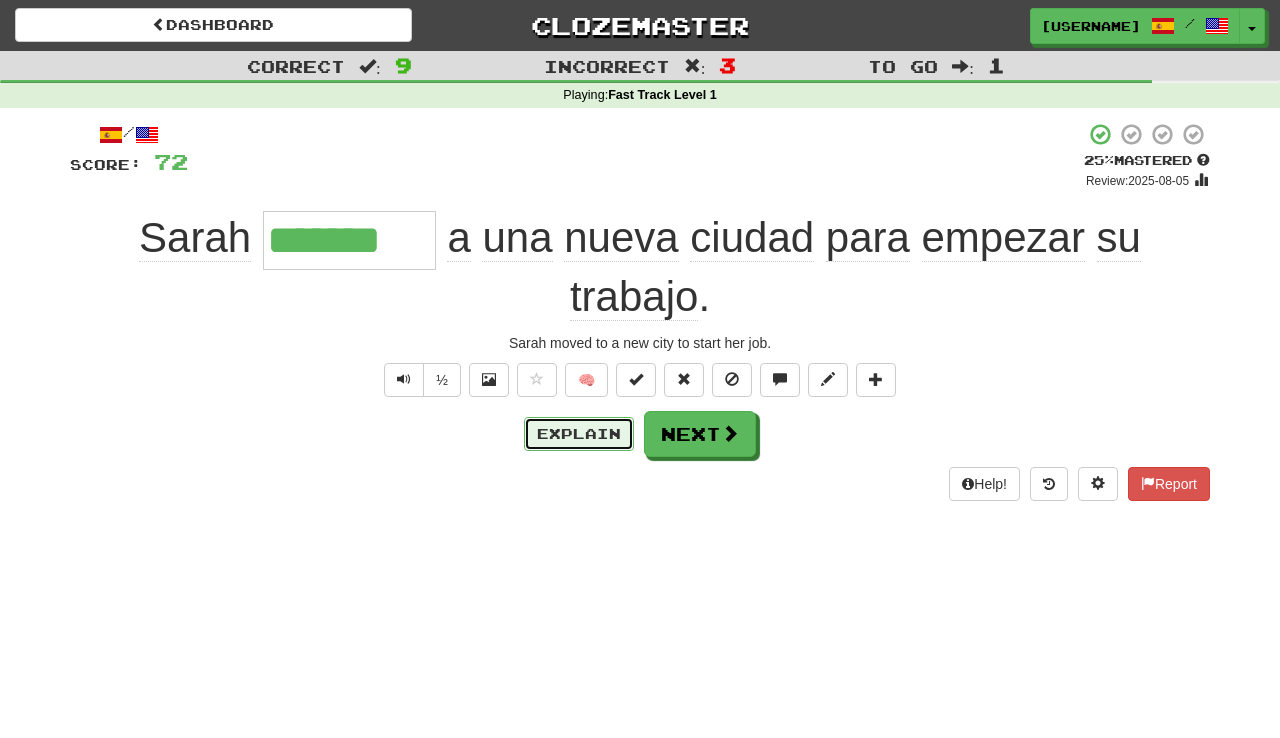 click on "Explain" at bounding box center (579, 434) 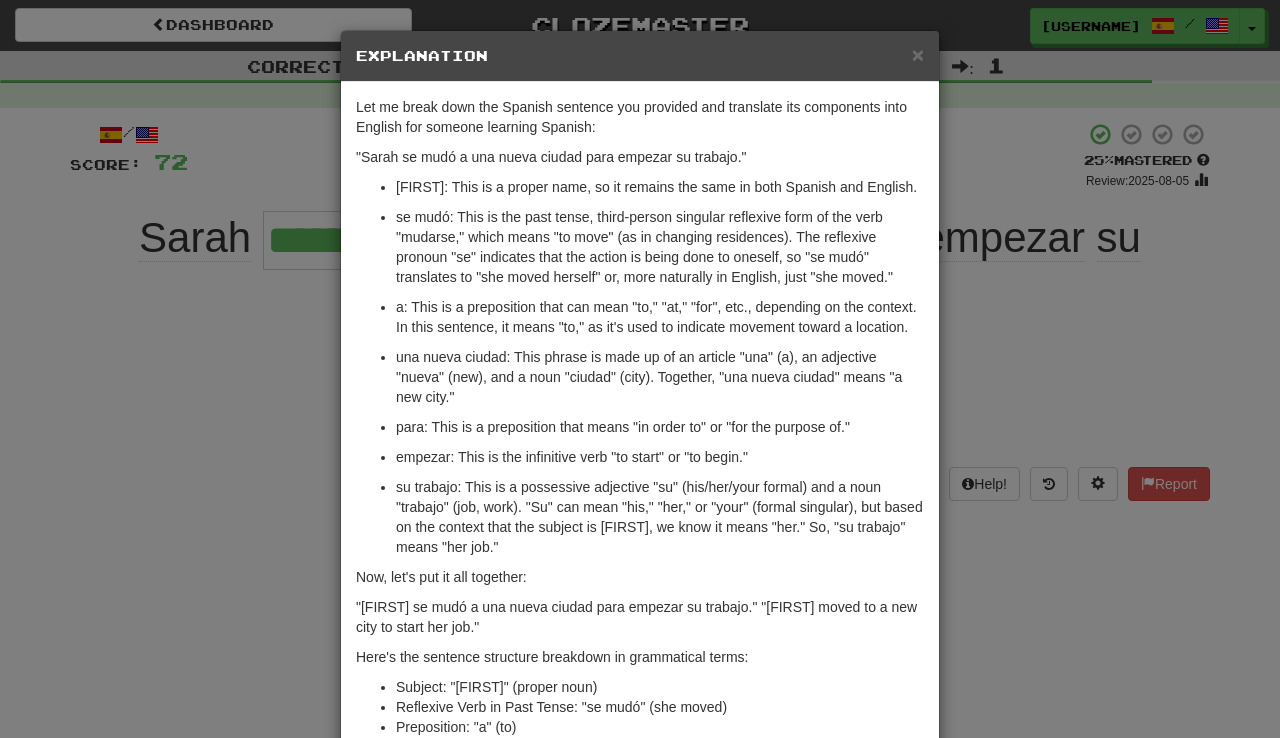 click on "× Explanation Let me break down the Spanish sentence you provided and translate its components into English for someone learning Spanish:
"Sarah se mudó a una nueva ciudad para empezar su trabajo."
Sarah: This is a proper name, so it remains the same in both Spanish and English.
se mudó: This is the past tense, third-person singular reflexive form of the verb "mudarse," which means "to move" (as in changing residences). The reflexive pronoun "se" indicates that the action is being done to oneself, so "se mudó" translates to "she moved herself" or, more naturally in English, just "she moved."
a: This is a preposition that can mean "to," "at," "for", etc., depending on the context. In this sentence, it means "to," as it's used to indicate movement toward a location.
una nueva ciudad: This phrase is made up of an article "una" (a), an adjective "nueva" (new), and a noun "ciudad" (city). Together, "una nueva ciudad" means "a new city."" at bounding box center (640, 369) 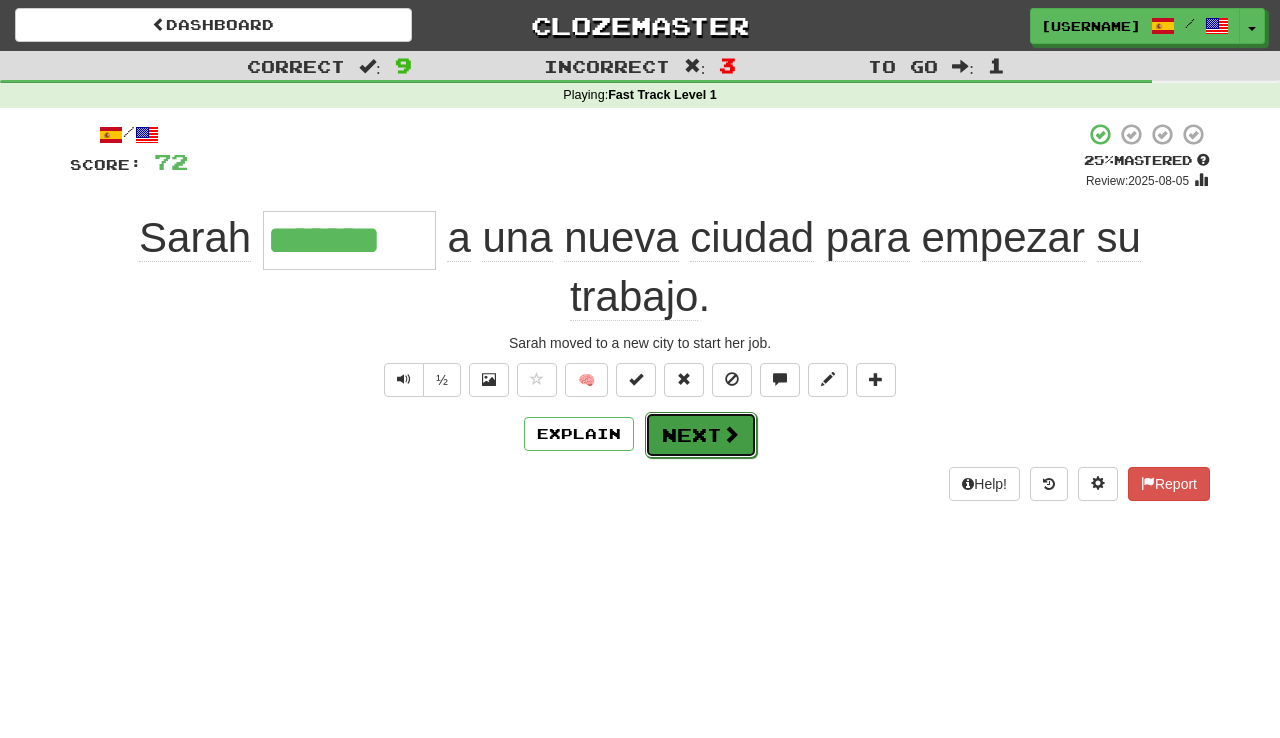 click on "Next" at bounding box center (701, 435) 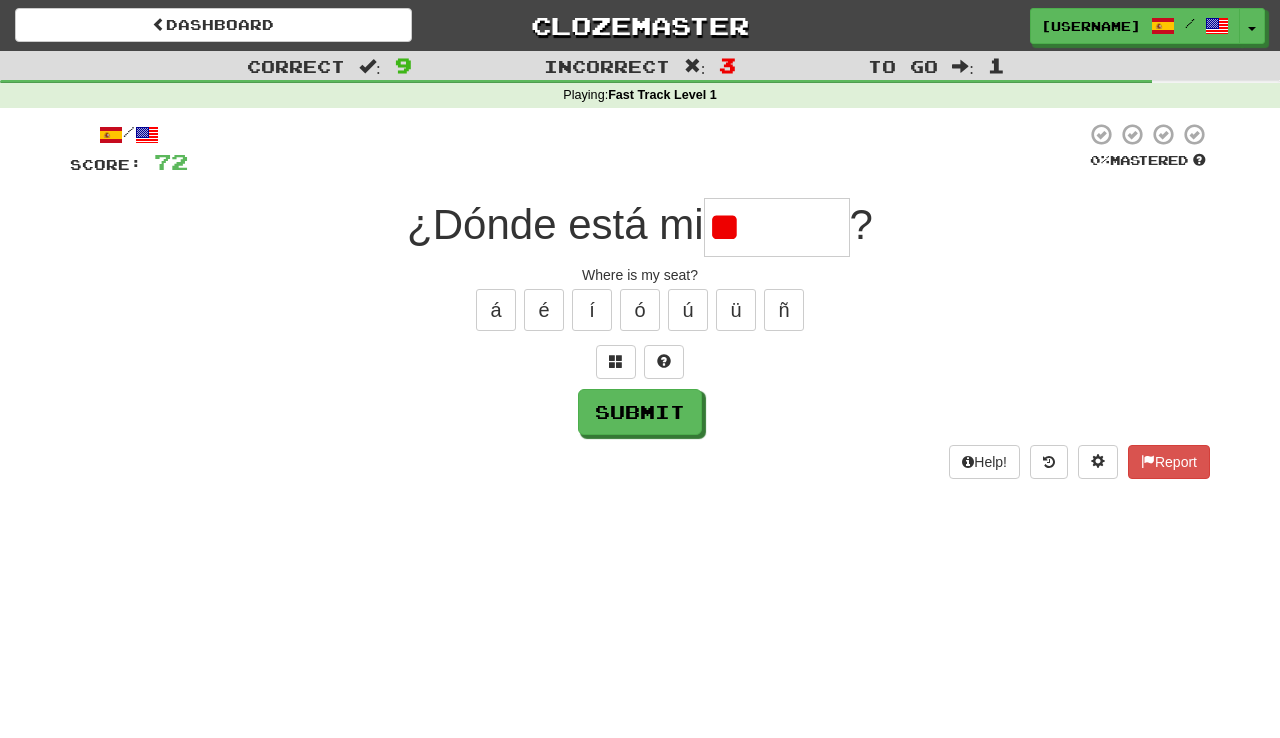 type on "*" 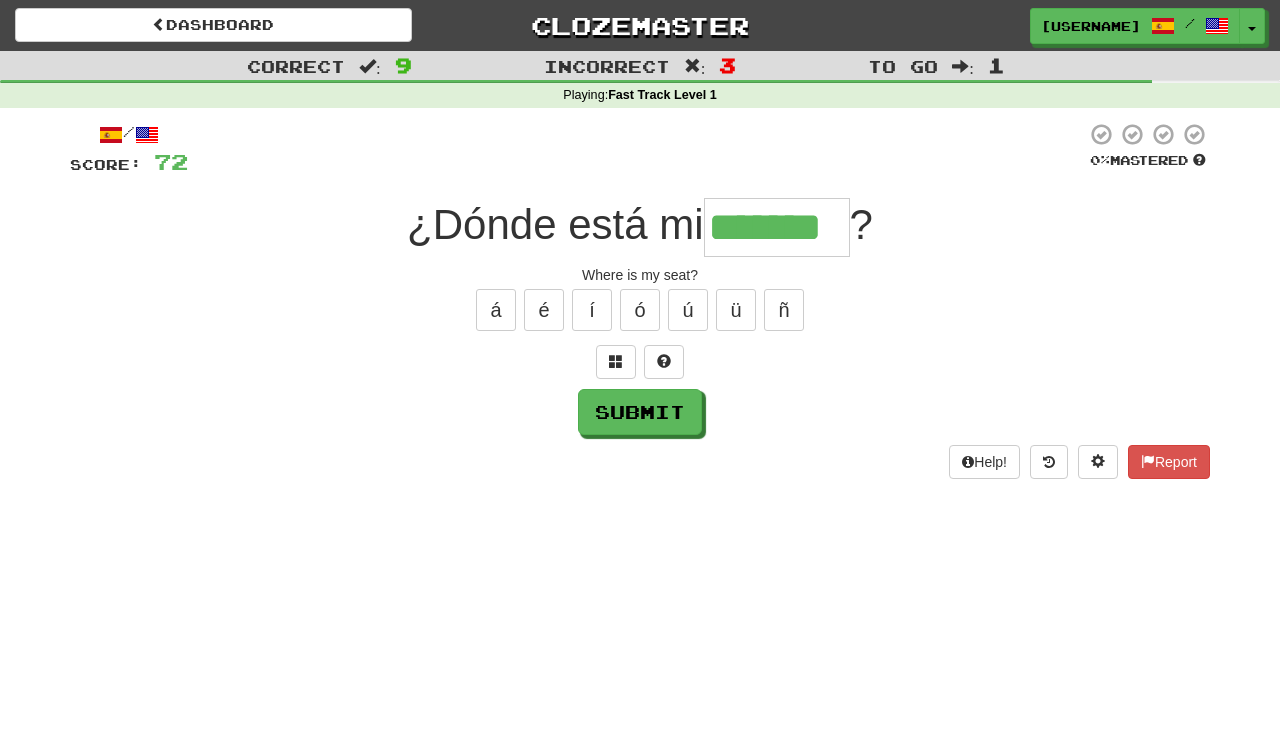 type on "*******" 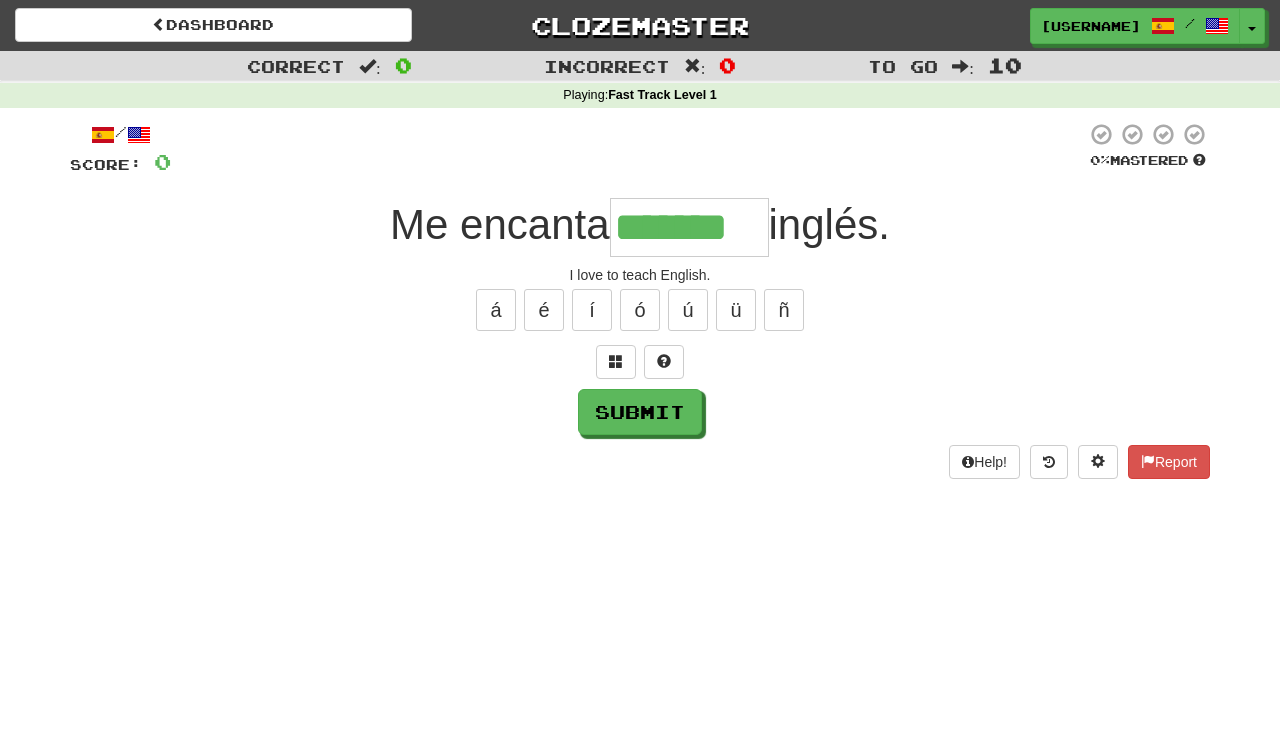 type on "*******" 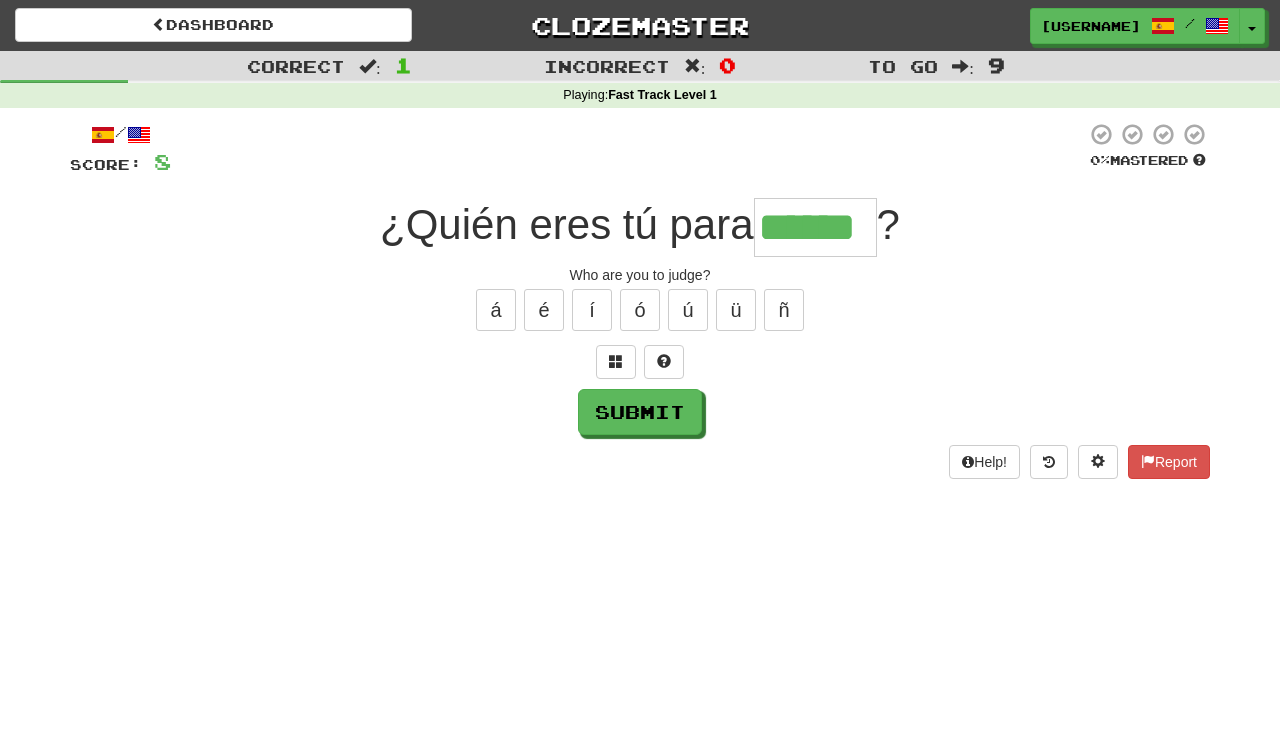 type on "******" 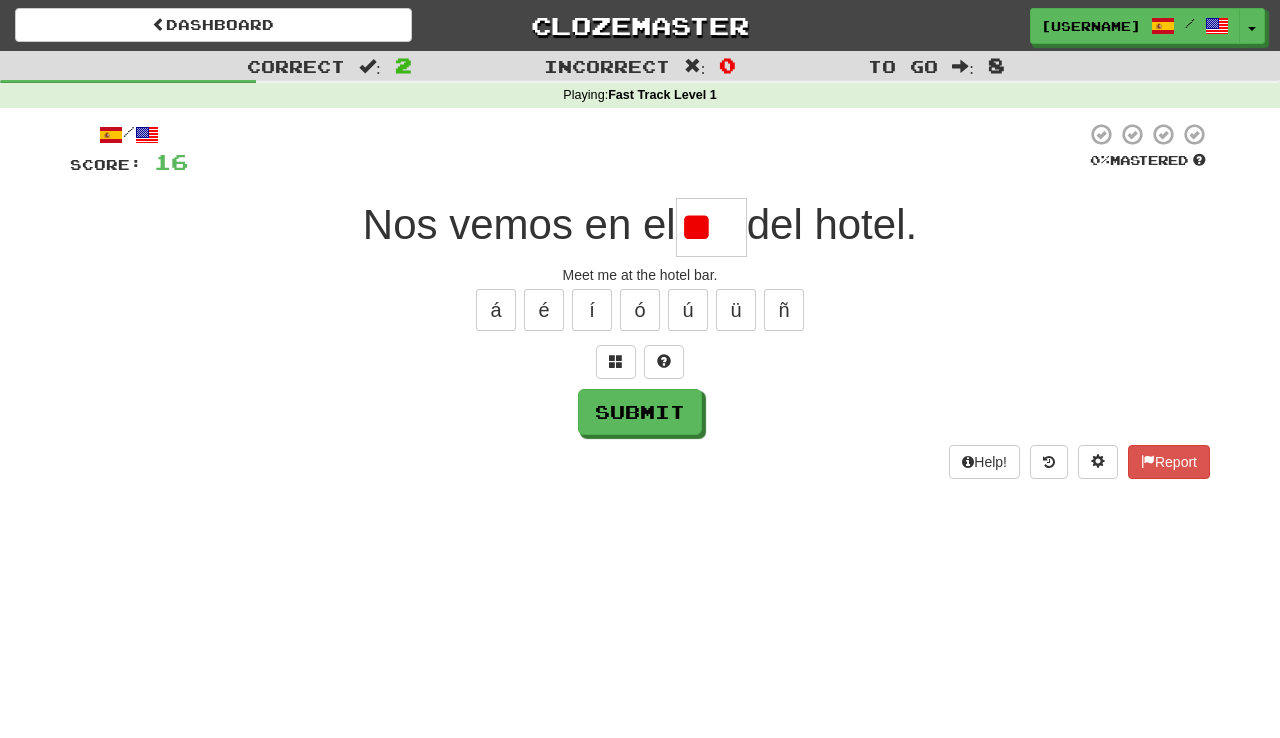 type on "*" 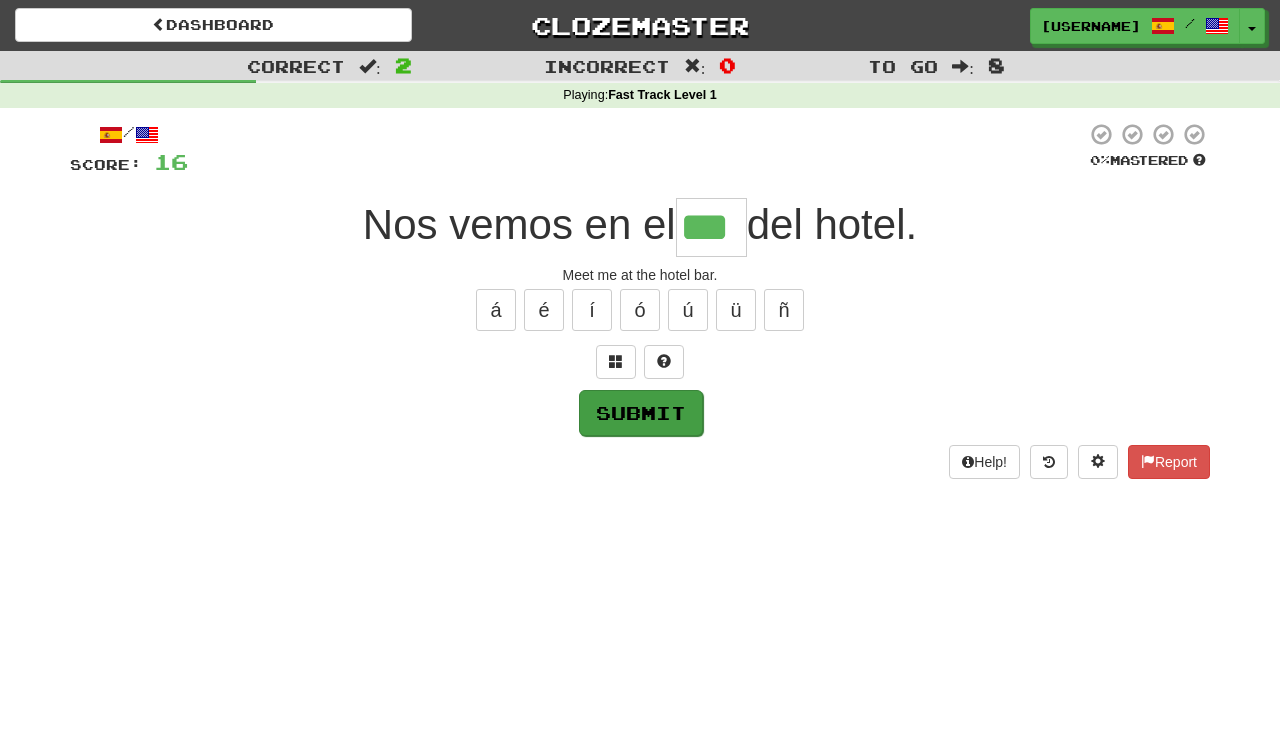type on "***" 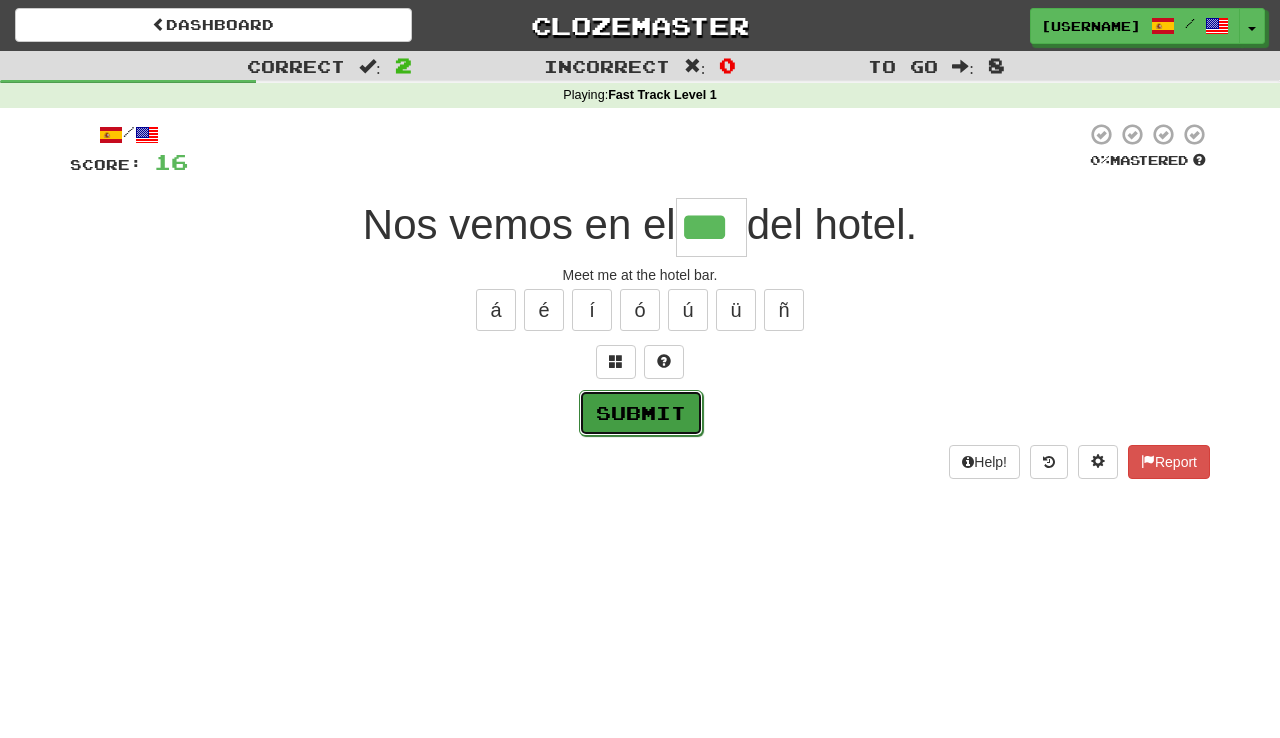 click on "Submit" at bounding box center [641, 413] 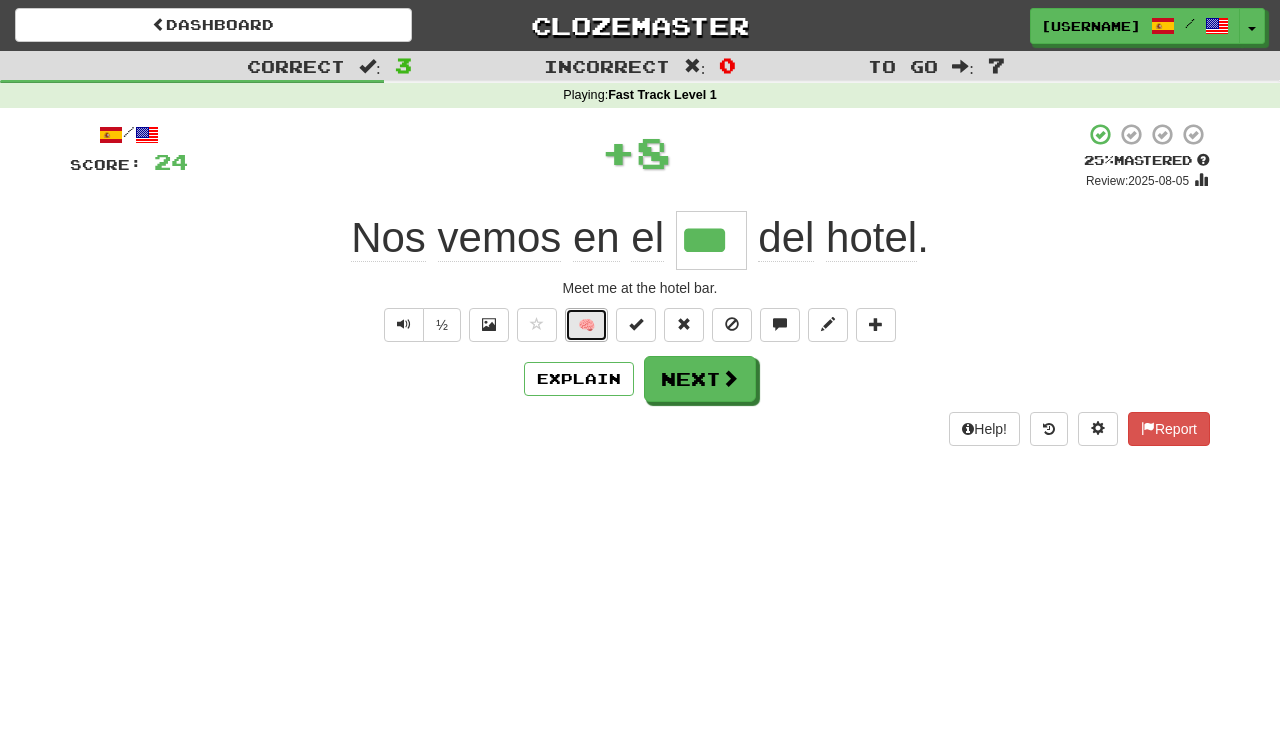 click on "🧠" at bounding box center (586, 325) 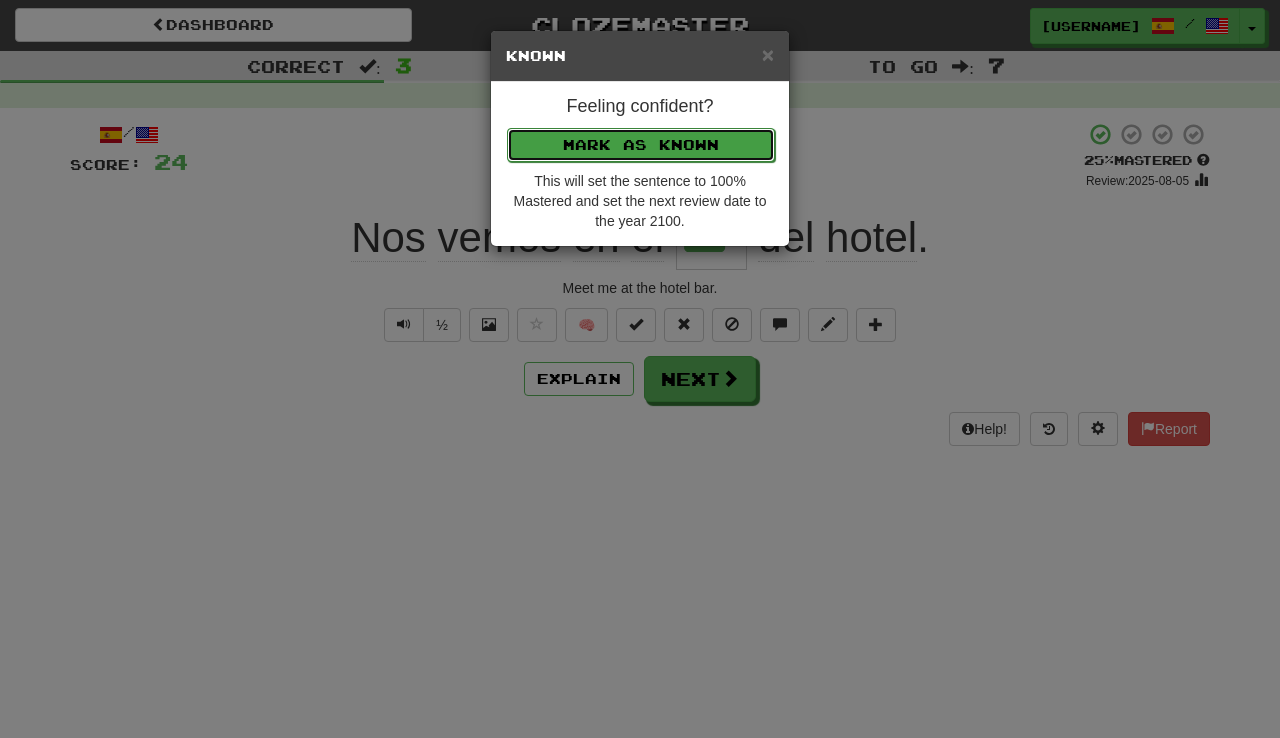 click on "Mark as Known" at bounding box center (641, 145) 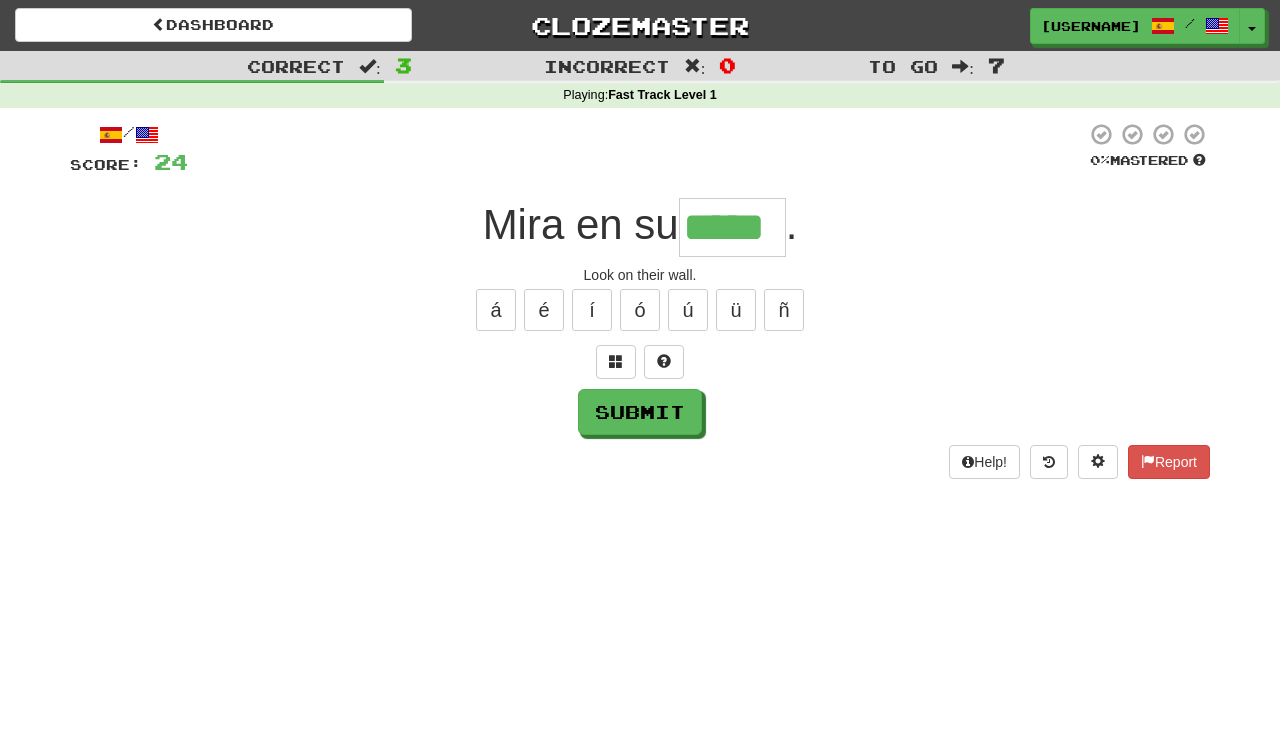 scroll, scrollTop: 0, scrollLeft: 9, axis: horizontal 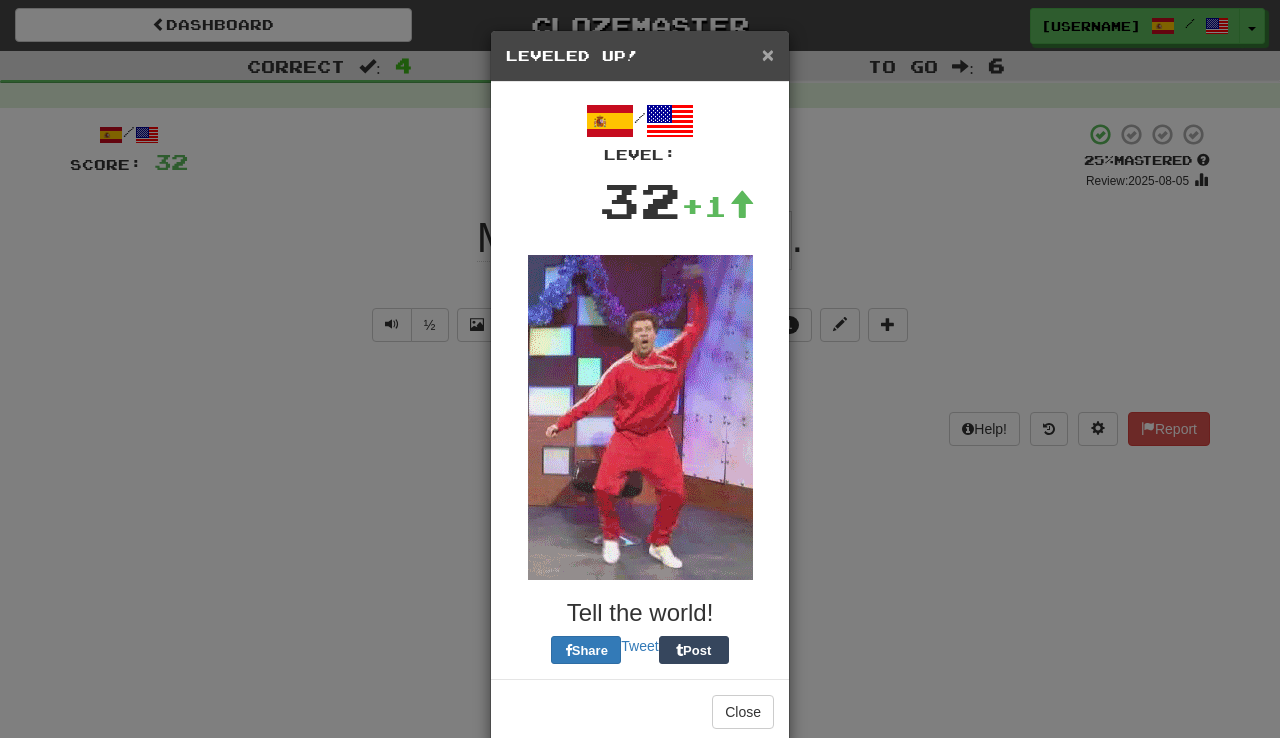 click on "×" at bounding box center (768, 54) 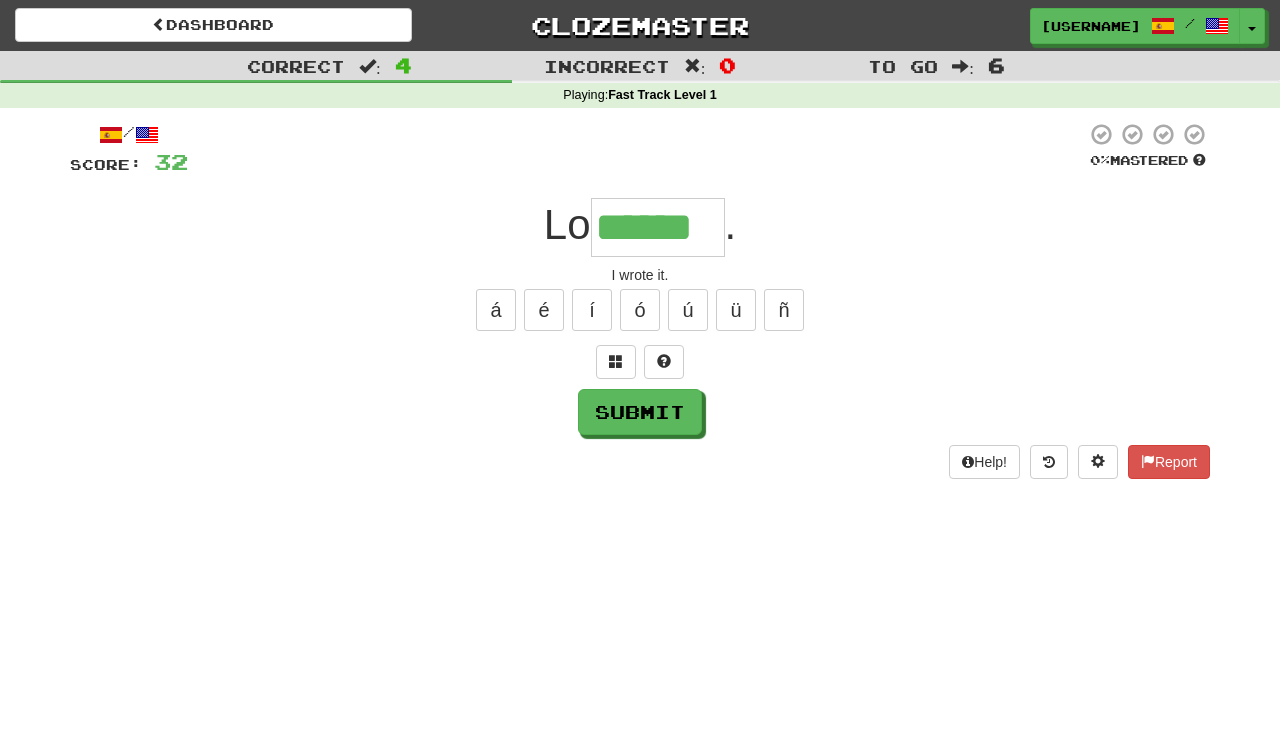 scroll, scrollTop: 0, scrollLeft: 0, axis: both 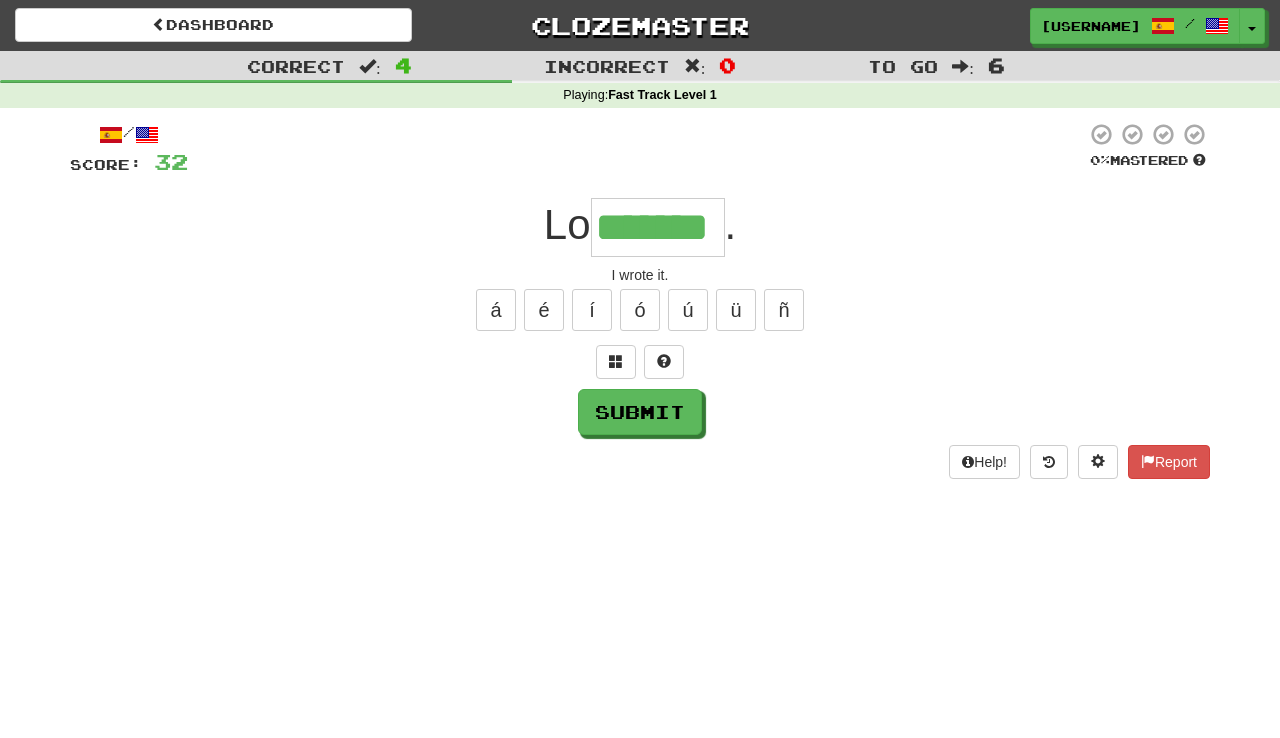 type on "*******" 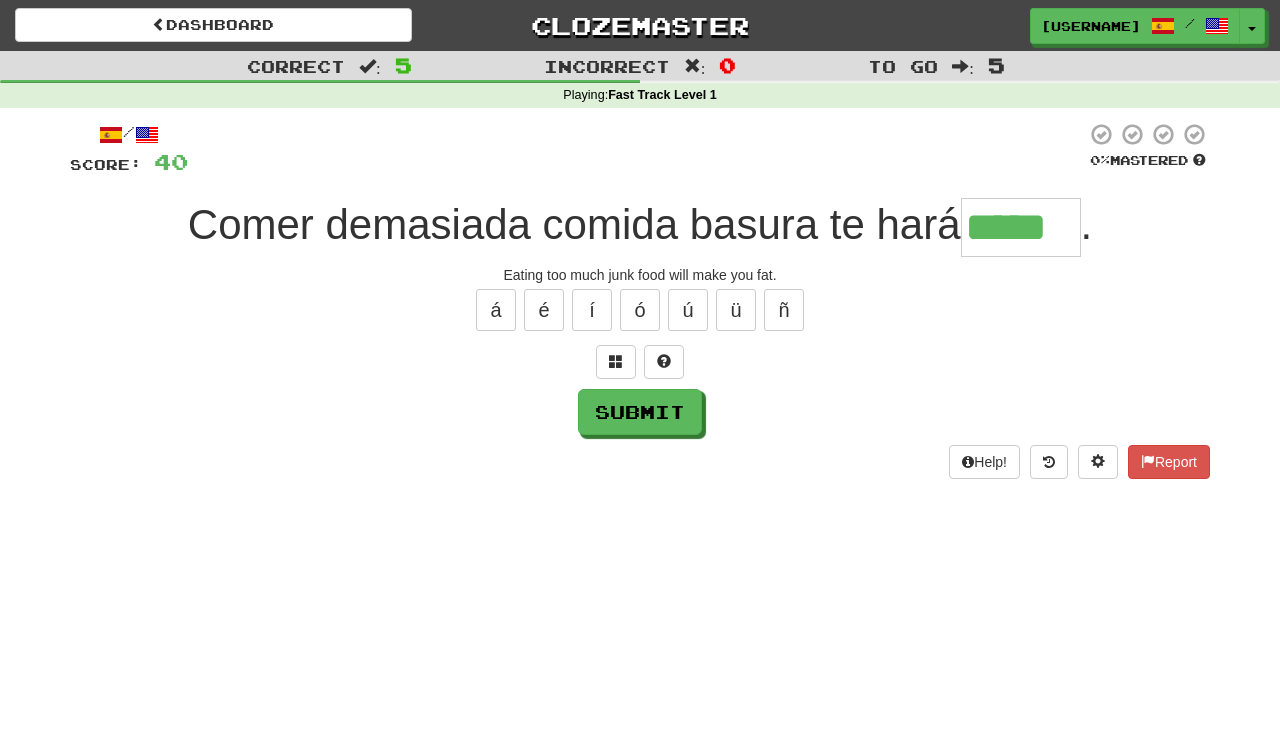 type on "*****" 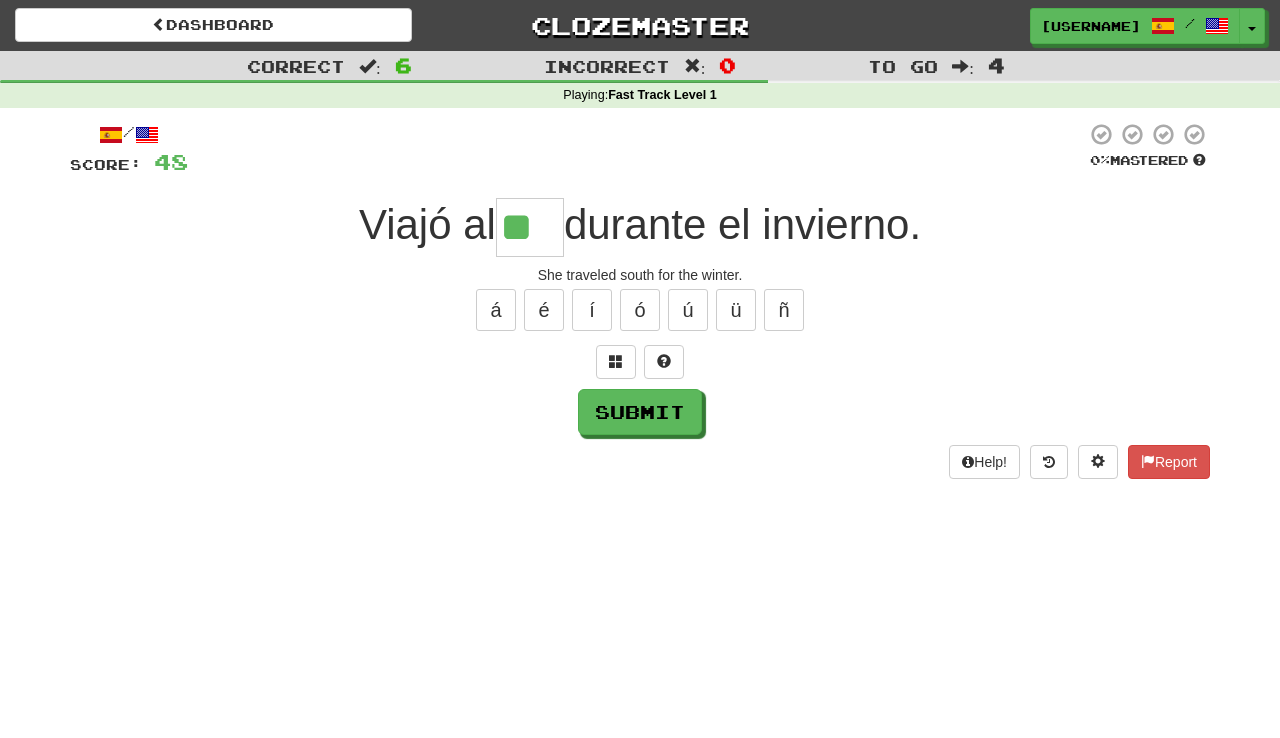 scroll, scrollTop: 0, scrollLeft: 0, axis: both 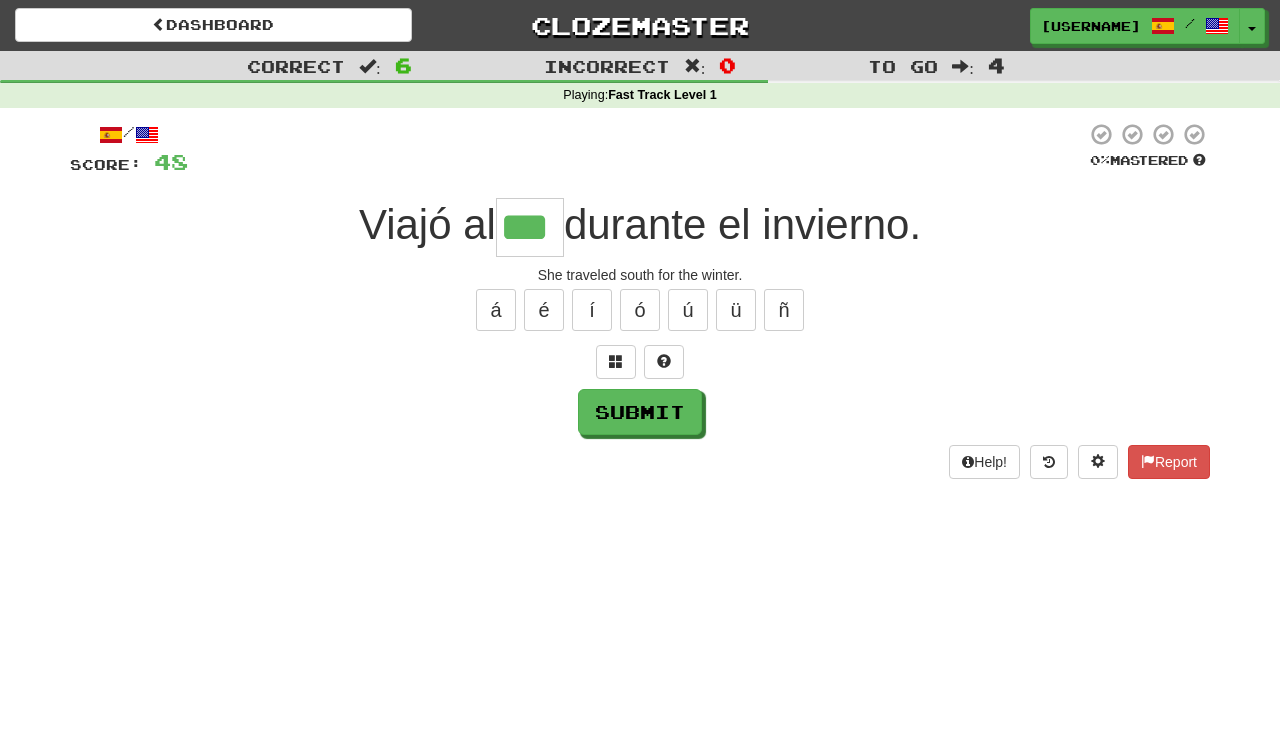 type on "***" 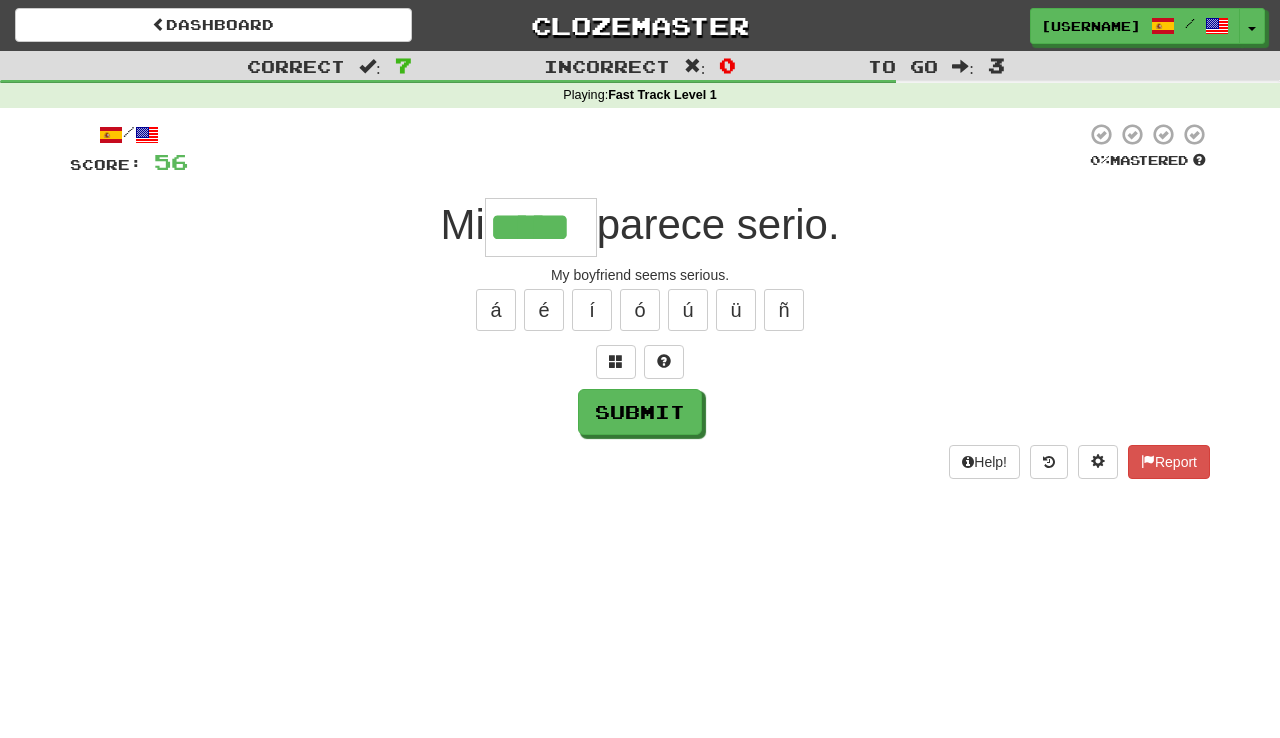 type on "*****" 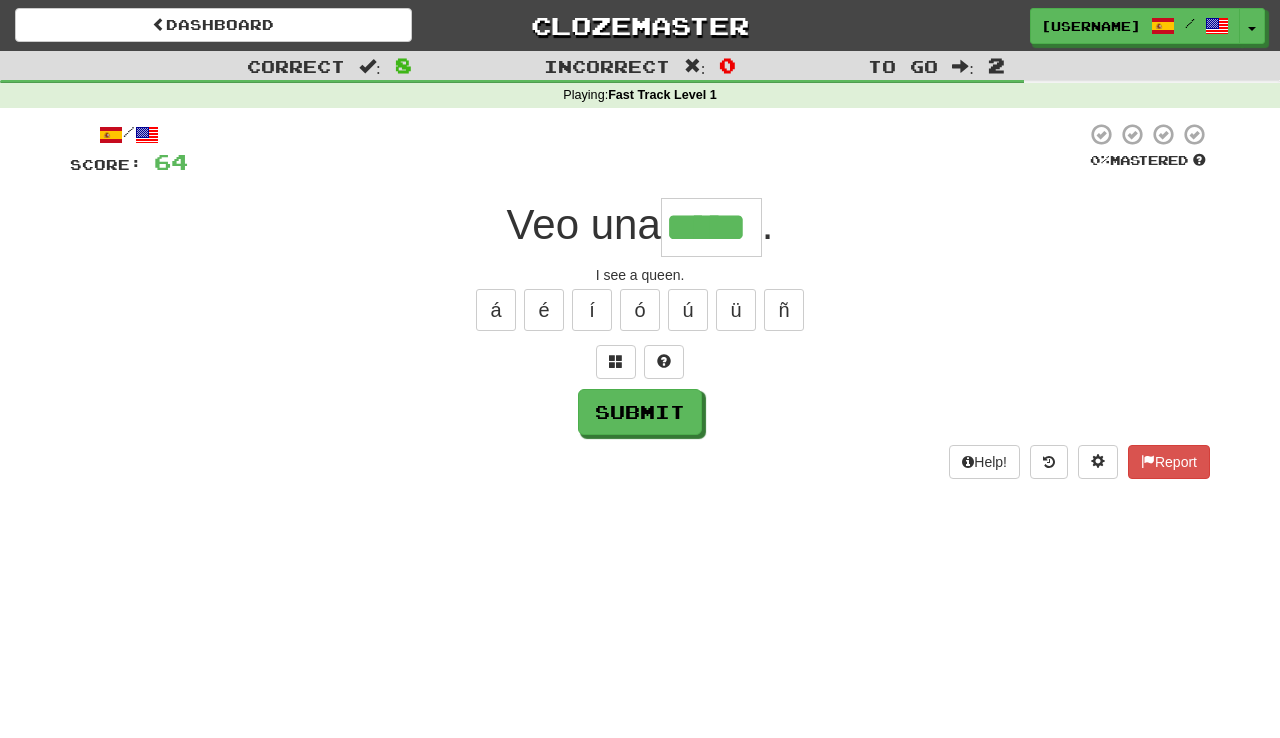 type on "*****" 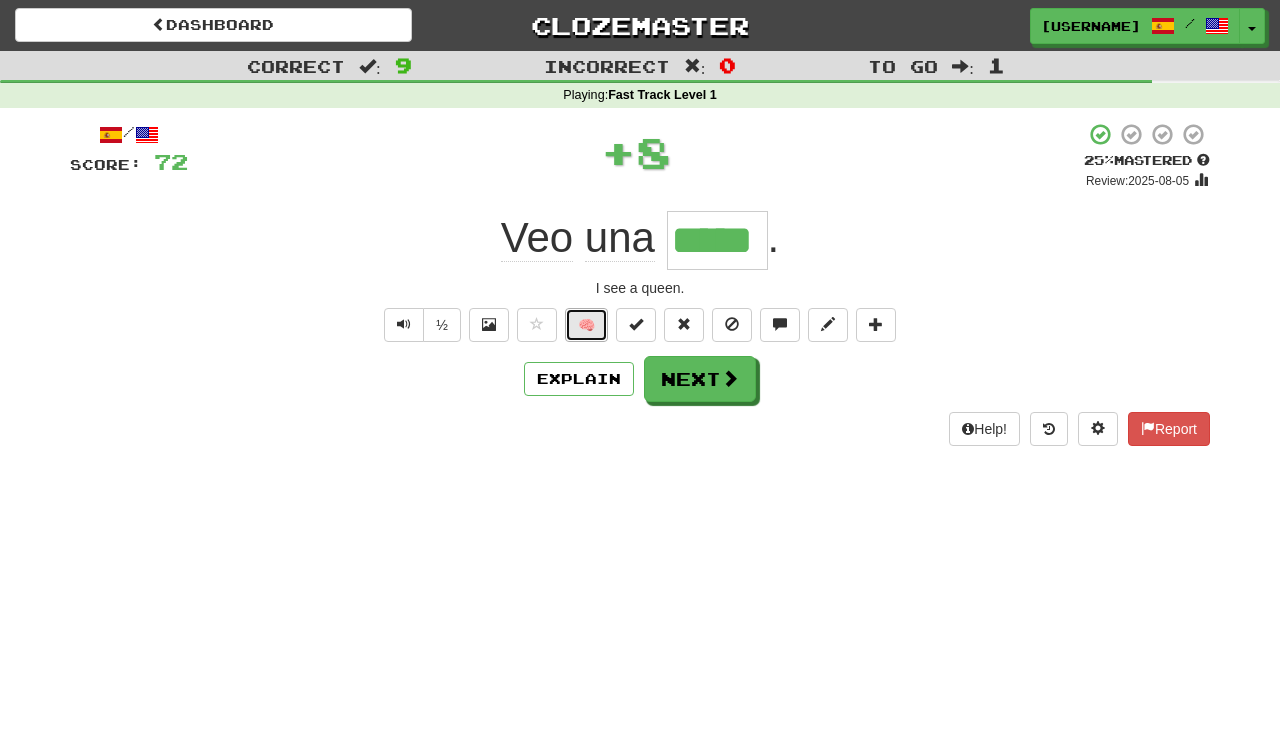 click on "🧠" at bounding box center (586, 325) 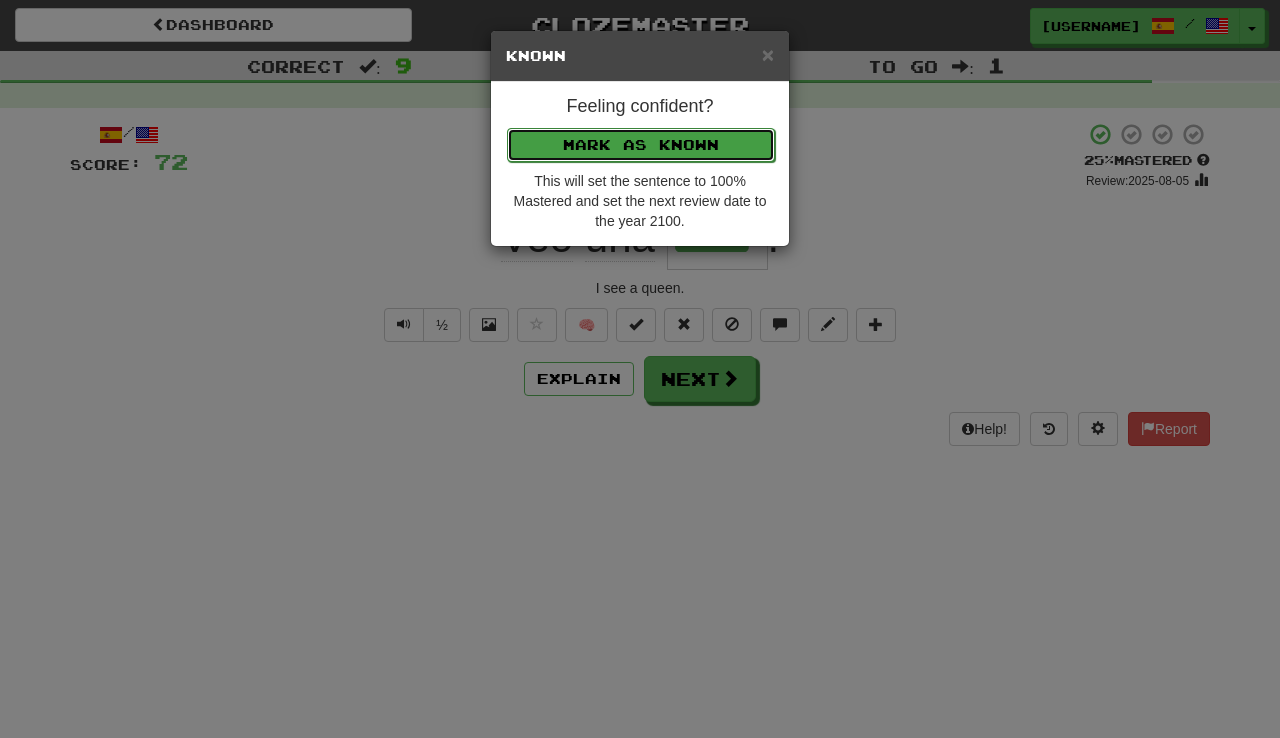 click on "Mark as Known" at bounding box center [641, 145] 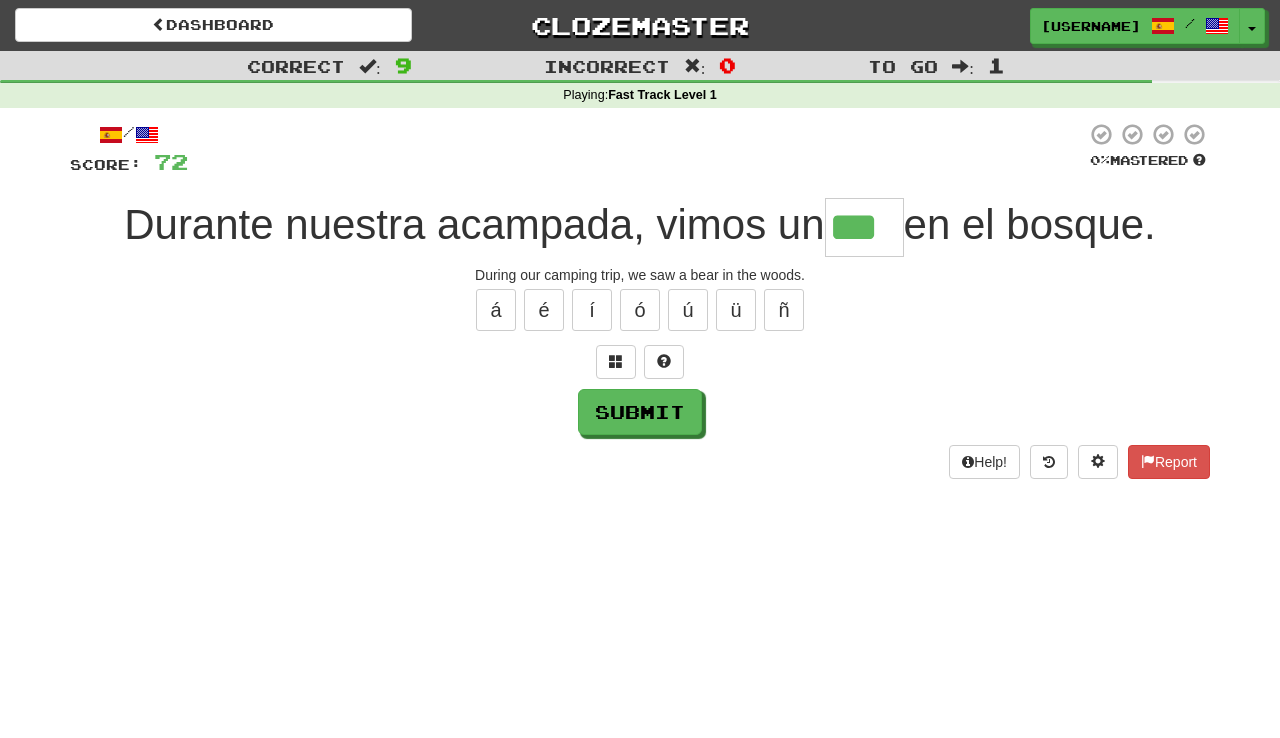 type on "***" 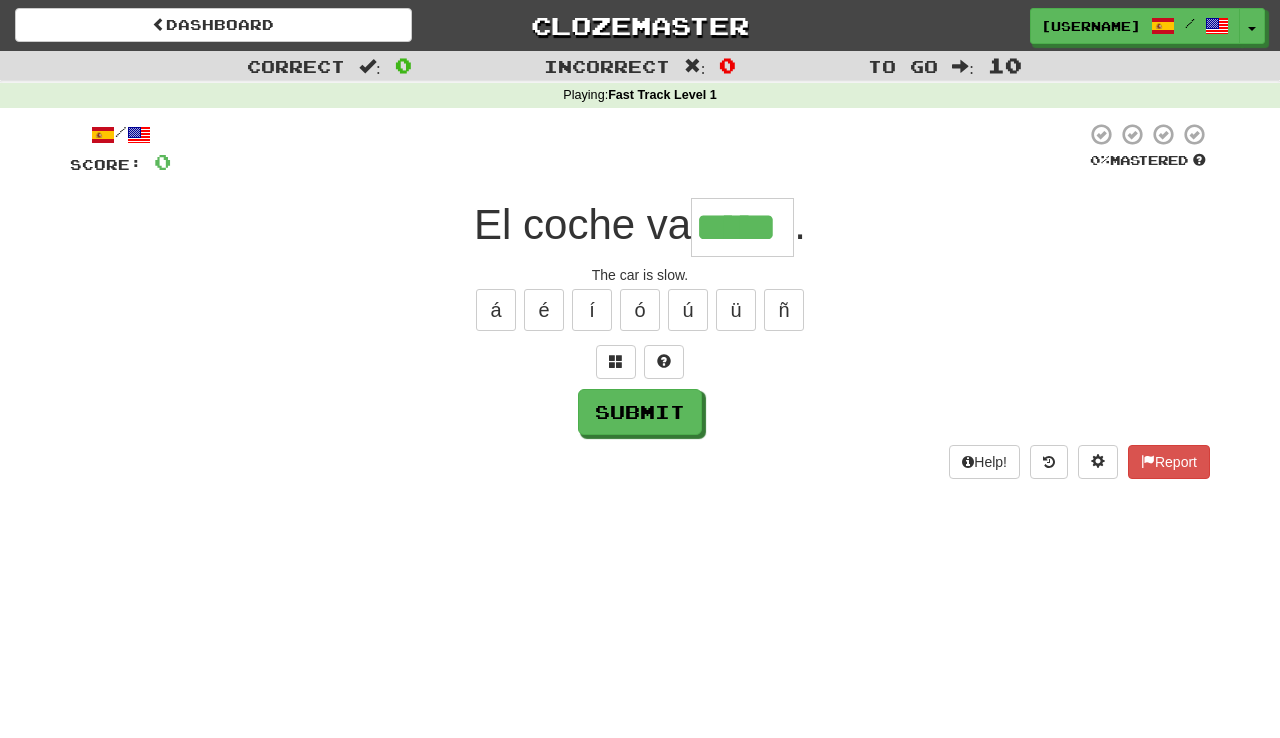type on "*****" 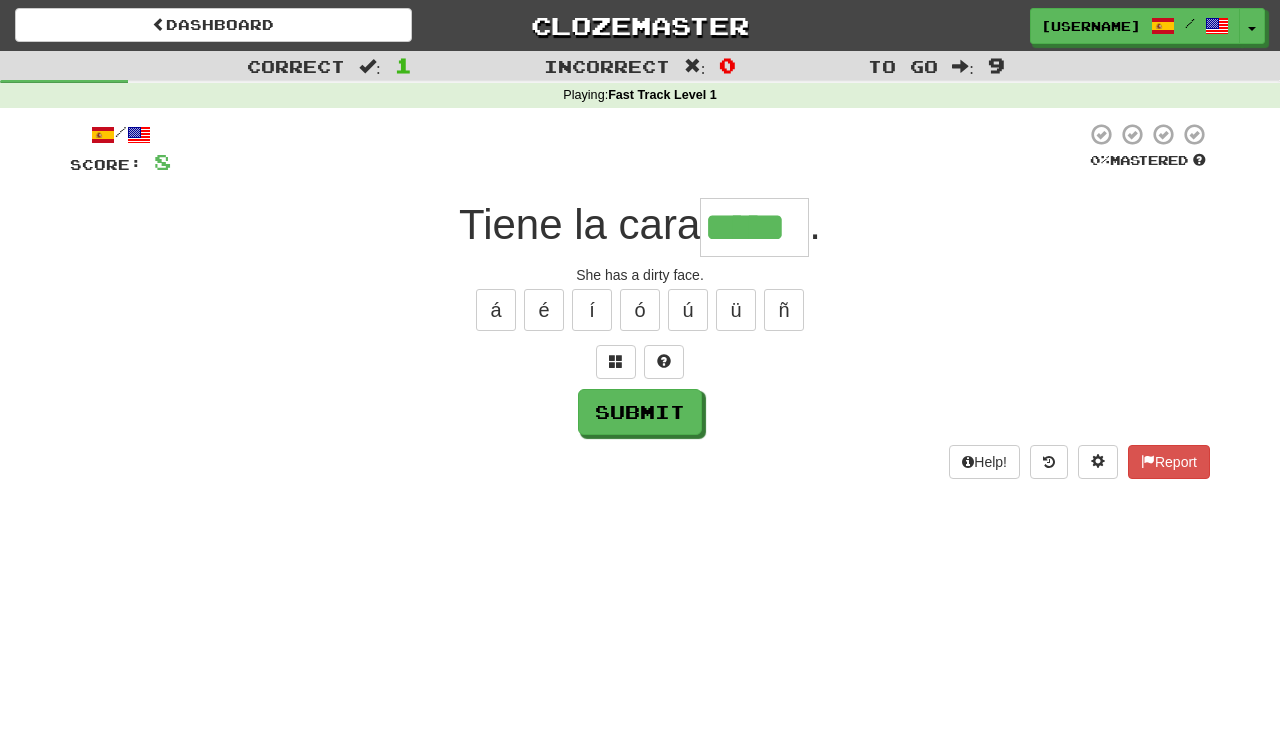 type on "*****" 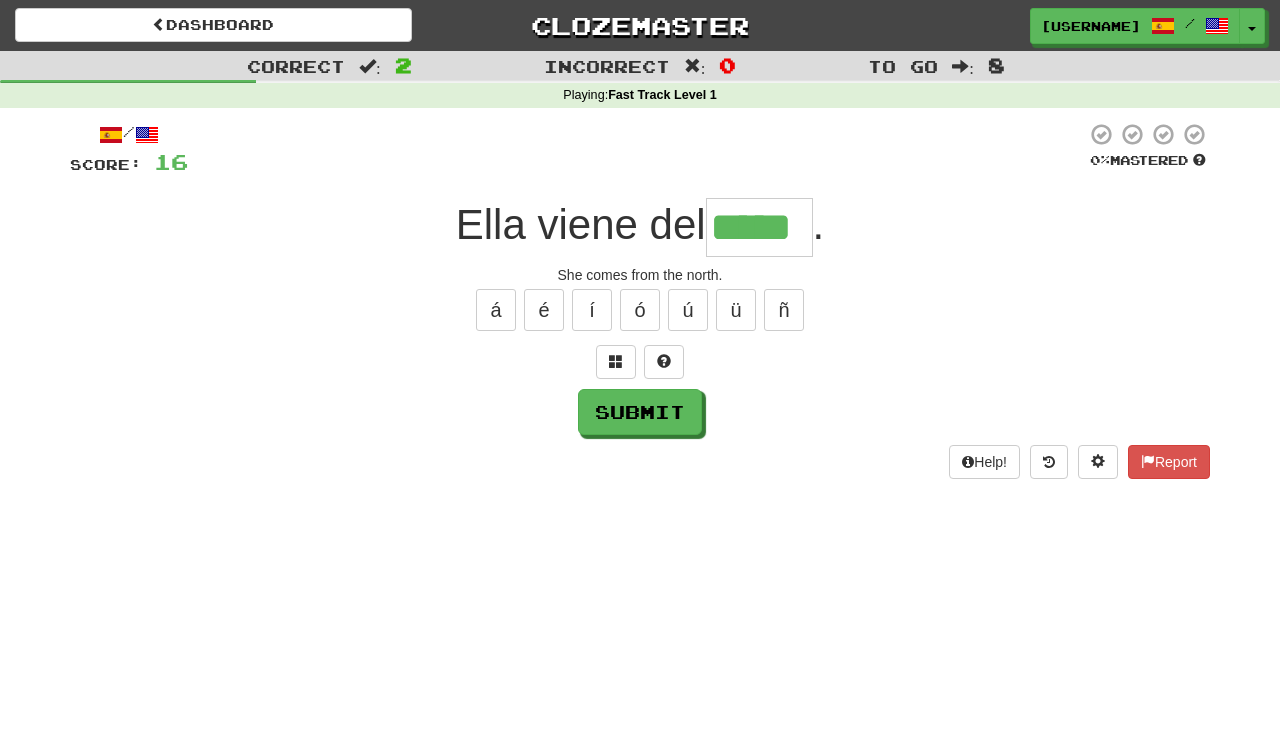 type on "*****" 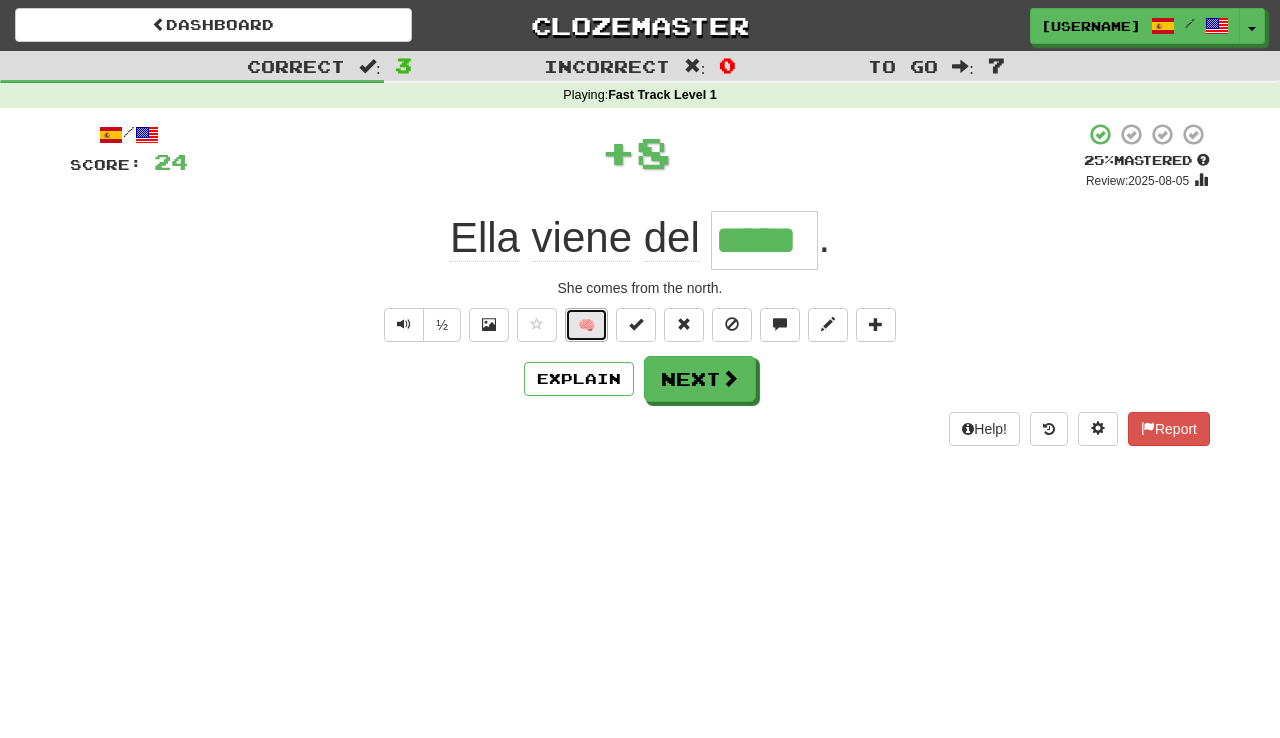 click on "🧠" at bounding box center [586, 325] 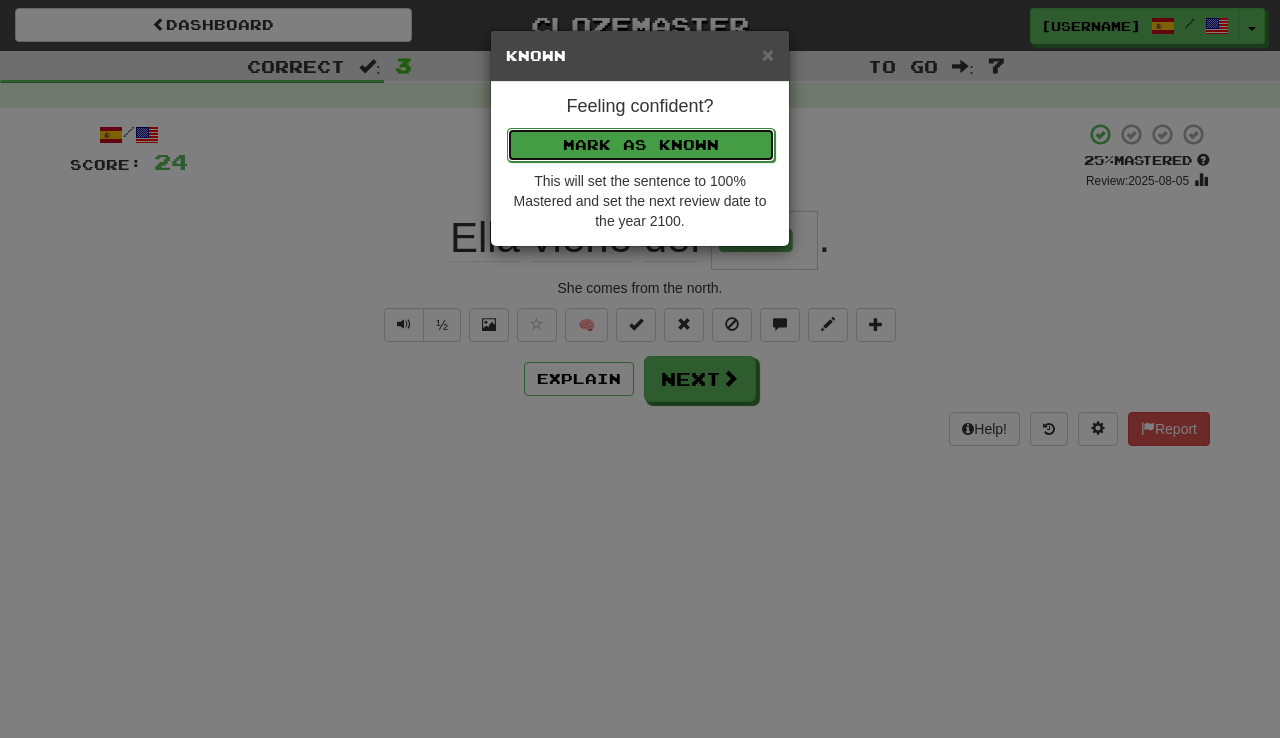 click on "Mark as Known" at bounding box center [641, 145] 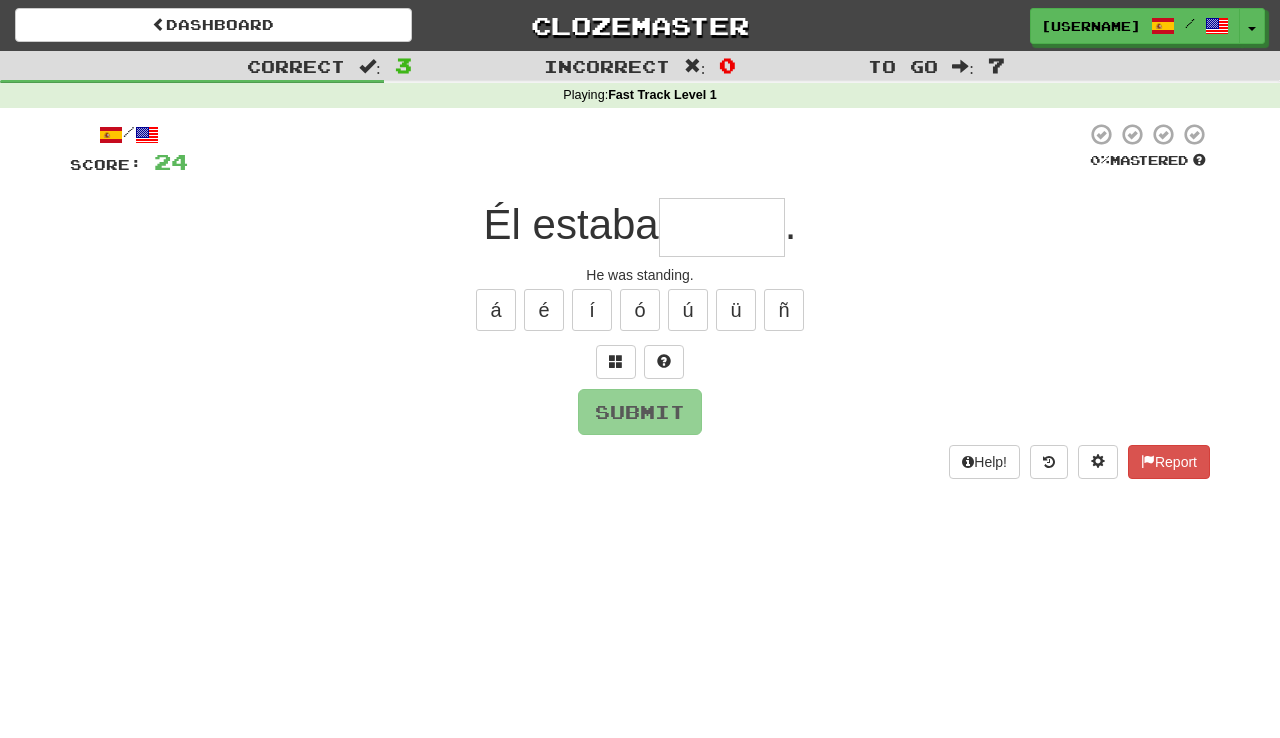 type on "*" 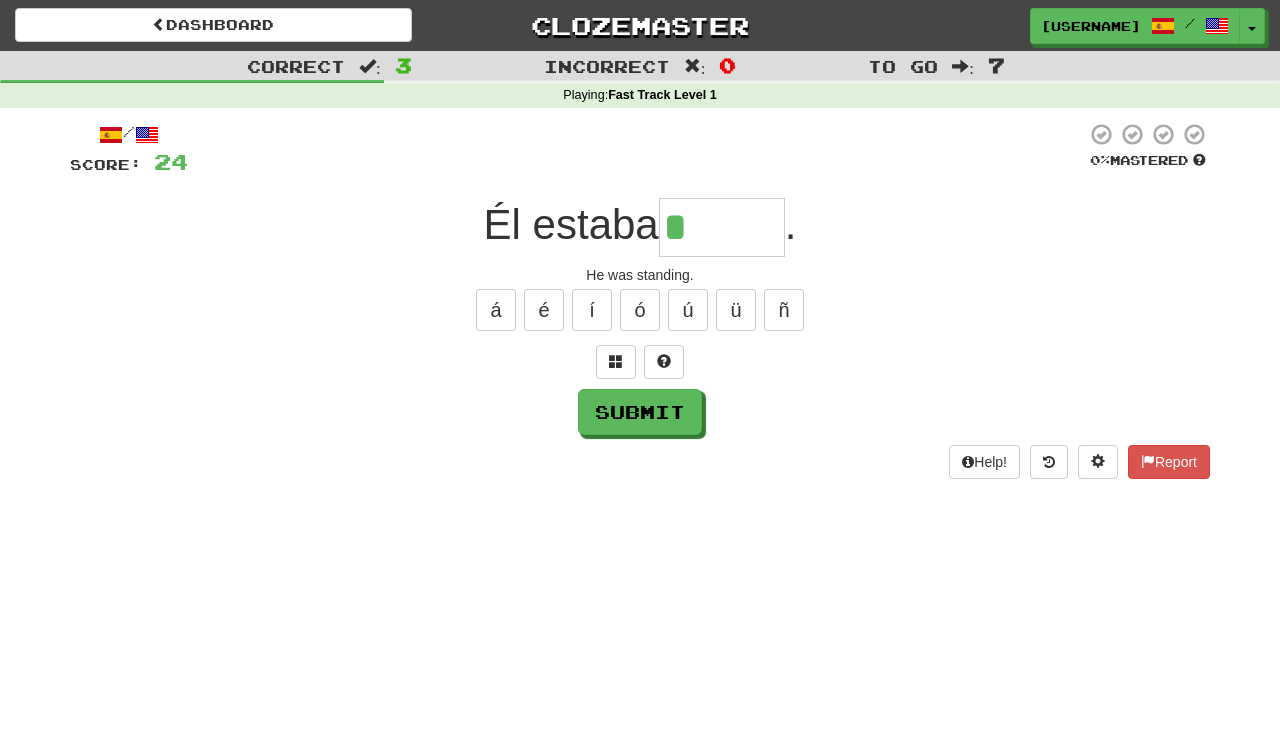 type on "******" 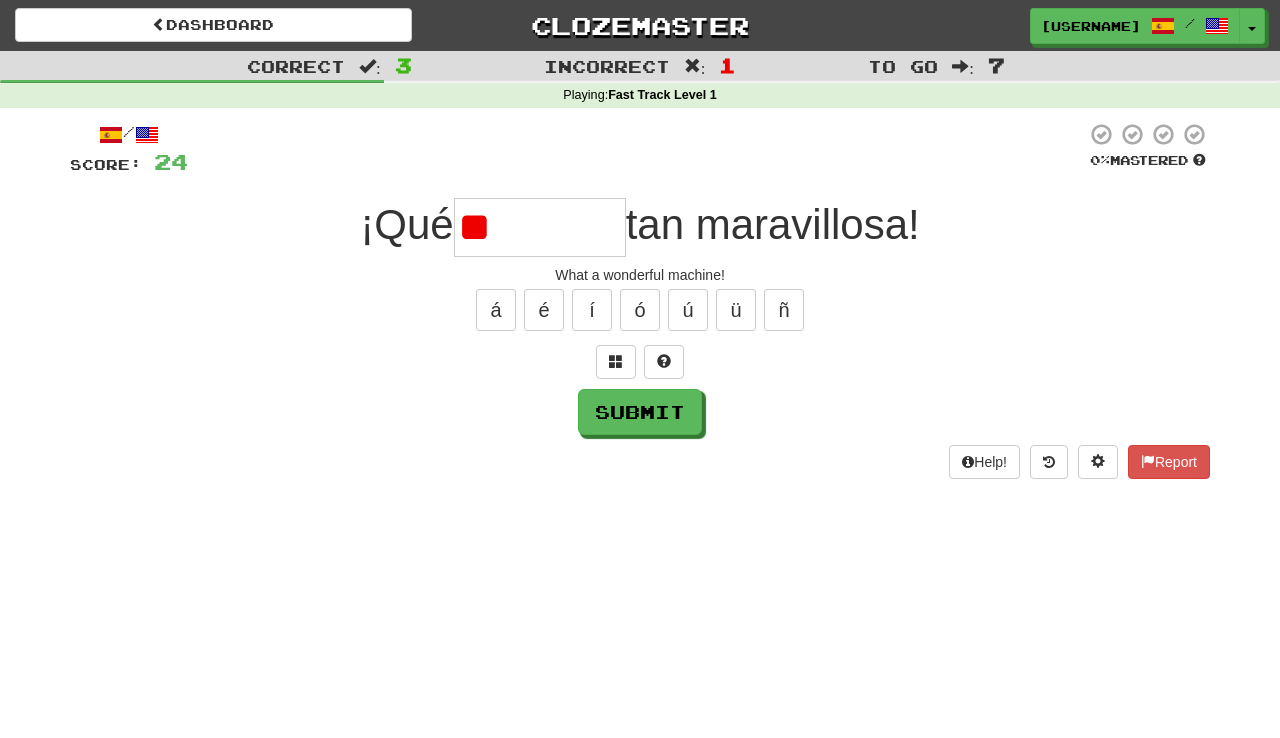 type on "*" 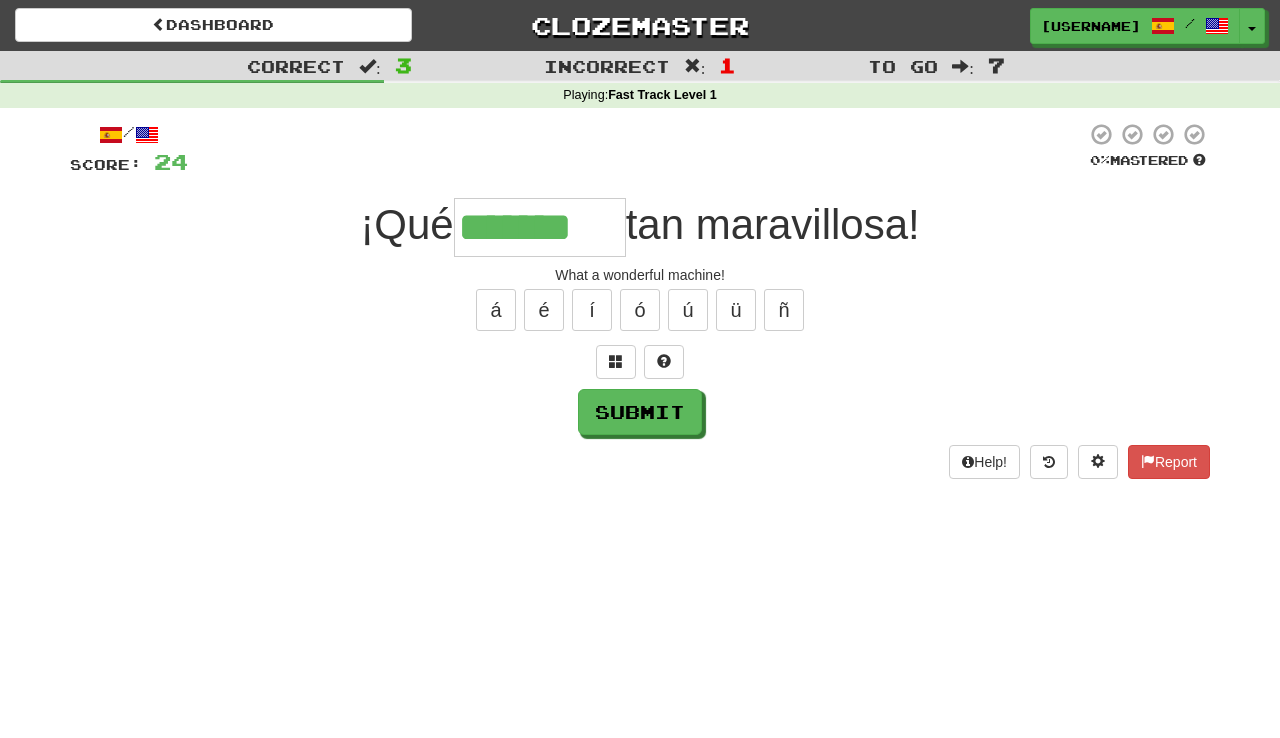 type on "*******" 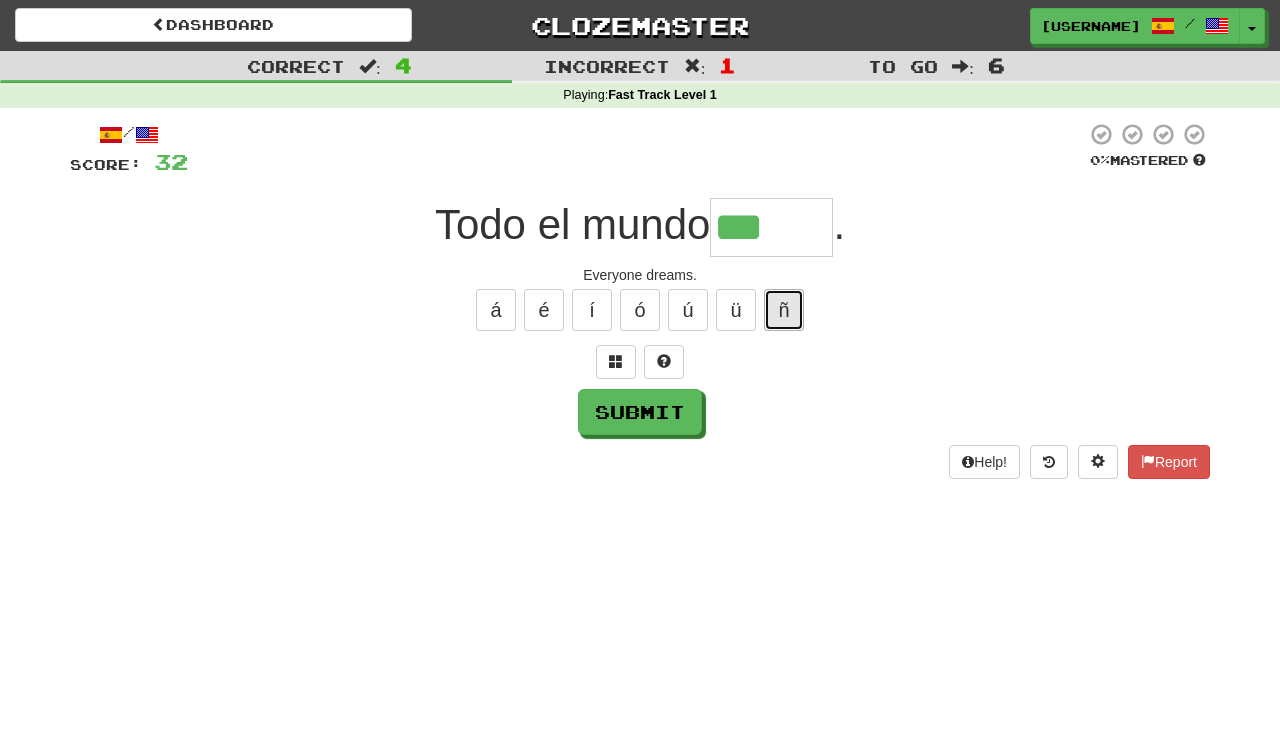 click on "ñ" at bounding box center (784, 310) 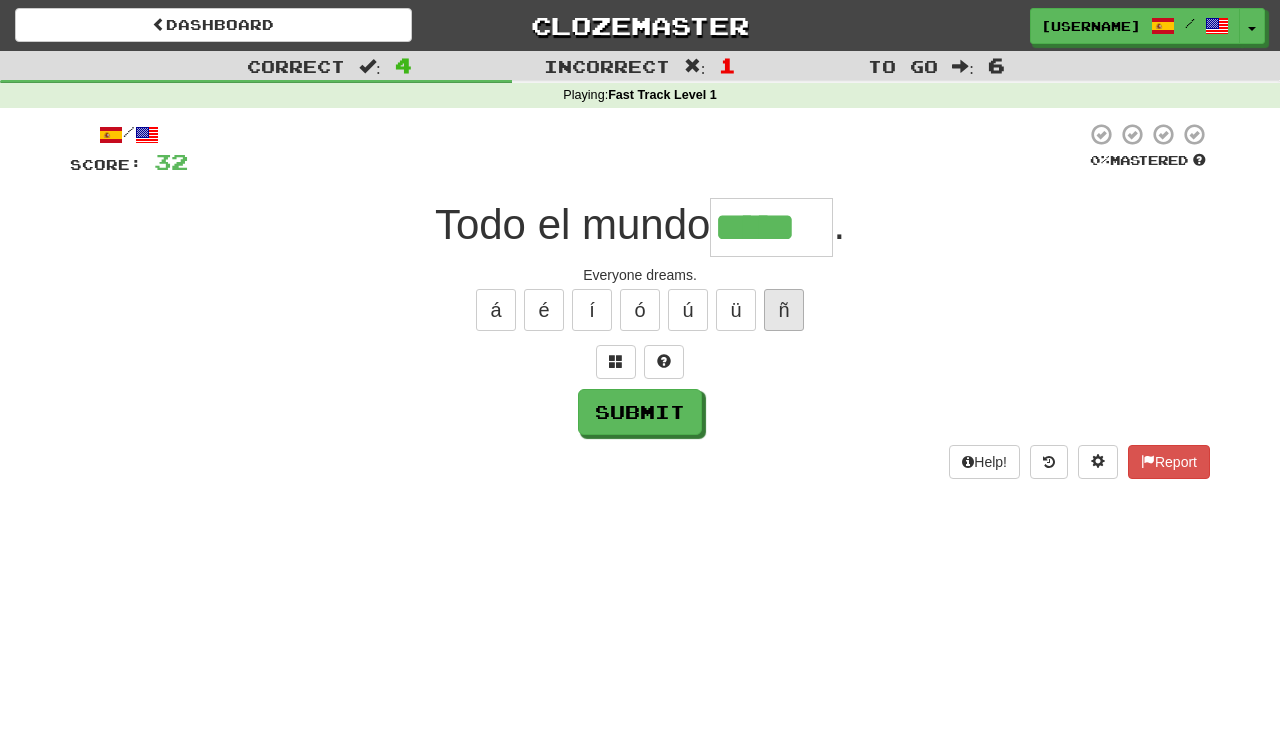 type on "*****" 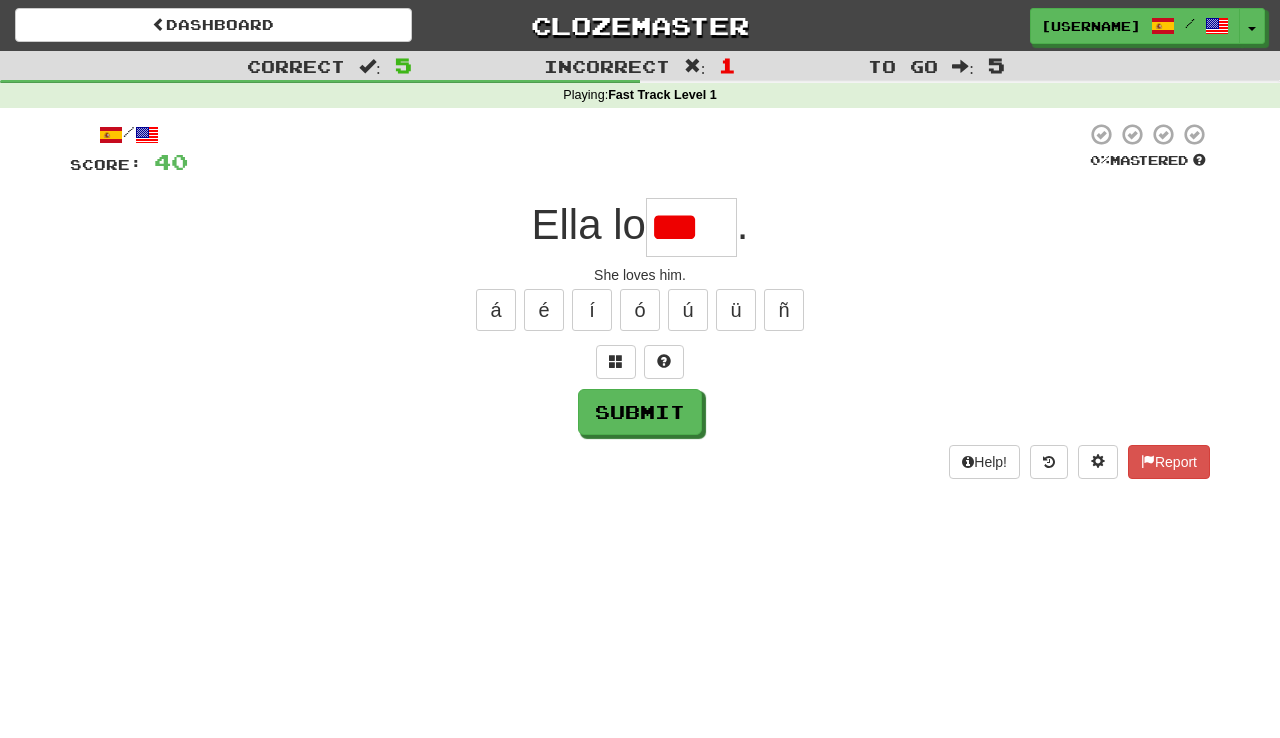 scroll, scrollTop: 0, scrollLeft: 0, axis: both 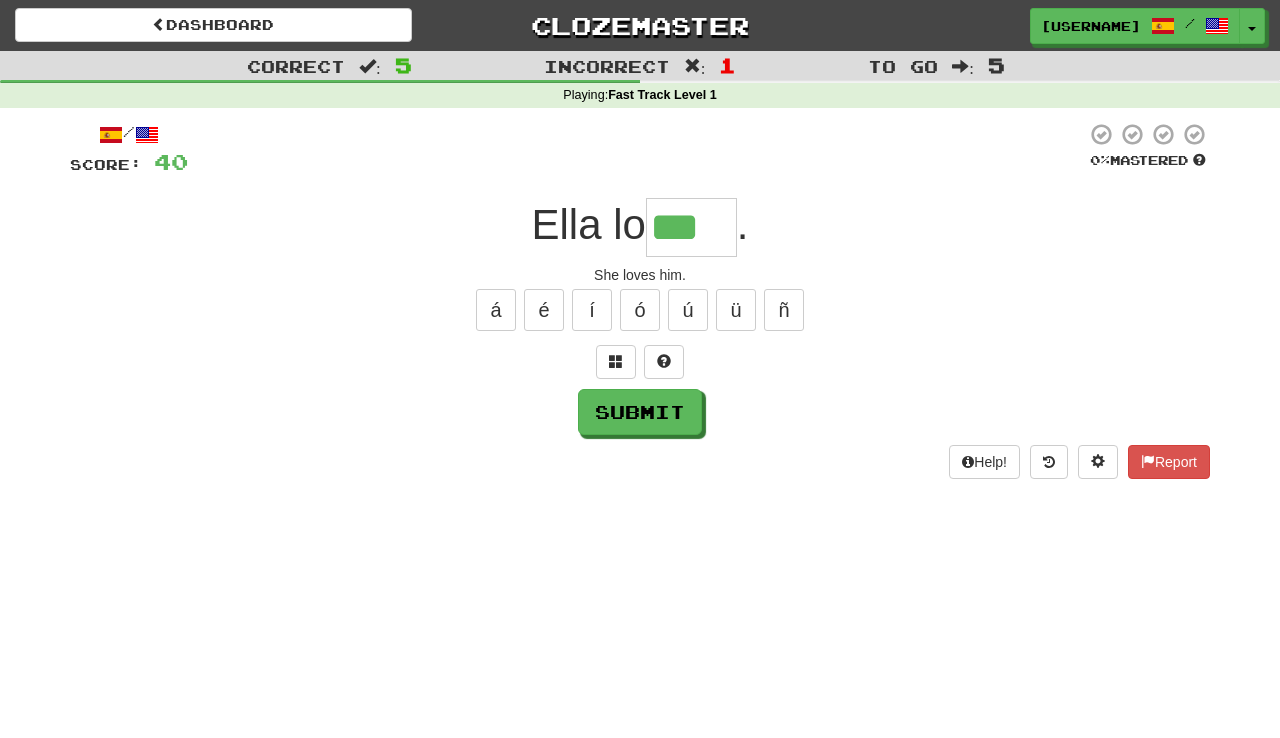 type on "***" 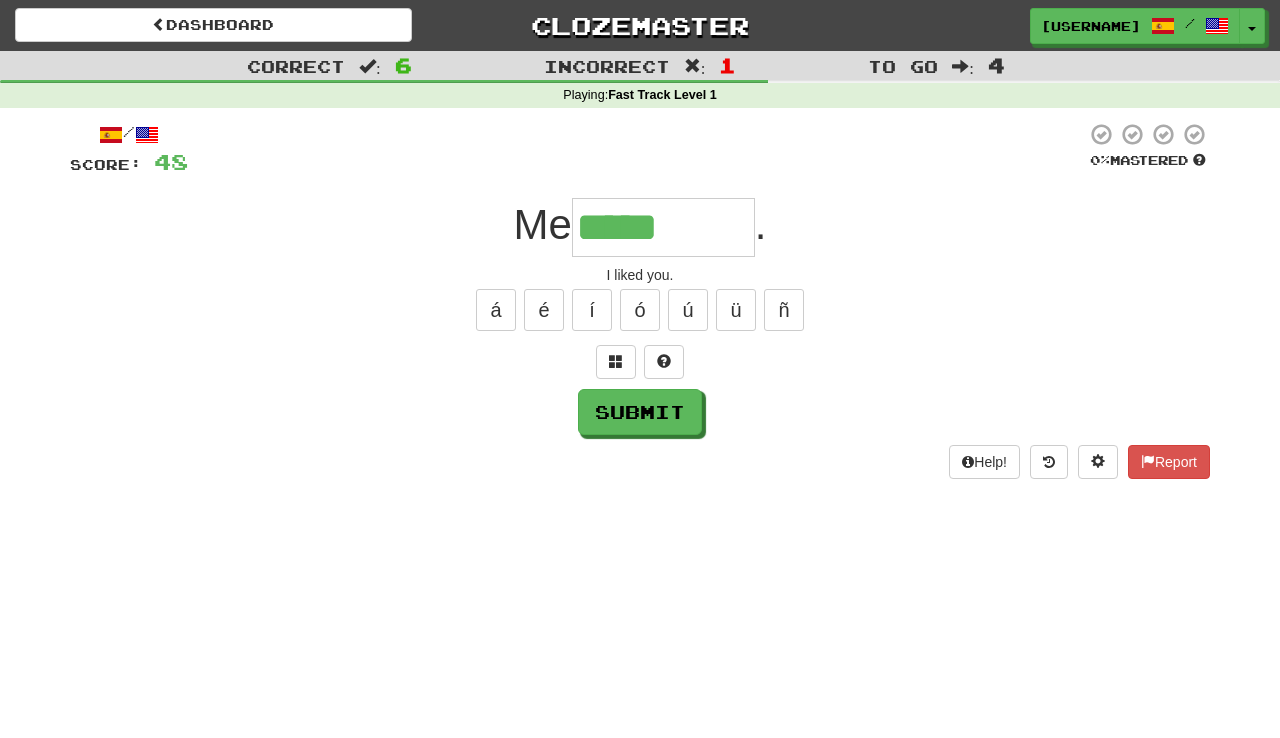 type on "********" 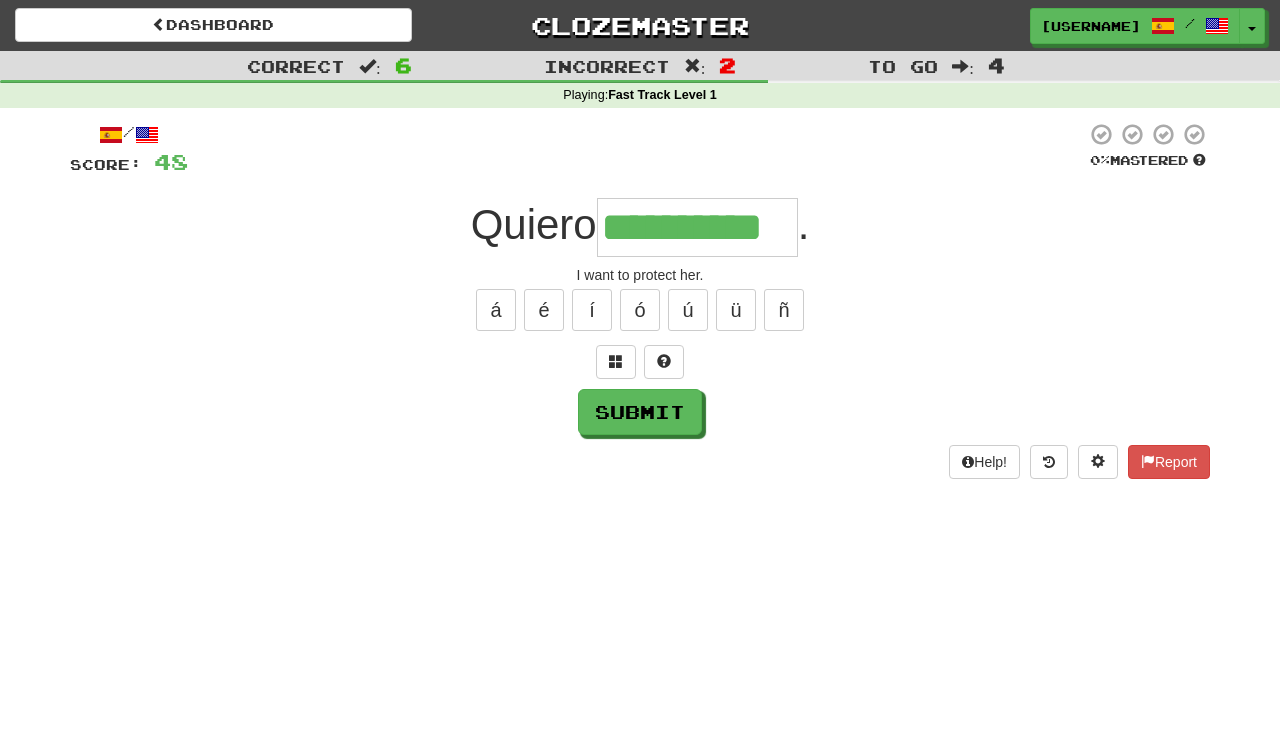 type on "**********" 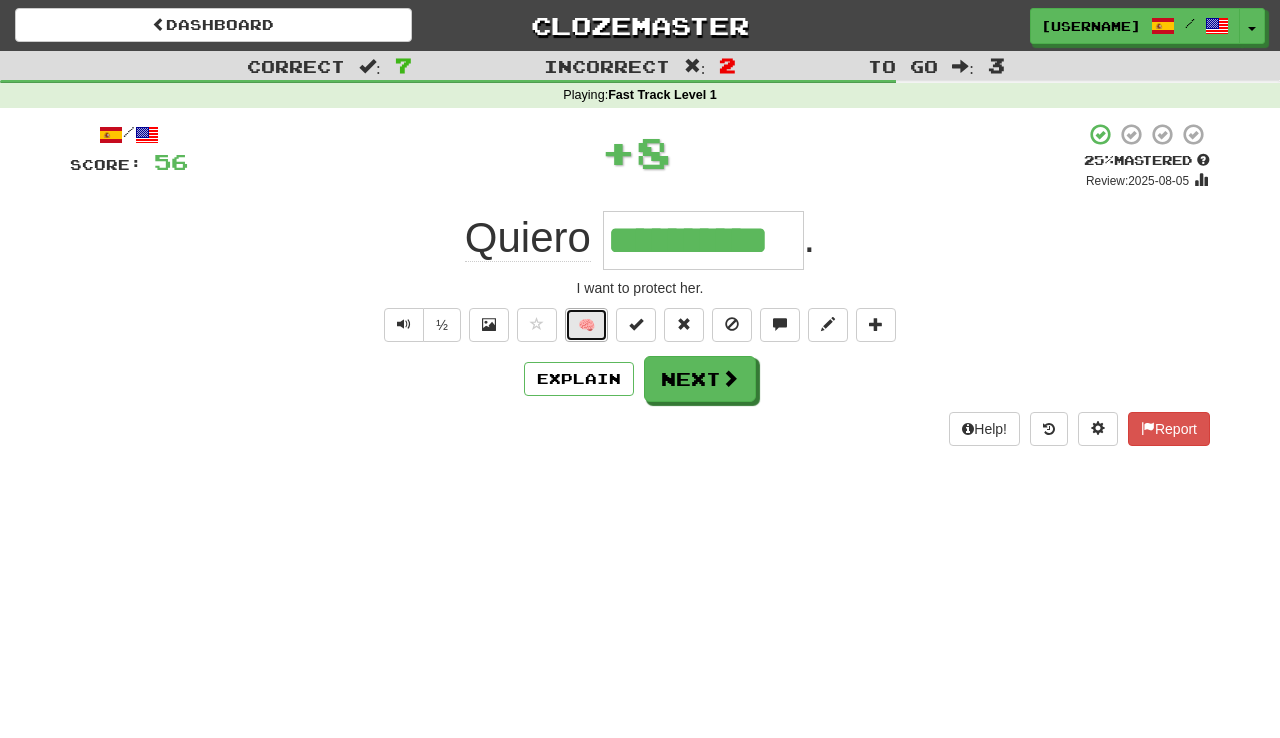 click on "🧠" at bounding box center [586, 325] 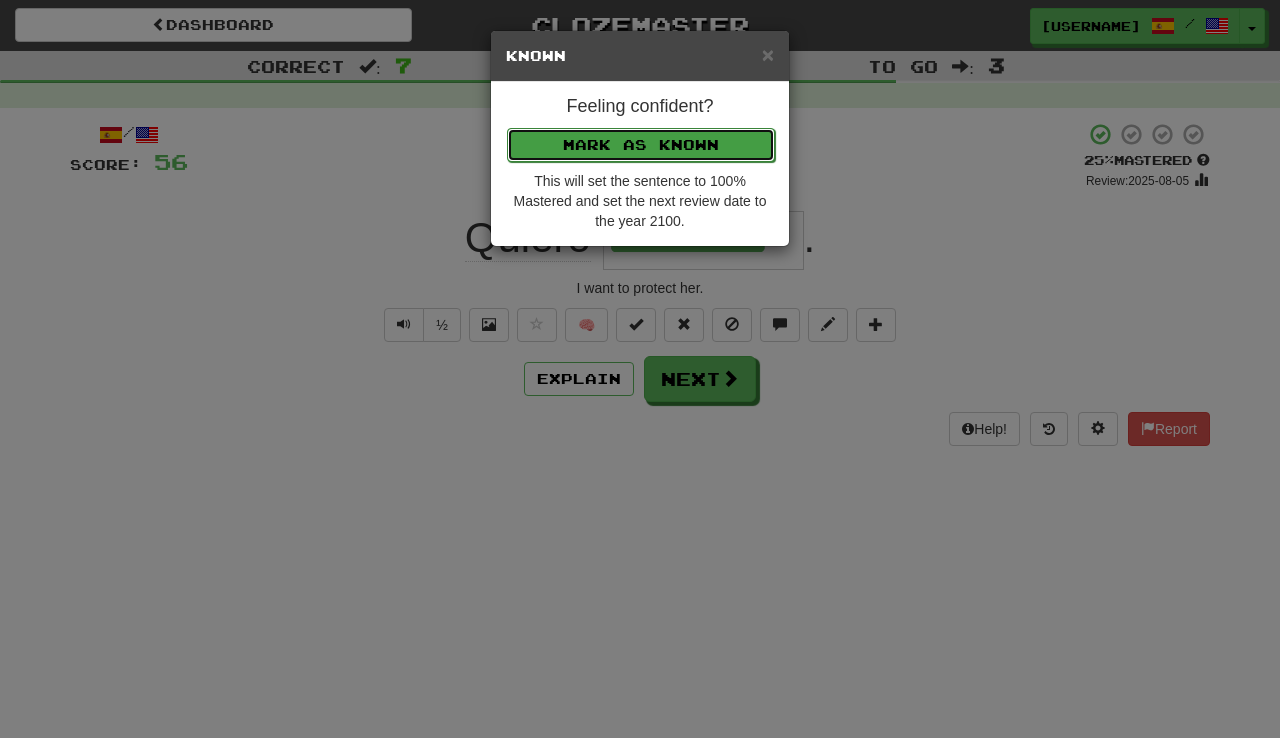 click on "Mark as Known" at bounding box center [641, 145] 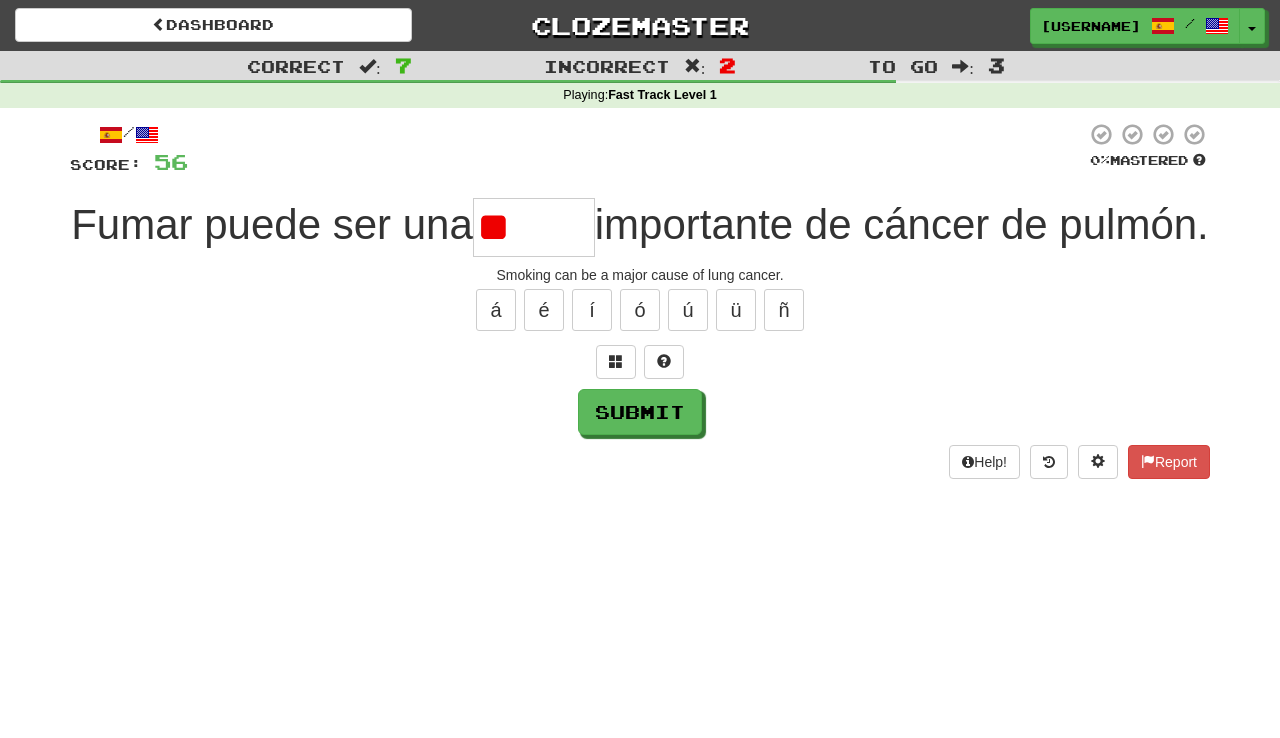 type on "*" 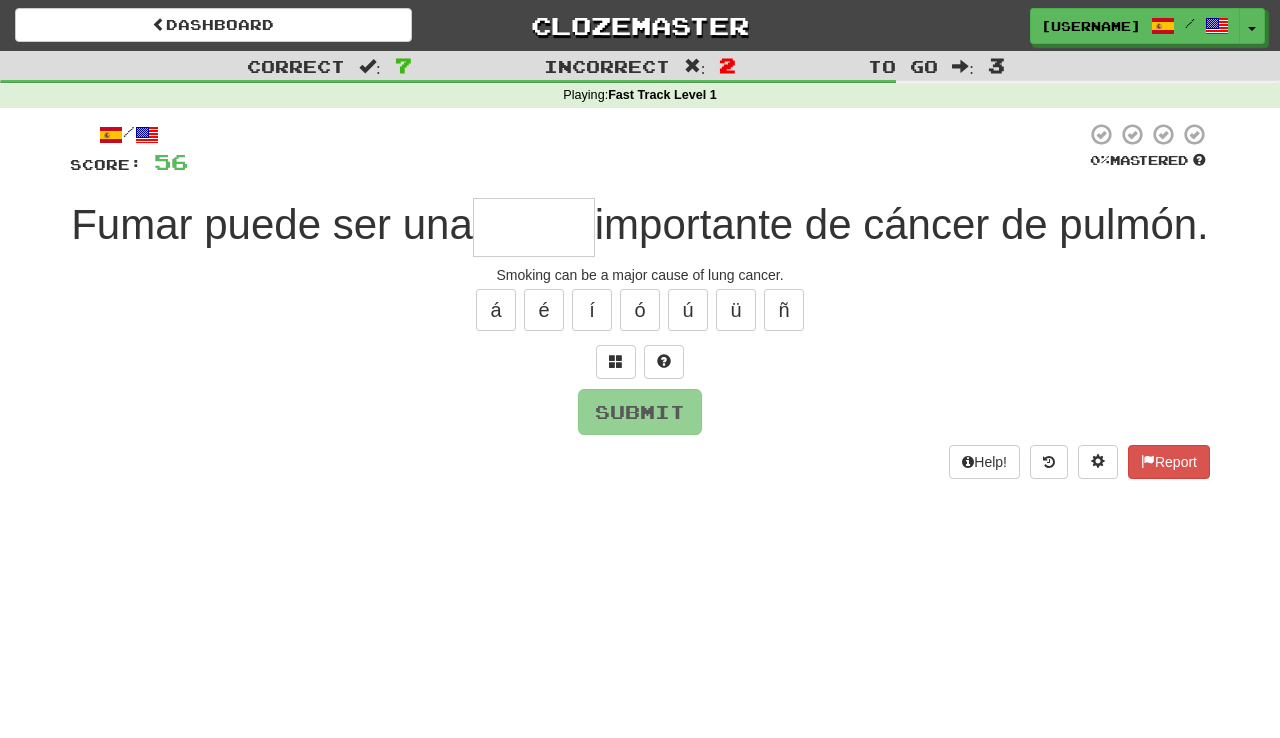type on "*" 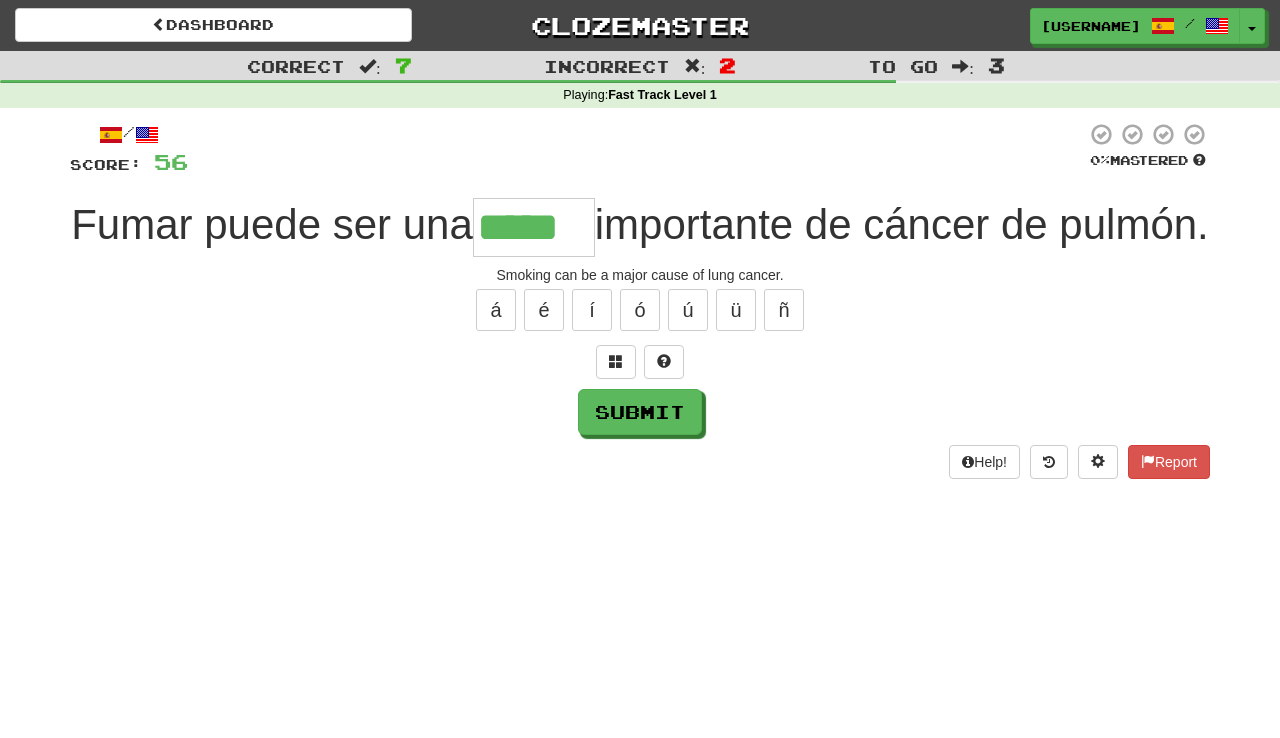 type on "*****" 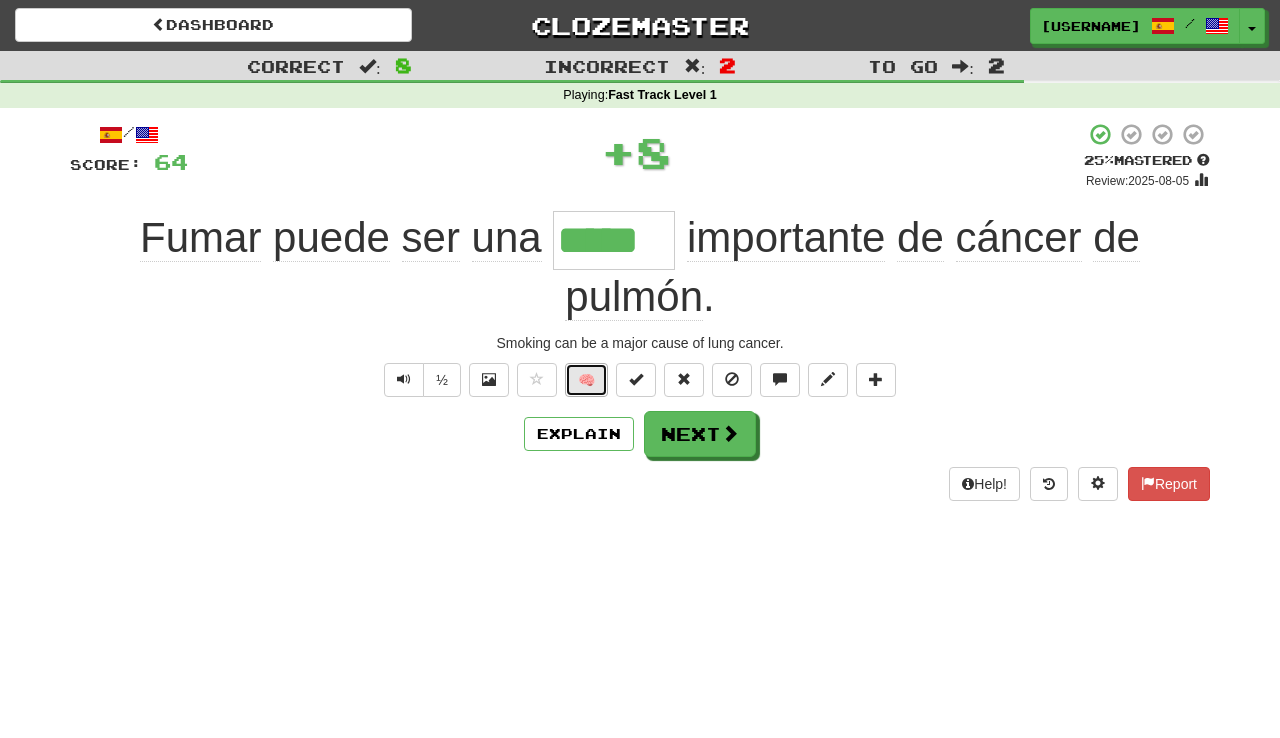 click on "🧠" at bounding box center (586, 380) 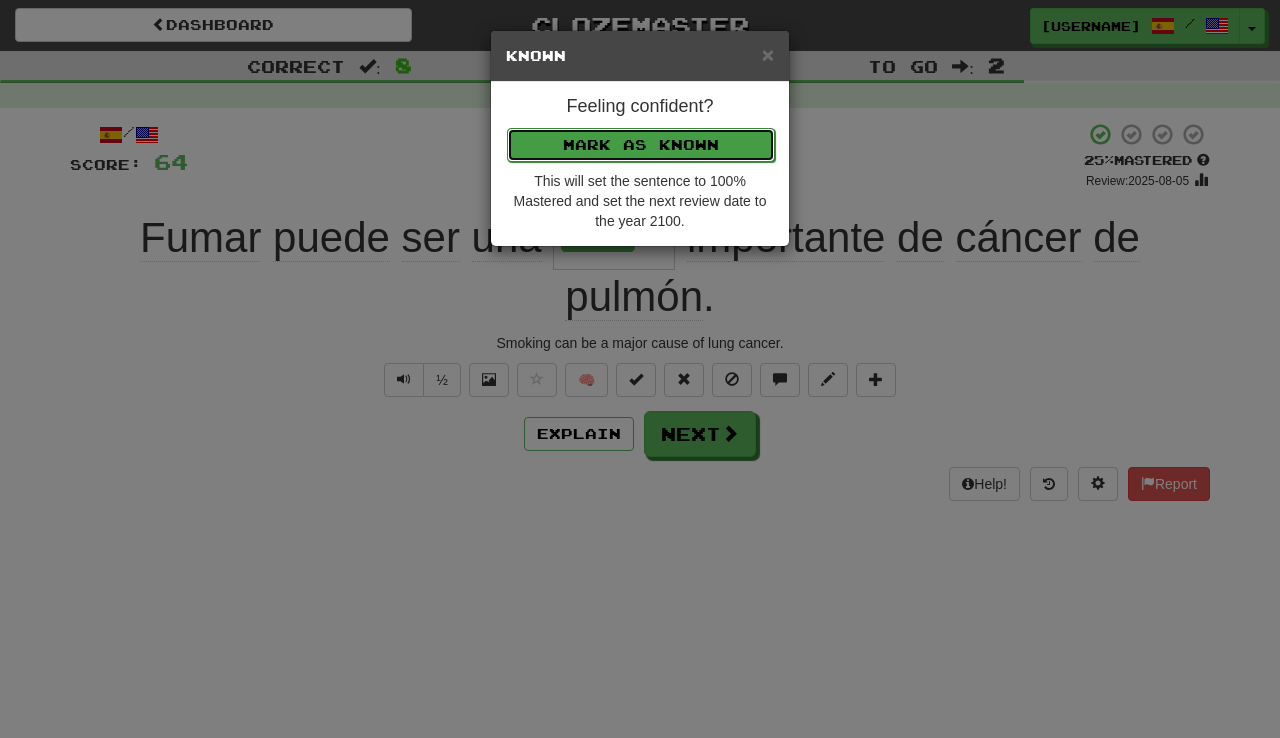 click on "Mark as Known" at bounding box center (641, 145) 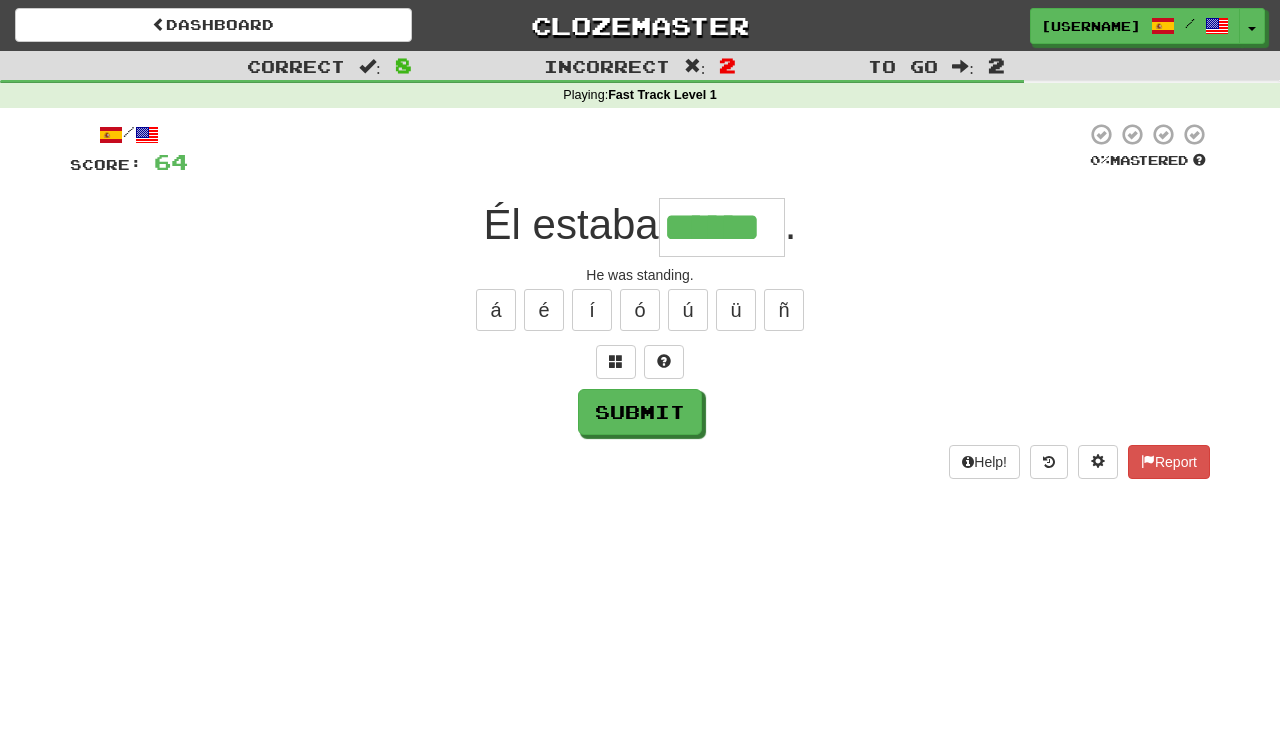 type on "******" 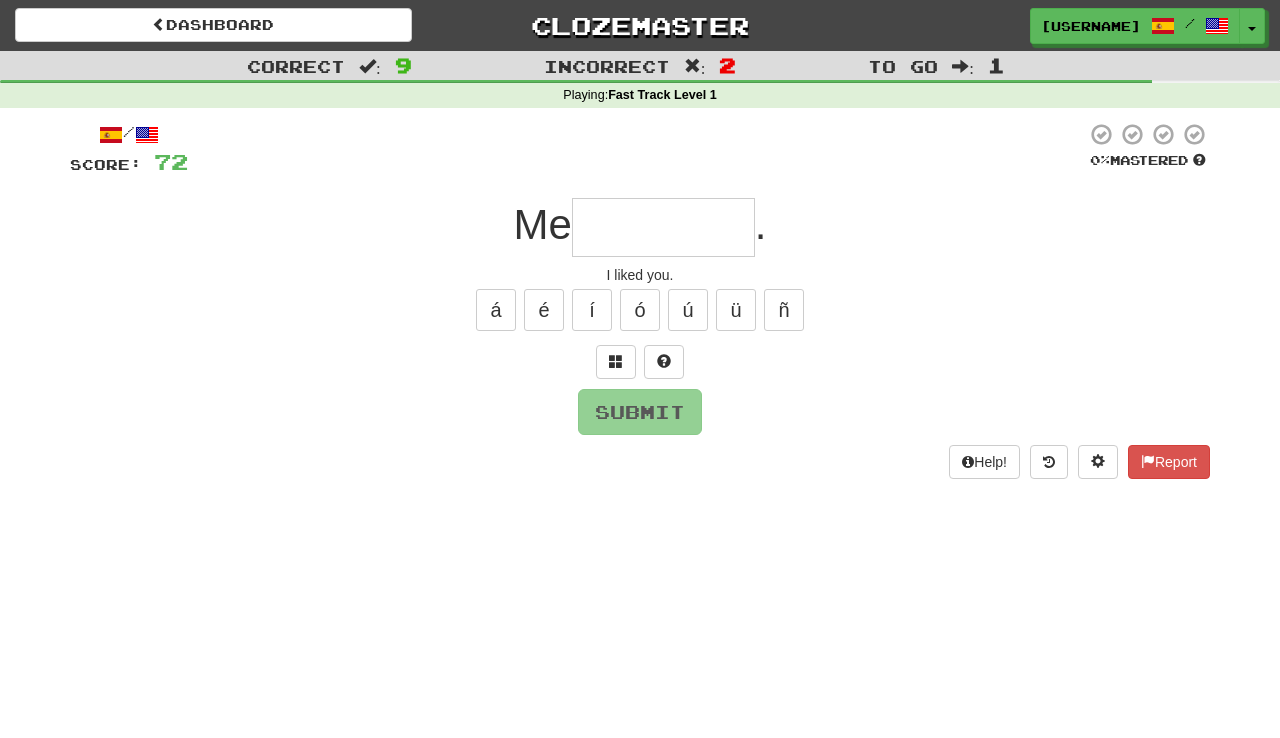 type on "*" 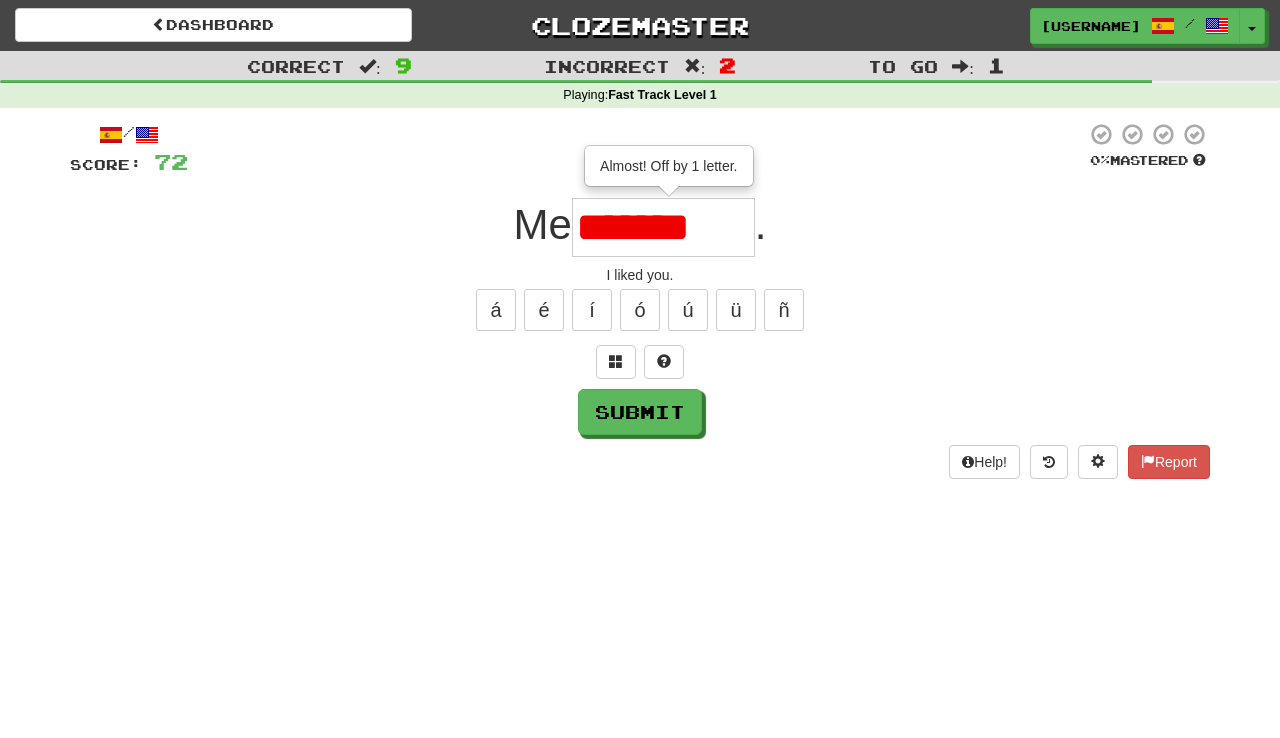 scroll, scrollTop: 0, scrollLeft: 0, axis: both 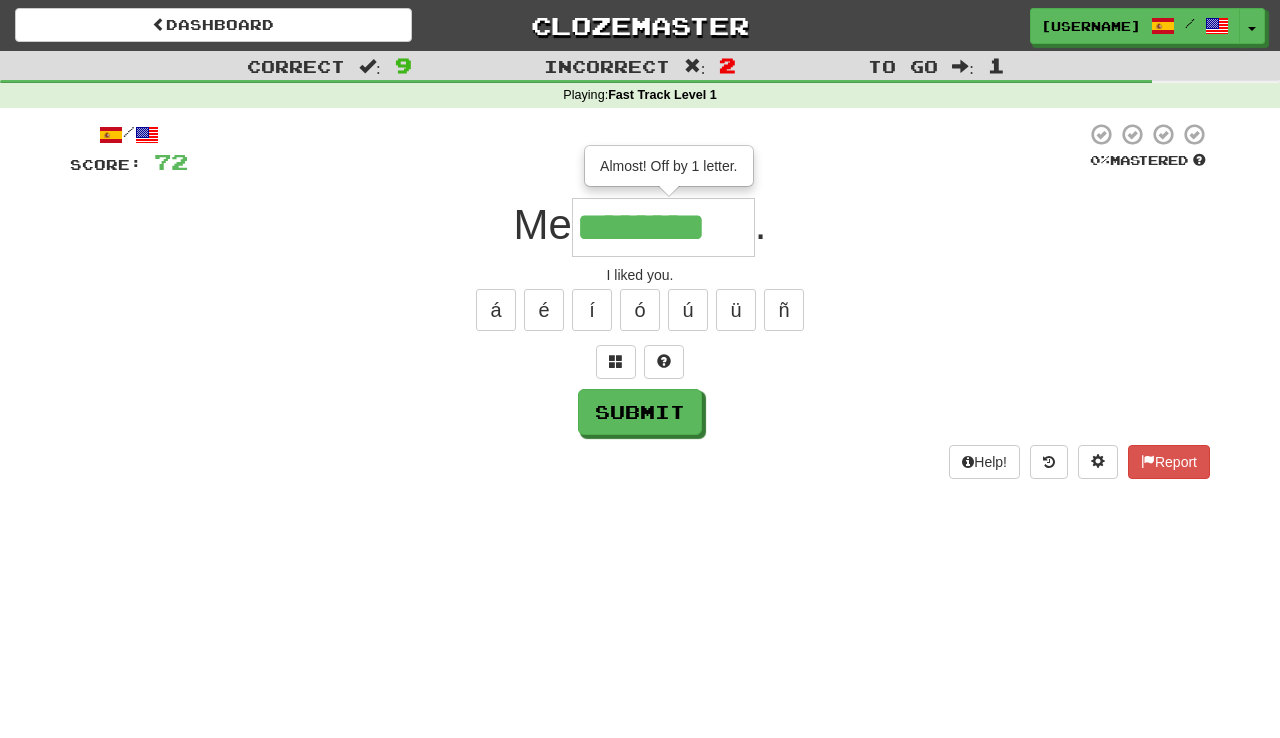 type on "********" 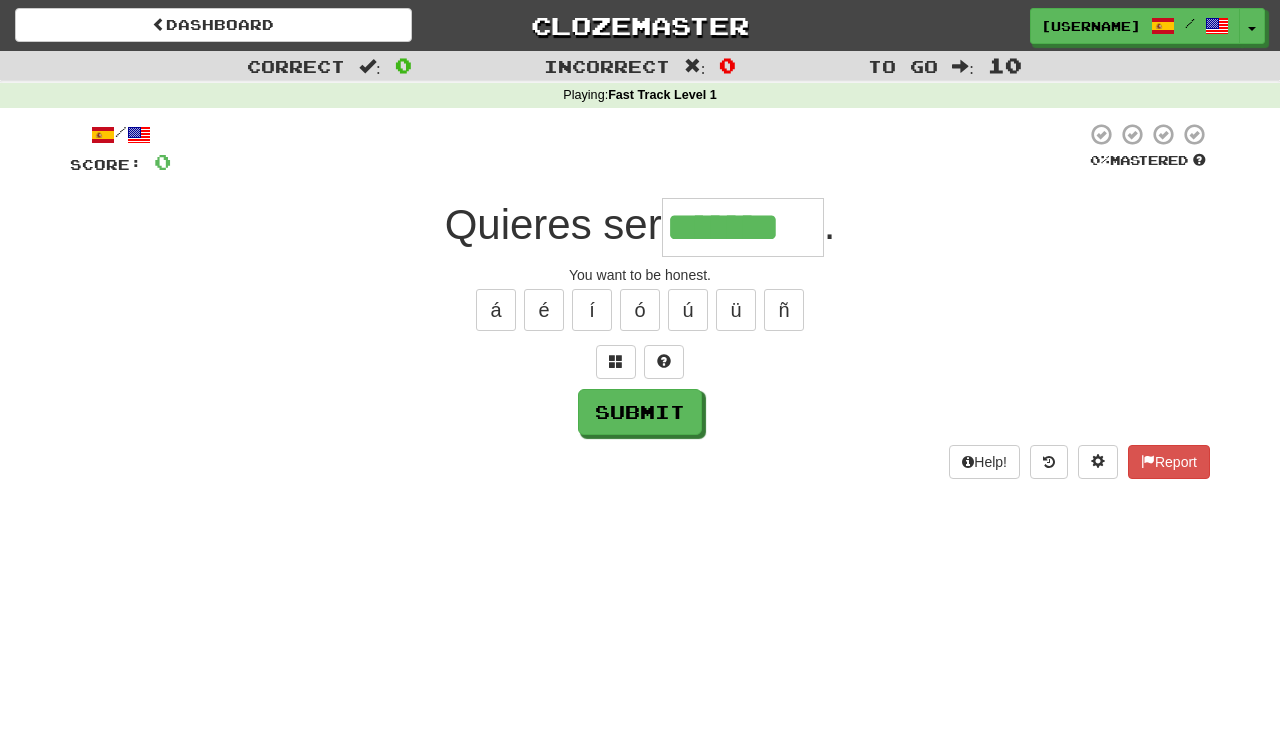 type on "*******" 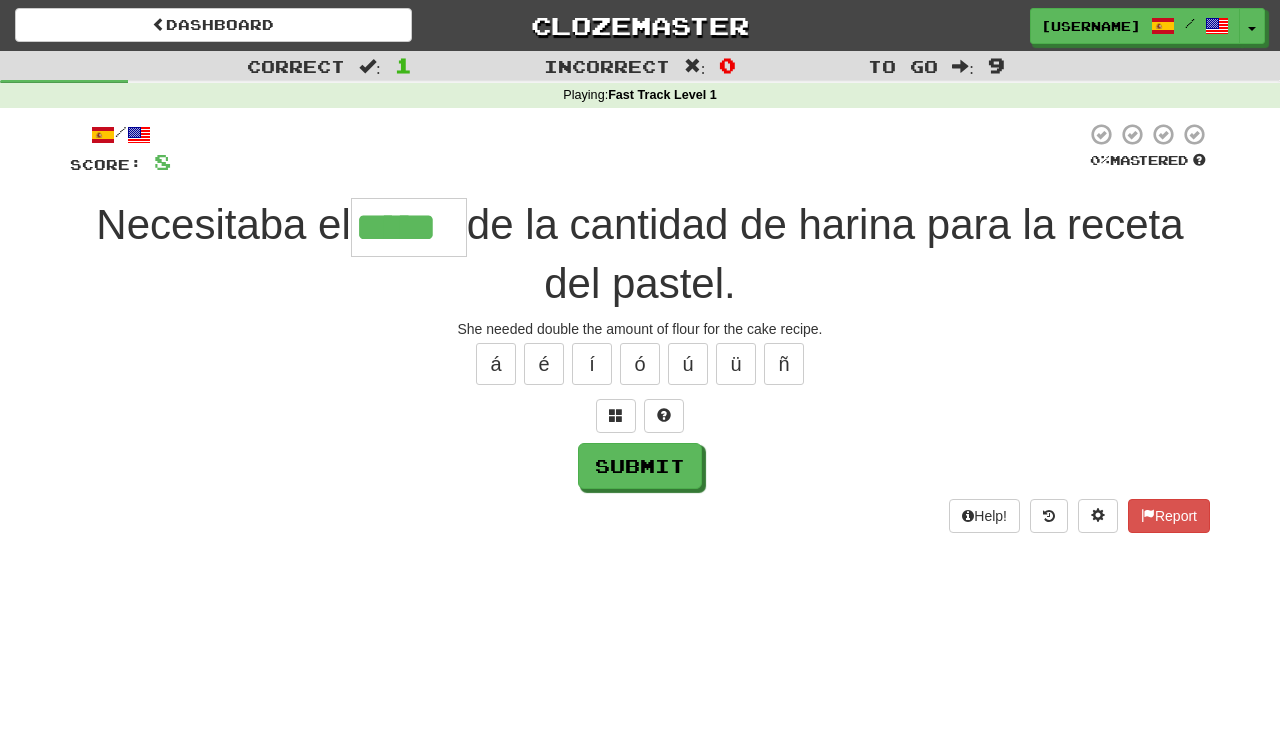 type on "*****" 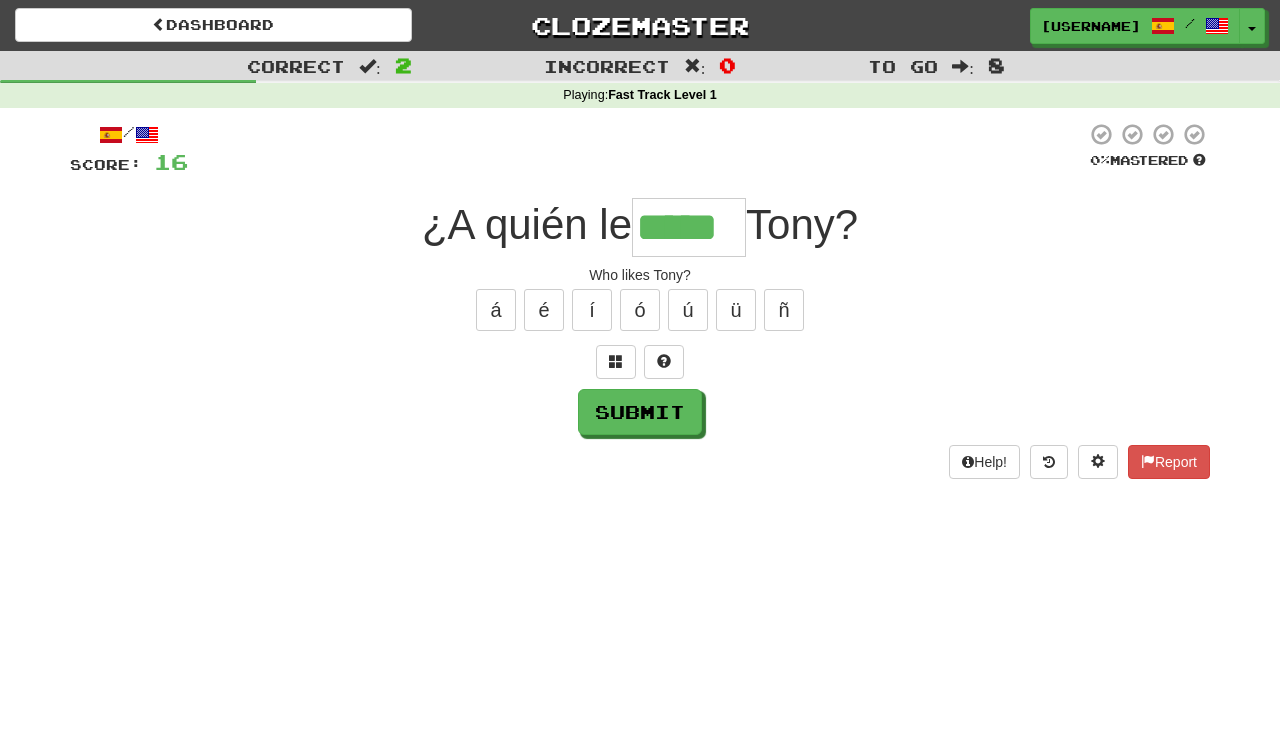 type on "*****" 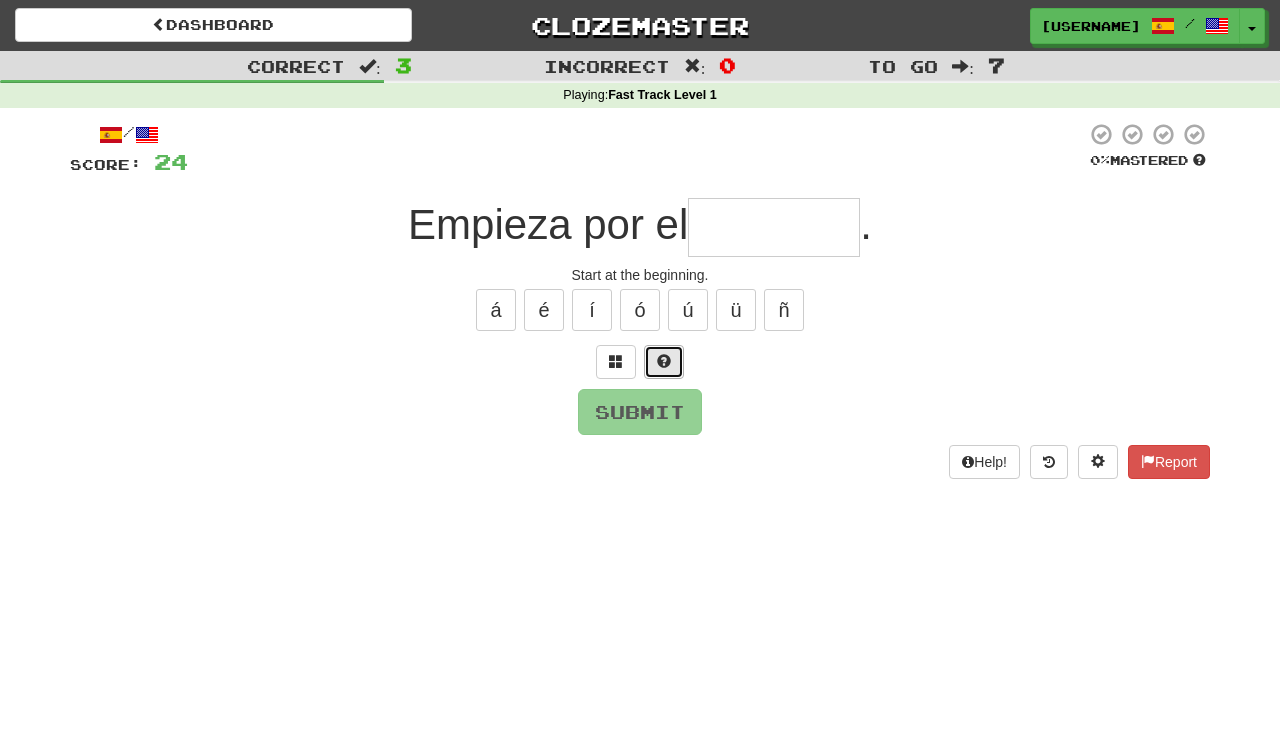click at bounding box center (664, 361) 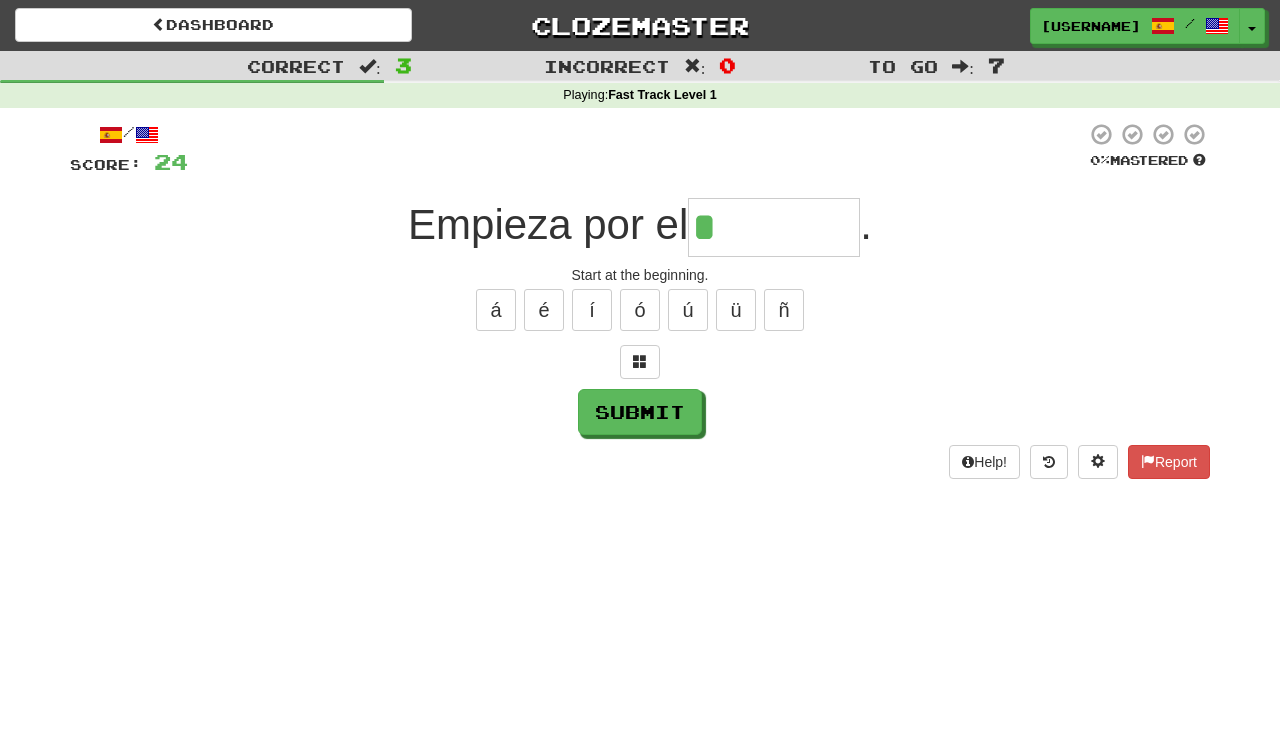 type on "*********" 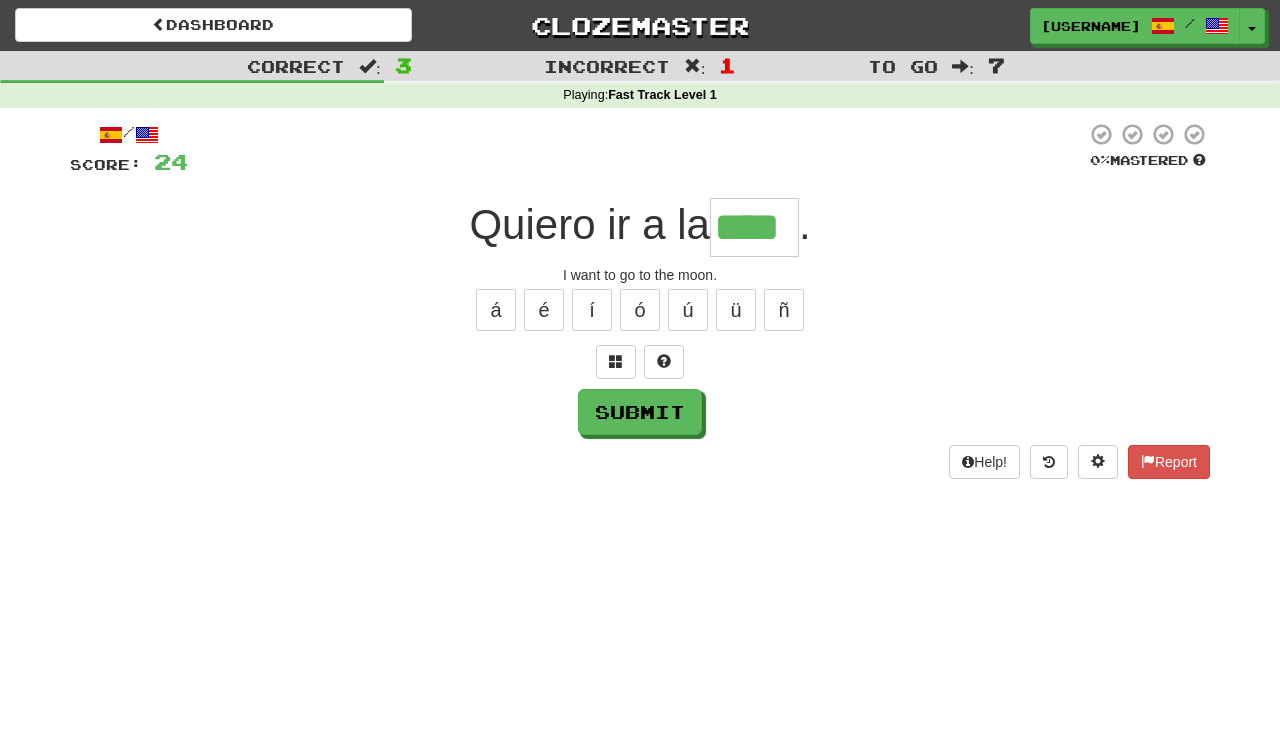 type on "****" 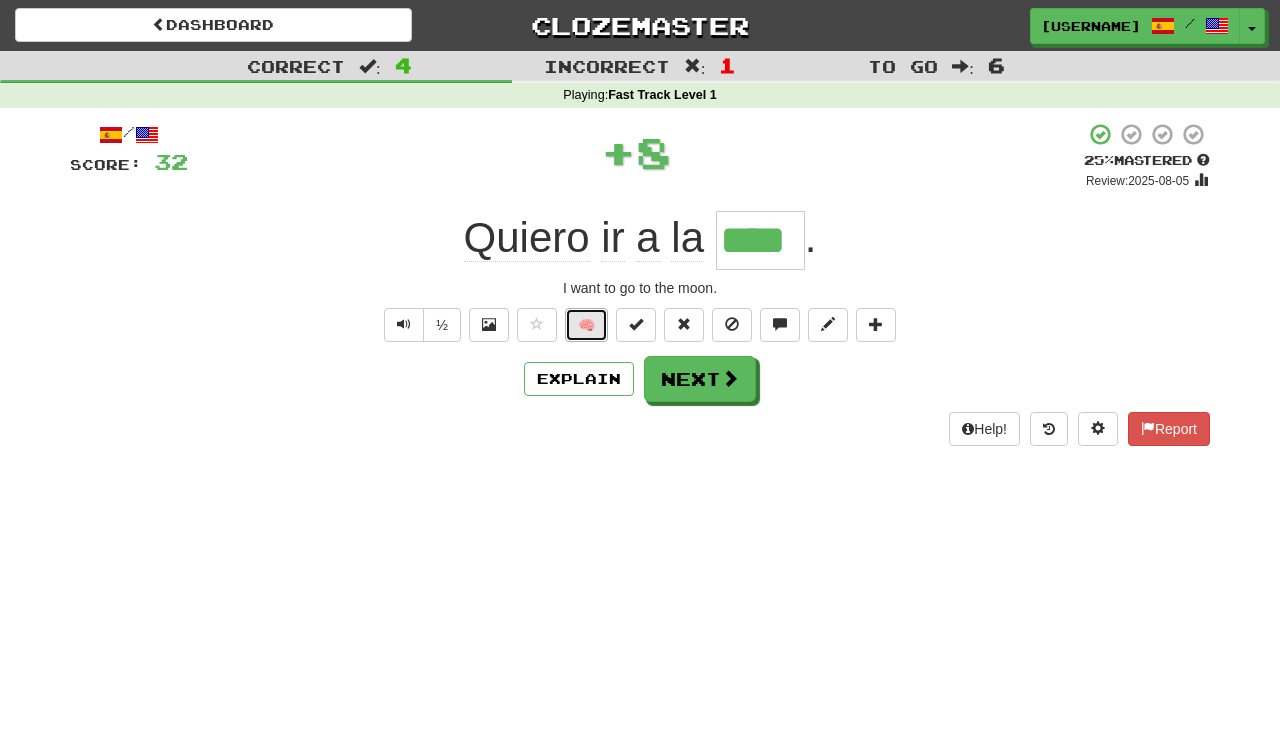 click on "🧠" at bounding box center (586, 325) 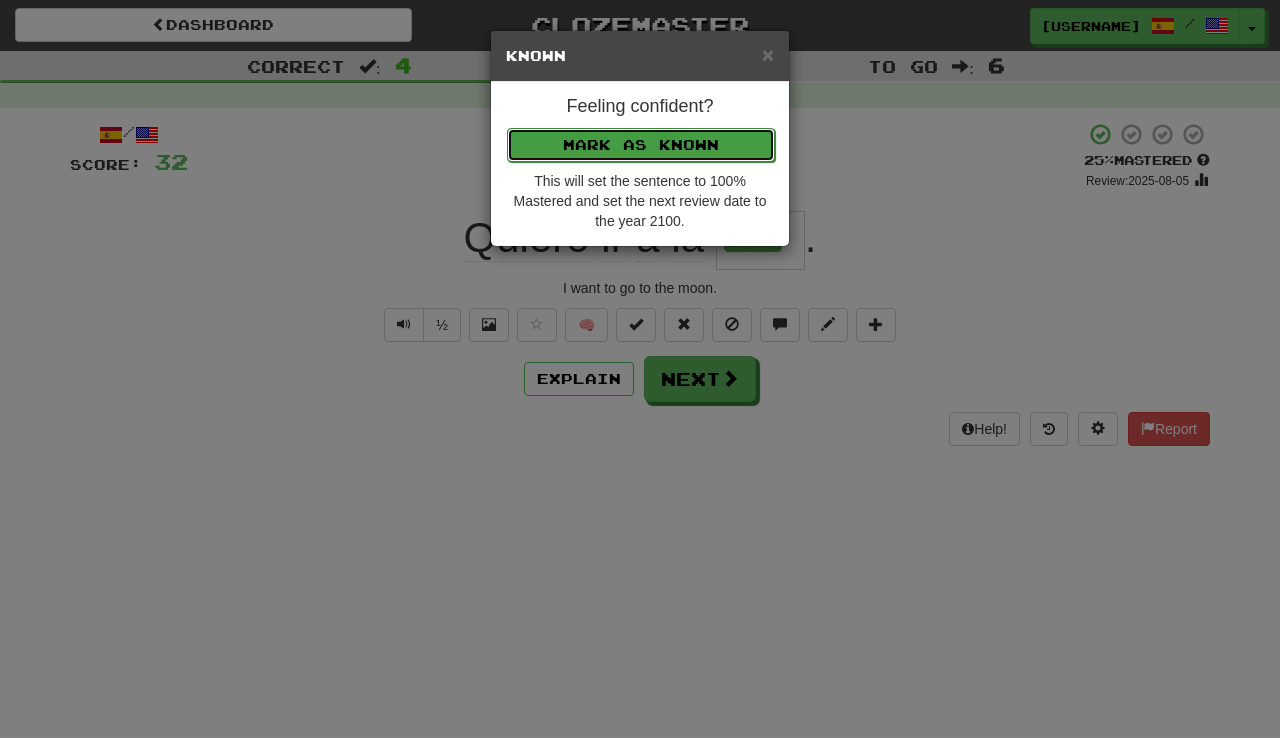 click on "Mark as Known" at bounding box center (641, 145) 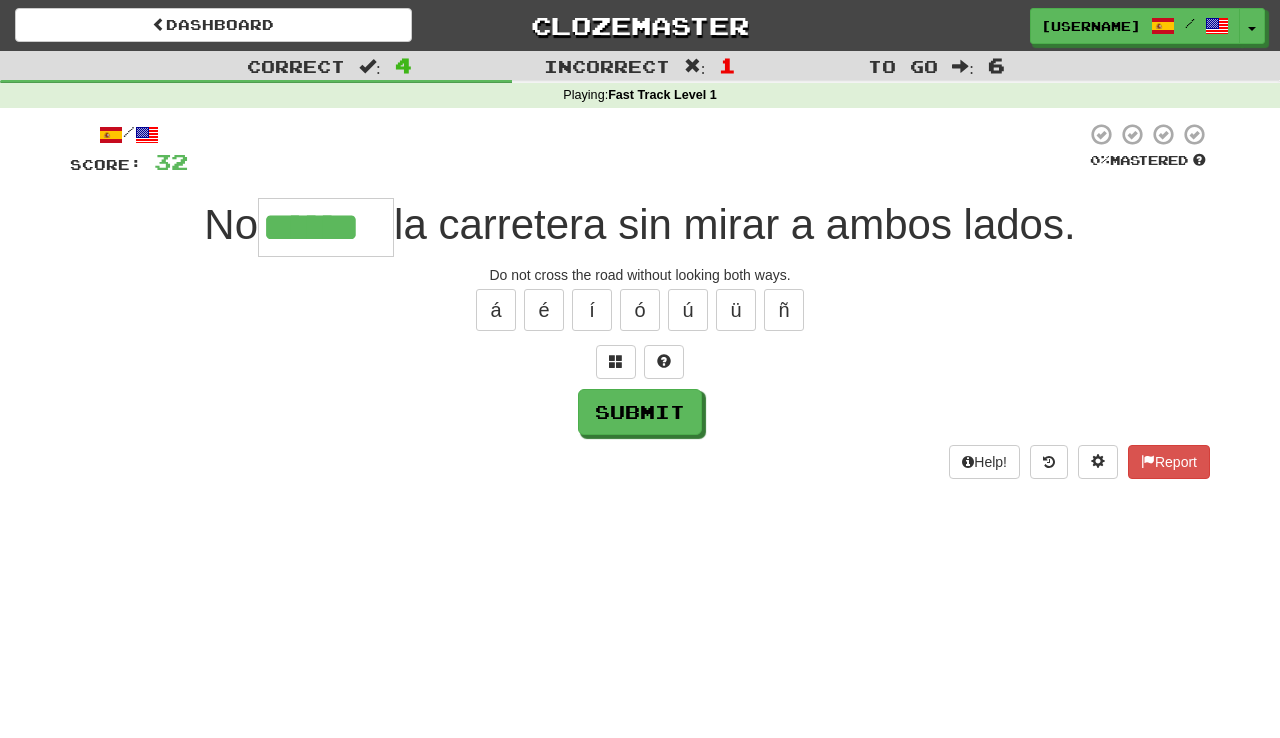 type on "******" 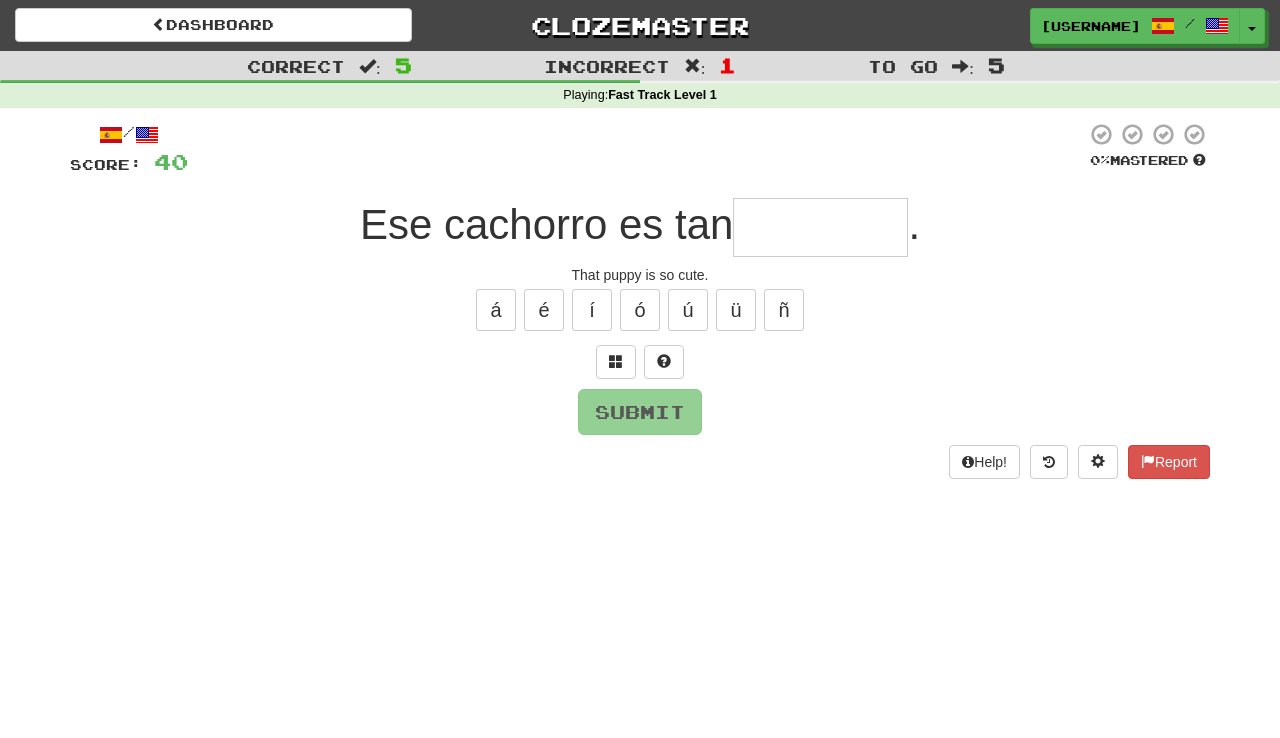 click on "Ese cachorro es tan" at bounding box center [547, 224] 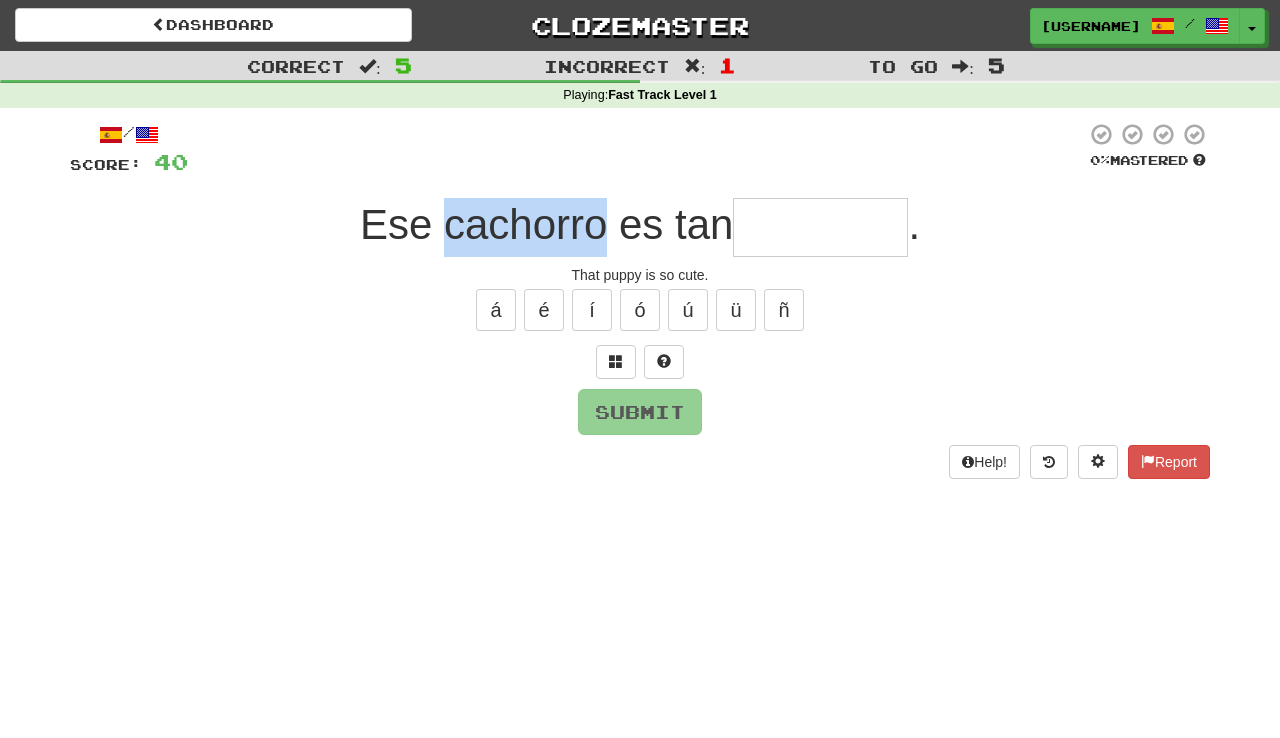 click on "Ese cachorro es tan" at bounding box center (547, 224) 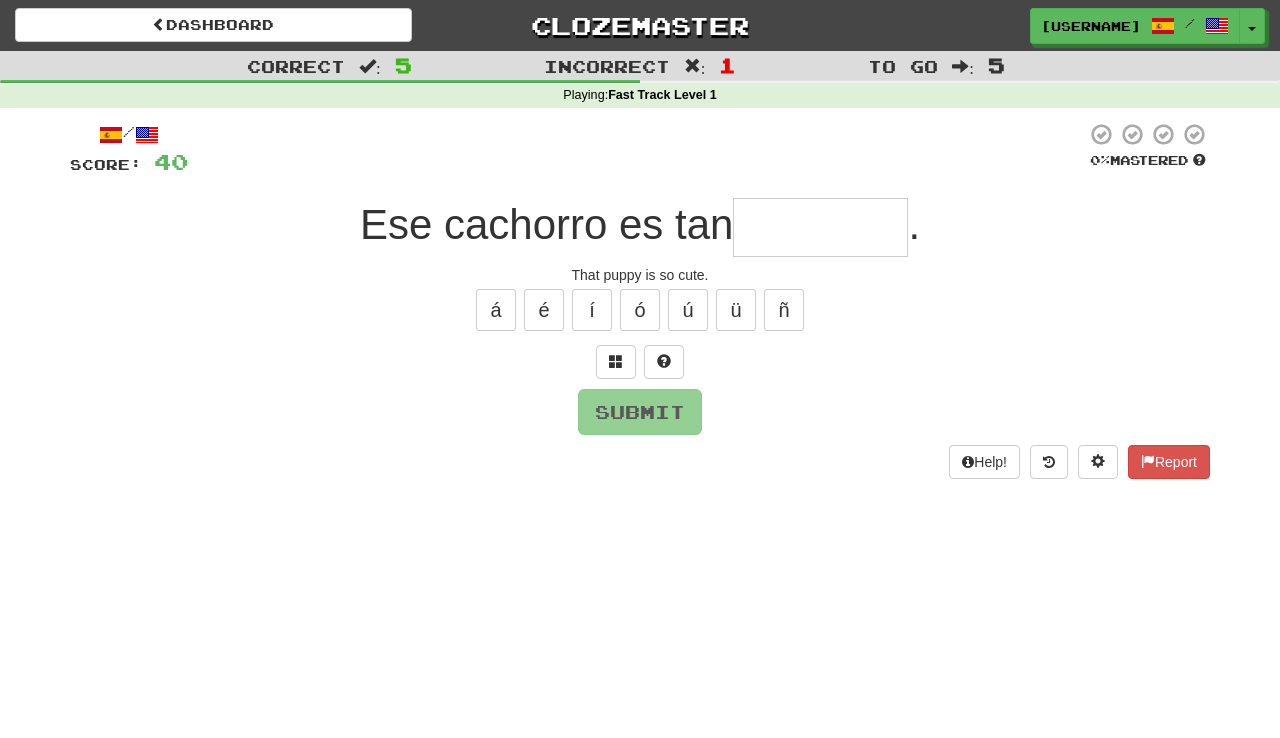 click at bounding box center [820, 227] 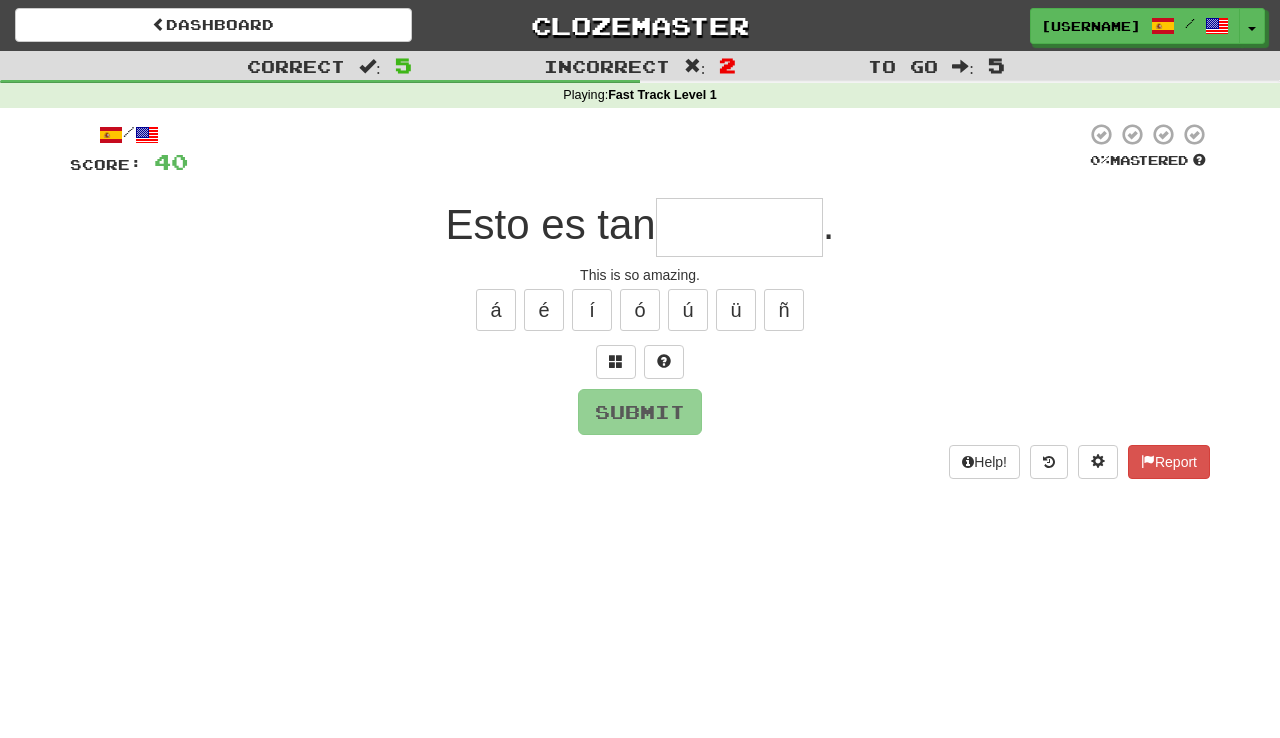 type on "*" 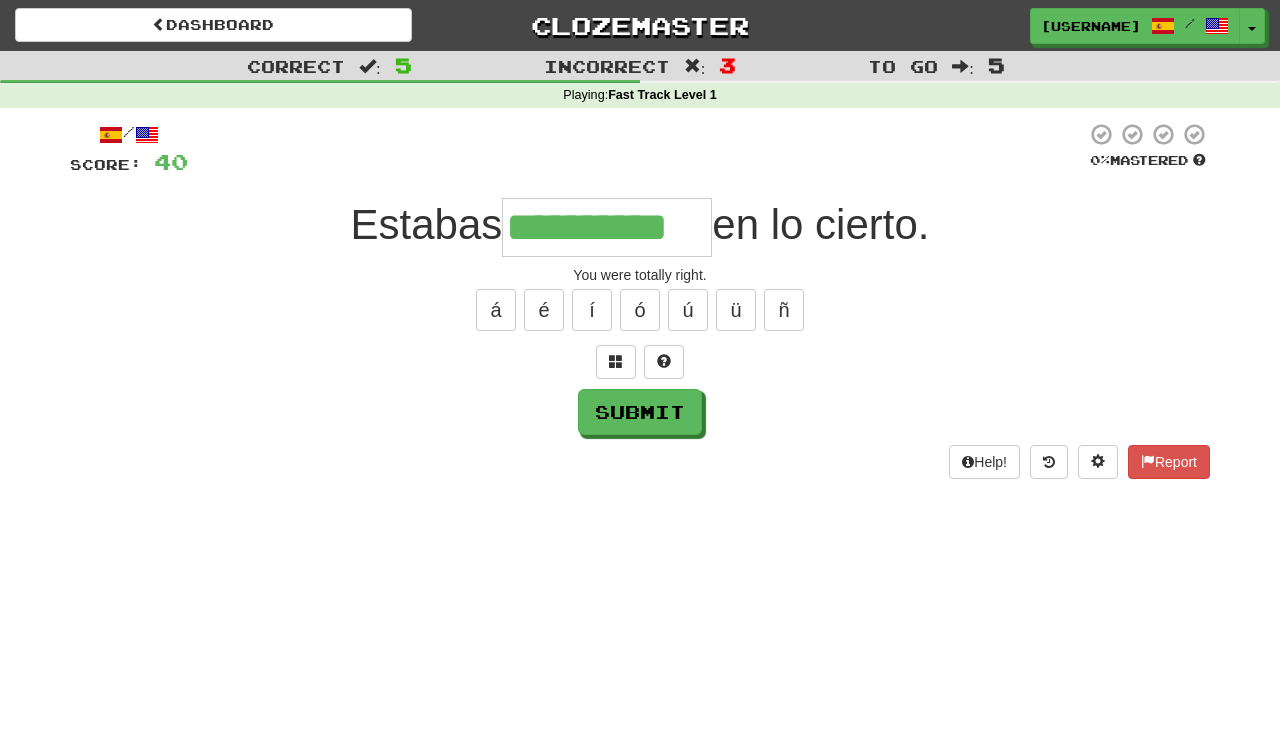 type on "**********" 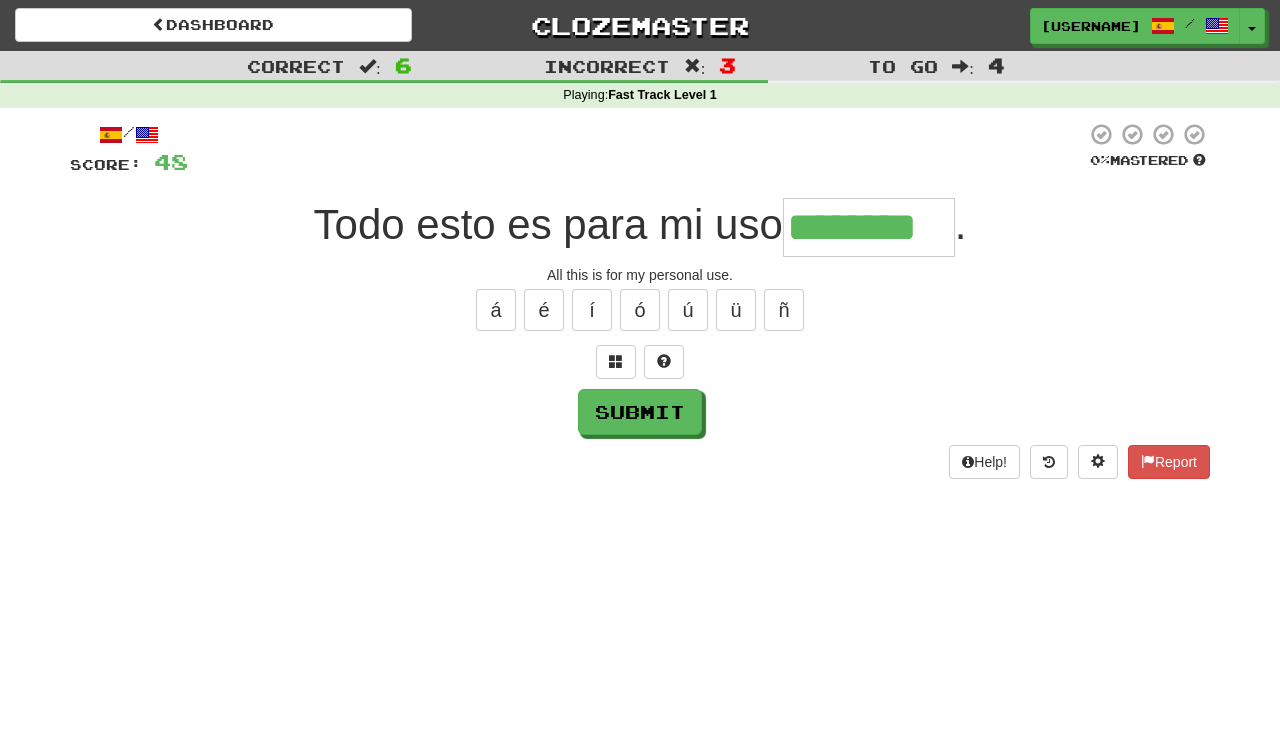 type on "********" 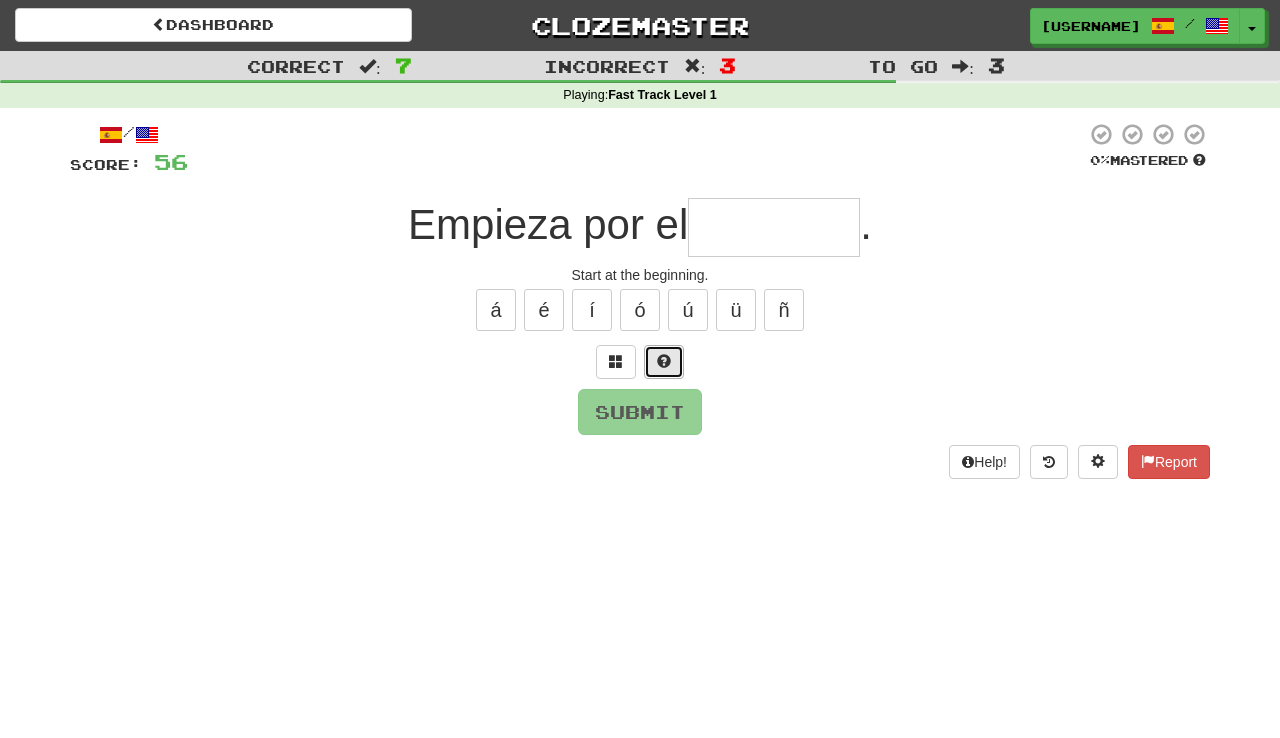 click at bounding box center (664, 361) 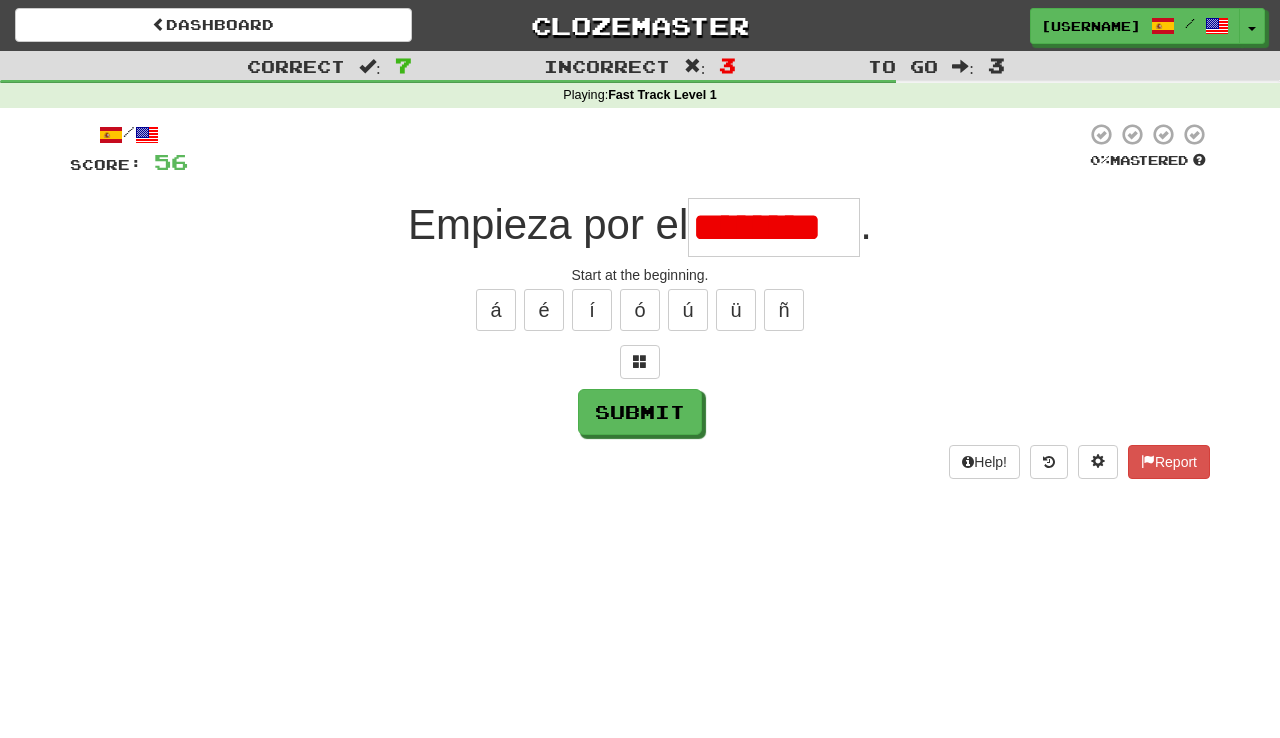 scroll, scrollTop: 0, scrollLeft: 0, axis: both 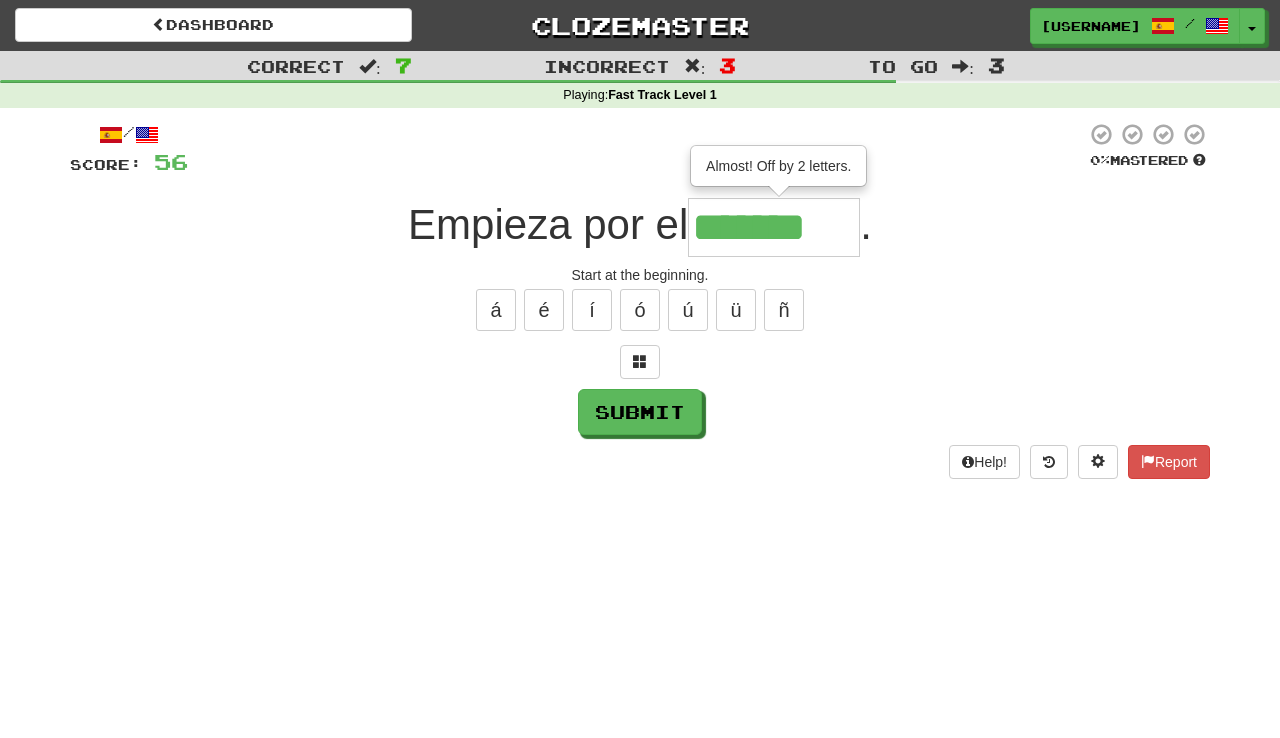 type on "*********" 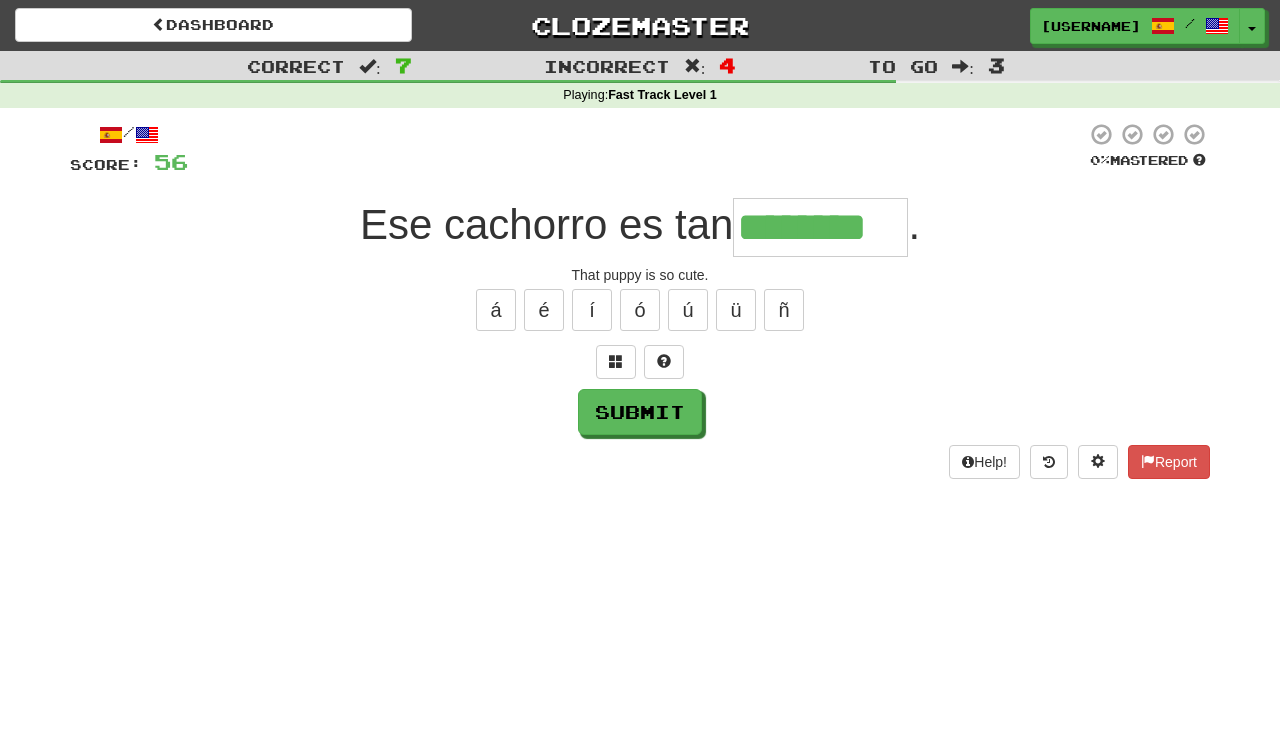 type on "********" 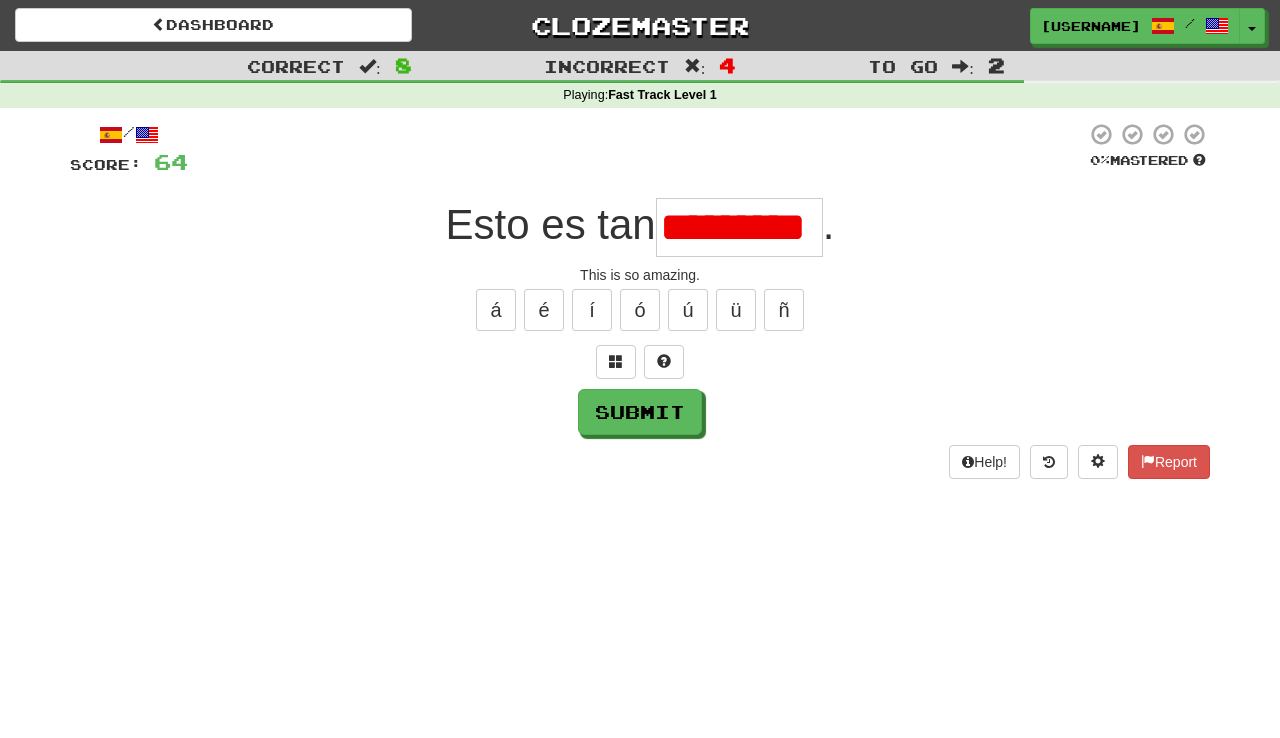 scroll, scrollTop: 0, scrollLeft: 0, axis: both 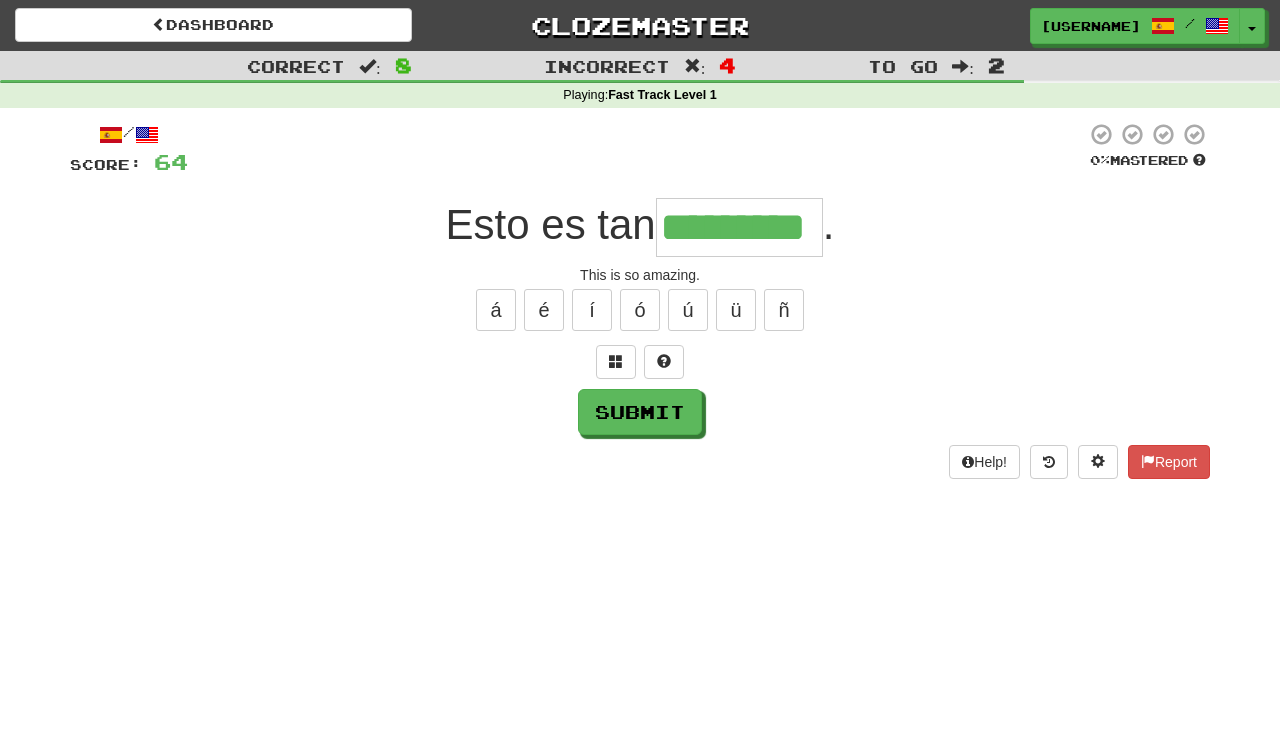 type on "*********" 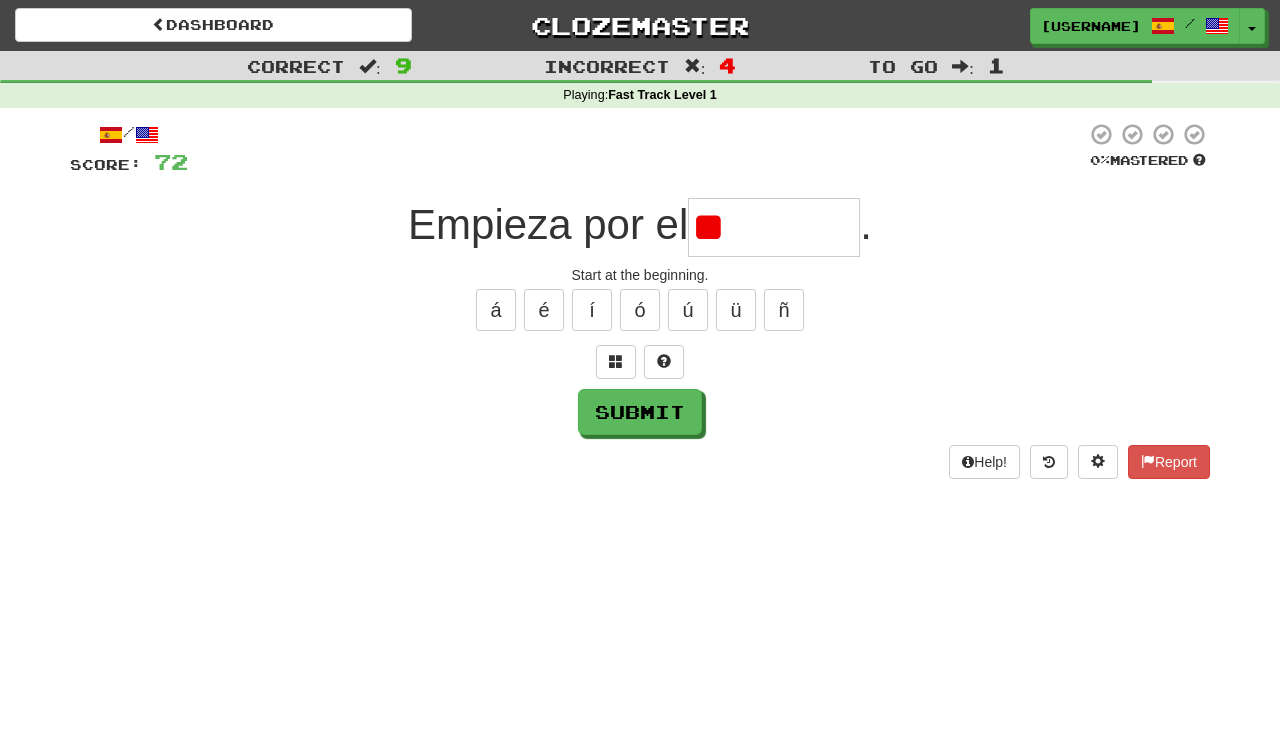 type on "*" 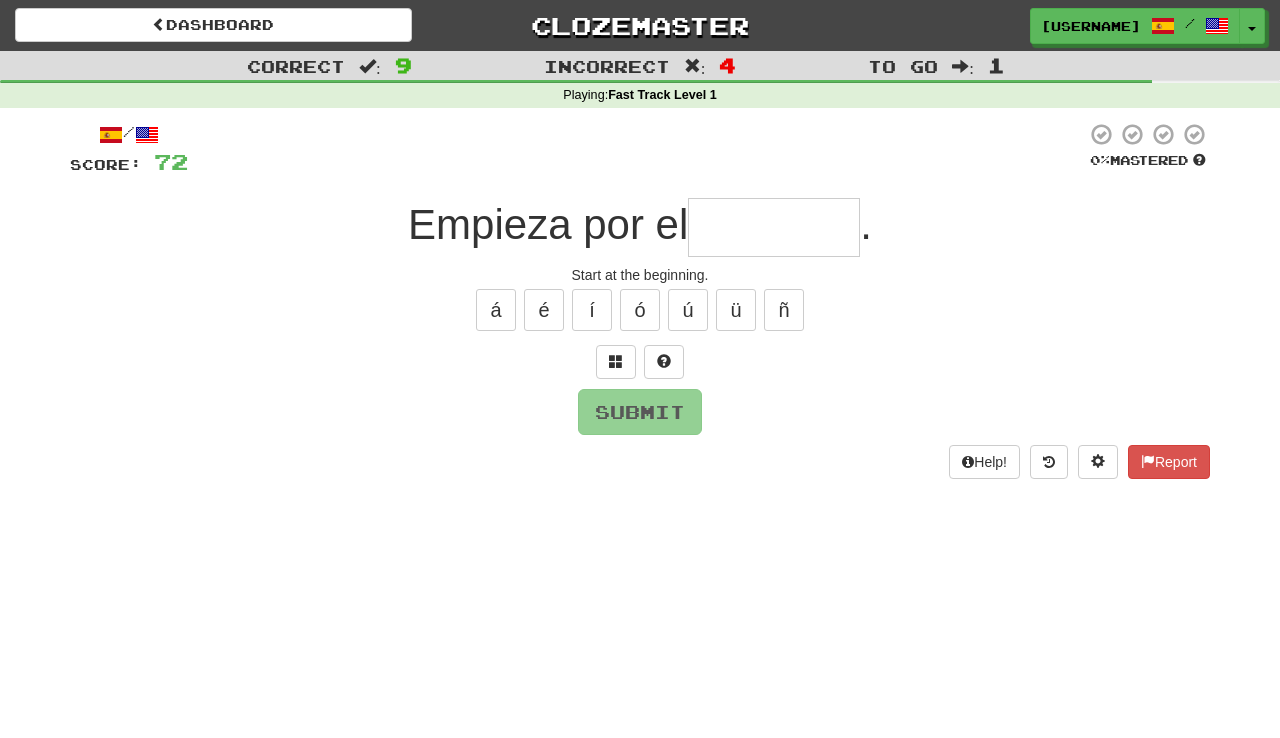 type on "*" 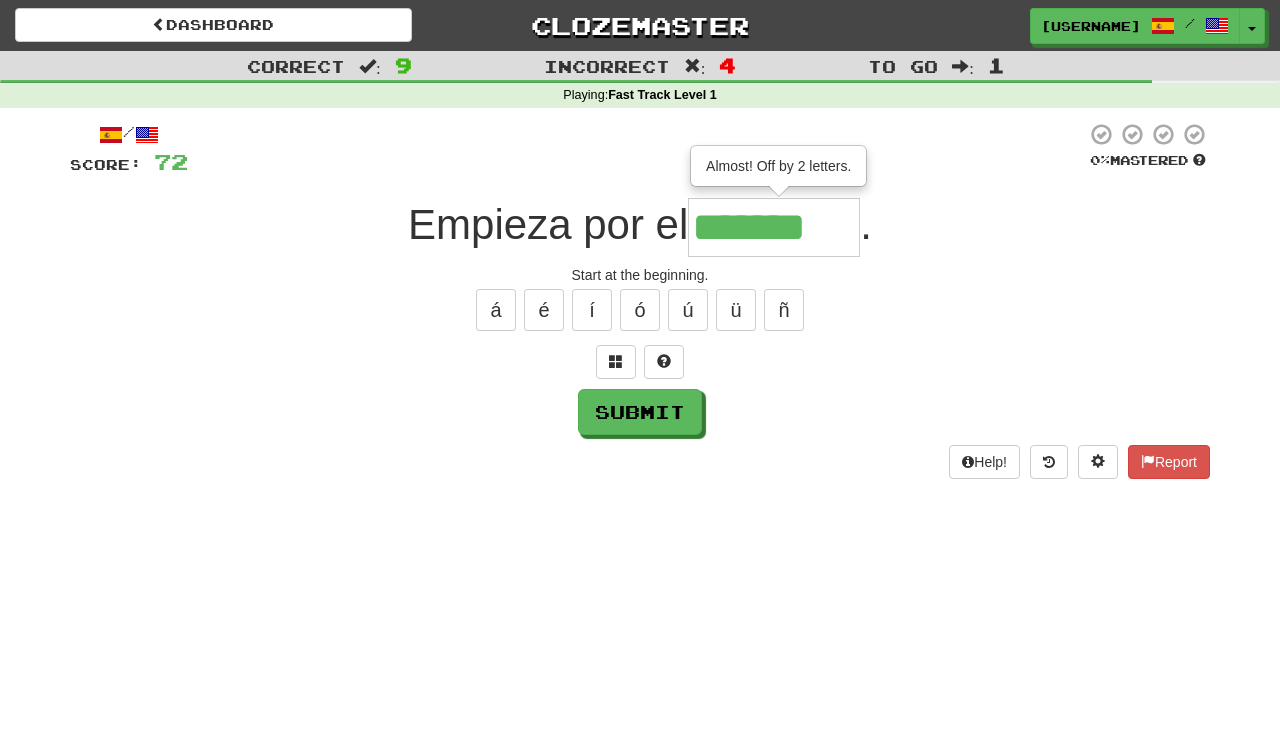 type on "*********" 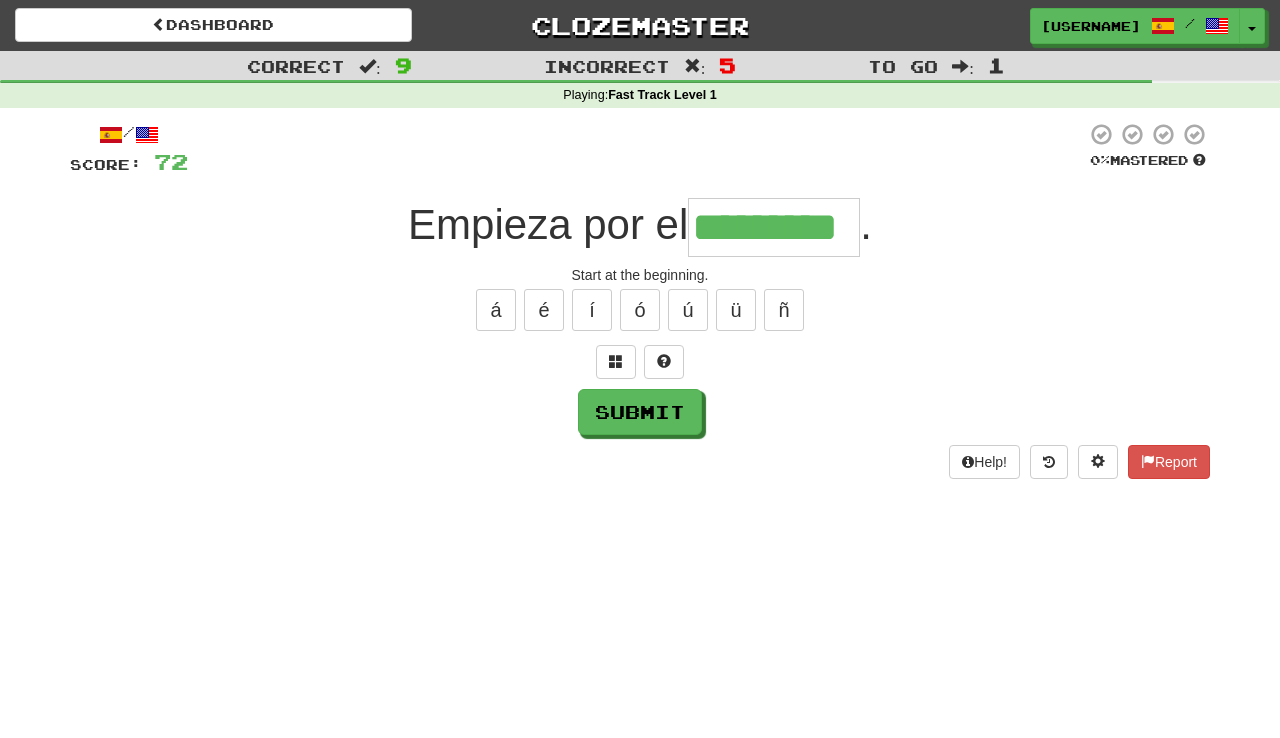 type on "*********" 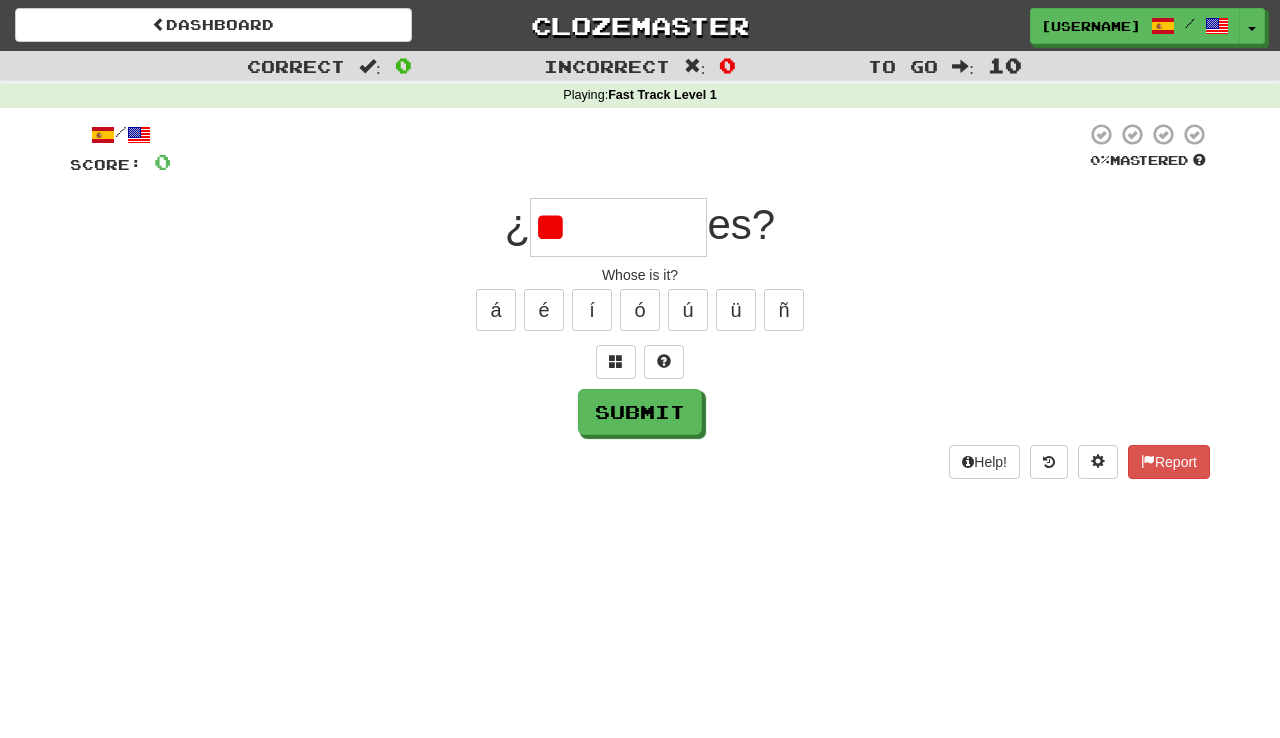 type on "*" 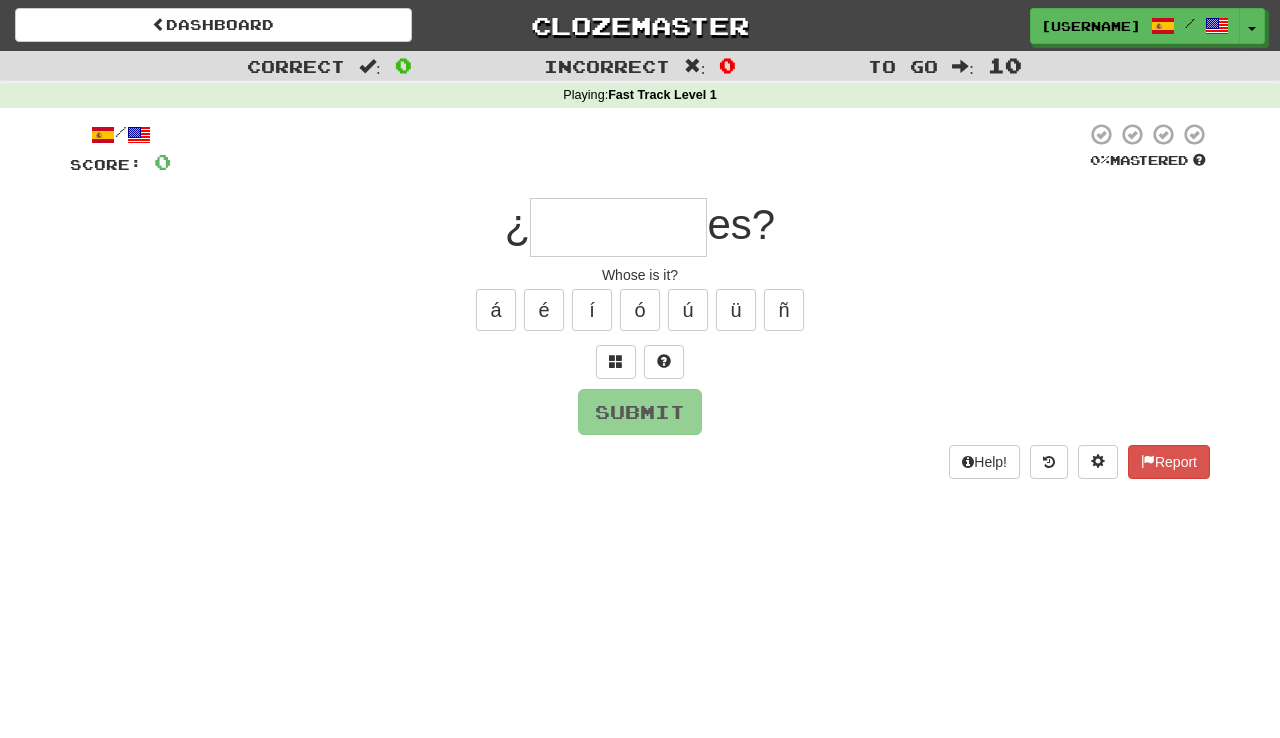type on "*" 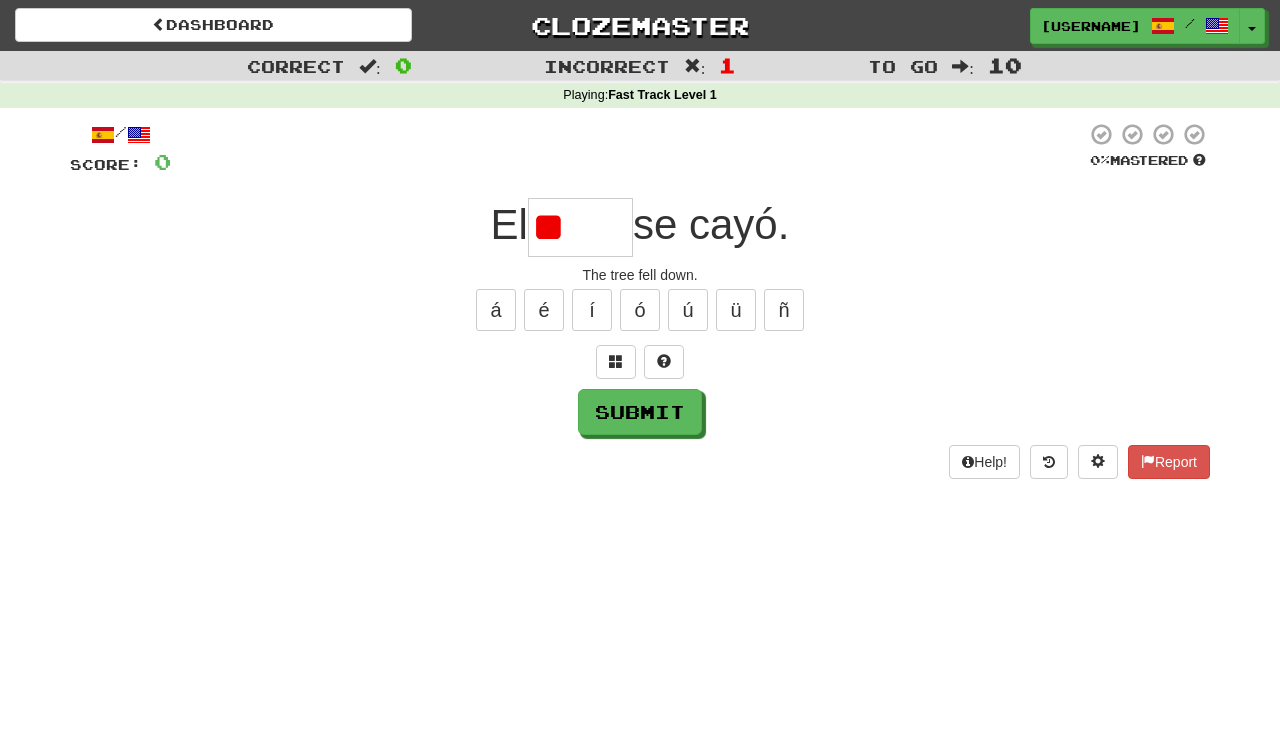 type on "*" 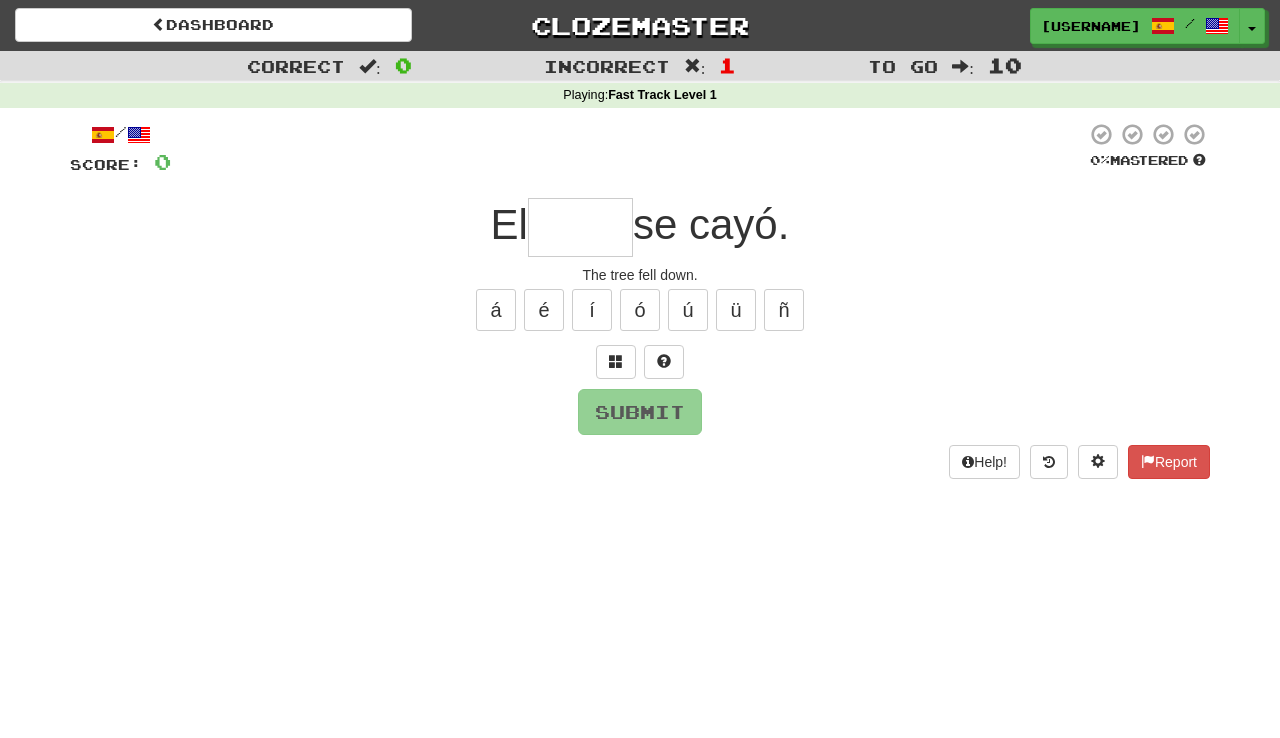 type on "*****" 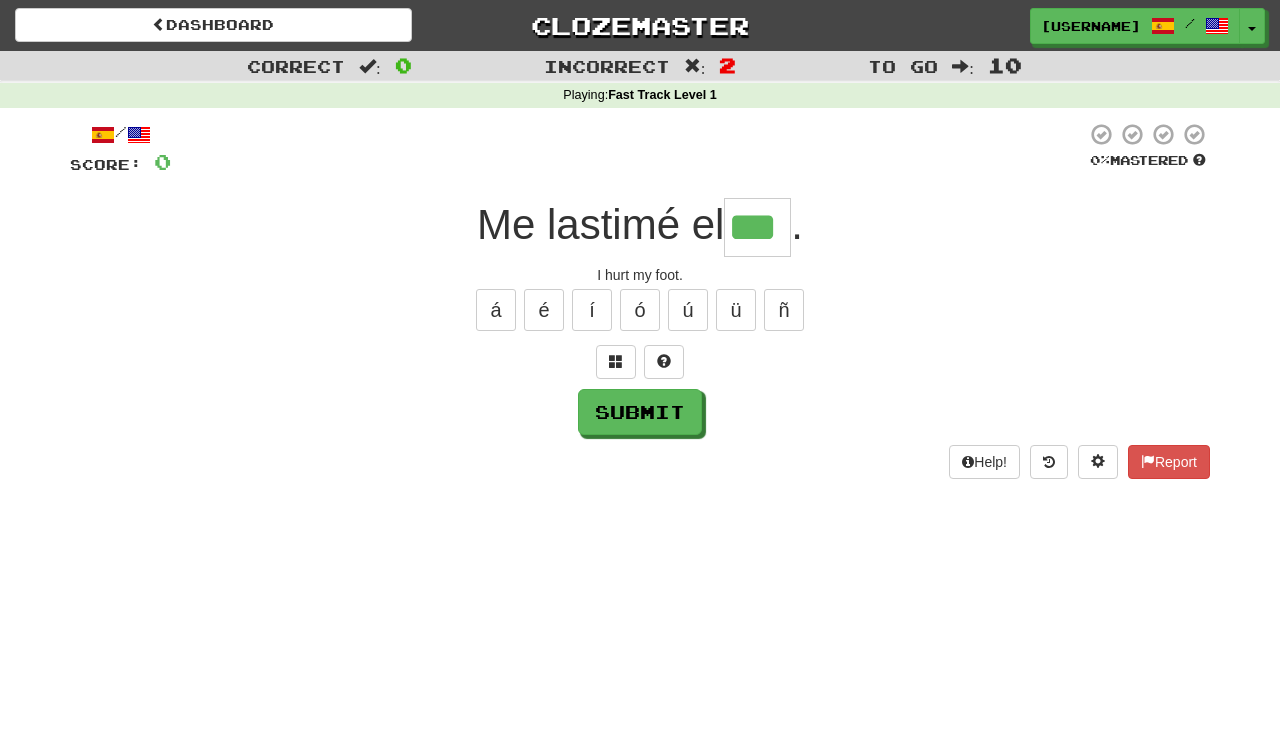 type on "***" 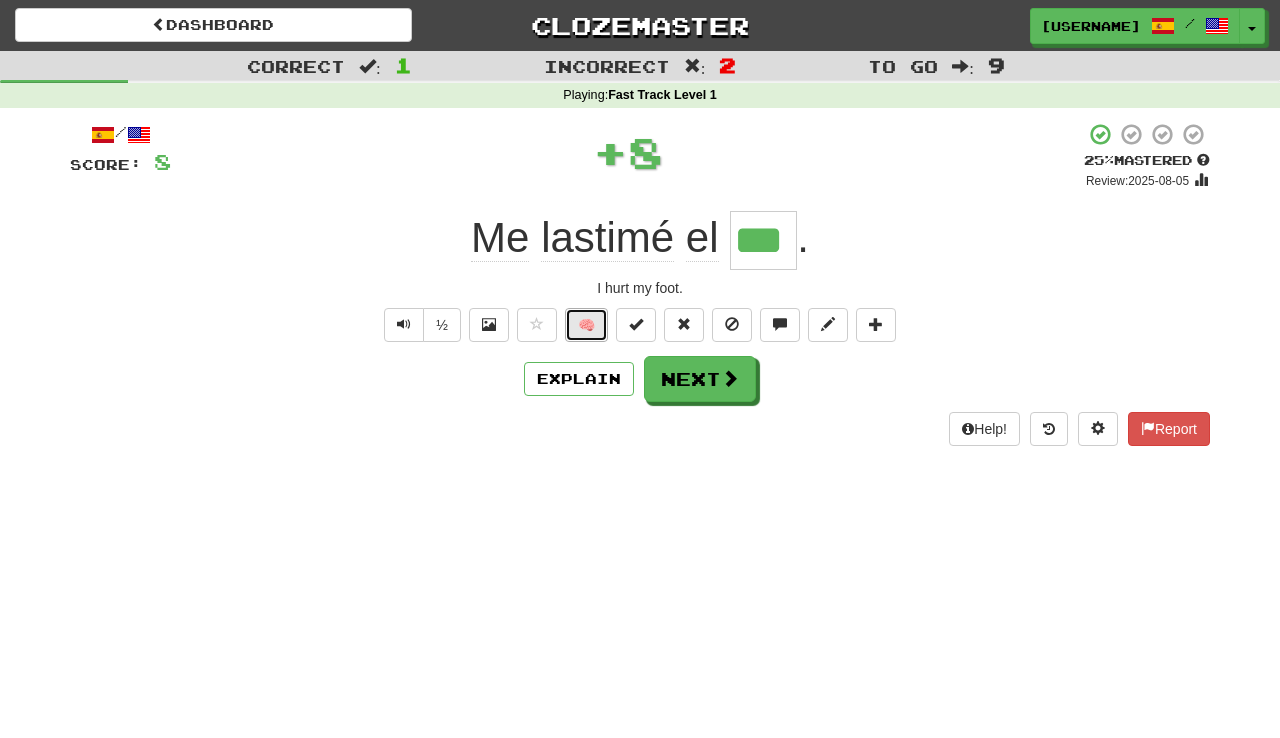 click on "🧠" at bounding box center (586, 325) 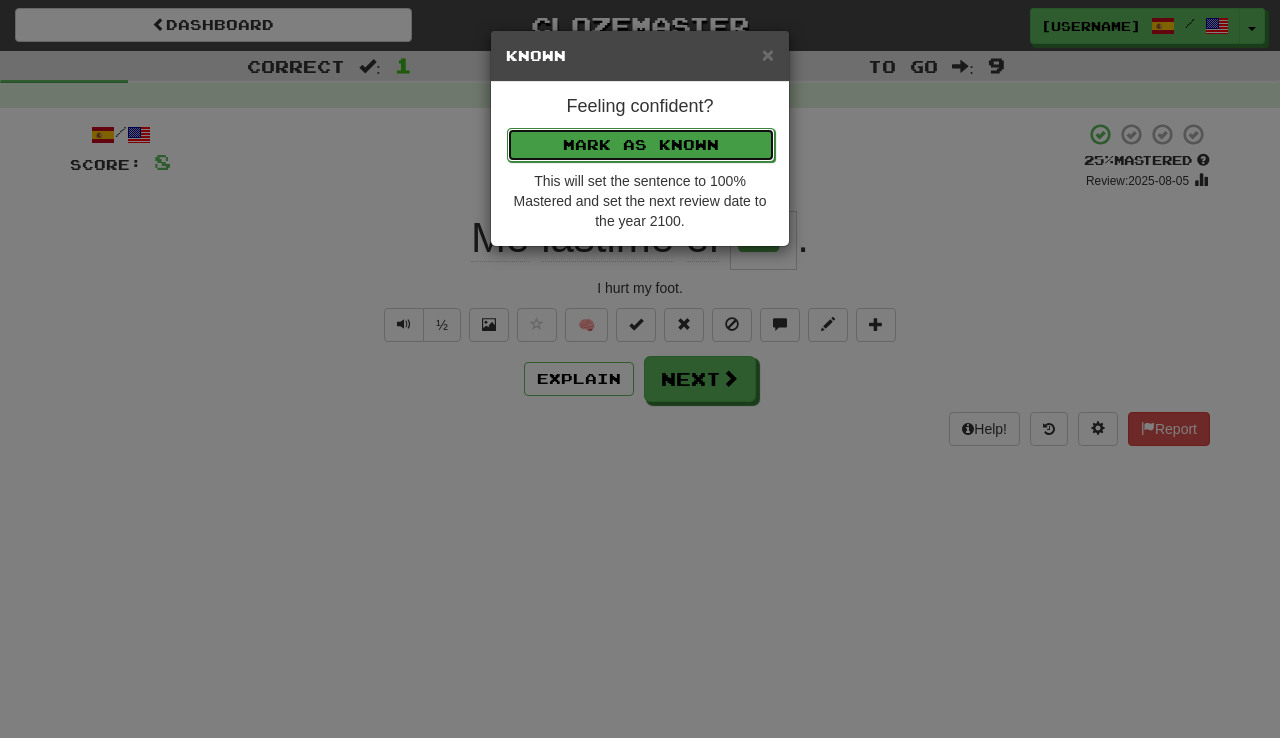 click on "Mark as Known" at bounding box center (641, 145) 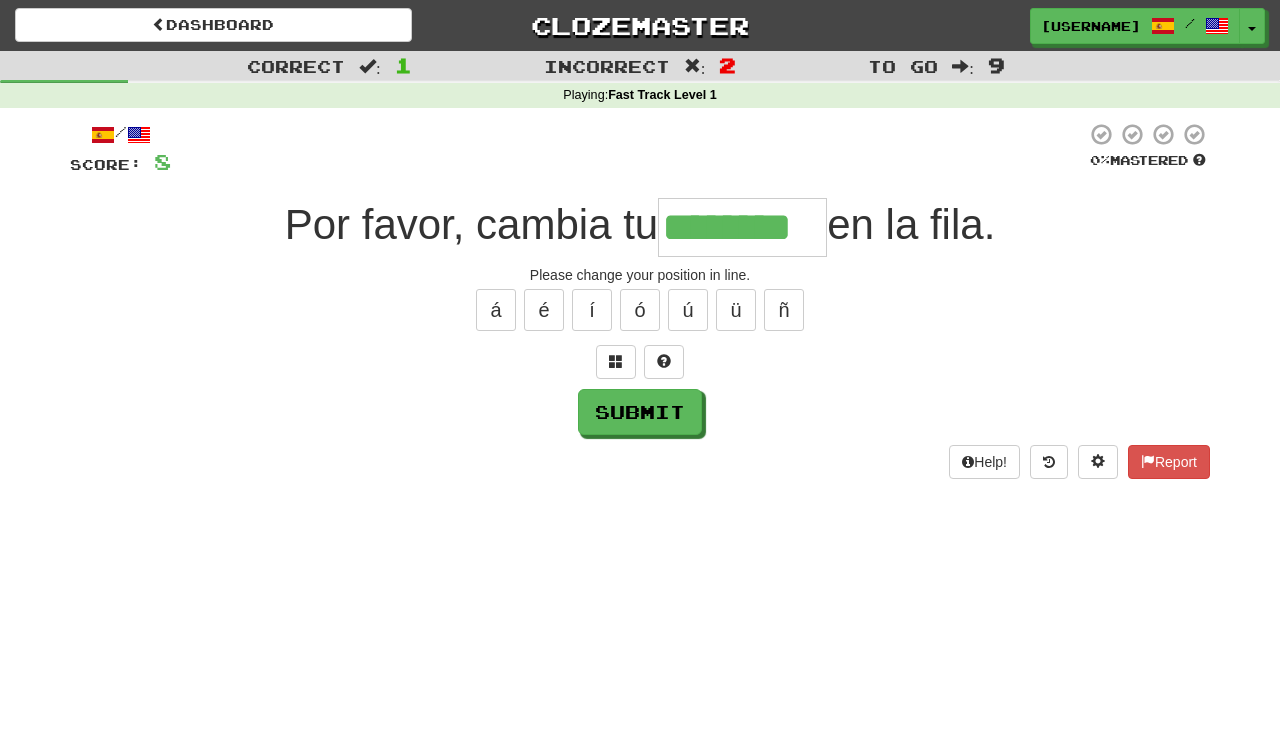 type on "********" 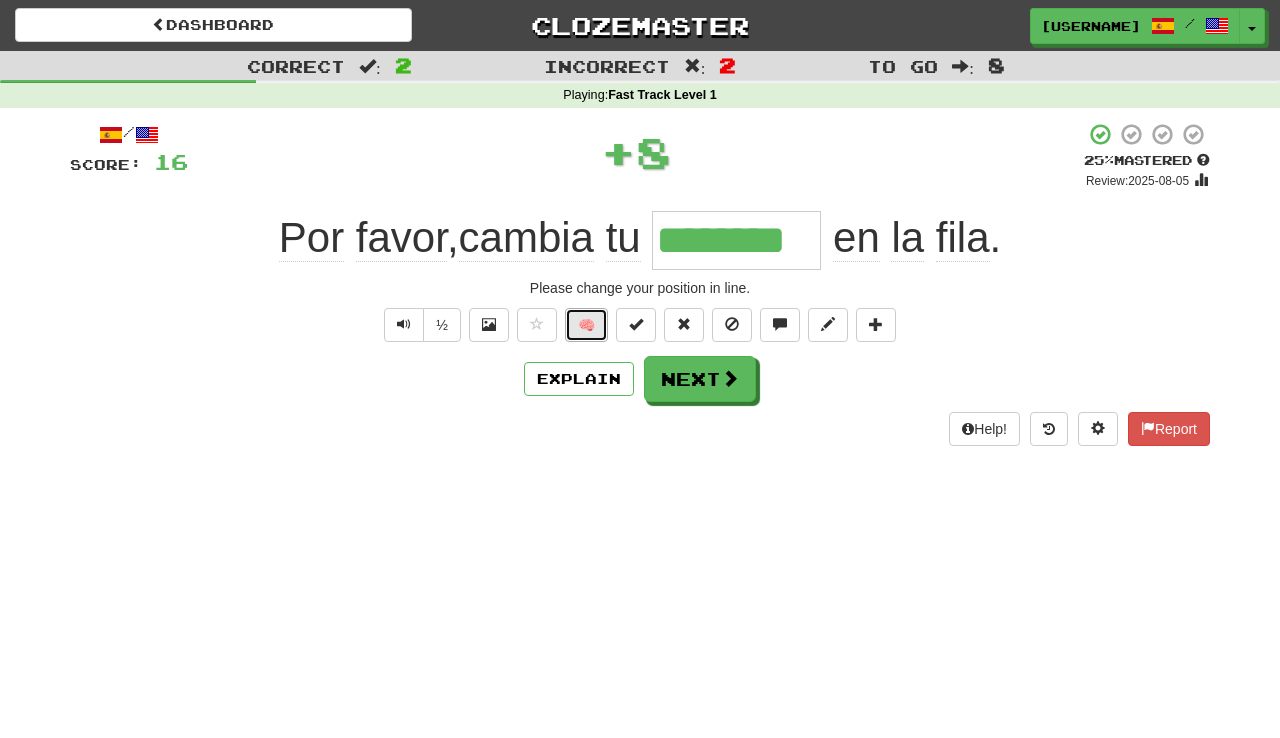 click on "🧠" at bounding box center [586, 325] 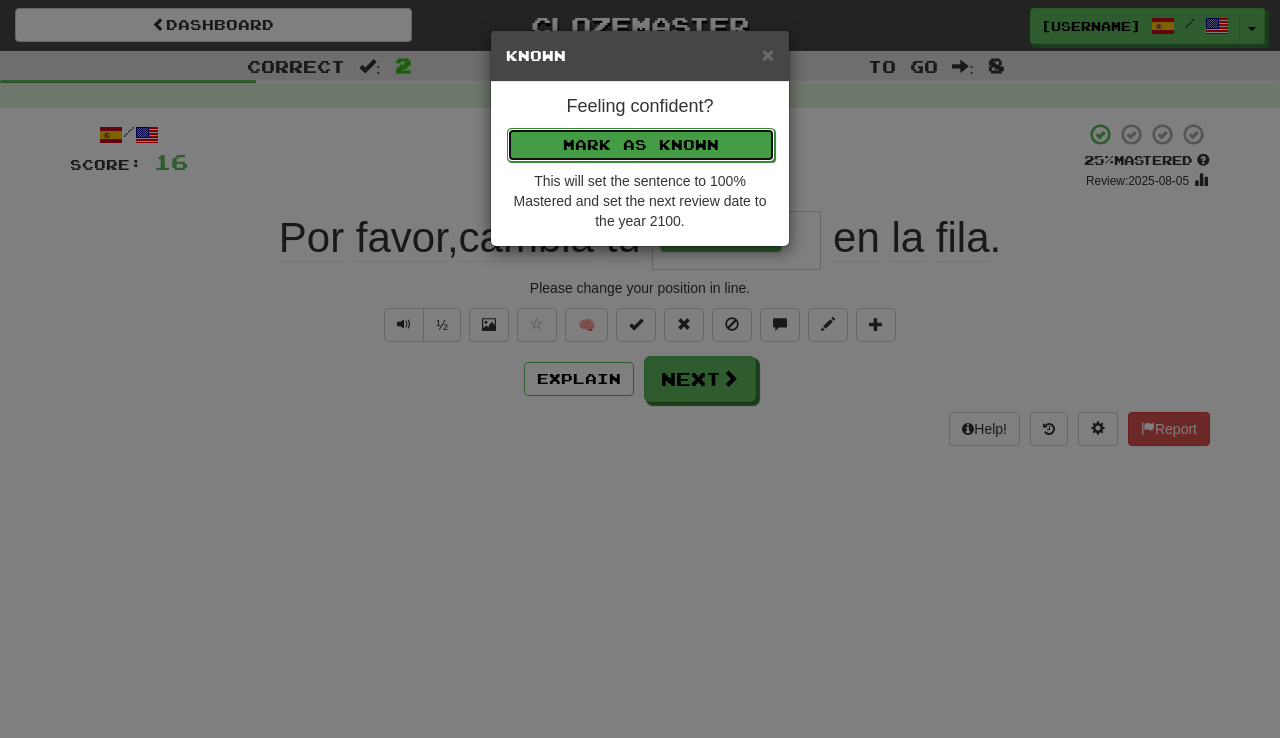 click on "Mark as Known" at bounding box center [641, 145] 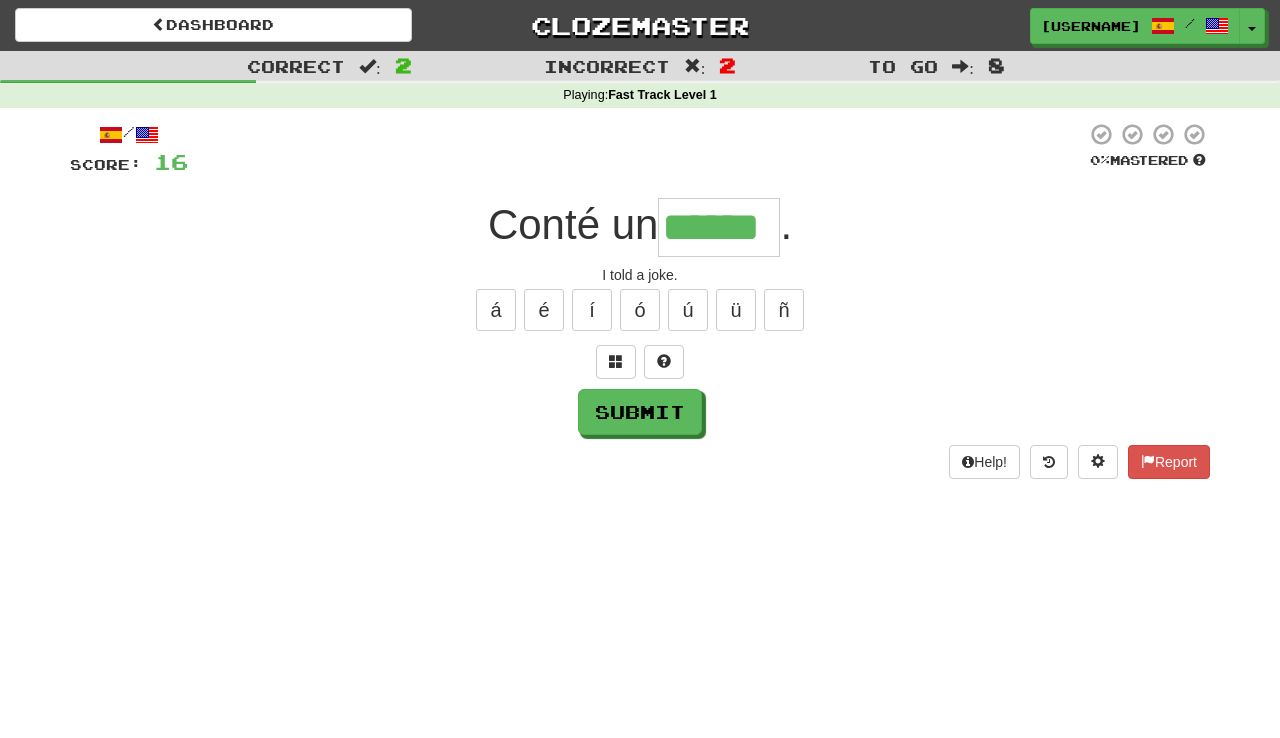 type on "******" 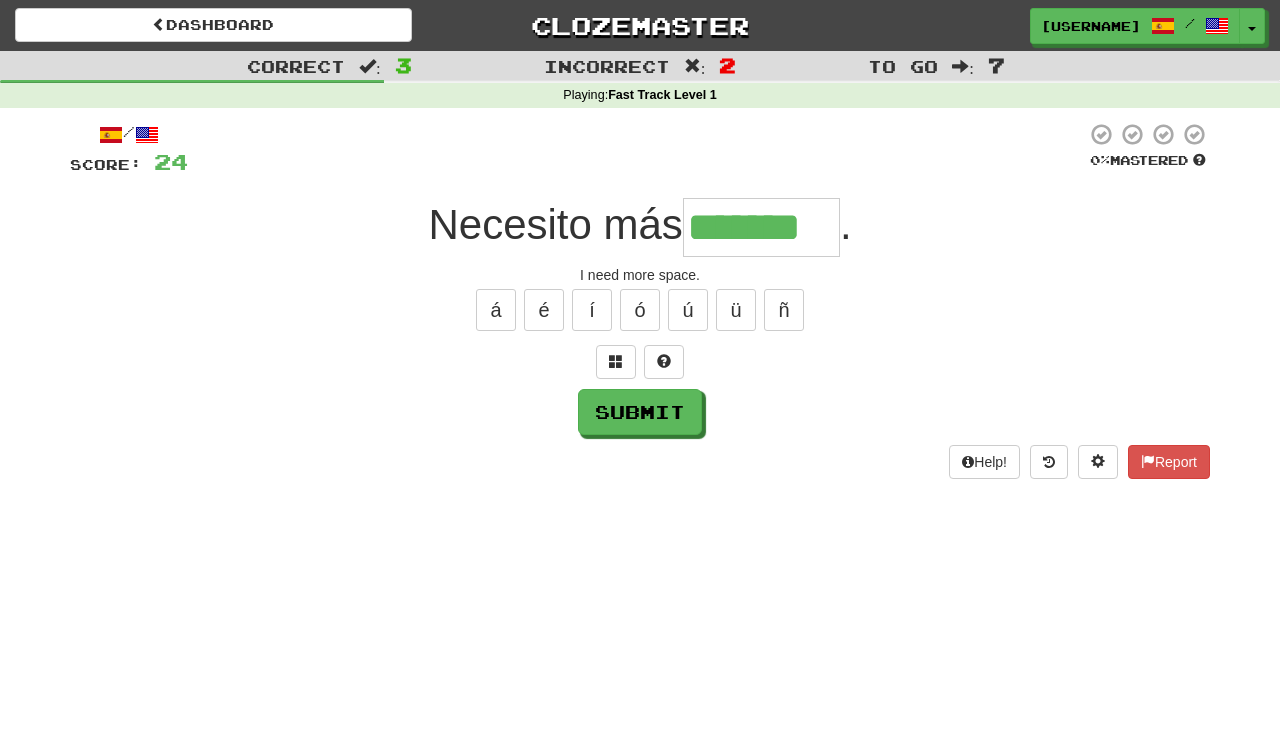 type on "*******" 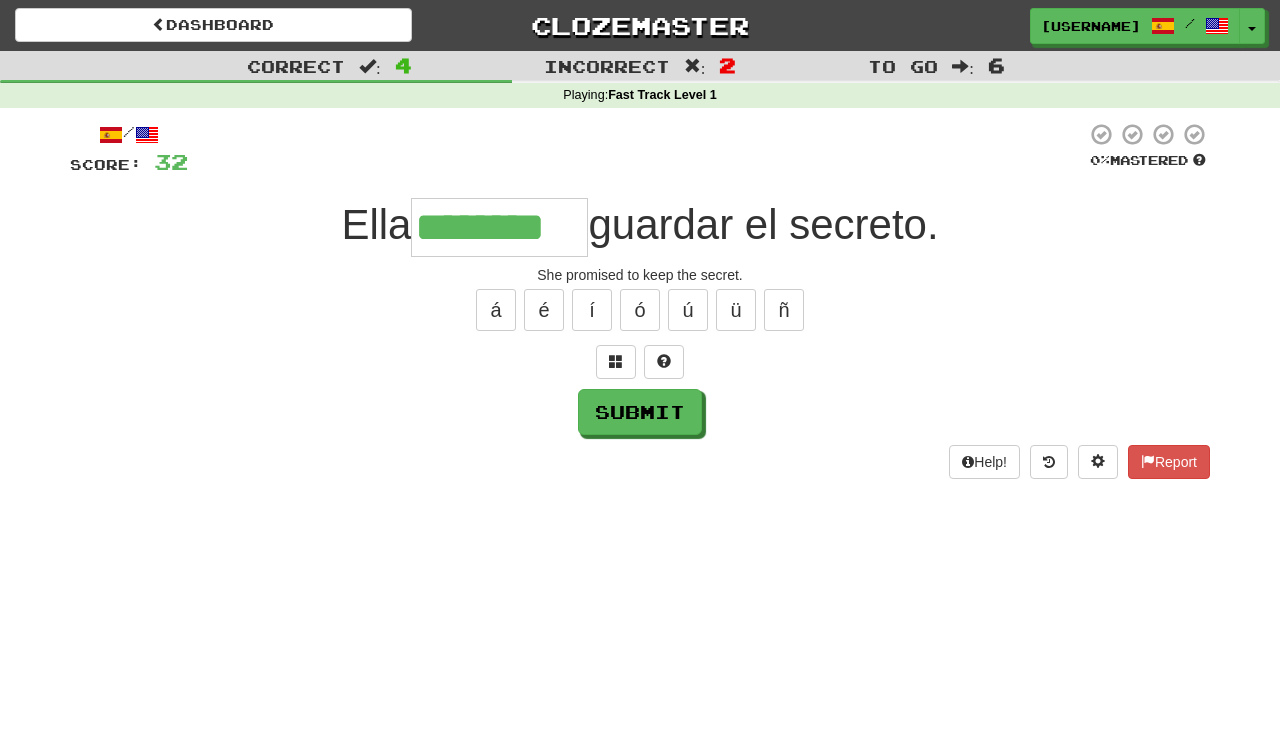 type on "********" 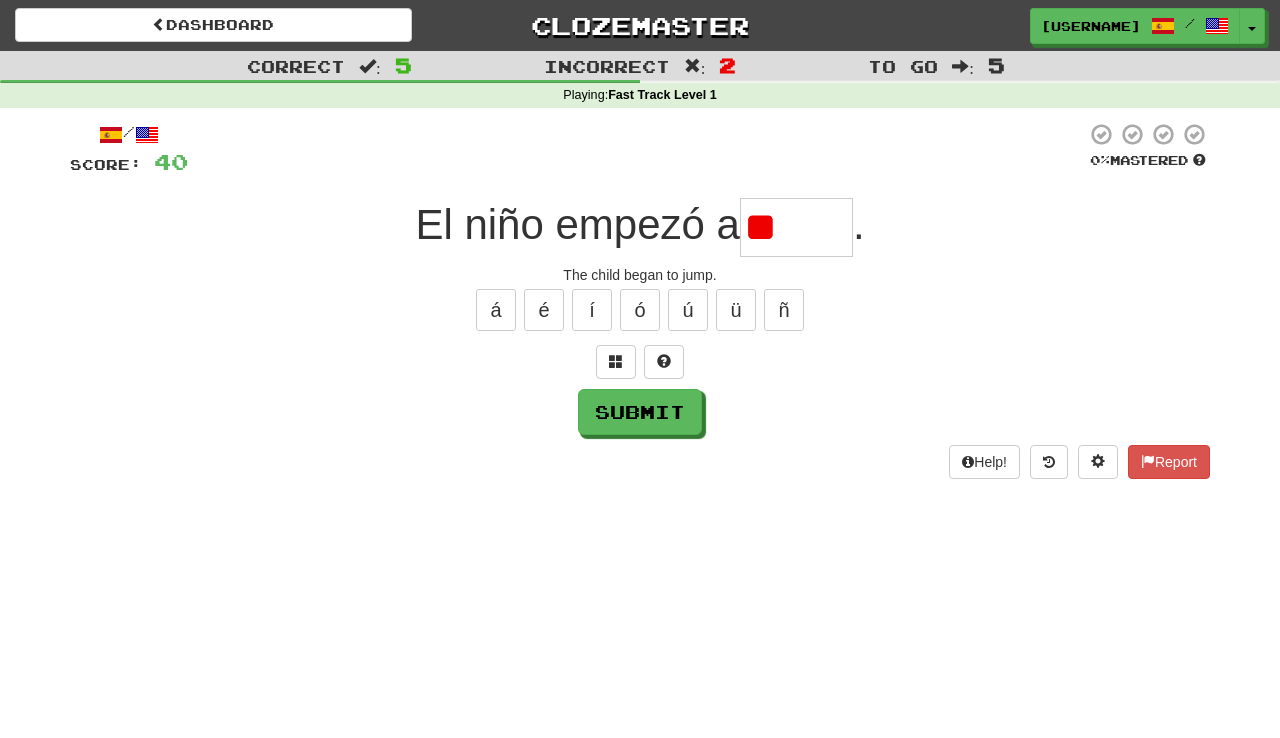 type on "*" 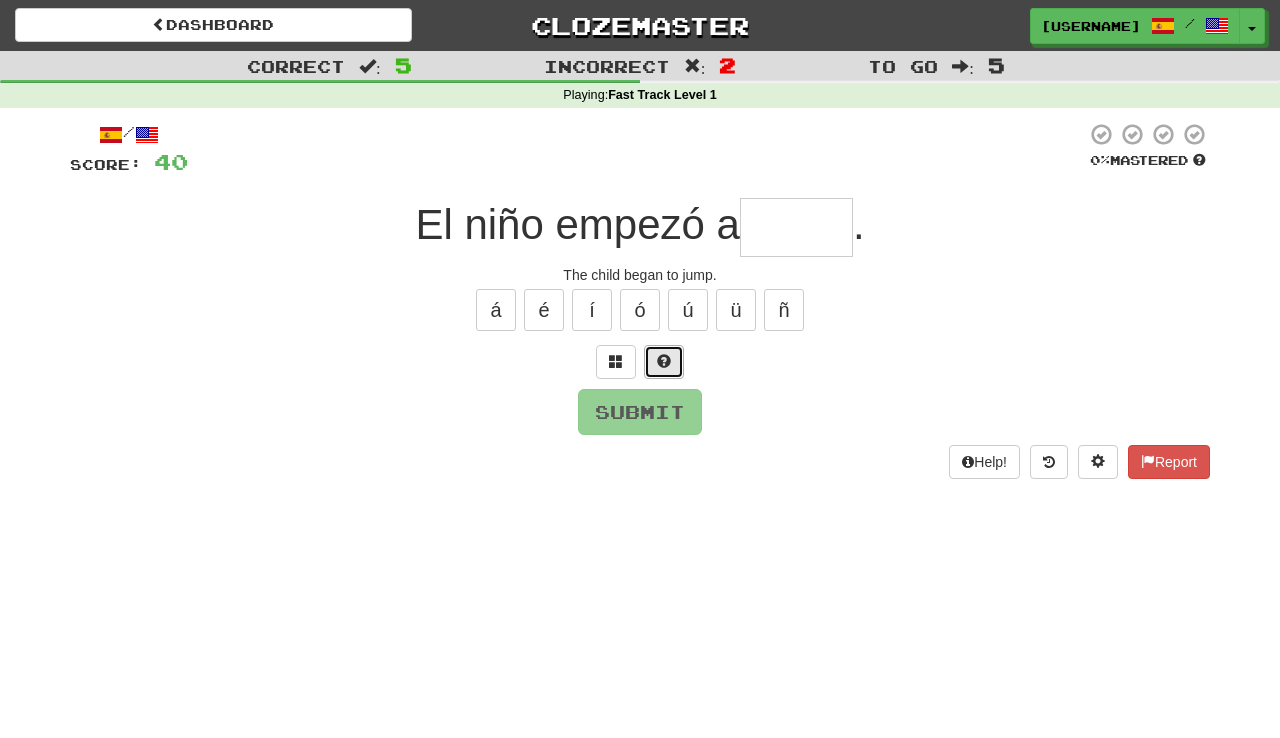 click at bounding box center (664, 361) 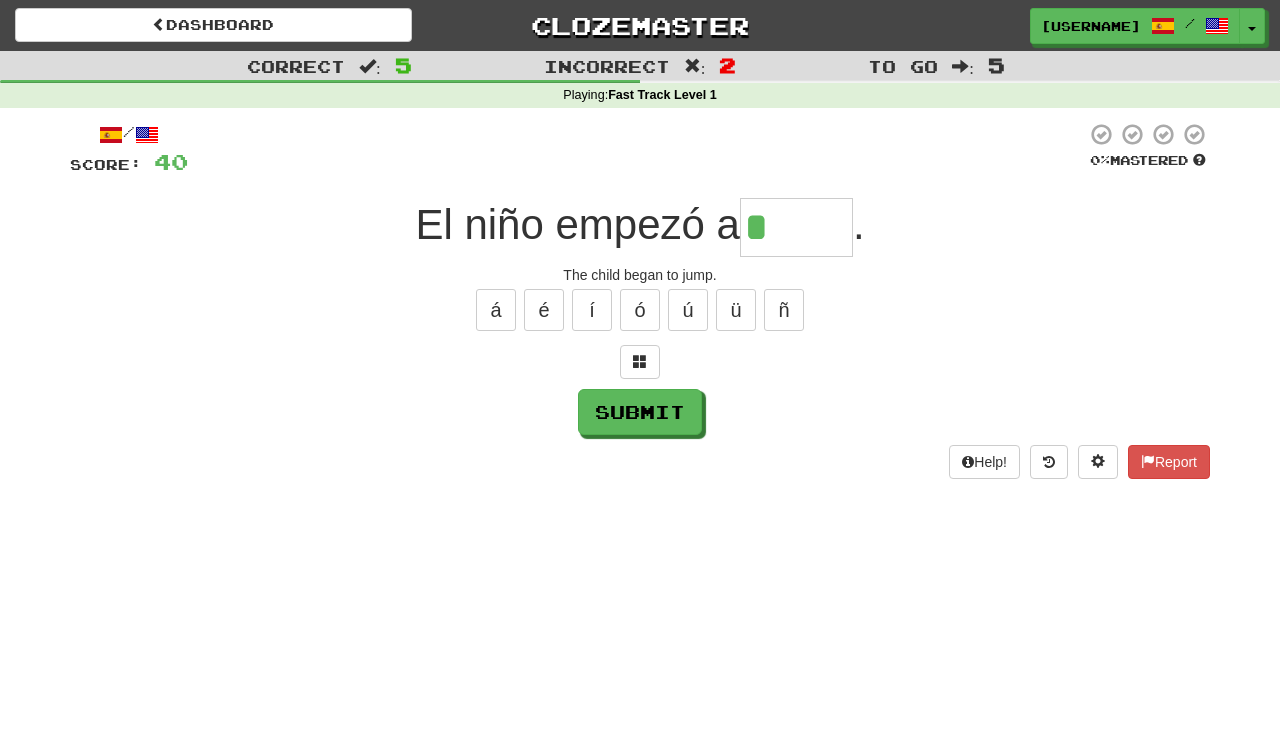 type on "******" 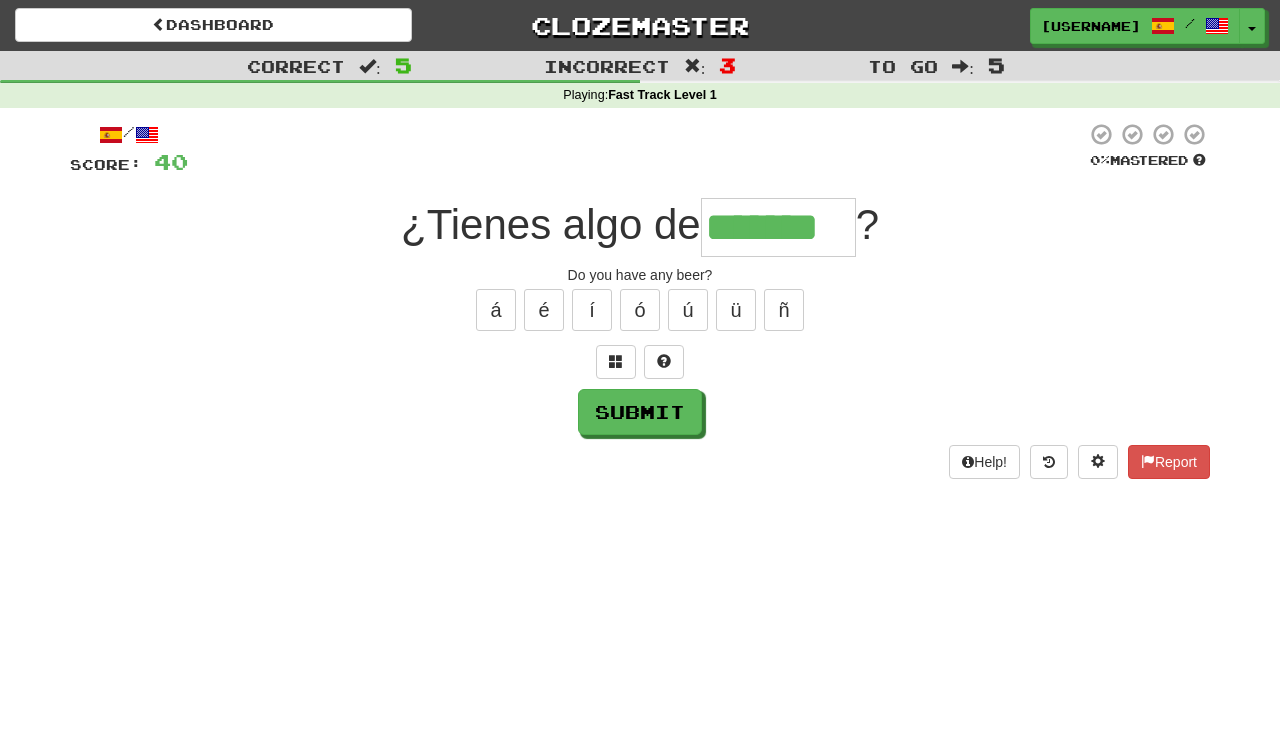 type on "*******" 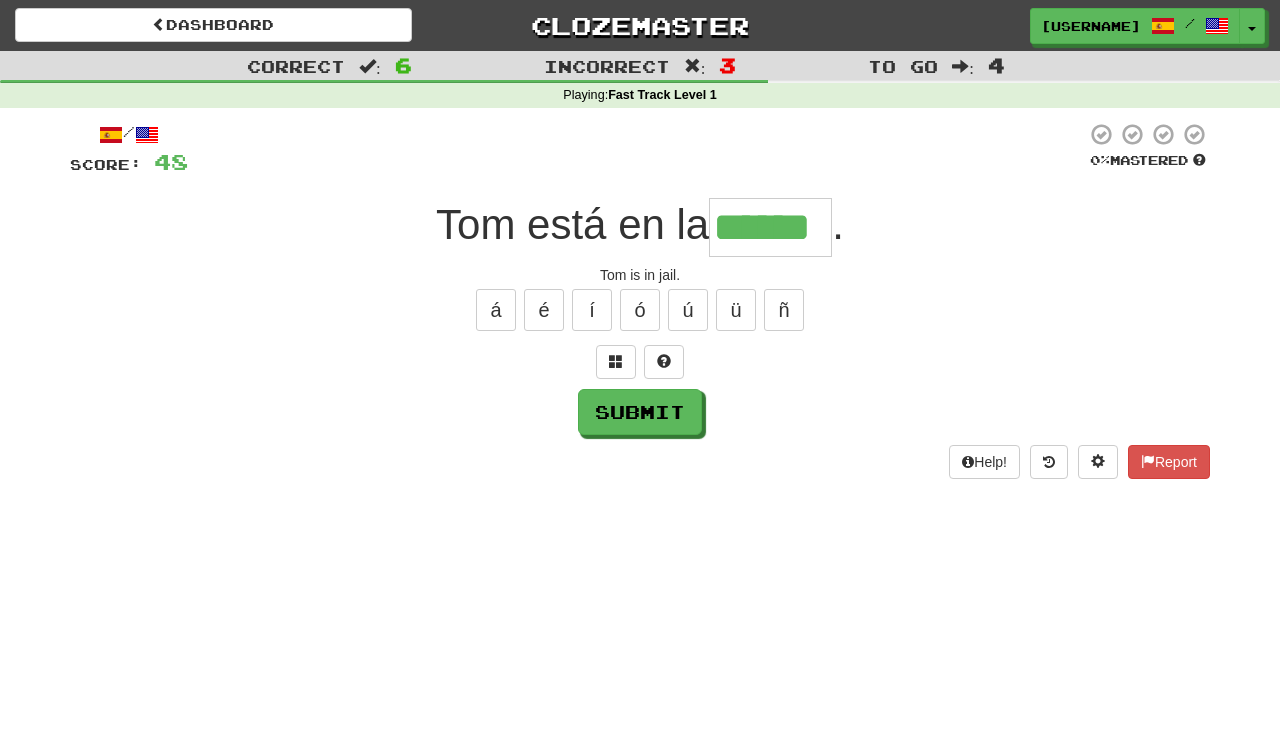 type on "******" 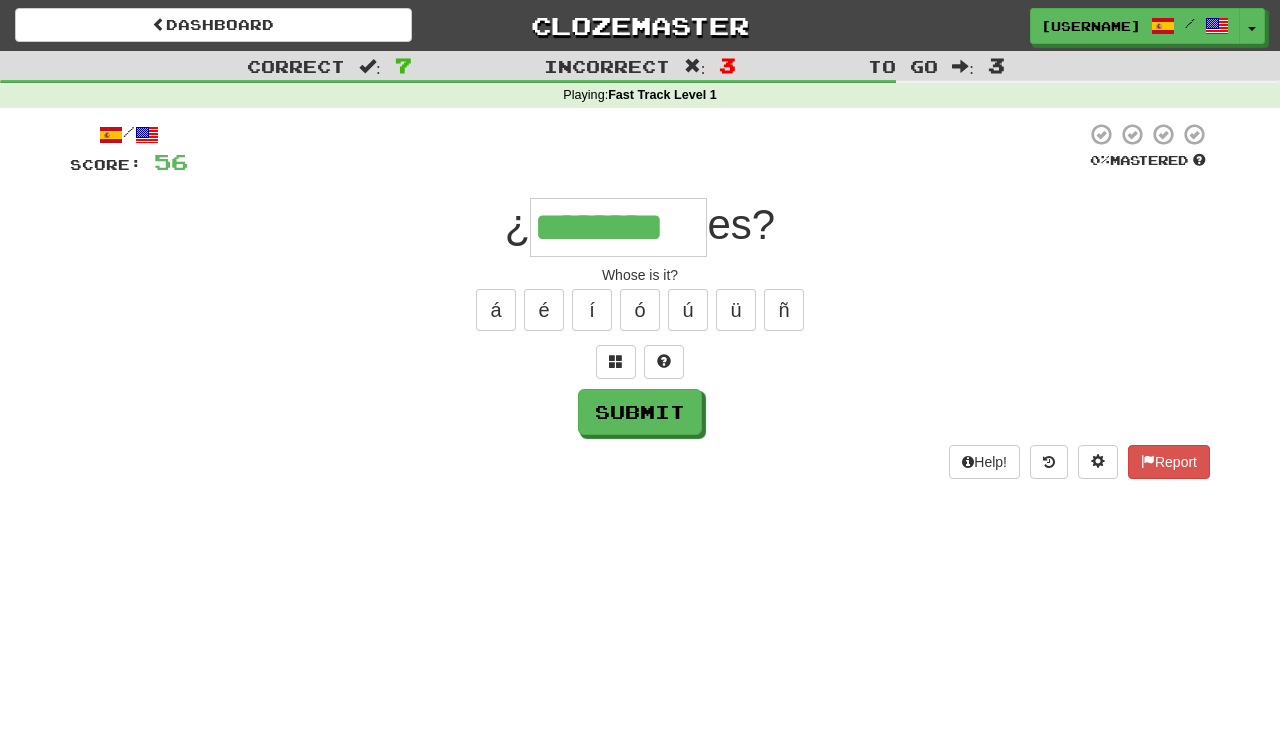 type on "********" 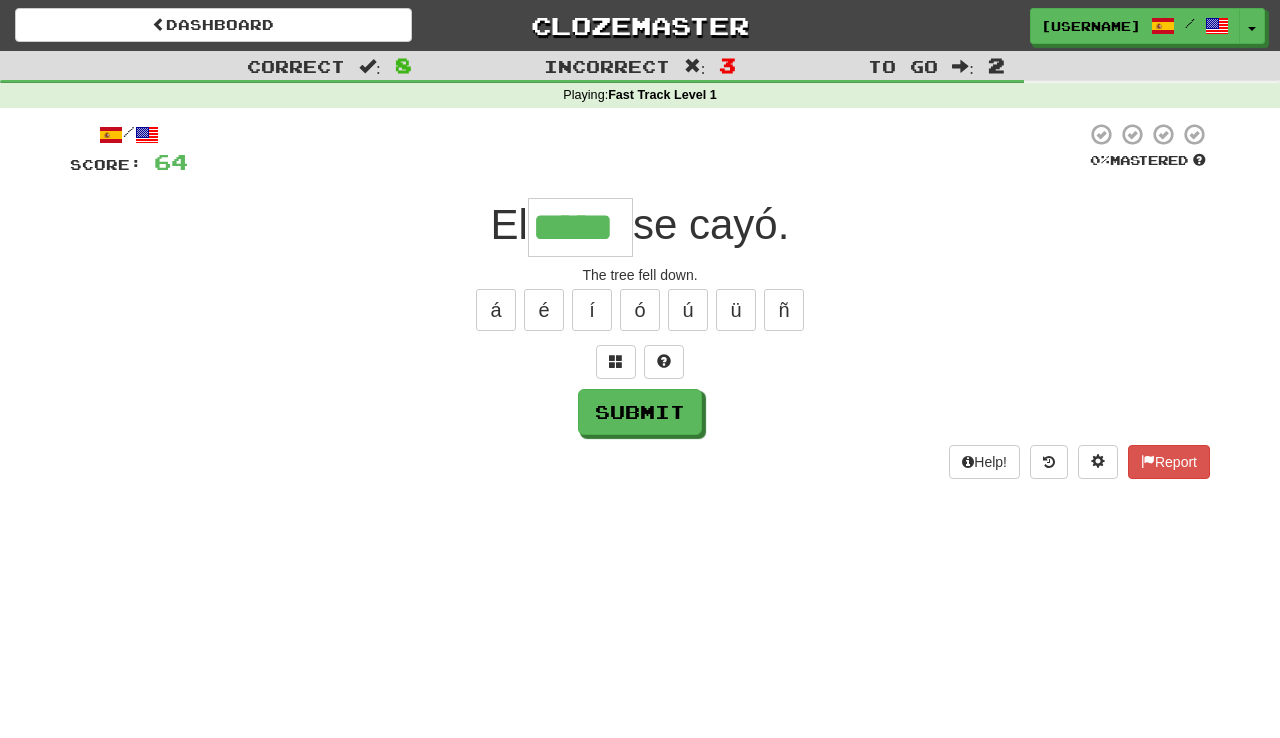 type on "*****" 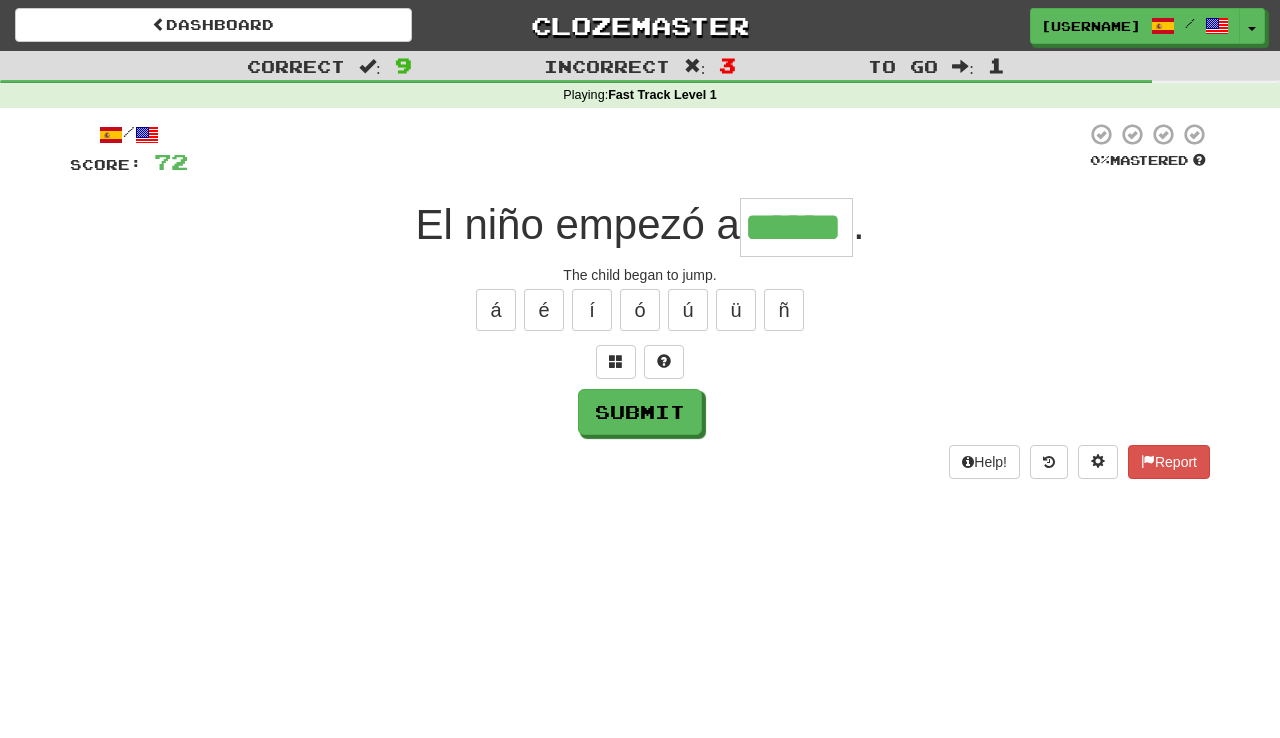 type on "******" 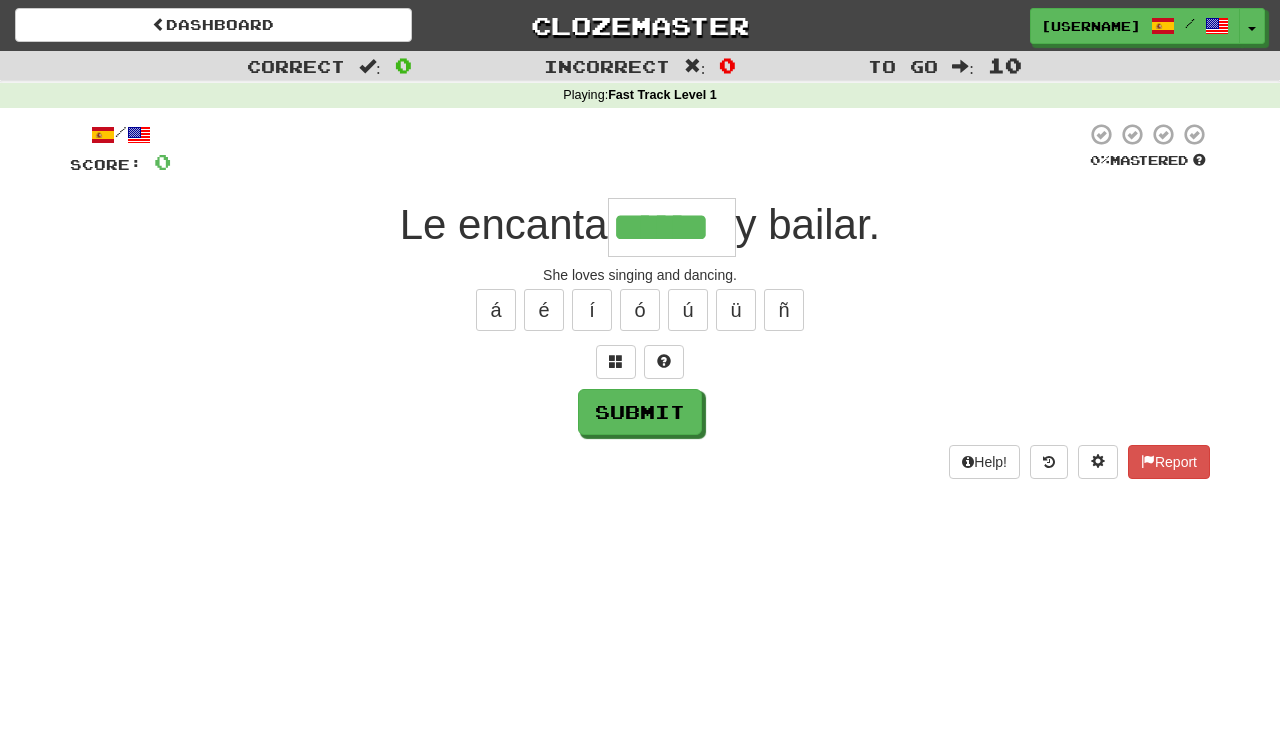 type on "******" 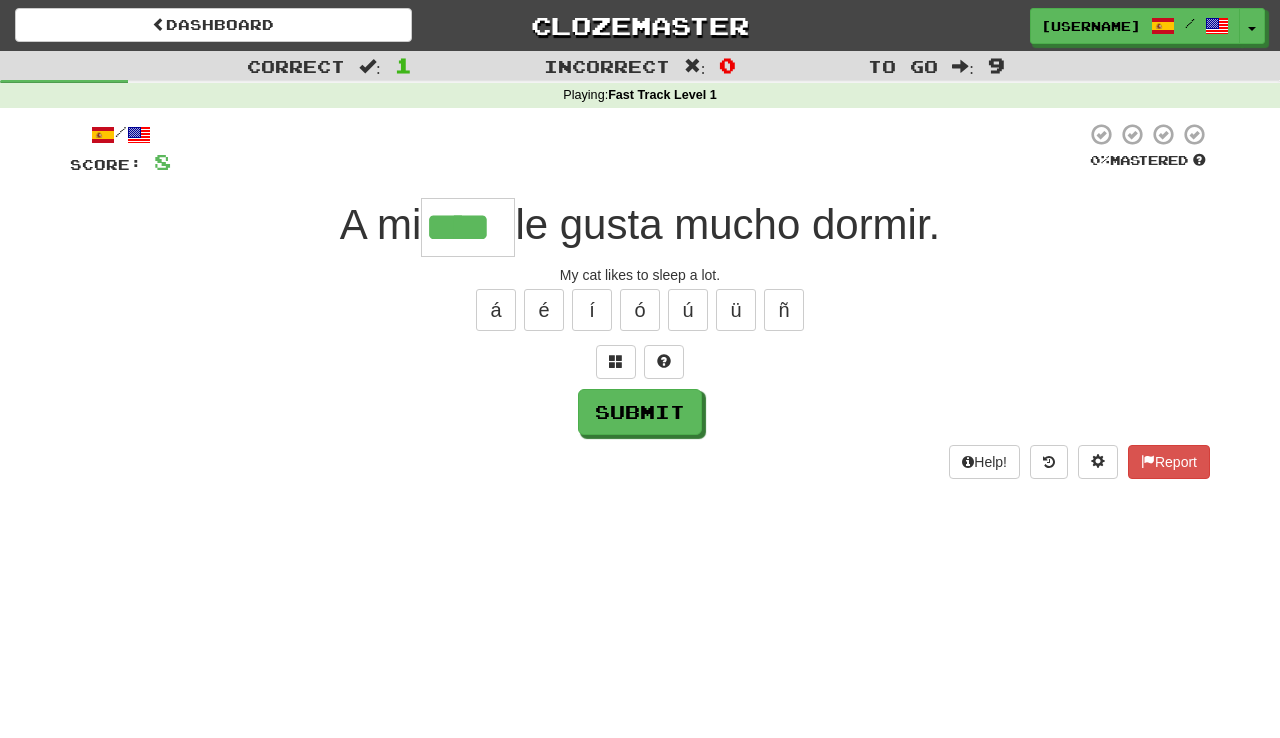 type on "****" 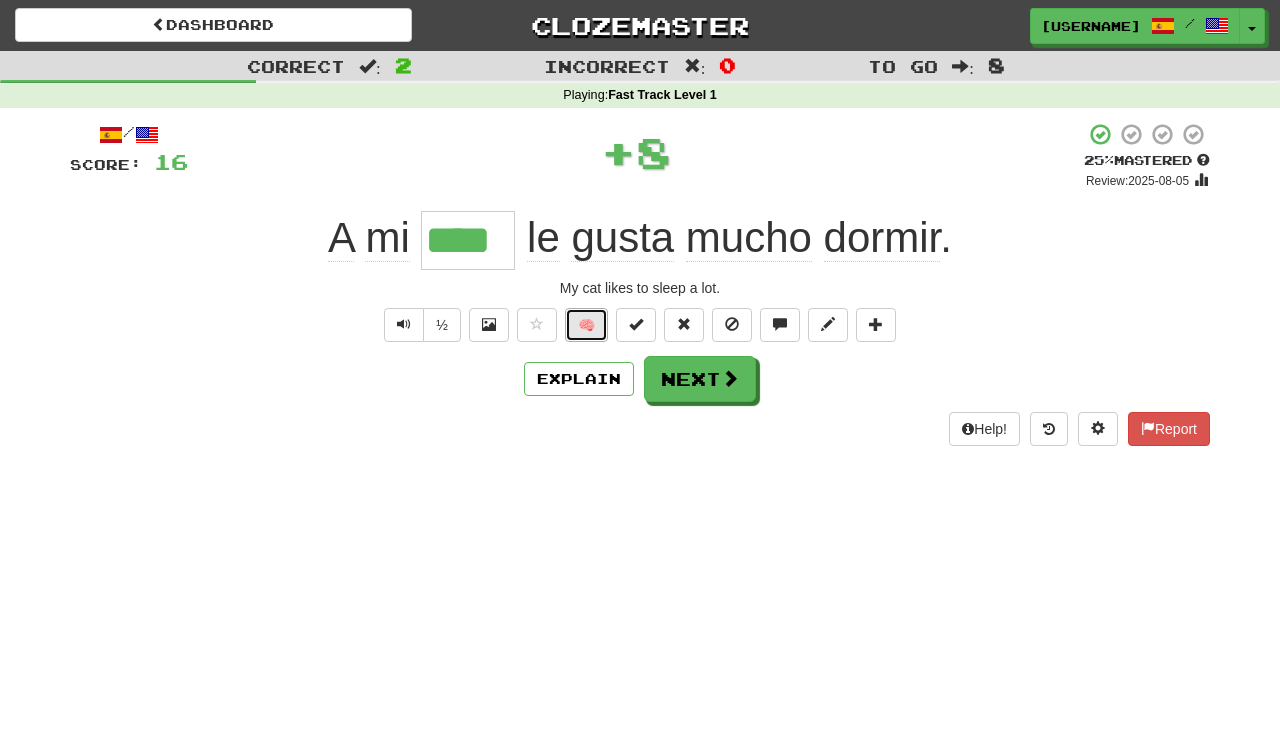 click on "🧠" at bounding box center (586, 325) 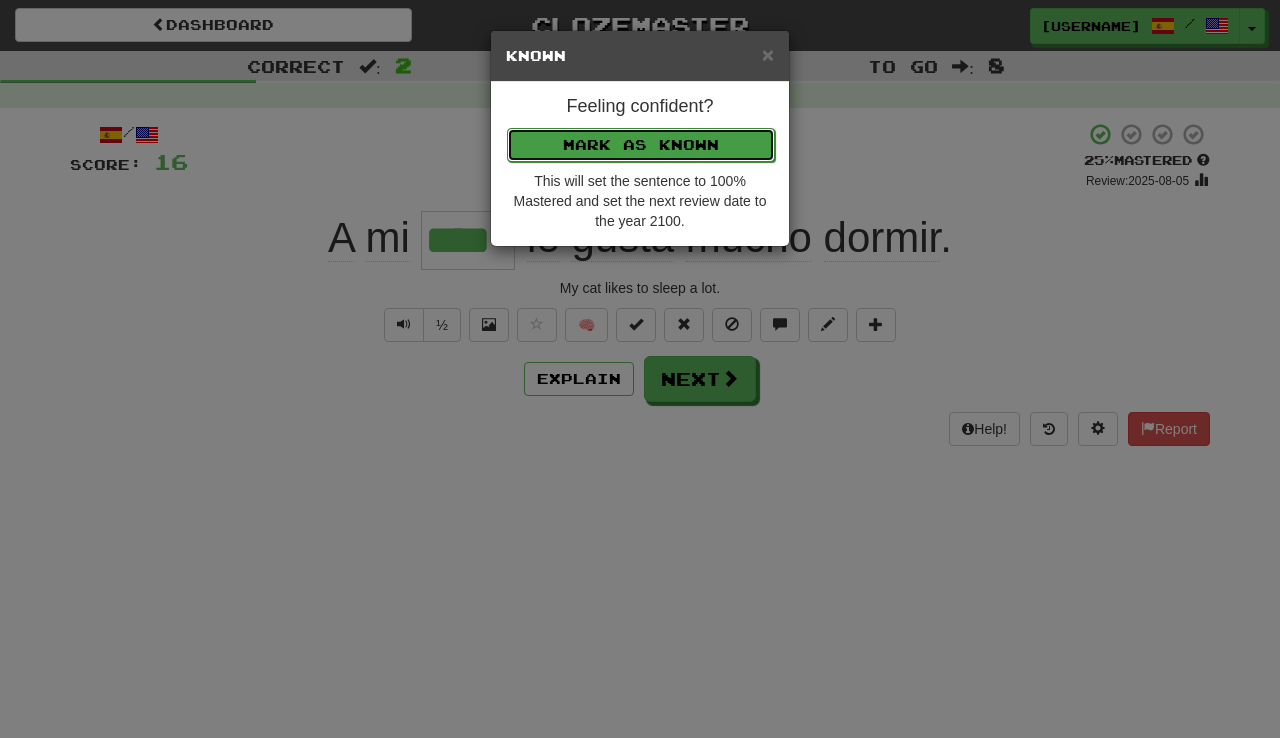 click on "Mark as Known" at bounding box center (641, 145) 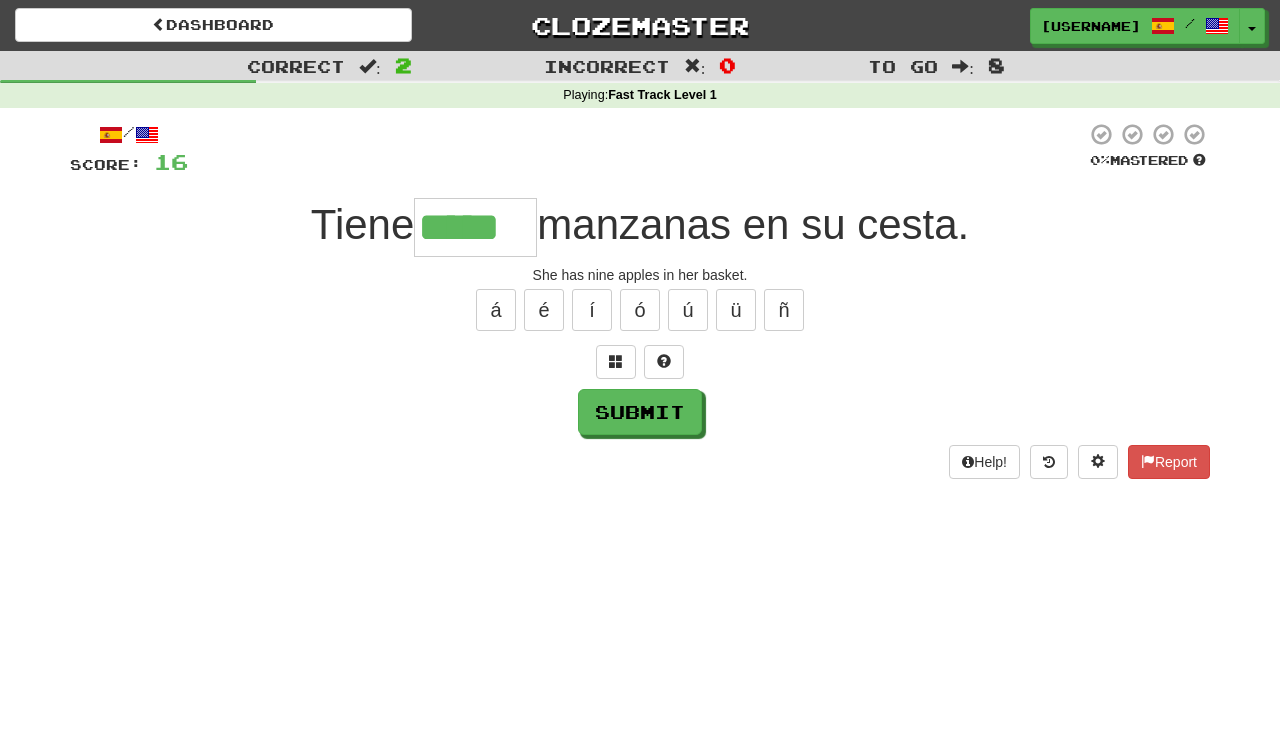 type on "*****" 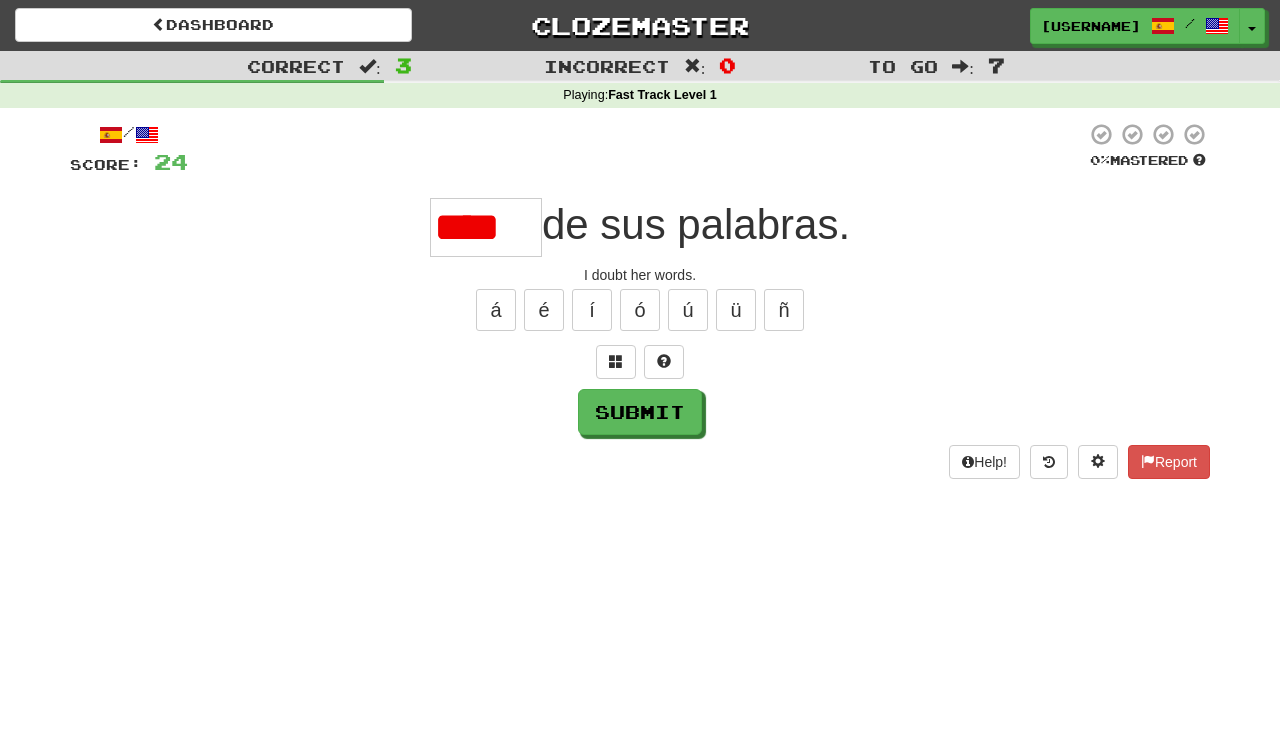 scroll, scrollTop: 0, scrollLeft: 0, axis: both 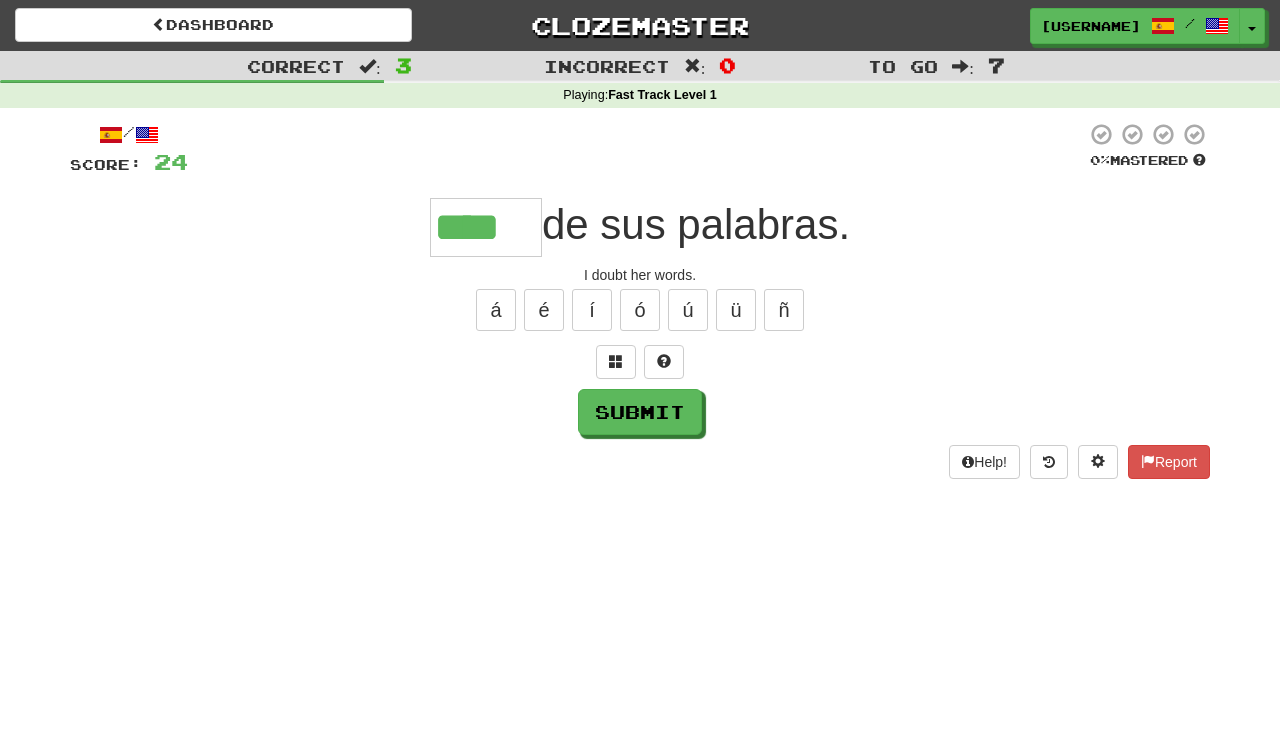 type on "****" 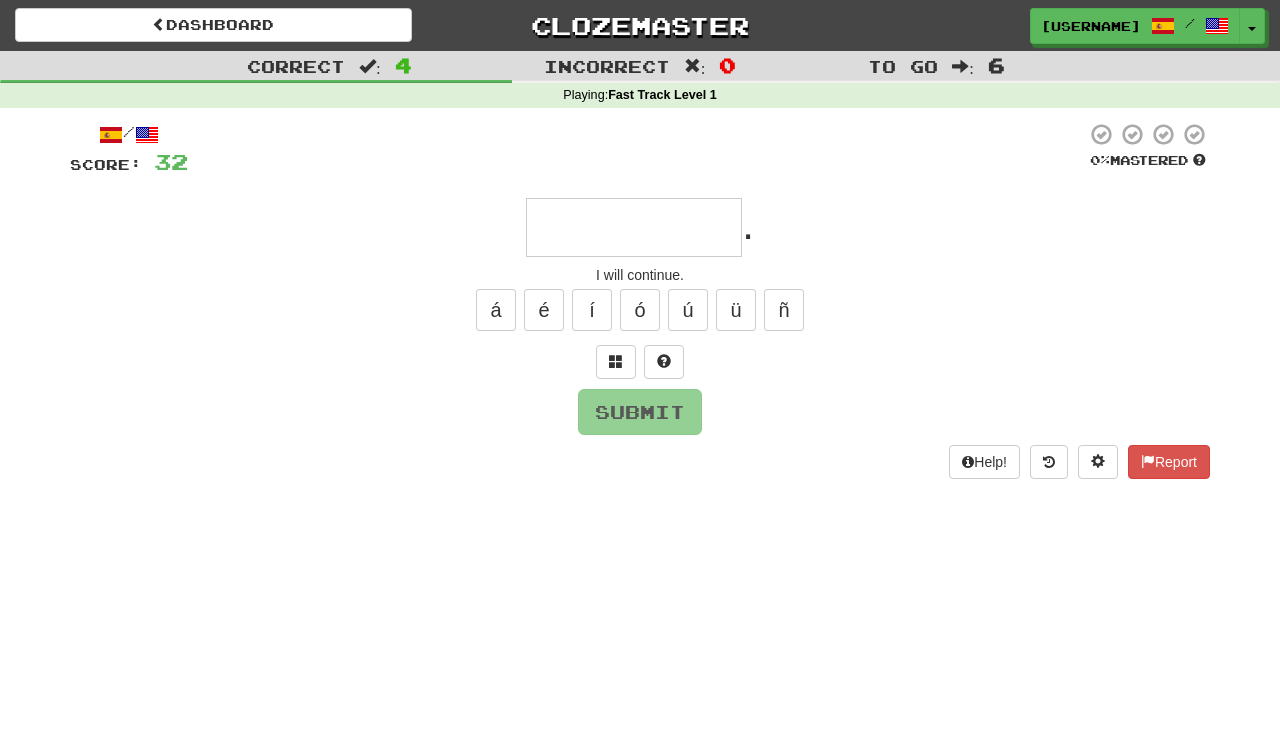 type on "*" 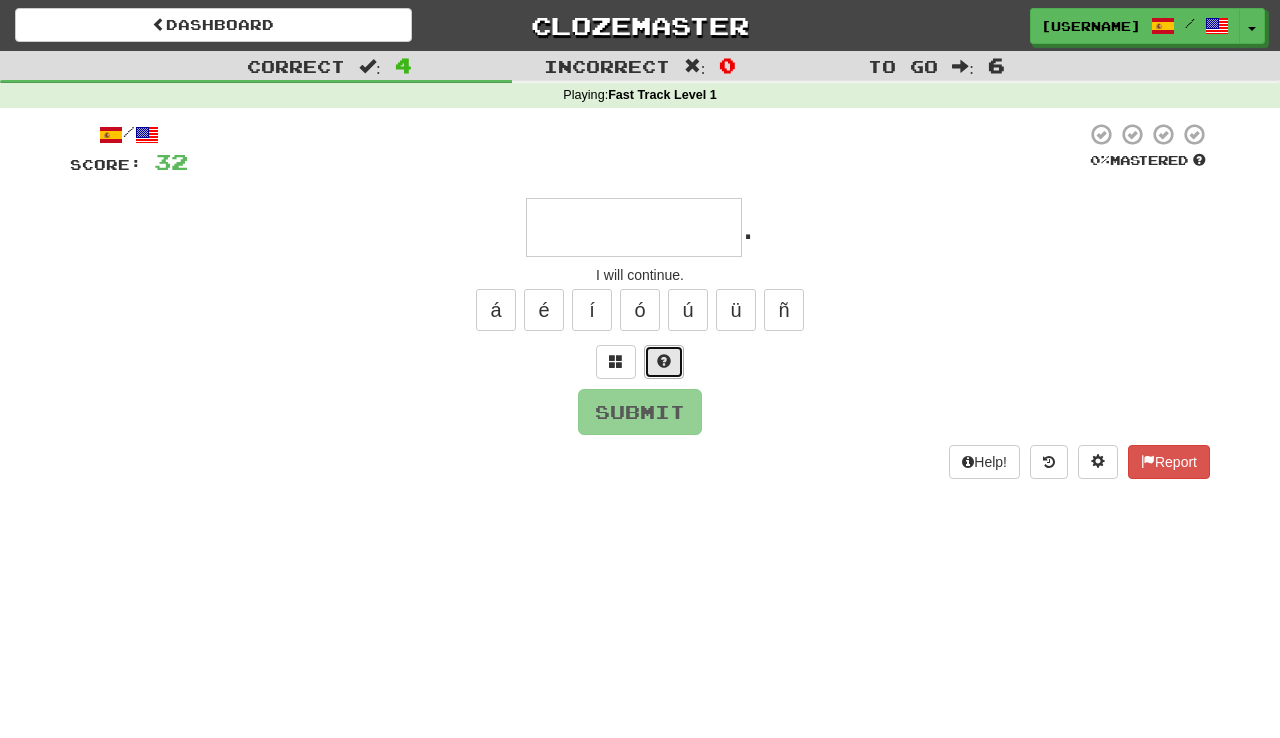 click at bounding box center (664, 362) 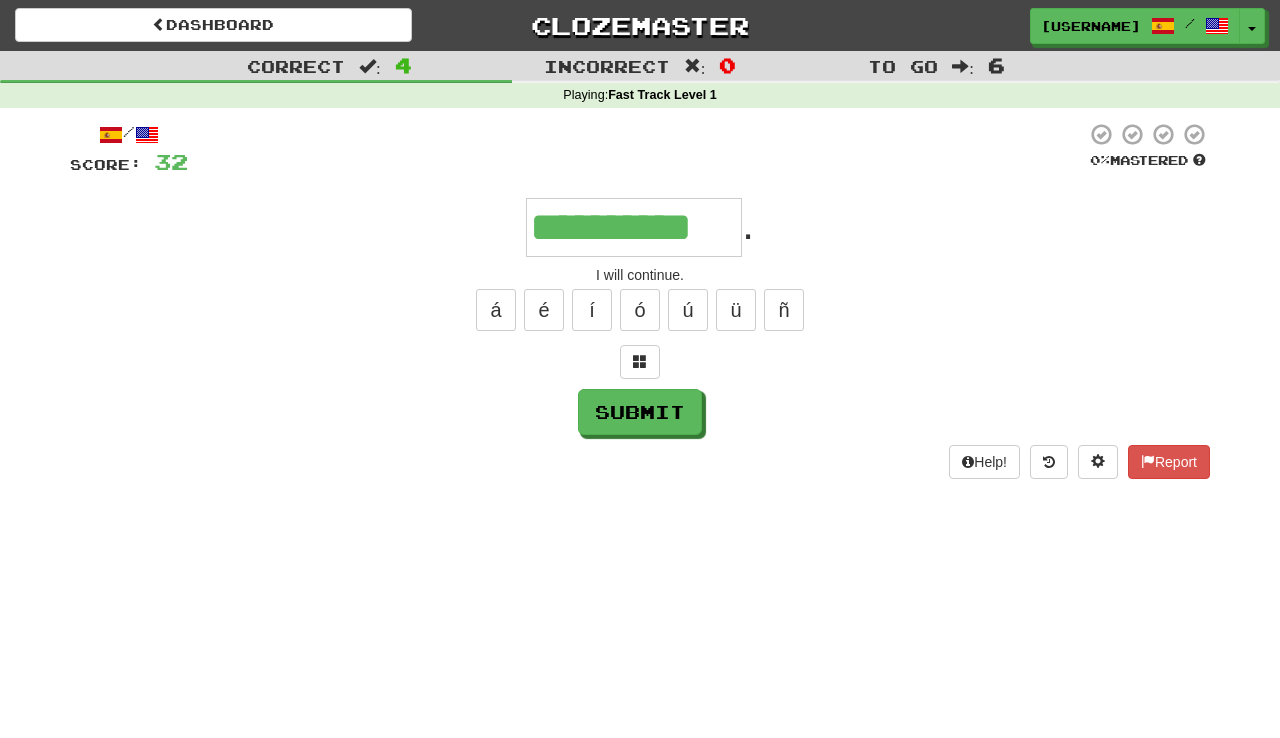 type on "**********" 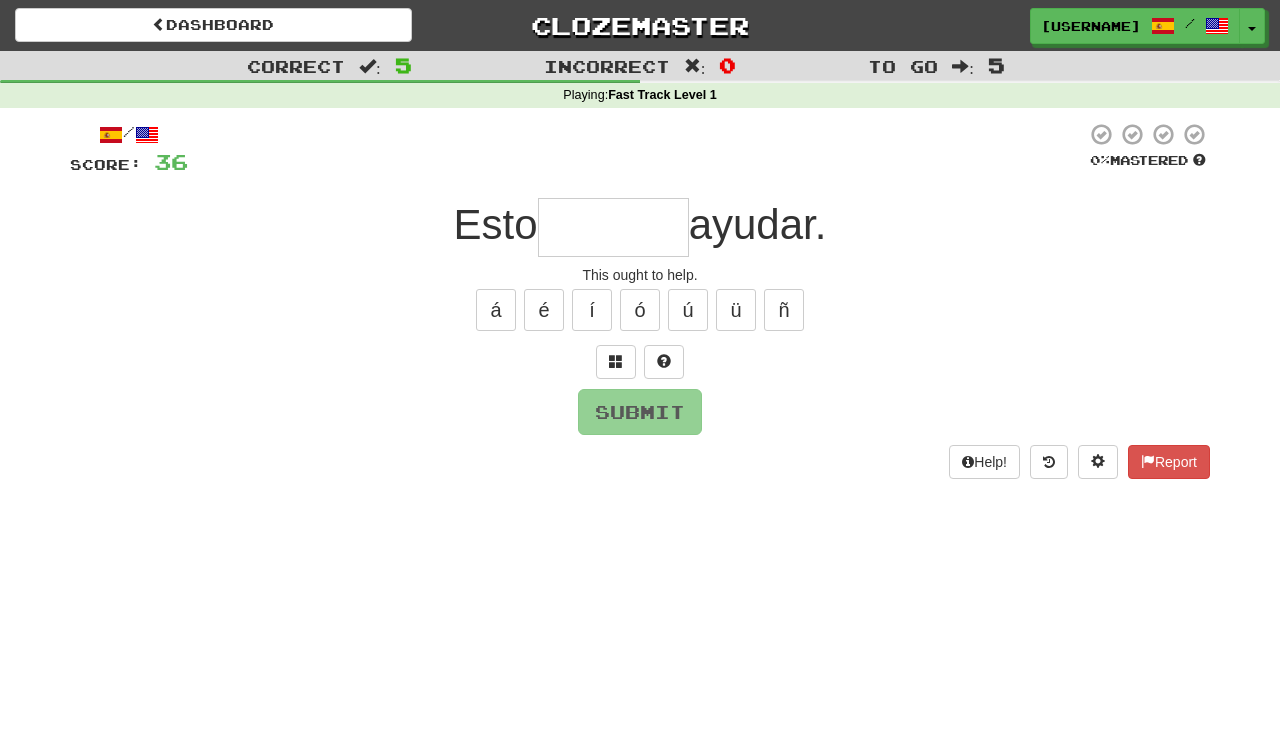 type on "*******" 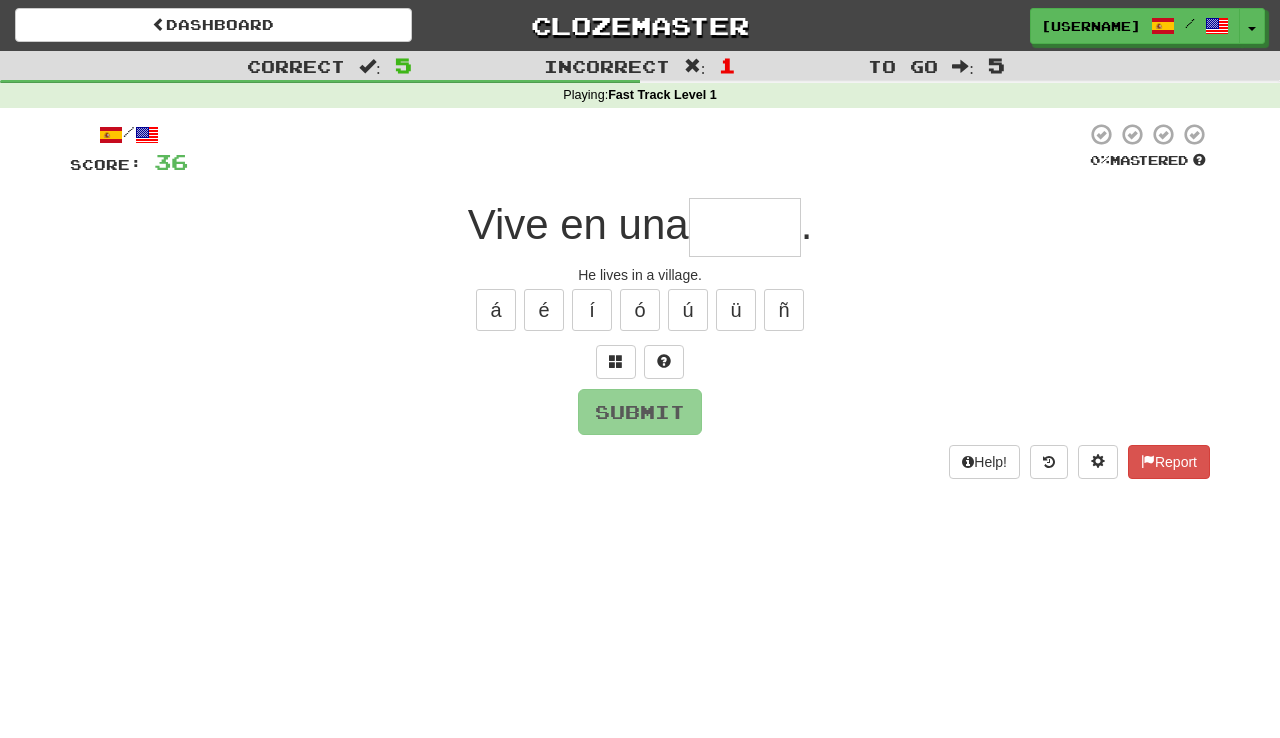 type on "*" 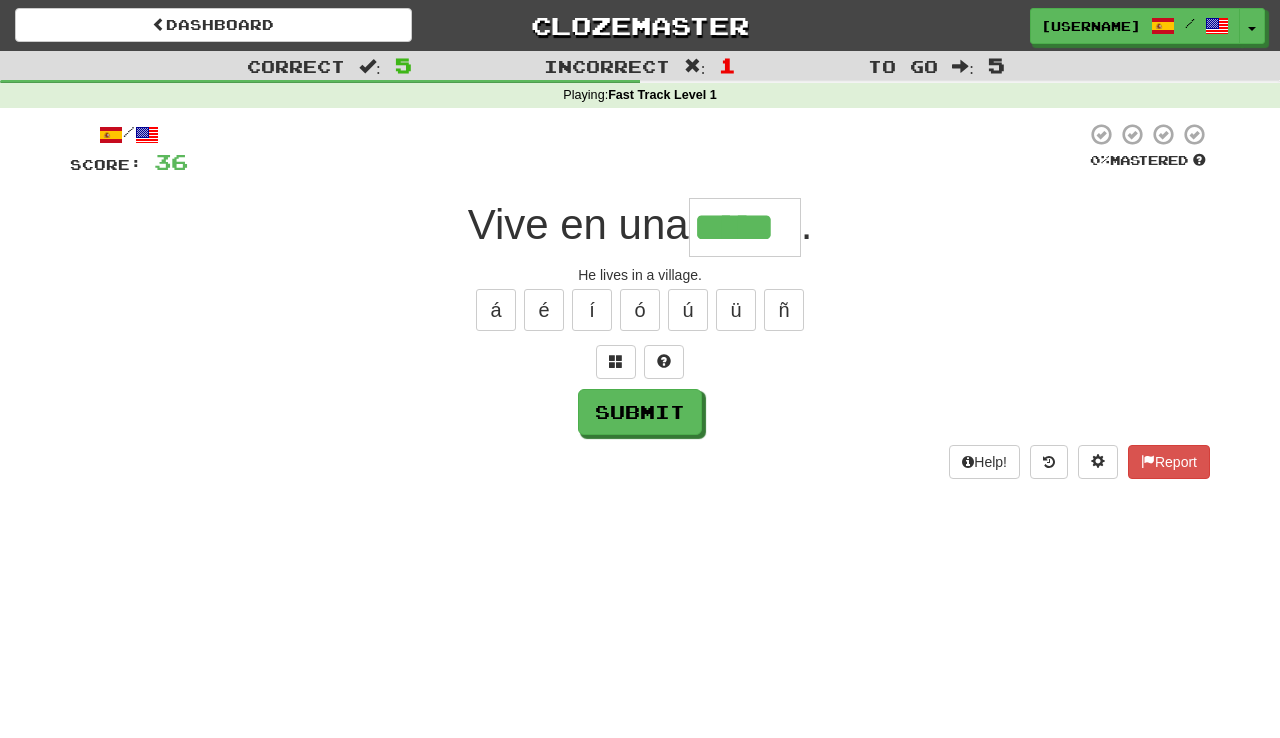 type on "*****" 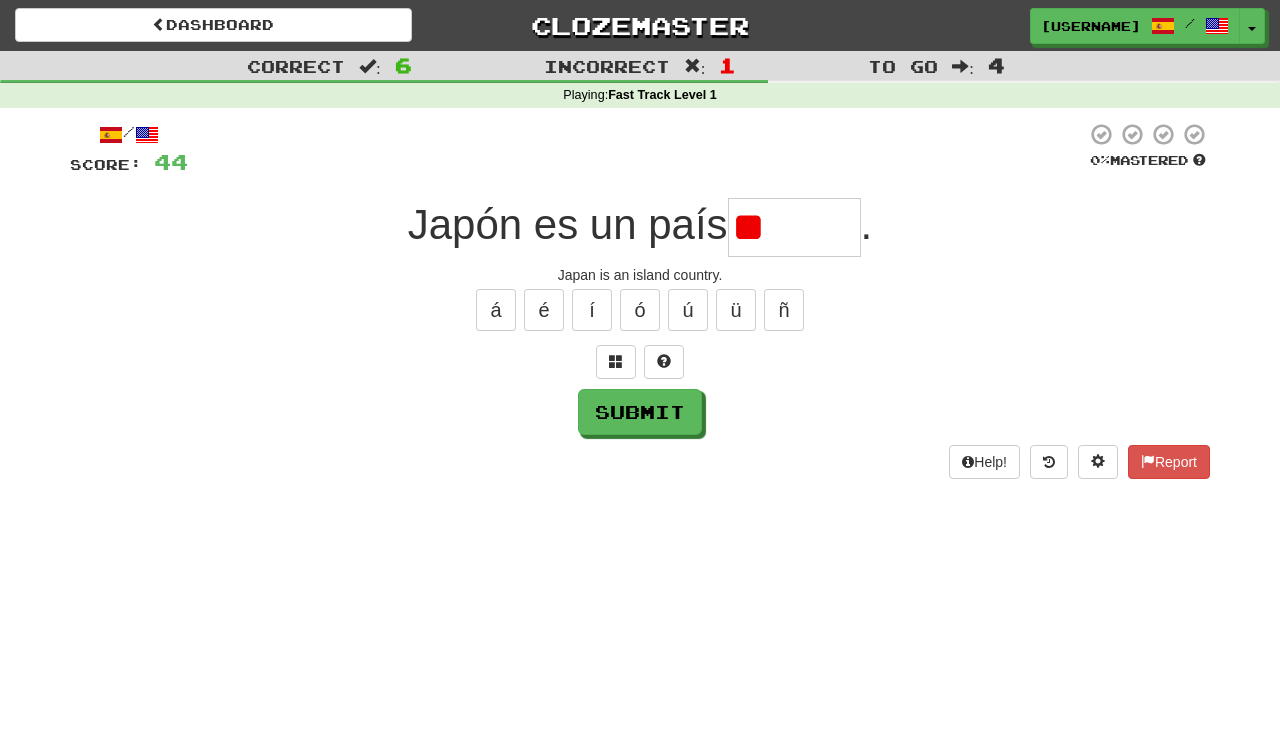 type on "*" 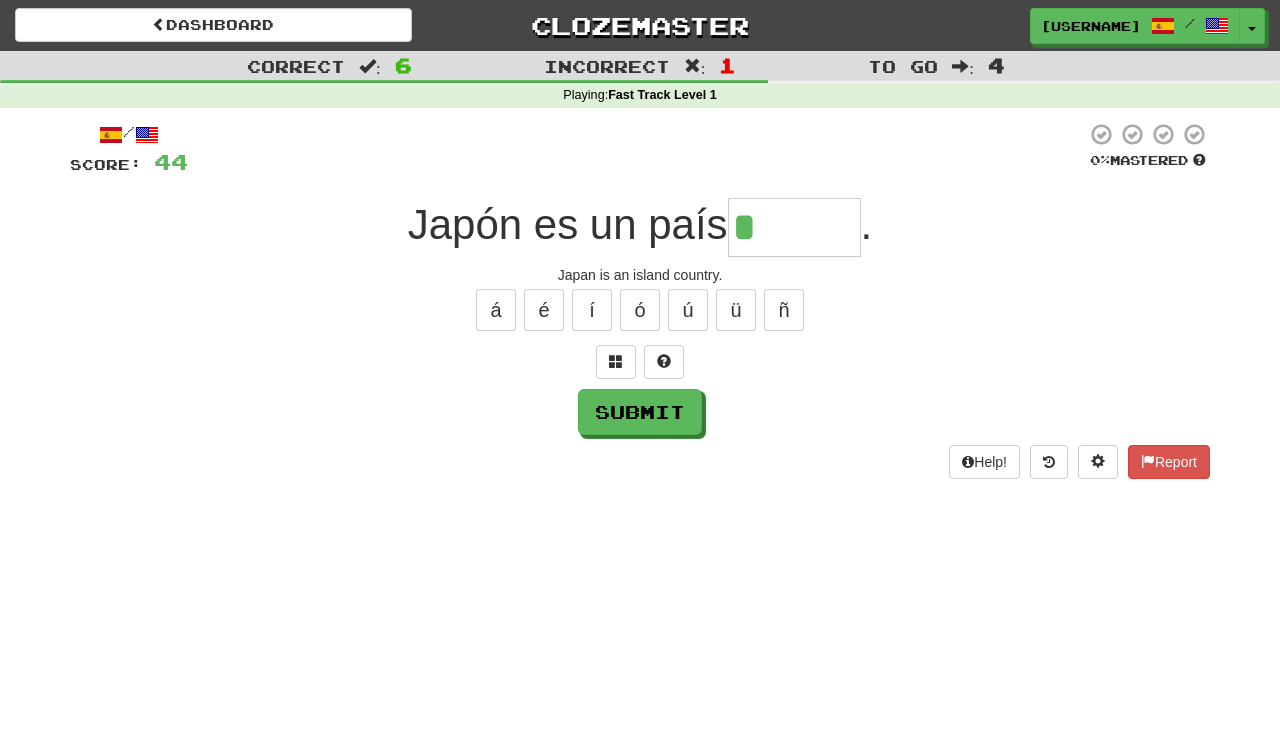 type on "*******" 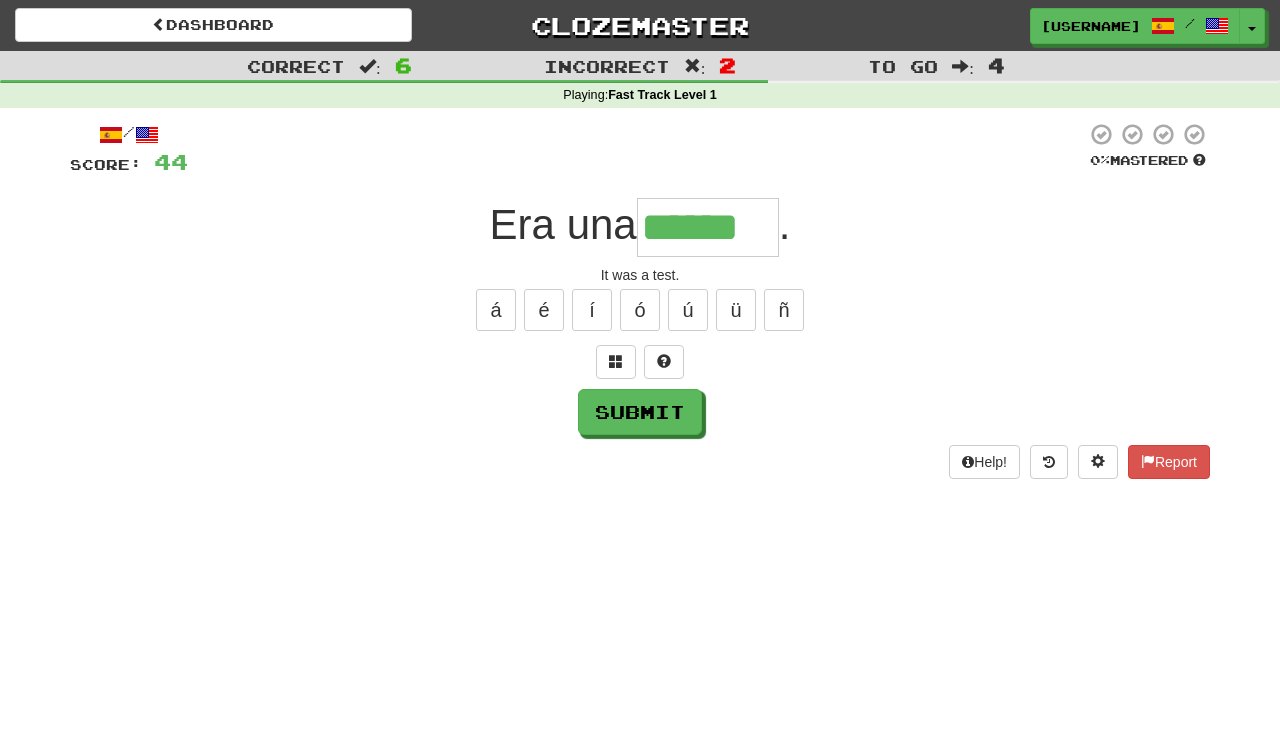type on "******" 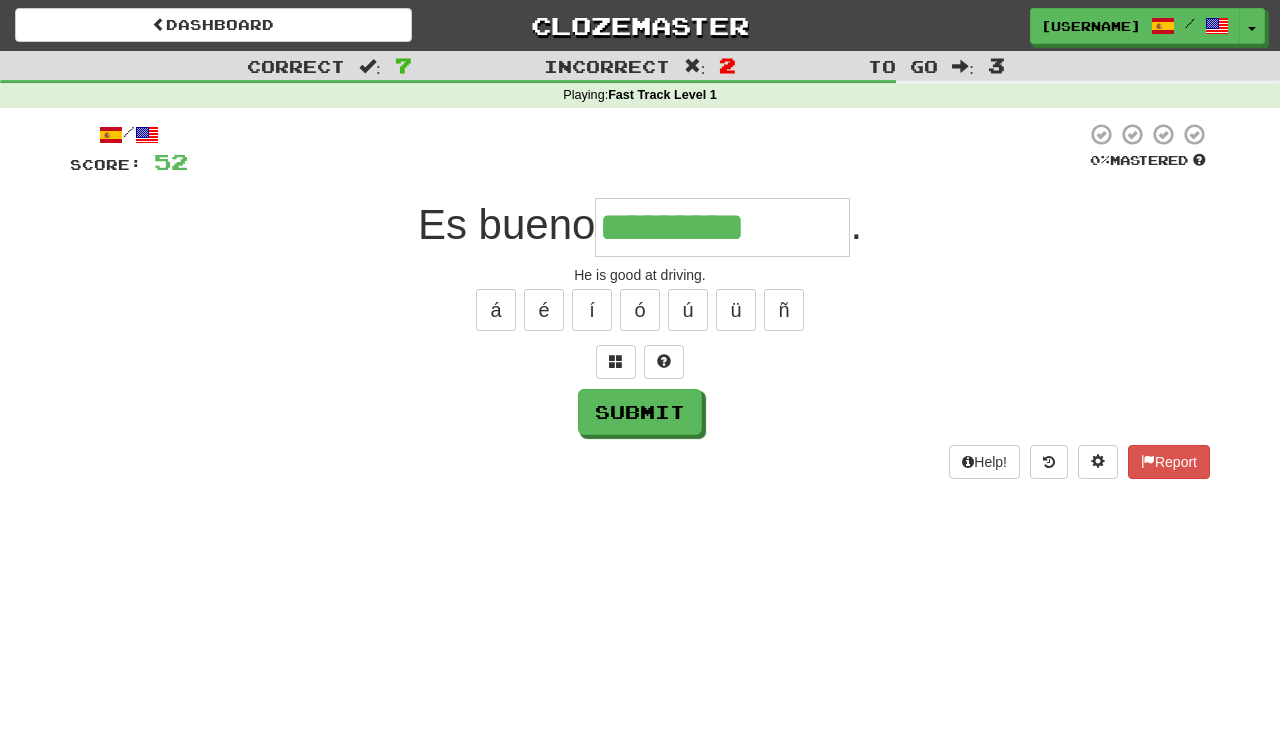 type on "**********" 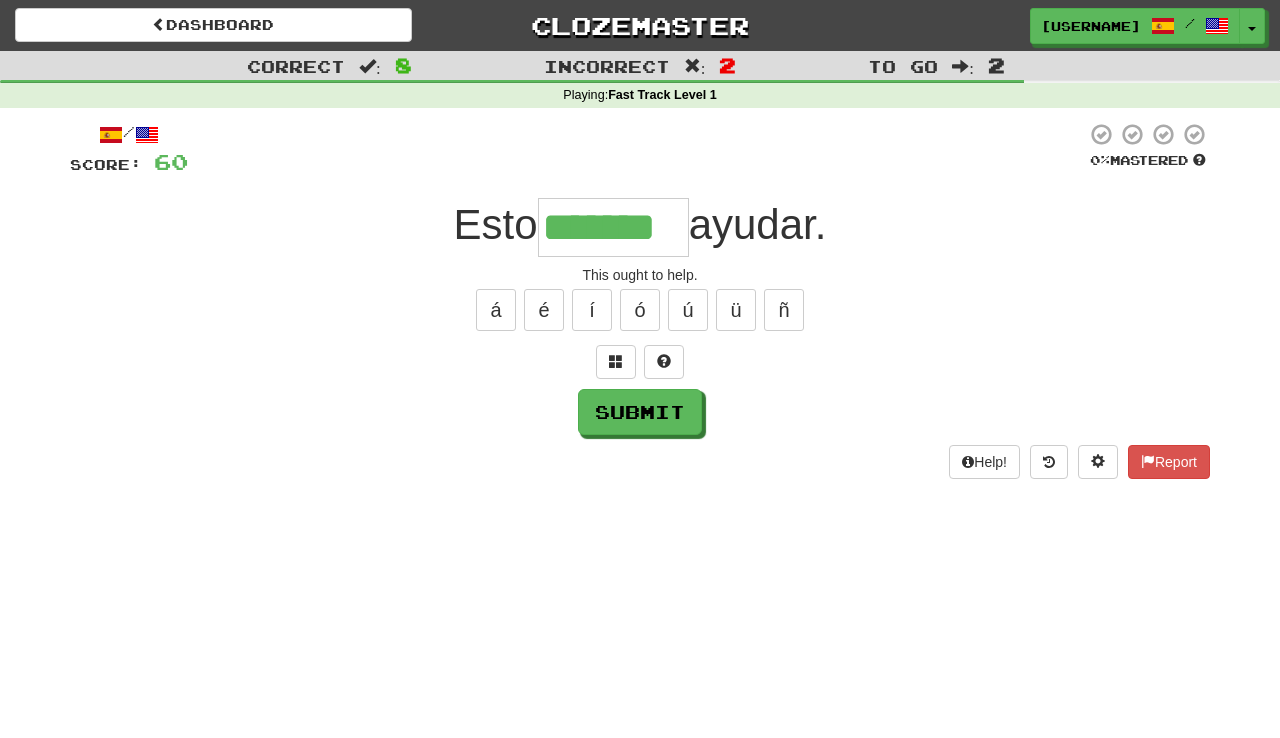type on "*******" 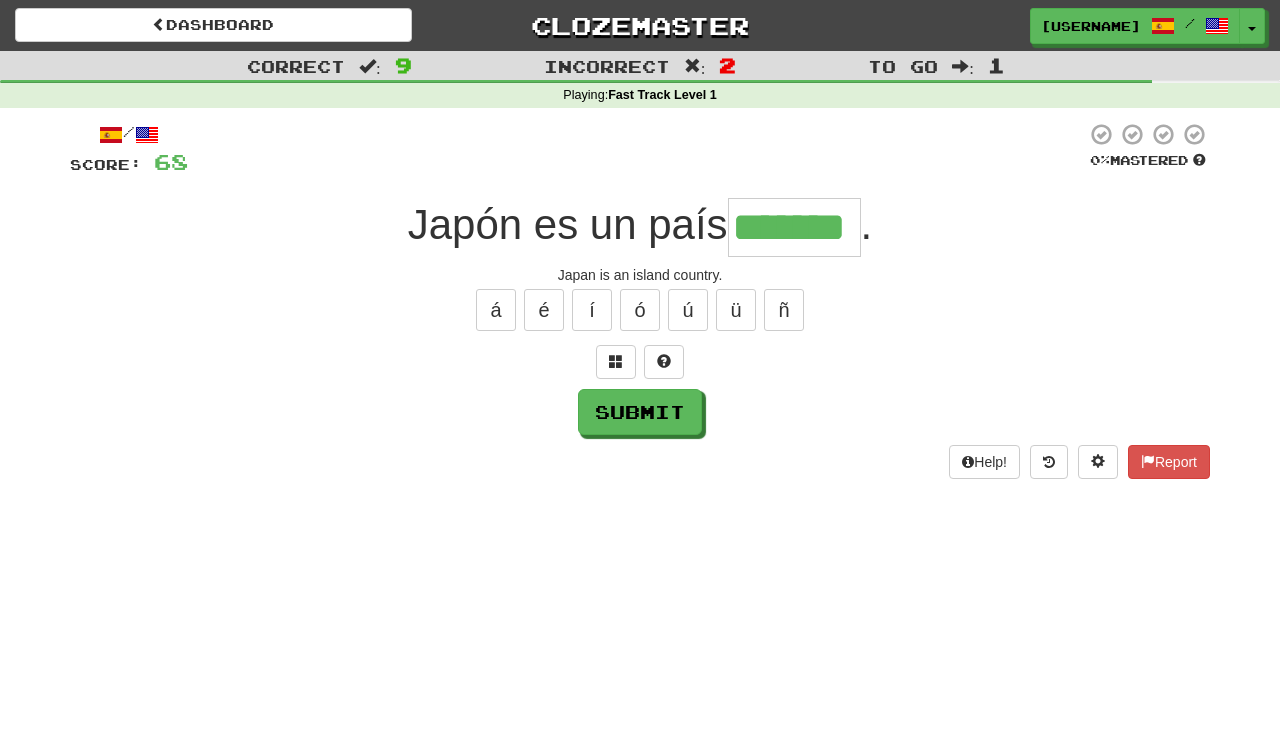 type on "*******" 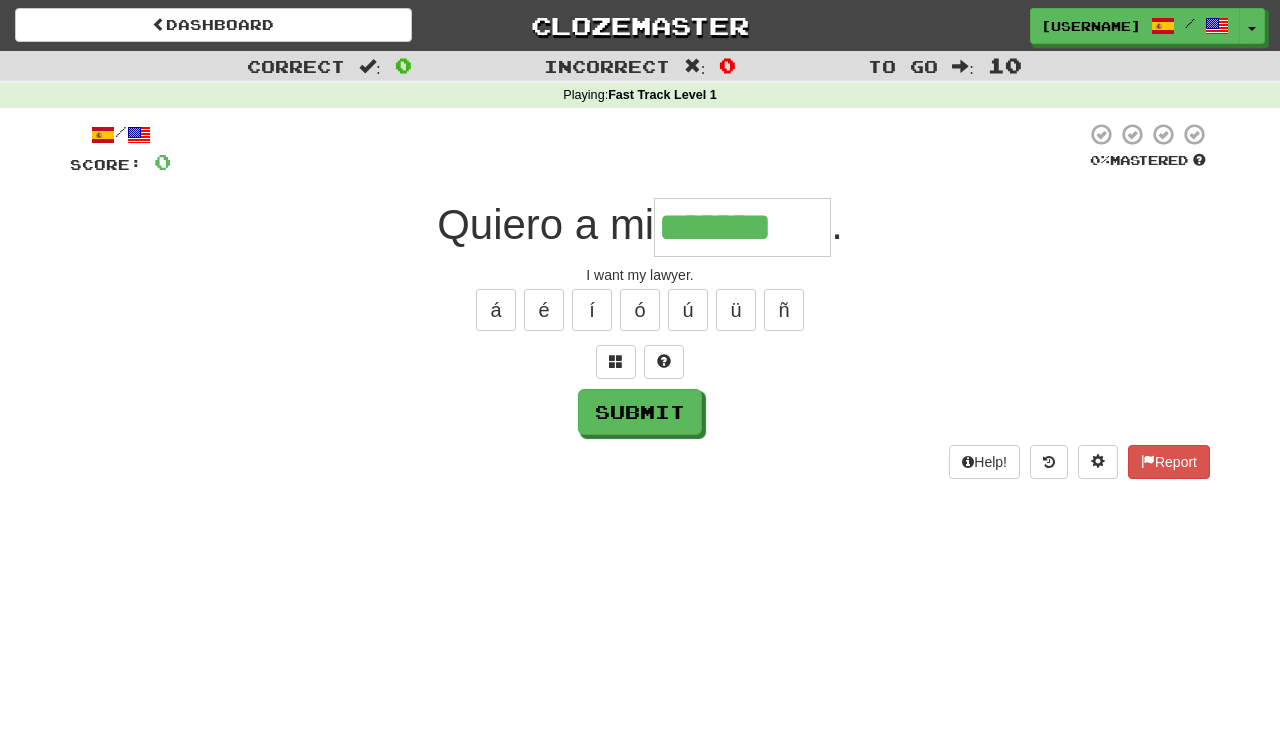 type on "*******" 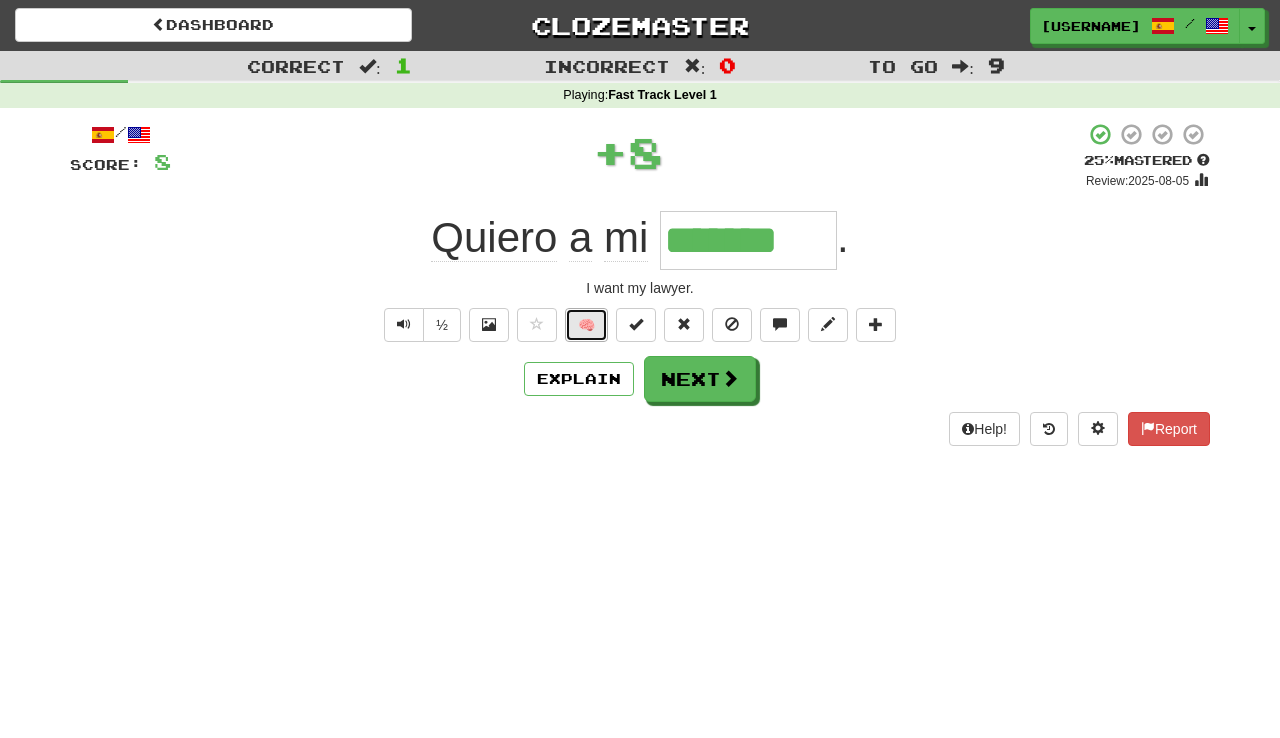 click on "🧠" at bounding box center [586, 325] 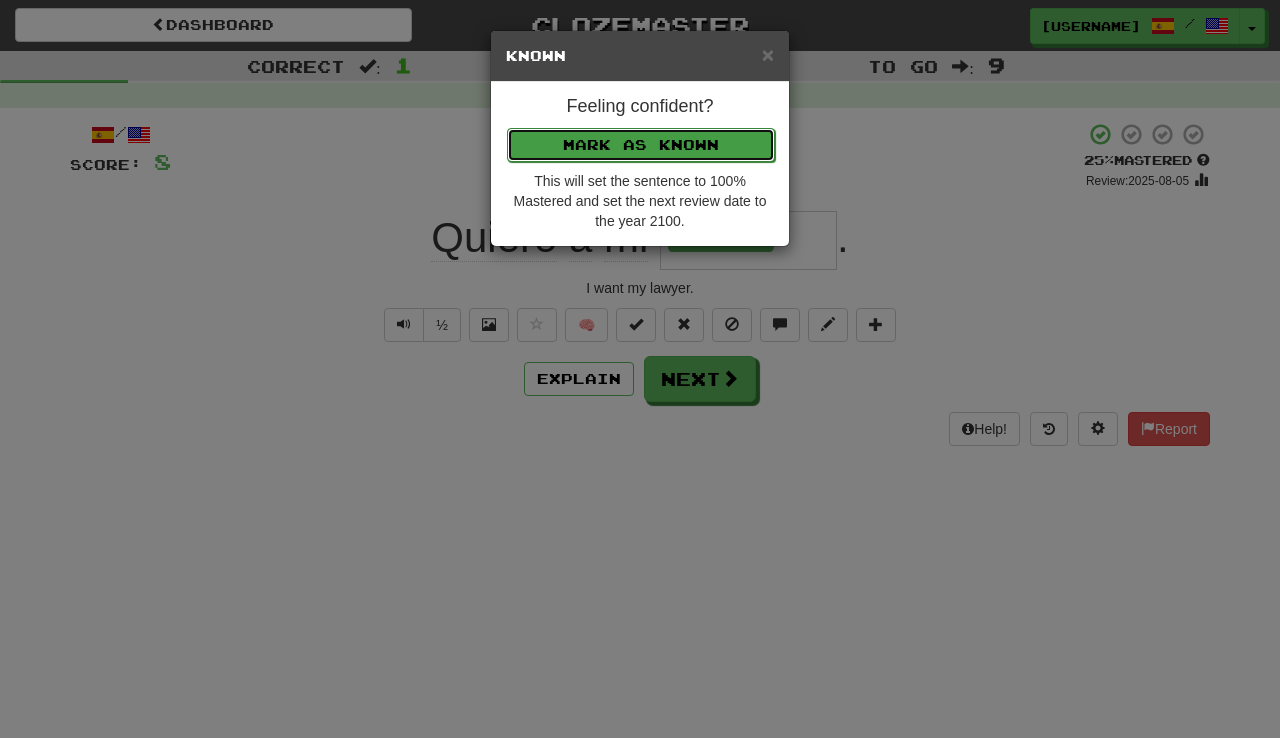 click on "Mark as Known" at bounding box center [641, 145] 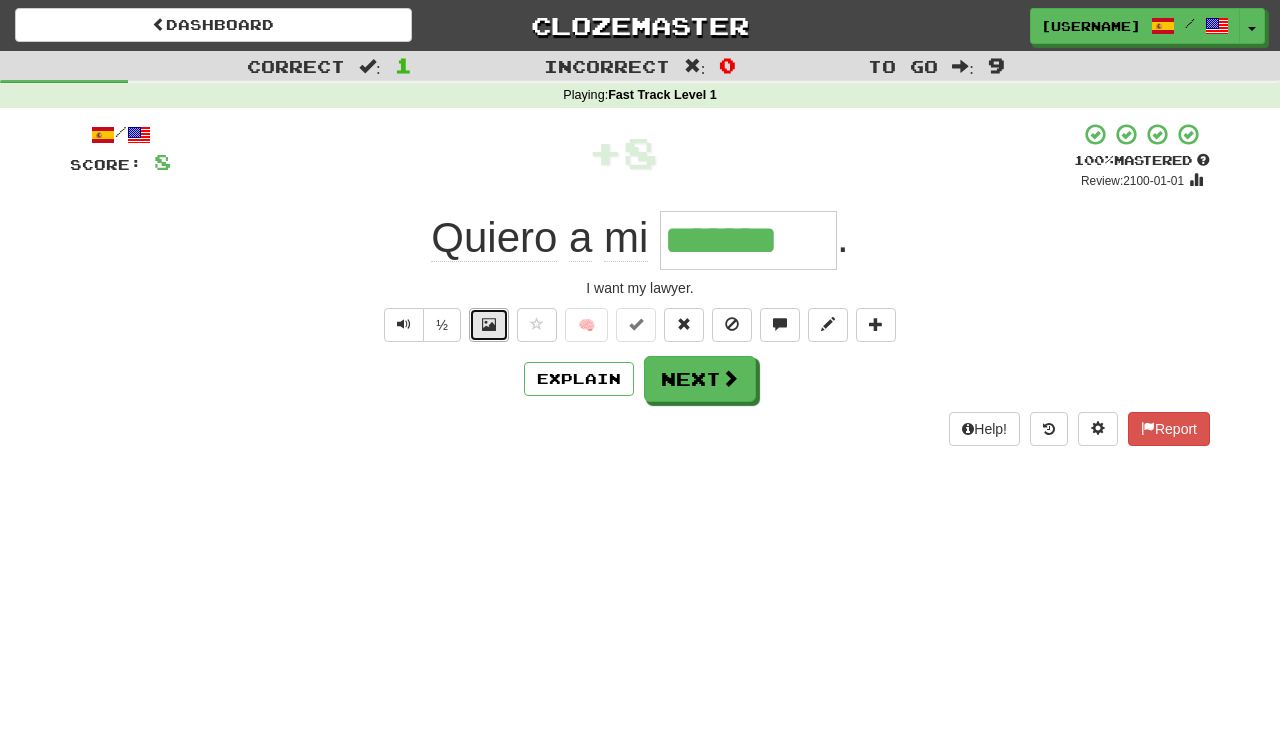 click at bounding box center [489, 324] 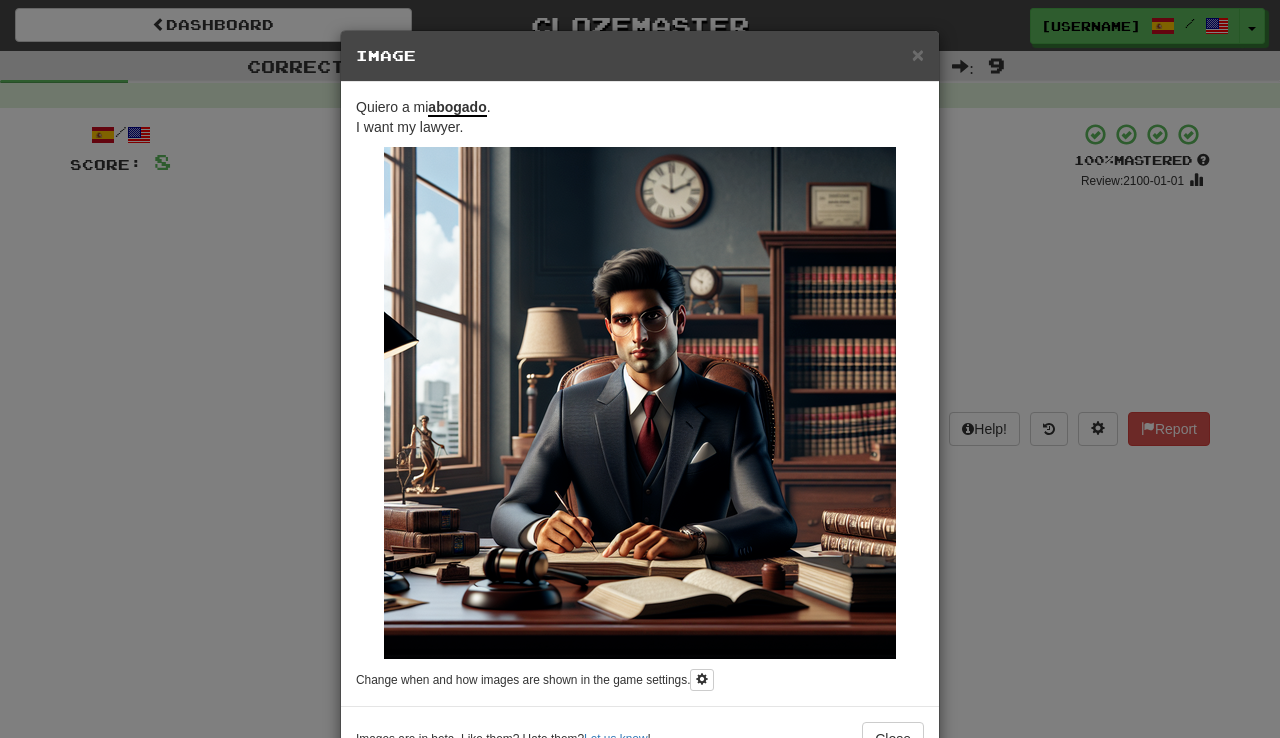 click on "× Image Quiero a mi  abogado . I want my lawyer. Change when and how images are shown in the game settings.  Images are in beta. Like them? Hate them?  Let us know ! Close" at bounding box center [640, 369] 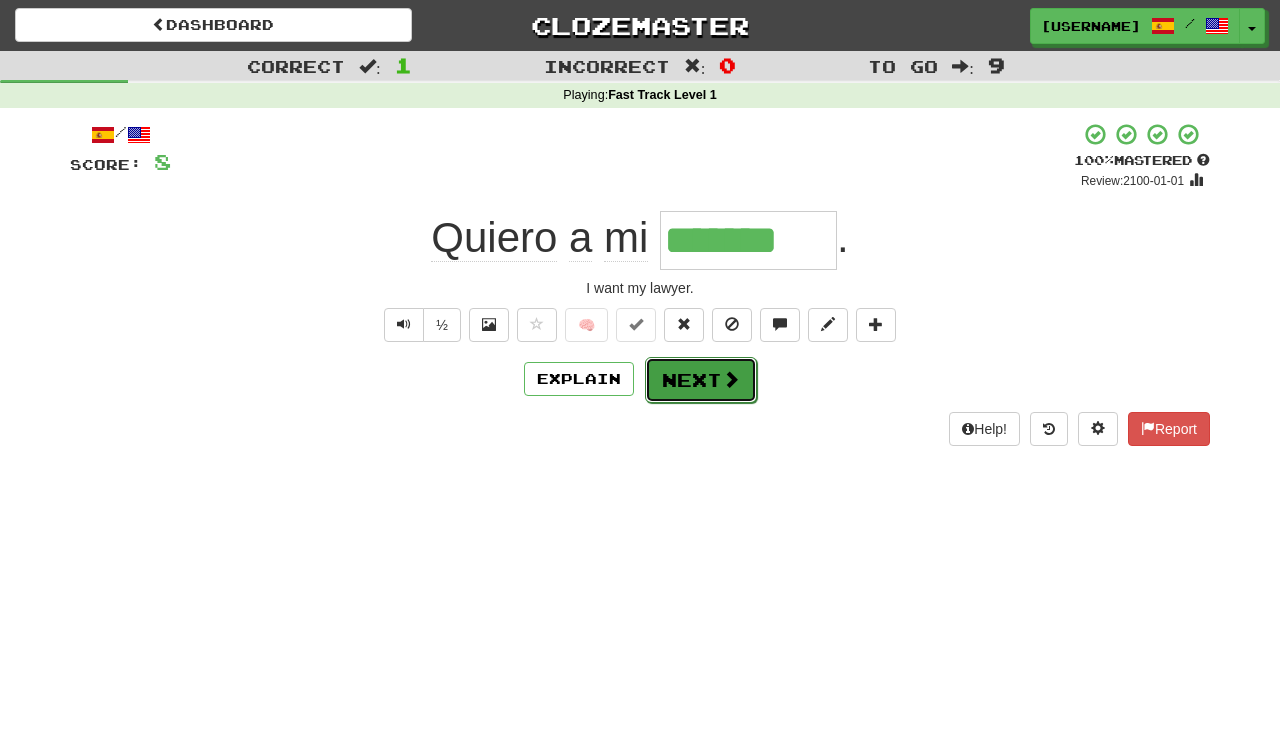 click at bounding box center [731, 379] 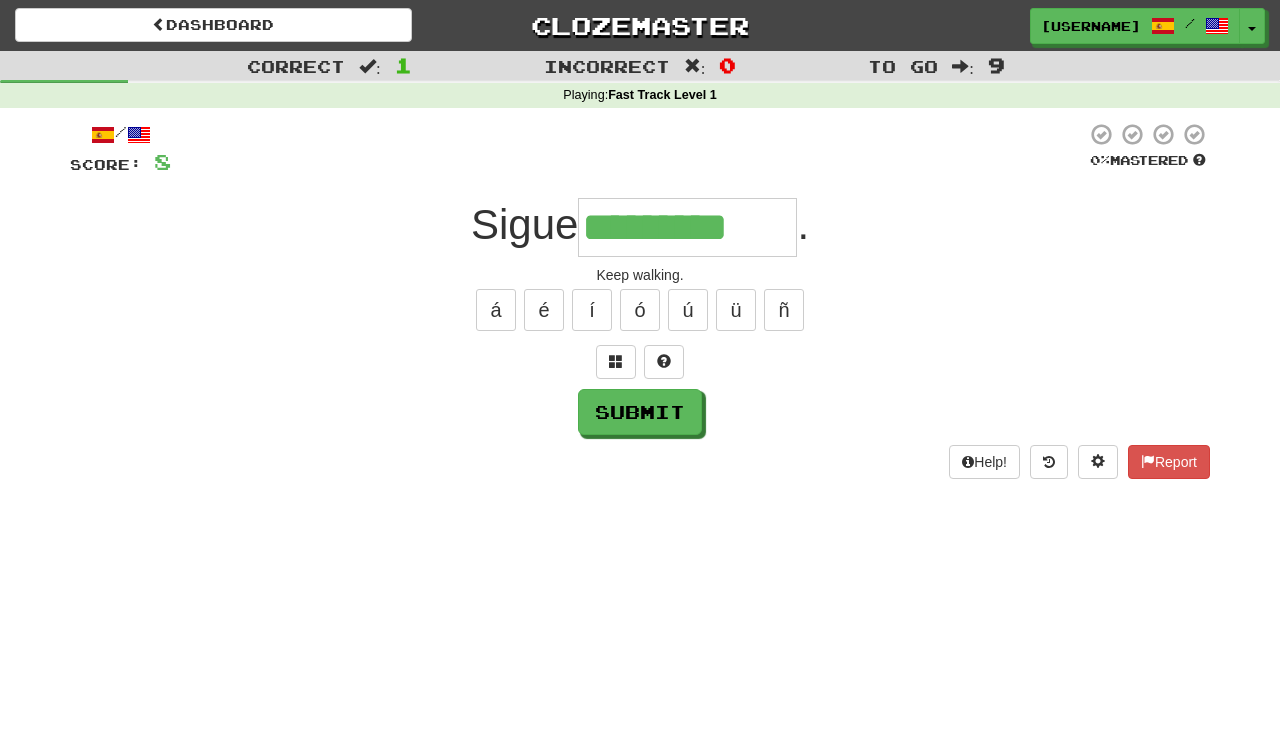 type on "*********" 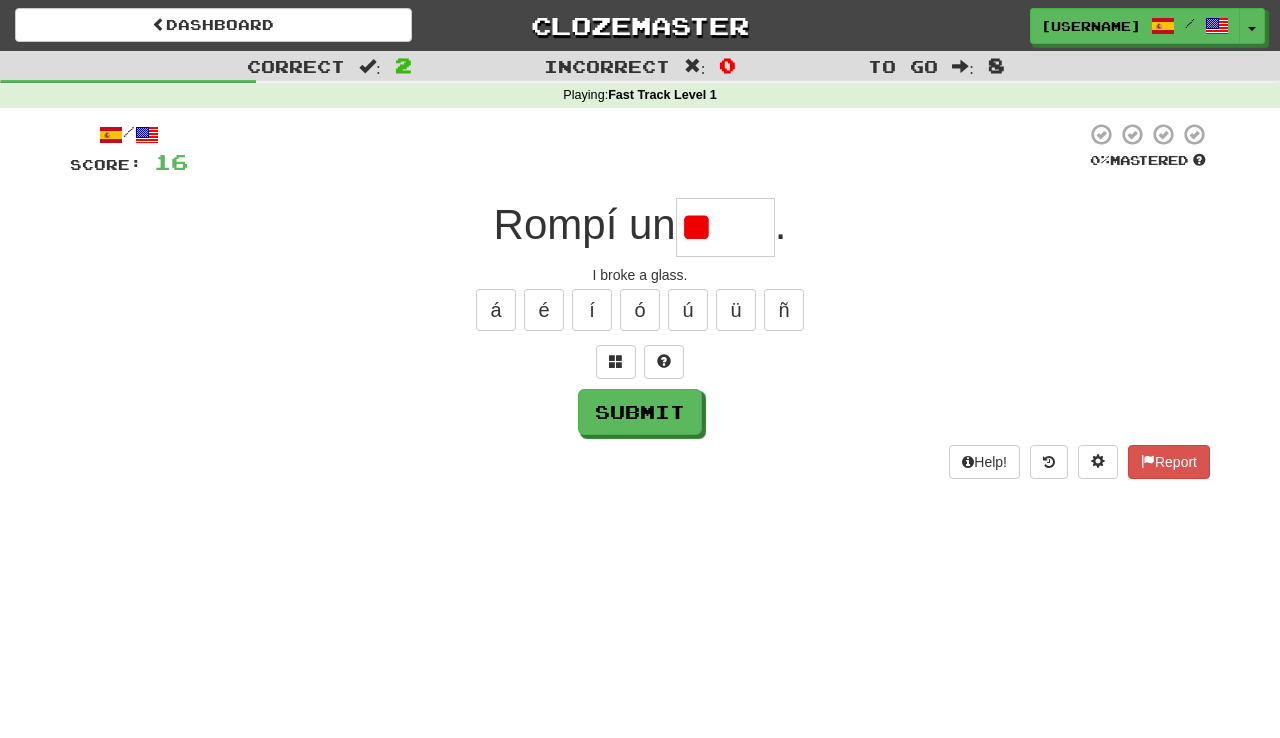 type on "*" 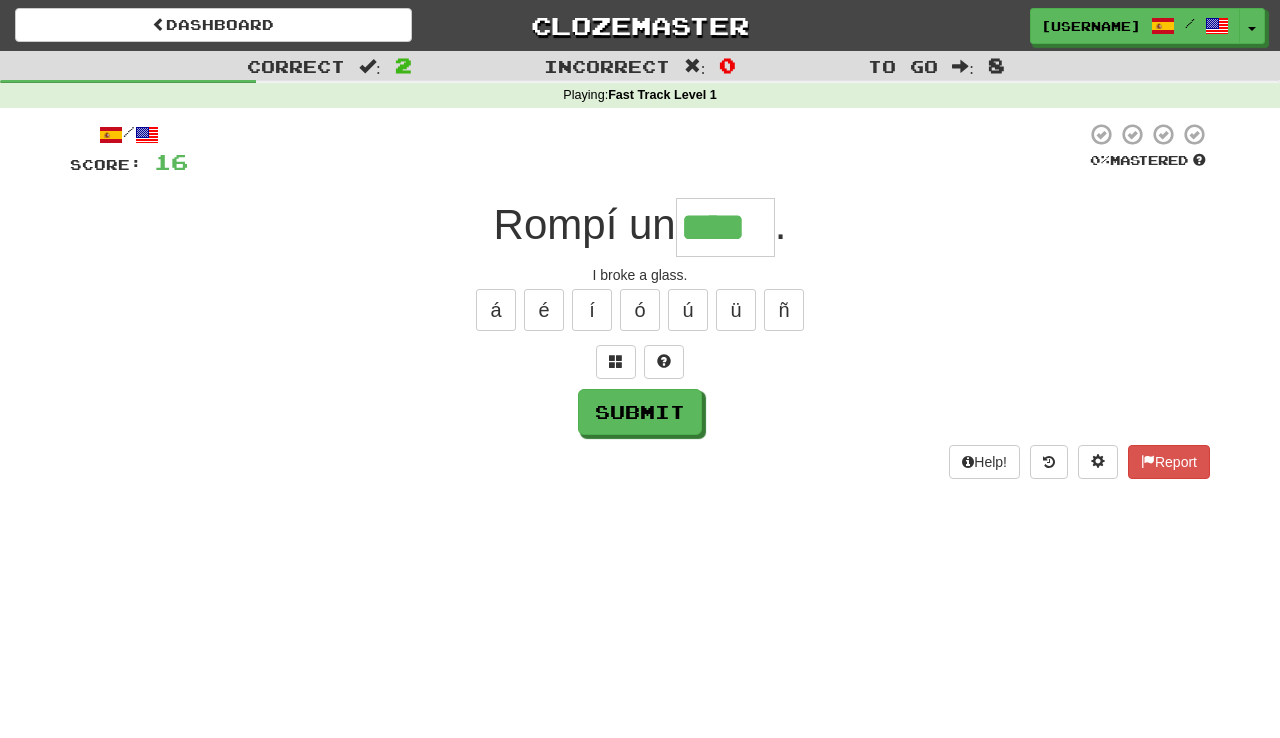 type on "****" 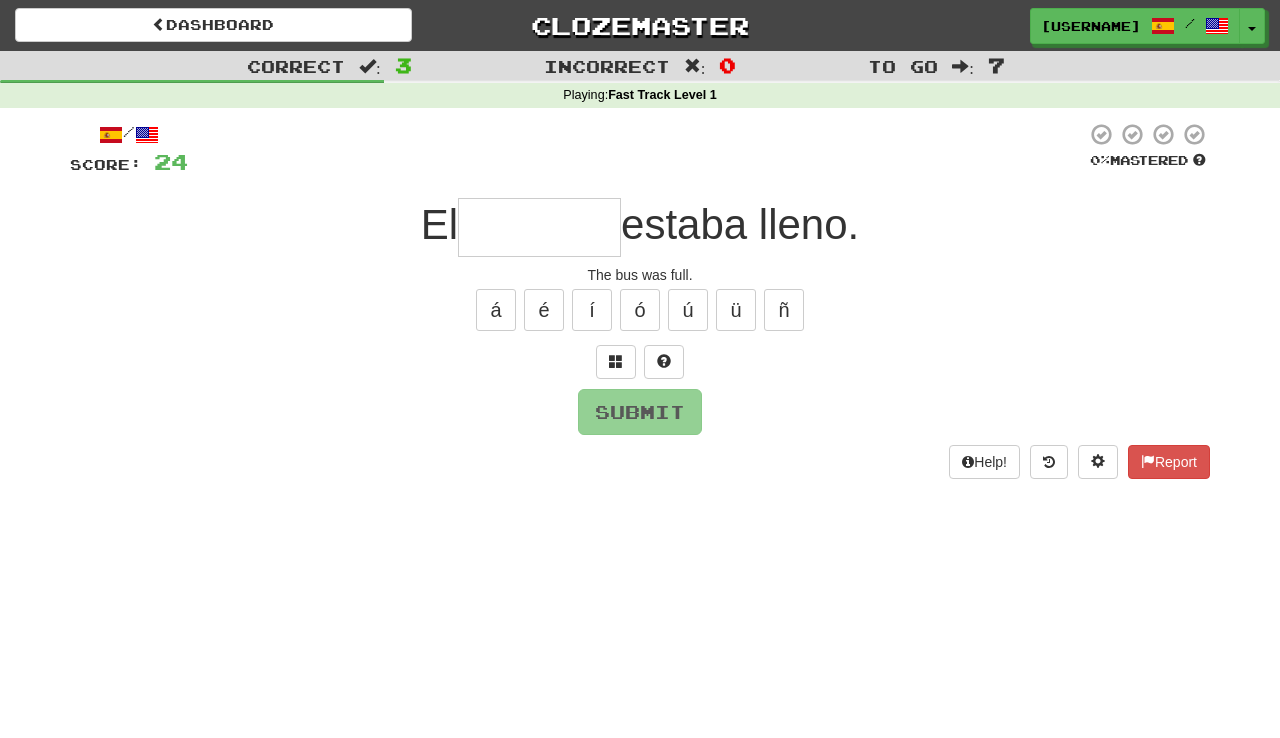 type on "*" 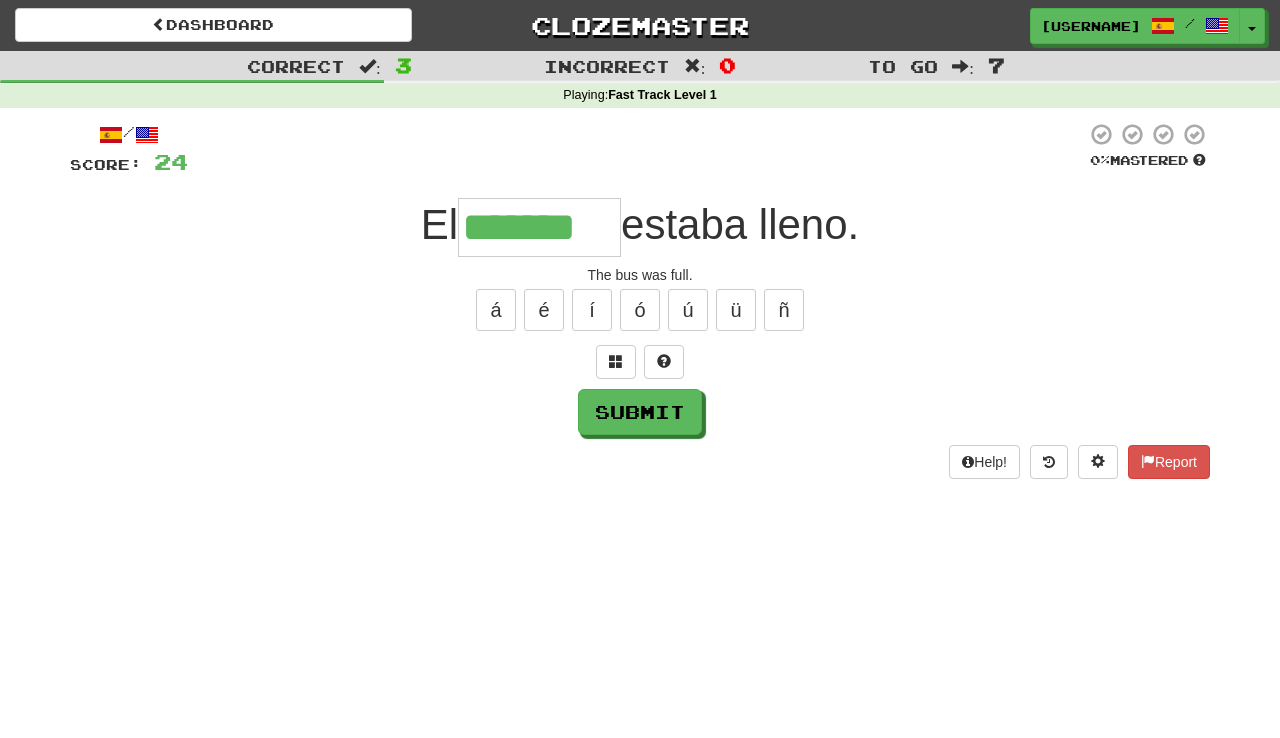 type on "*******" 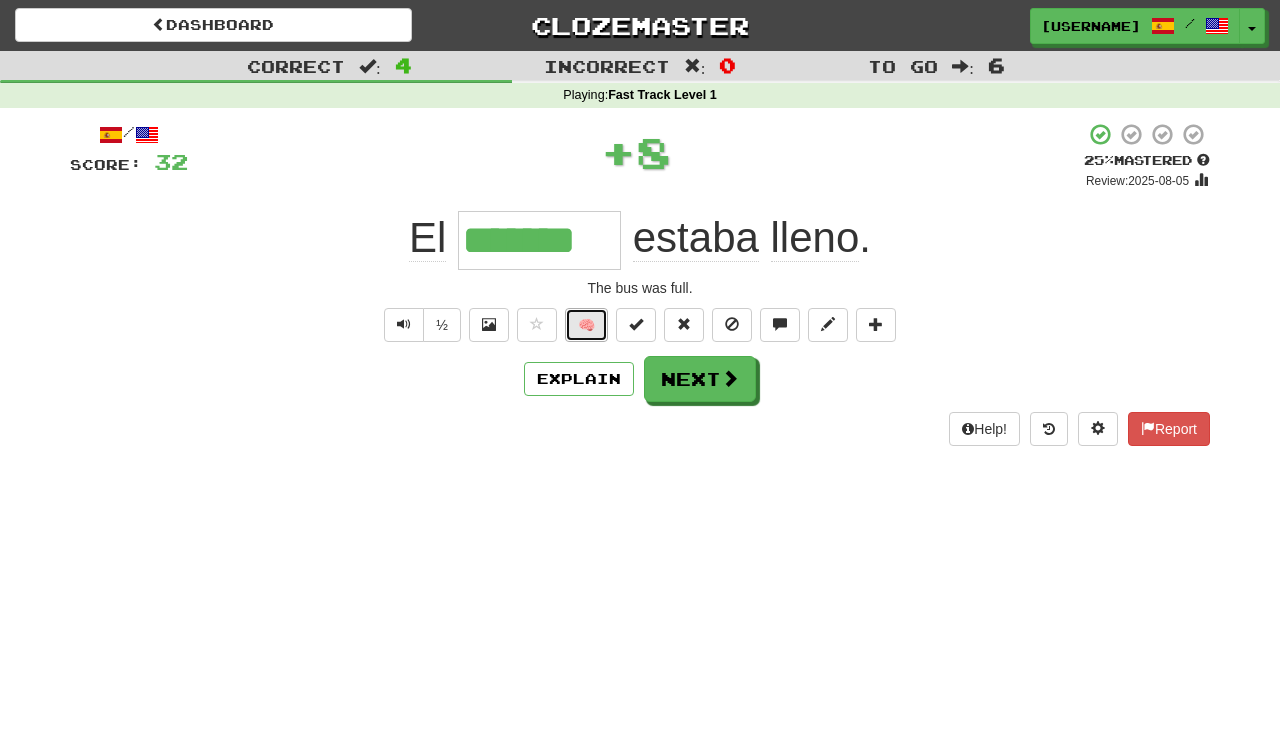 click on "🧠" at bounding box center (586, 325) 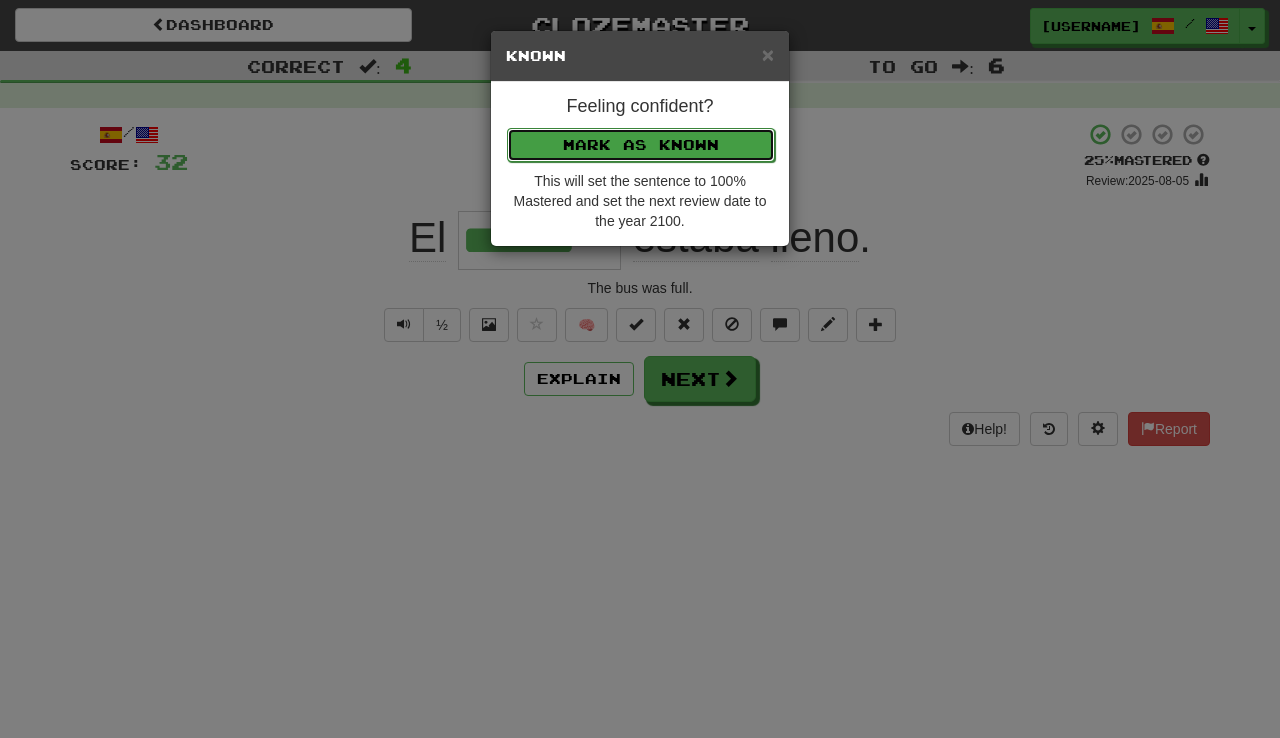 click on "Mark as Known" at bounding box center [641, 145] 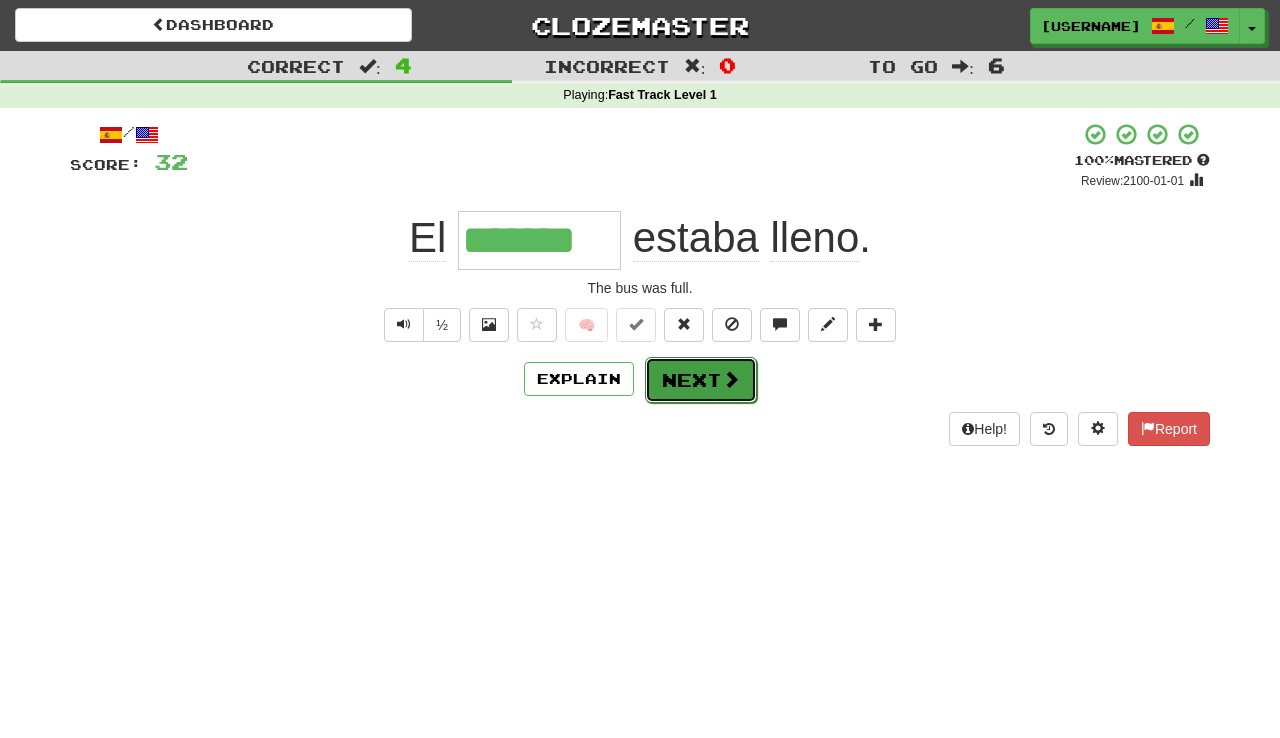 click on "Next" at bounding box center [701, 380] 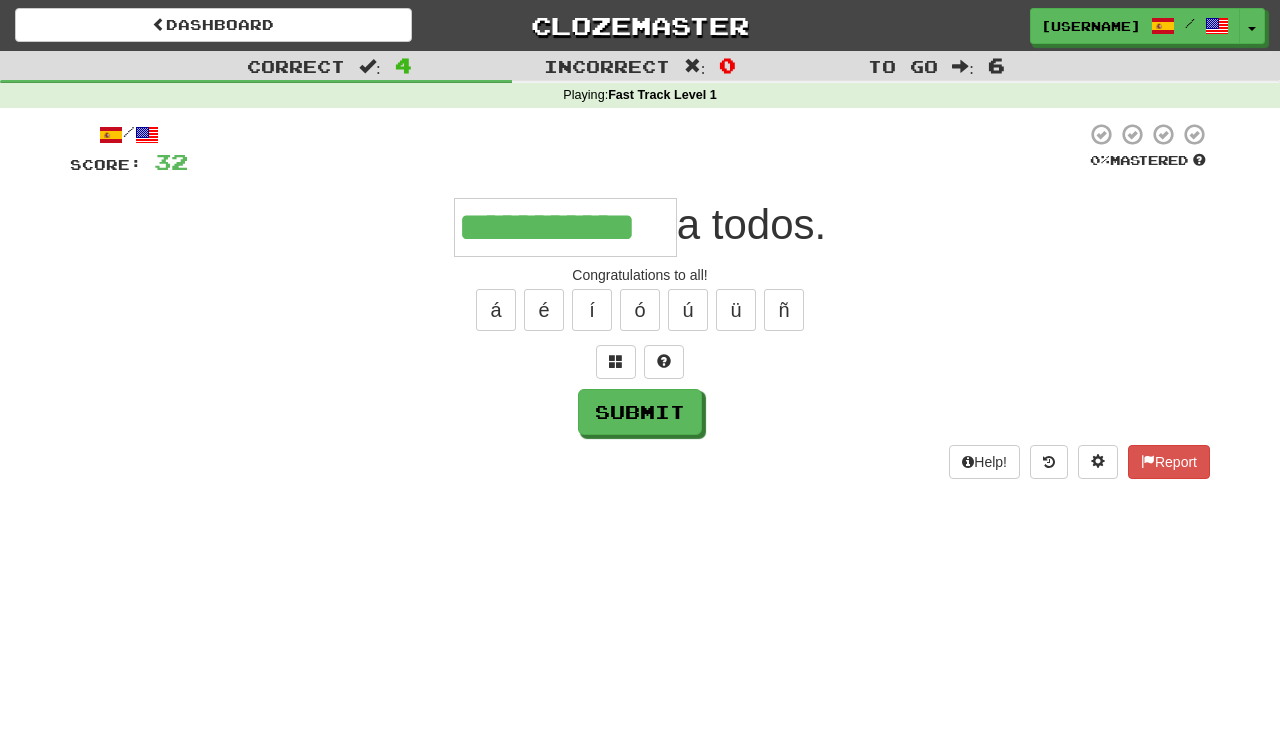 type on "**********" 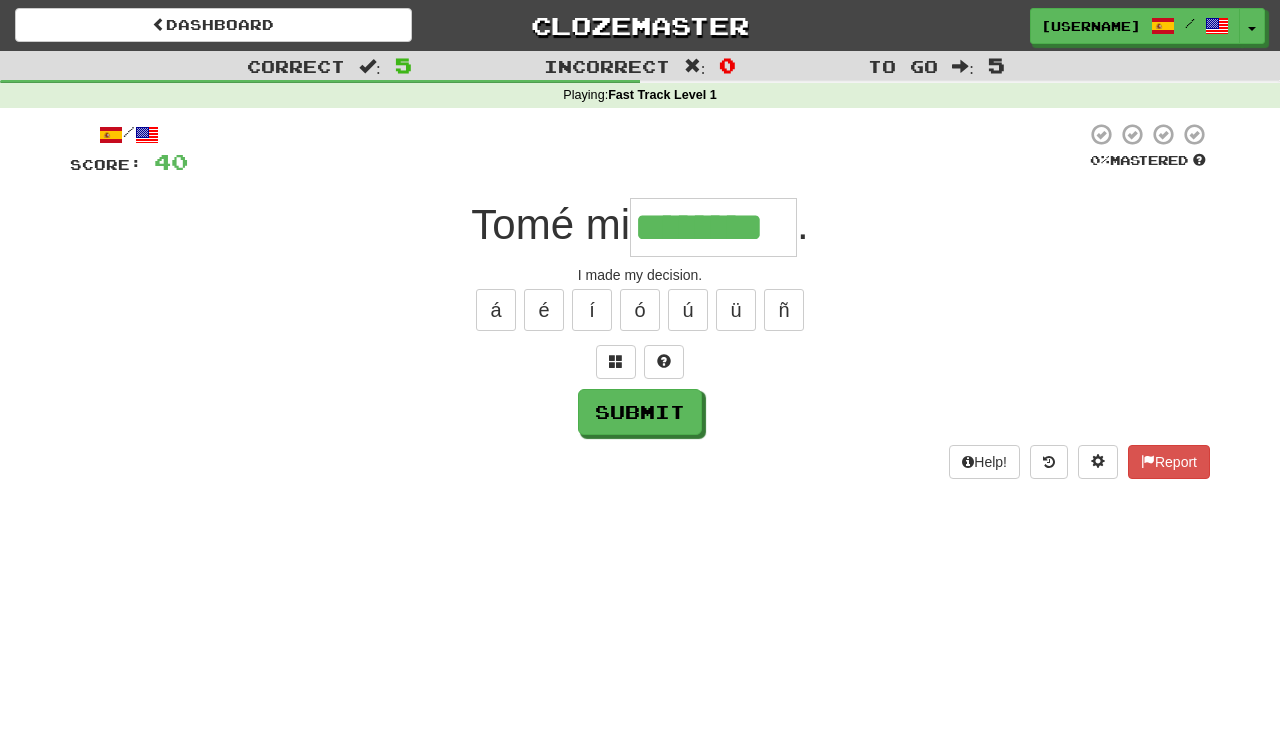 type on "********" 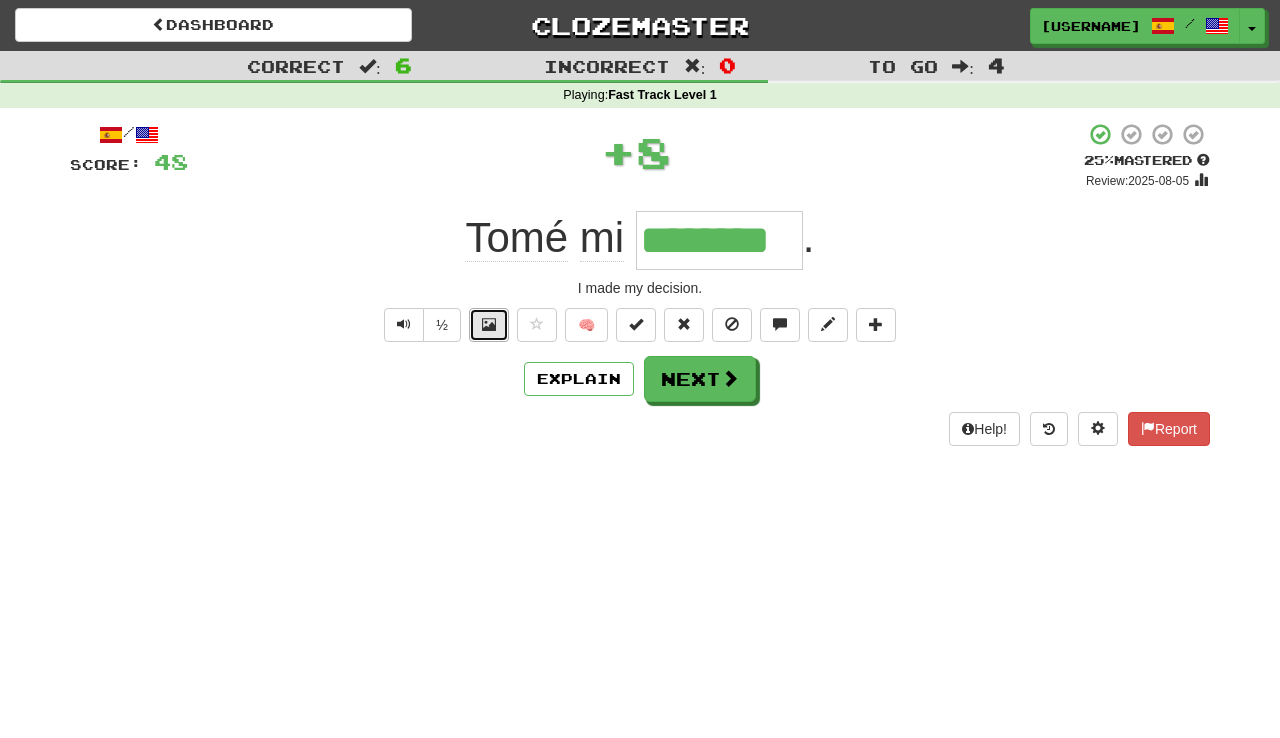 click at bounding box center (489, 324) 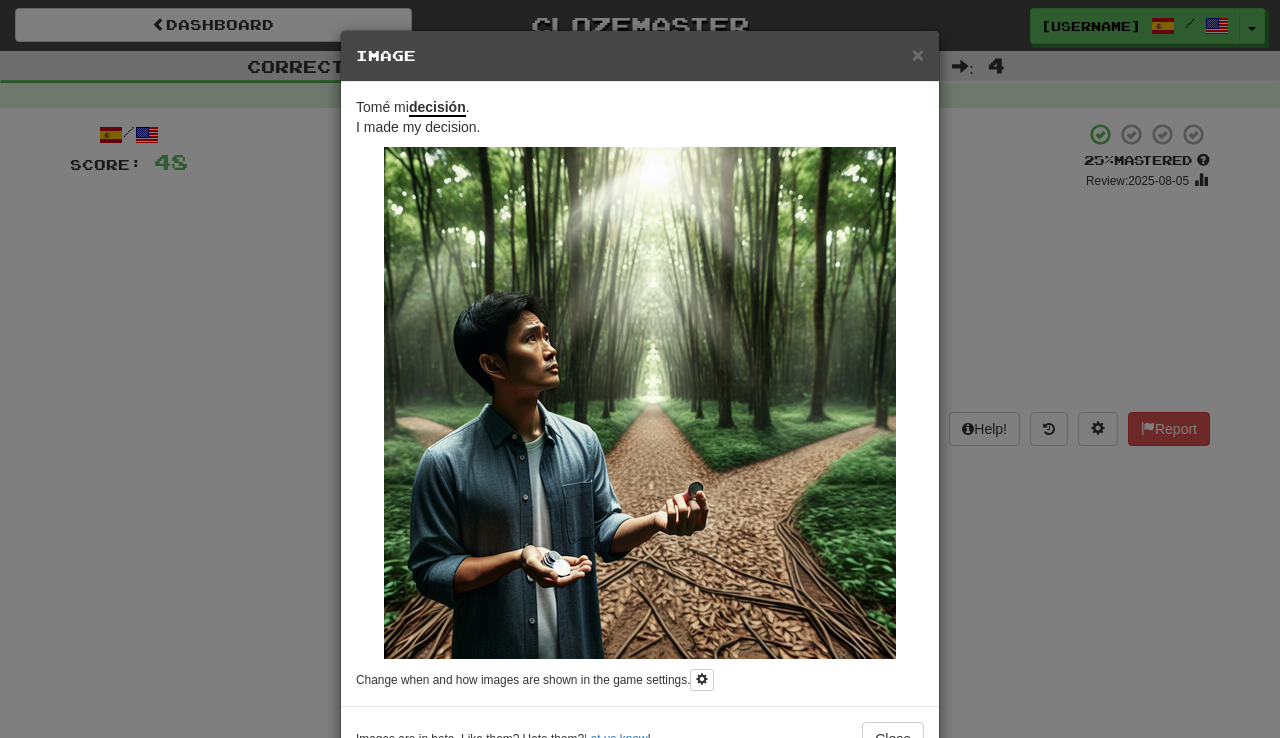 click on "× Image Tomé mi  decisión . I made my decision. Change when and how images are shown in the game settings.  Images are in beta. Like them? Hate them?  Let us know ! Close" at bounding box center [640, 369] 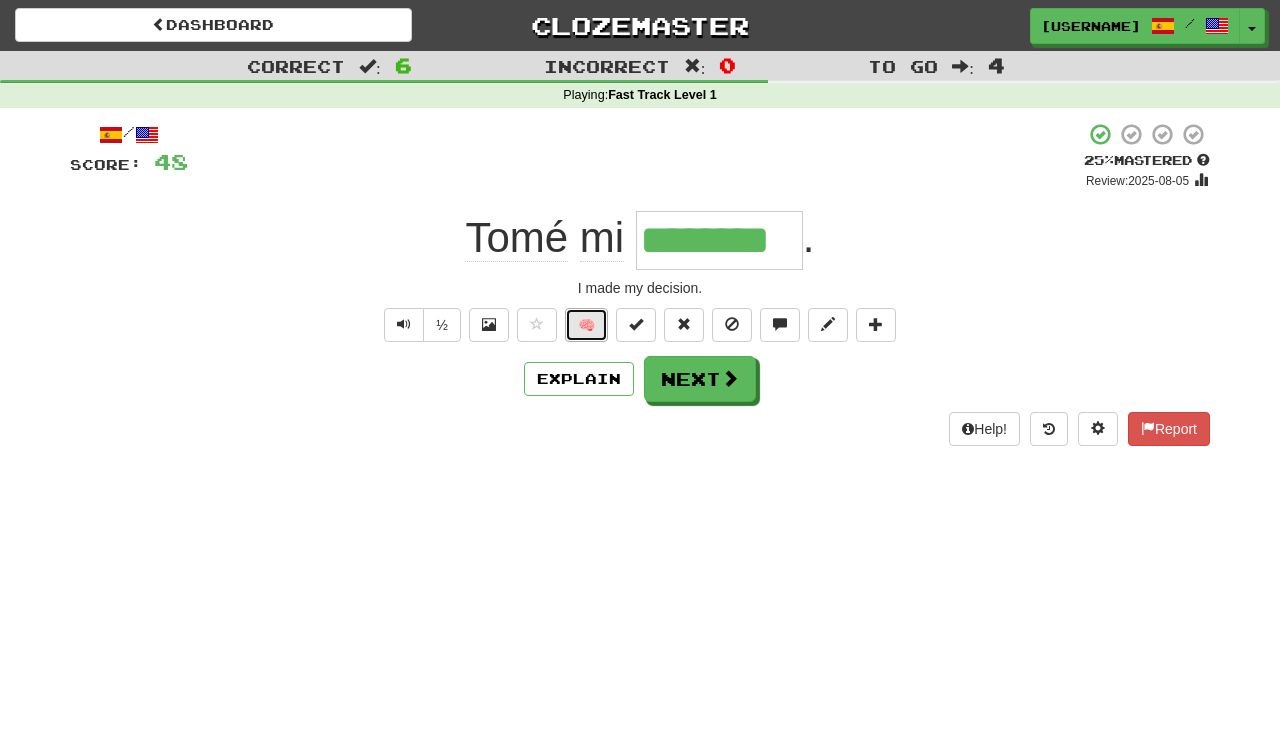 click on "🧠" at bounding box center (586, 325) 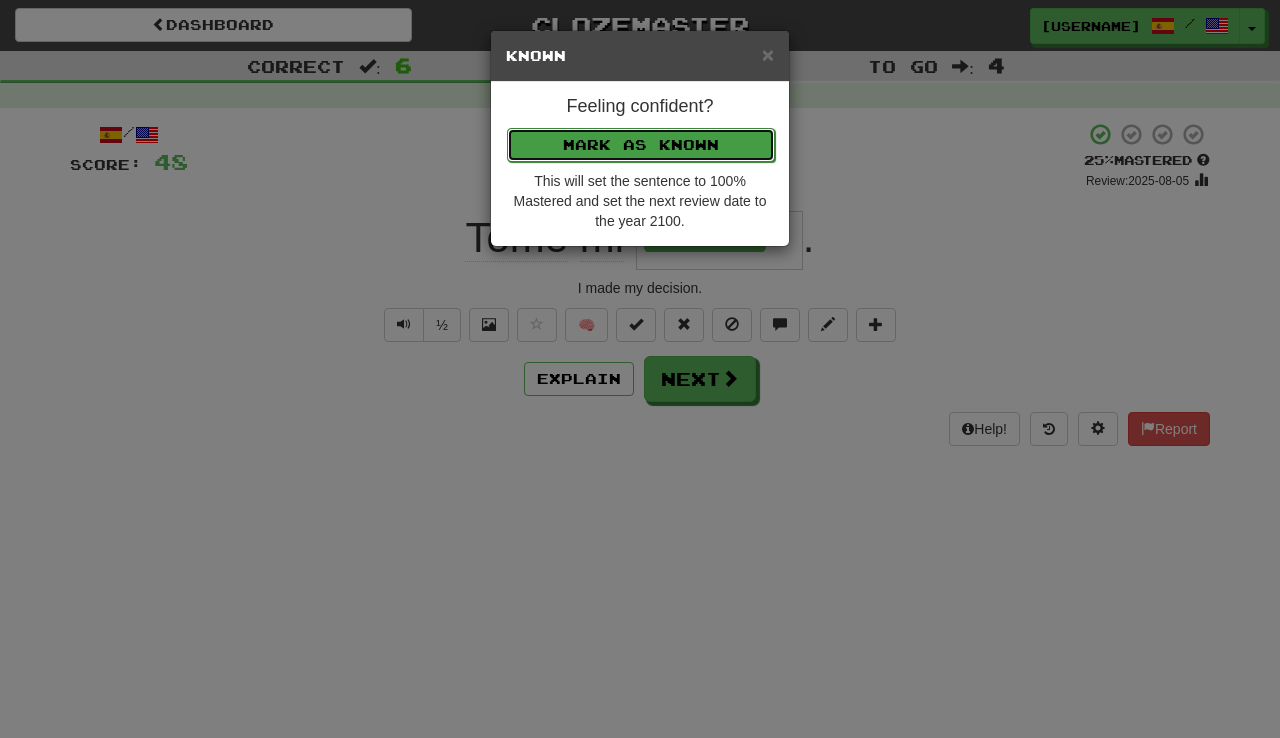 click on "Mark as Known" at bounding box center [641, 145] 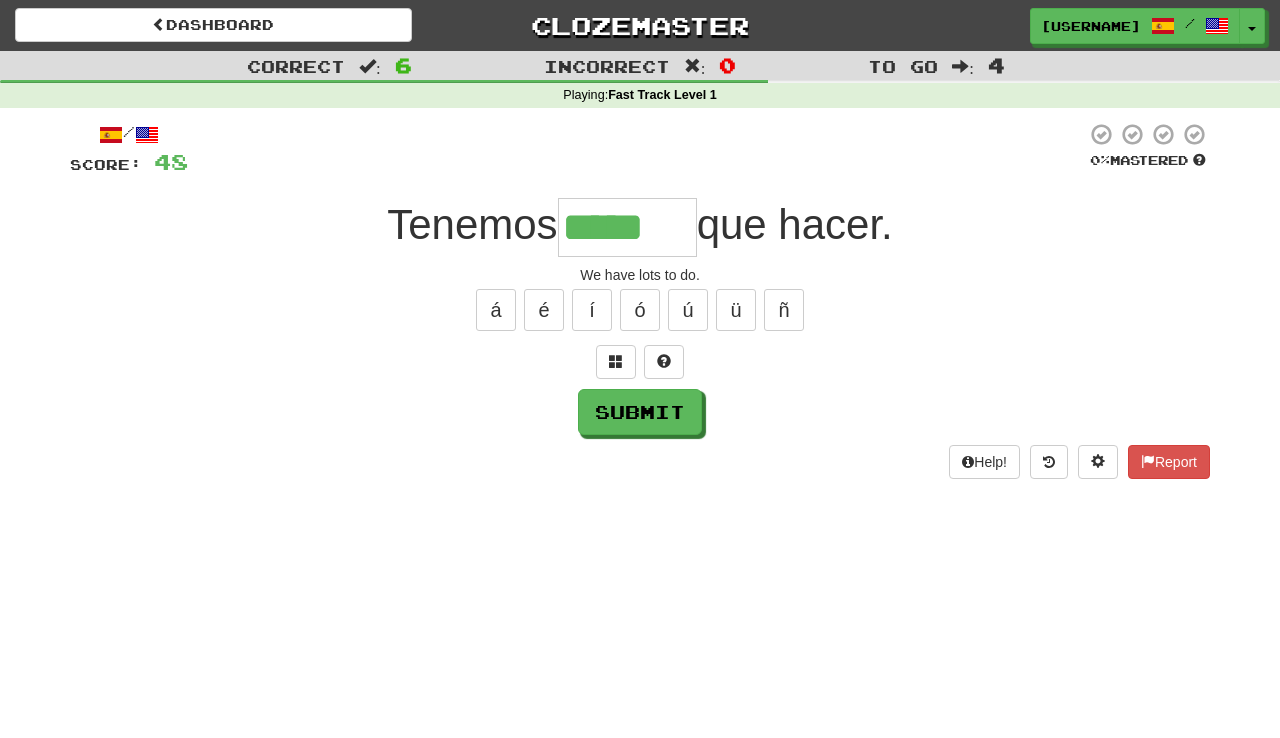 type on "*****" 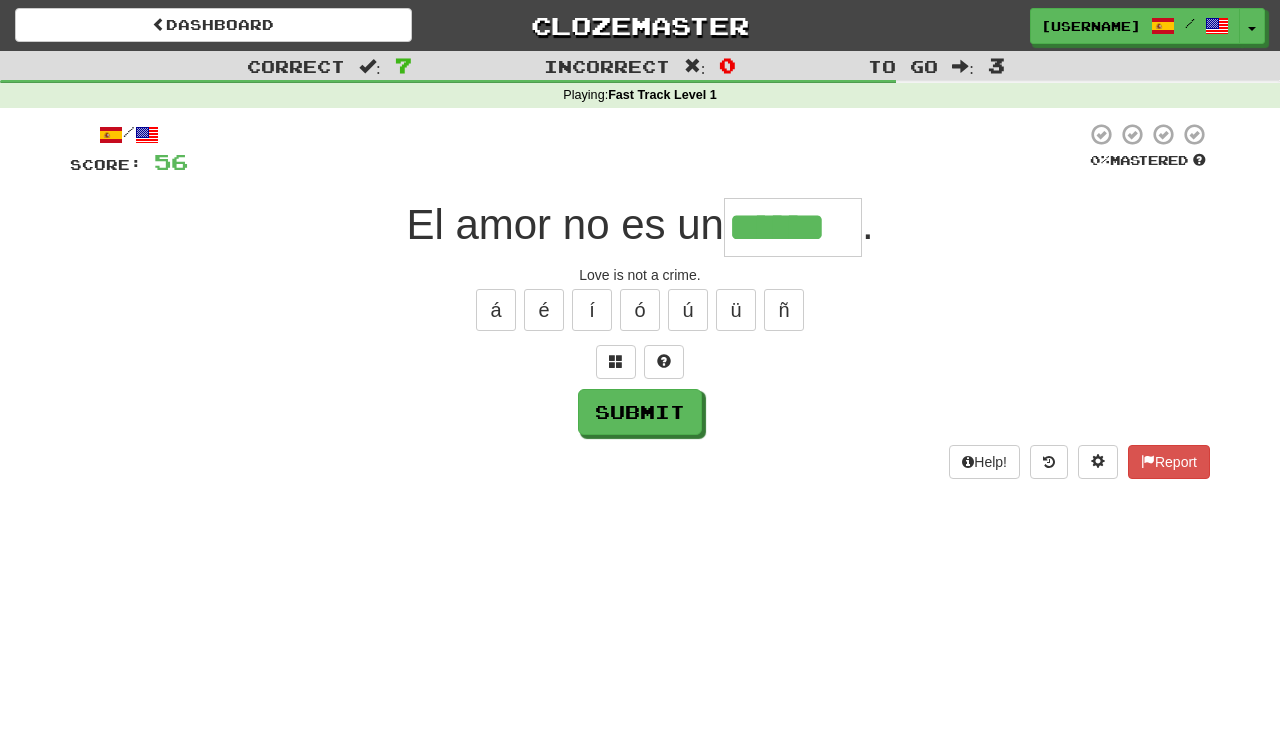 type on "******" 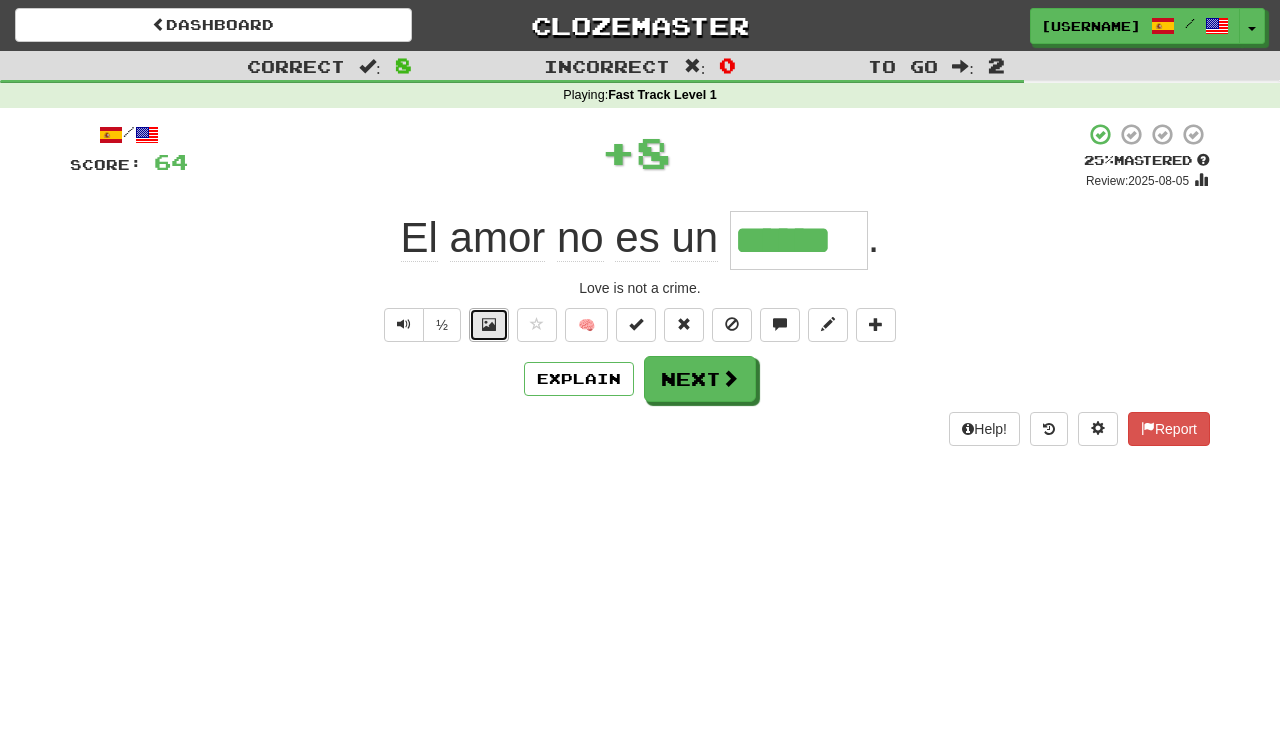 click at bounding box center [489, 324] 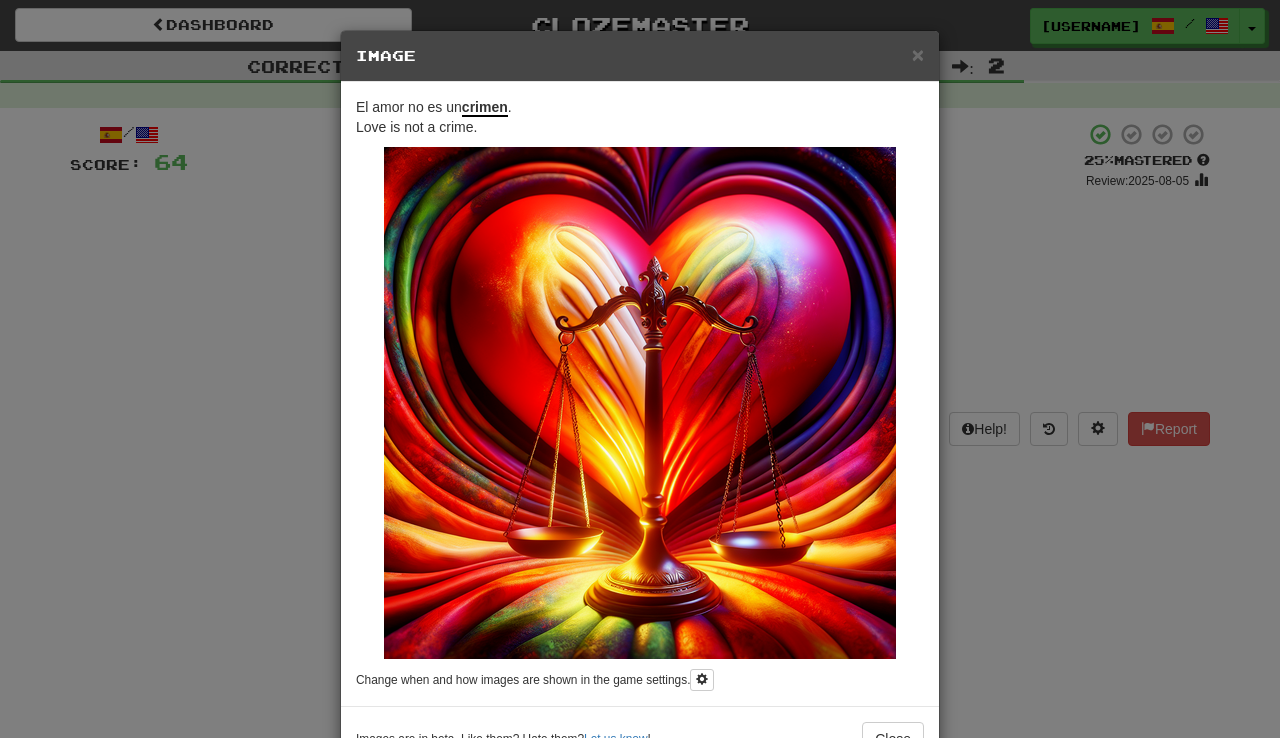 click on "× Image El amor no es un  crimen . Love is not a crime. Change when and how images are shown in the game settings.  Images are in beta. Like them? Hate them?  Let us know ! Close" at bounding box center [640, 369] 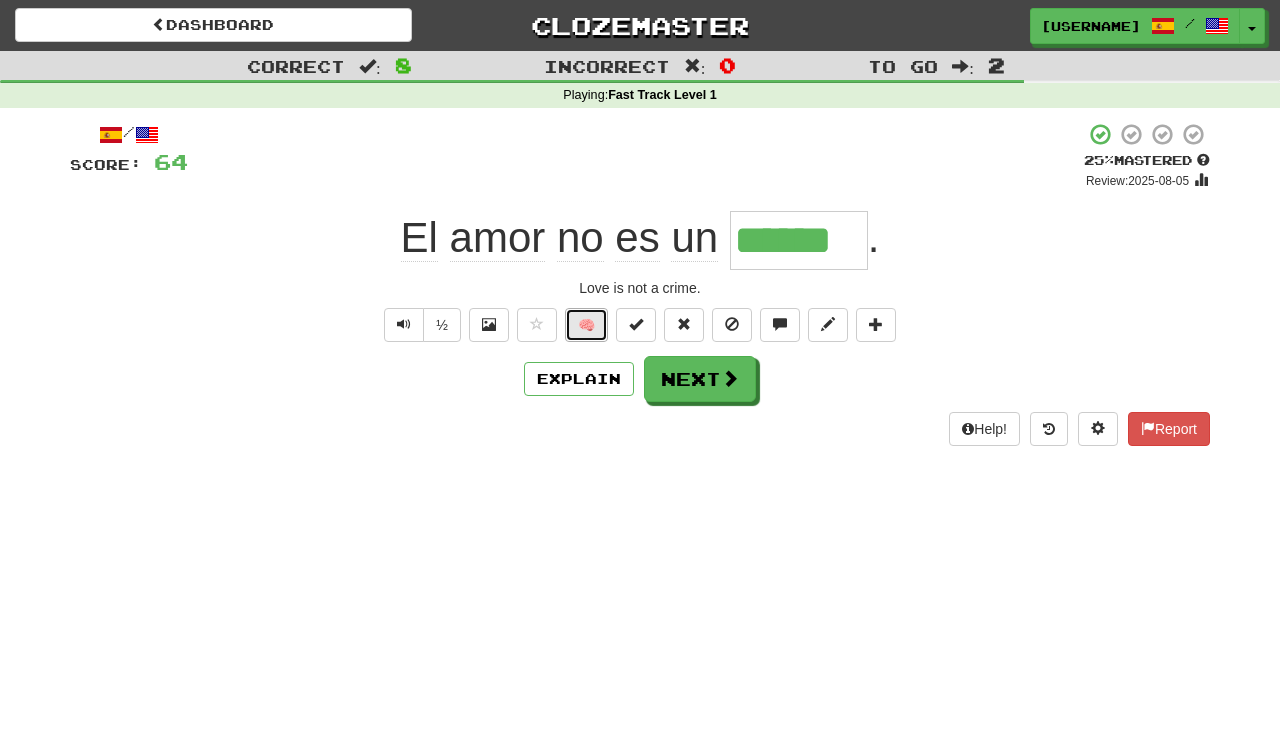 click on "🧠" at bounding box center [586, 325] 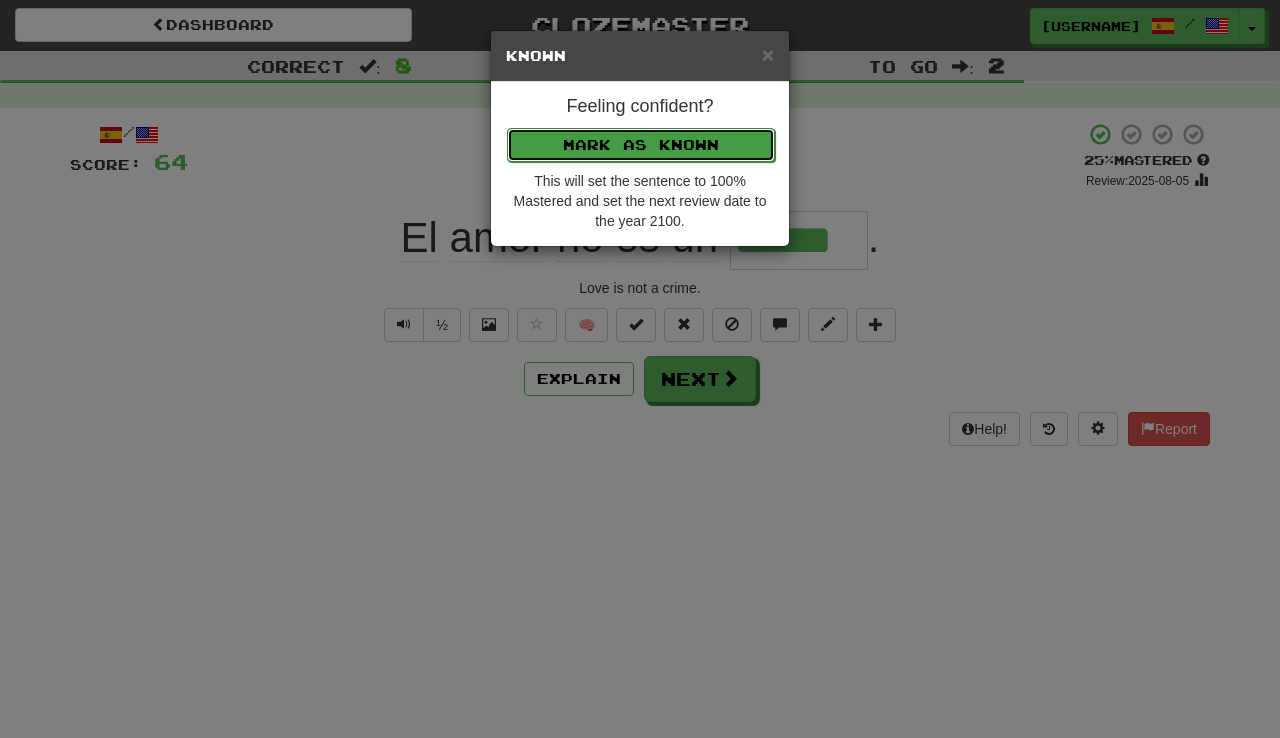 click on "Mark as Known" at bounding box center (641, 145) 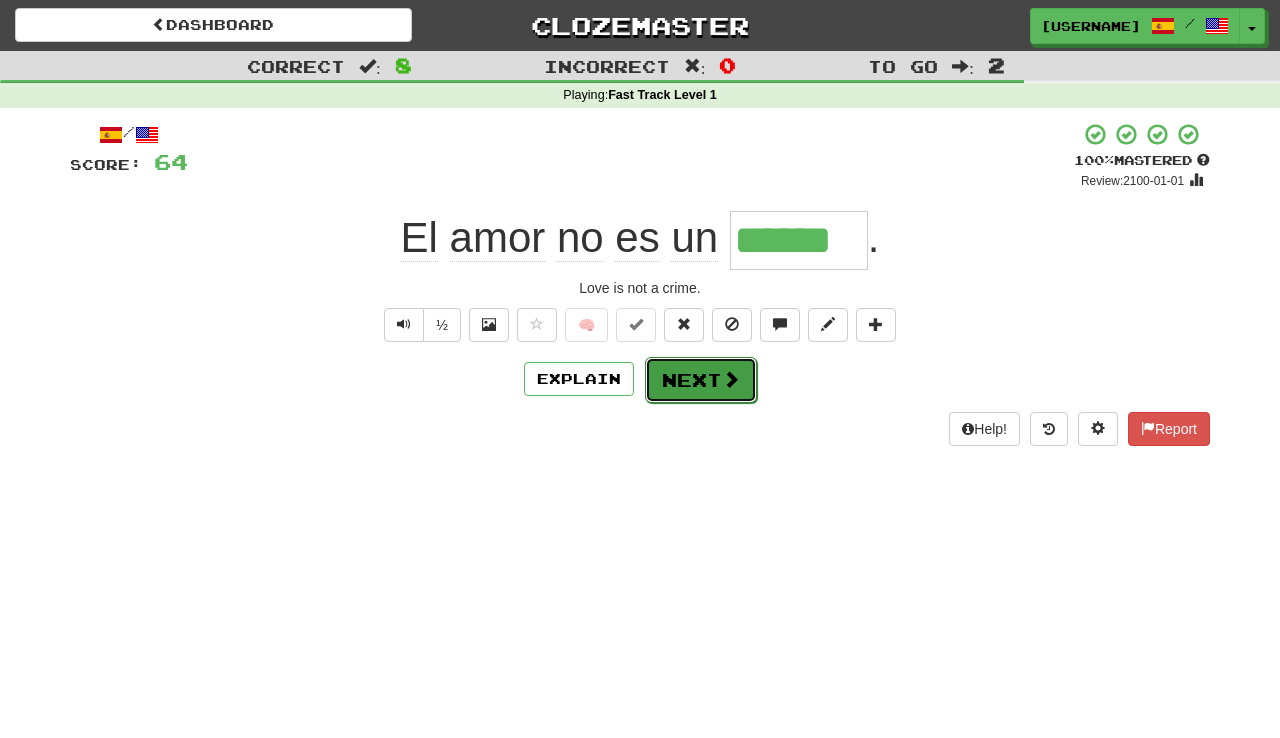 click on "Next" at bounding box center [701, 380] 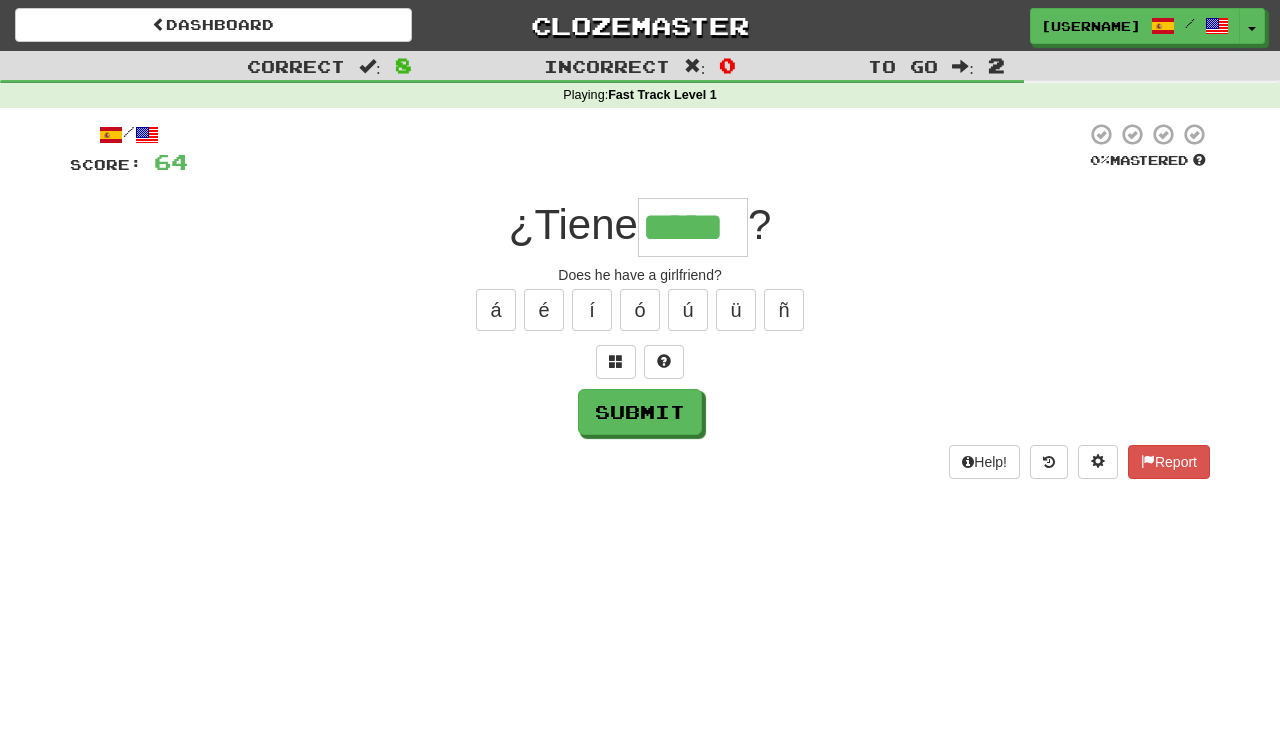 type on "*****" 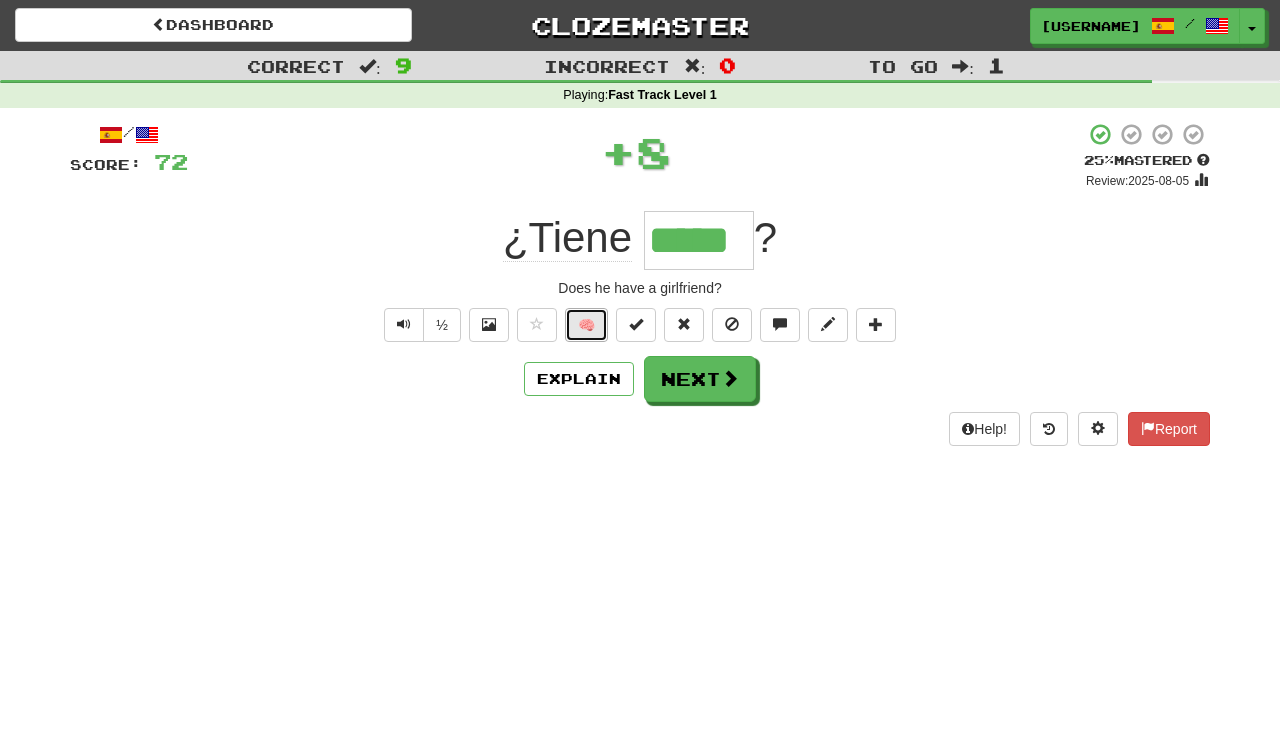 click on "🧠" at bounding box center (586, 325) 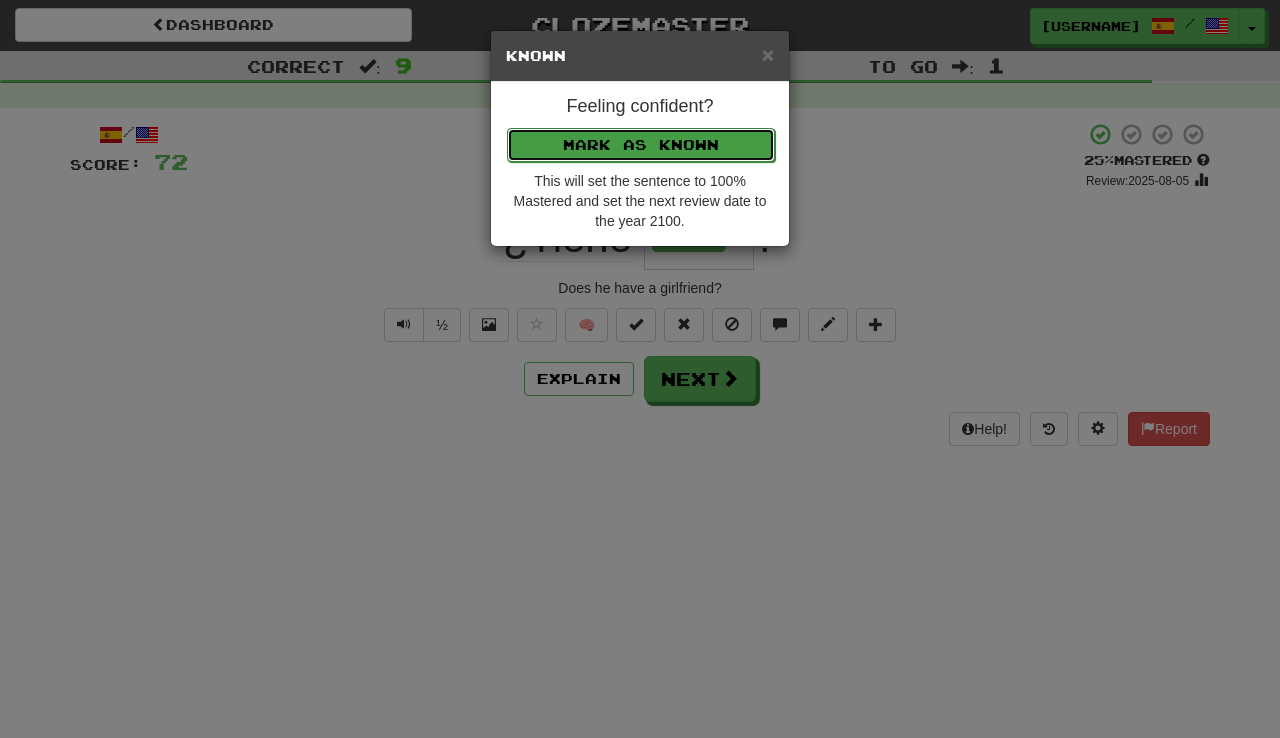 click on "Mark as Known" at bounding box center (641, 145) 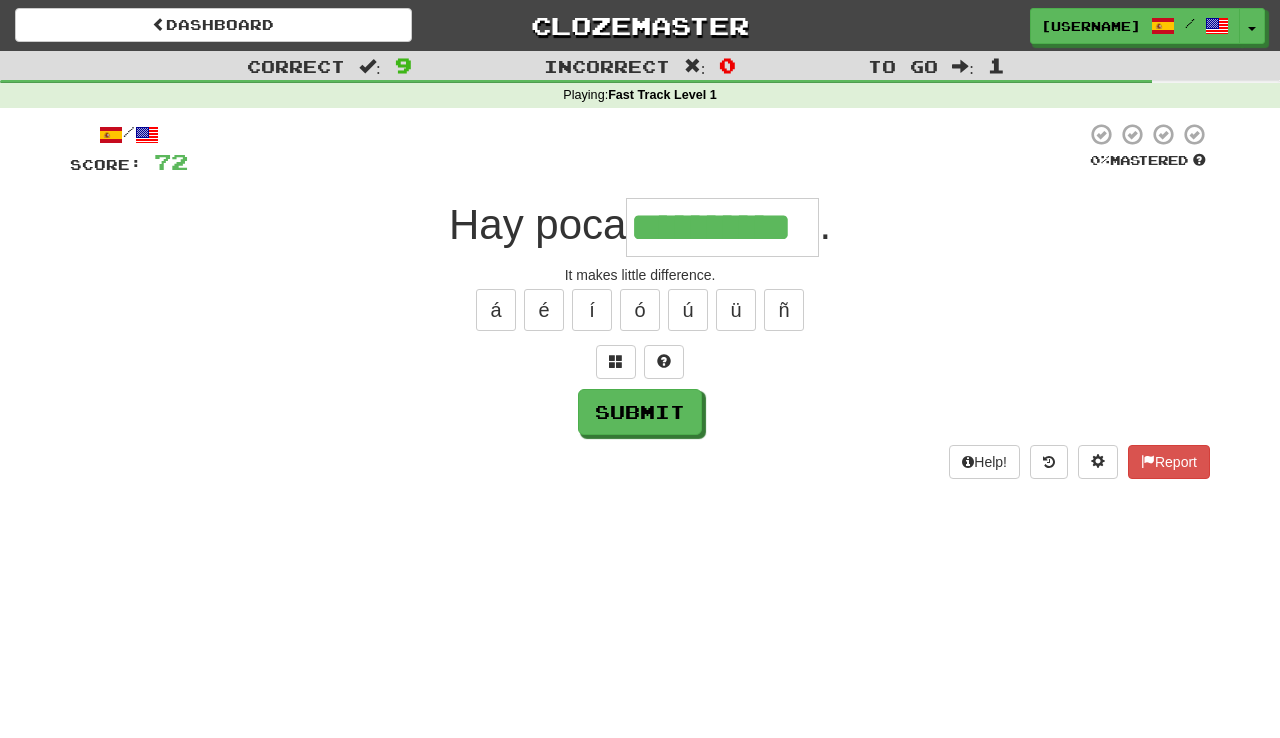 type on "**********" 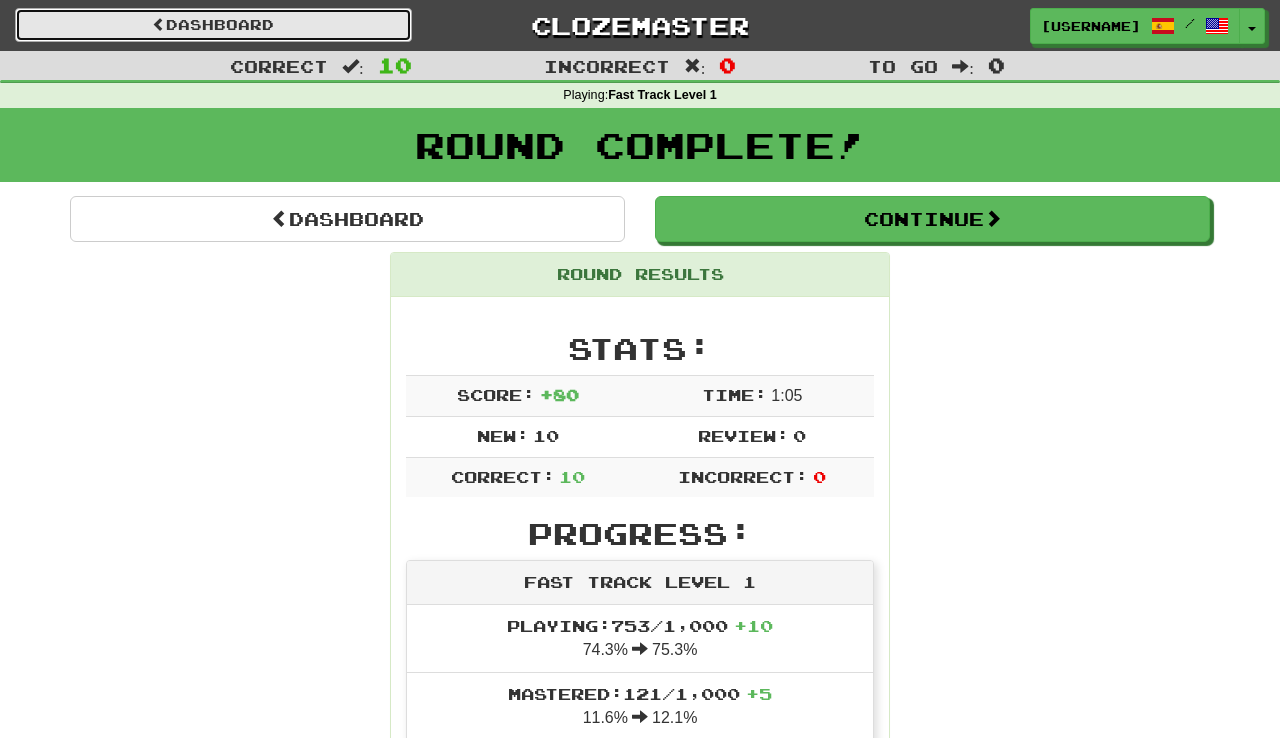 click on "Dashboard" at bounding box center (213, 25) 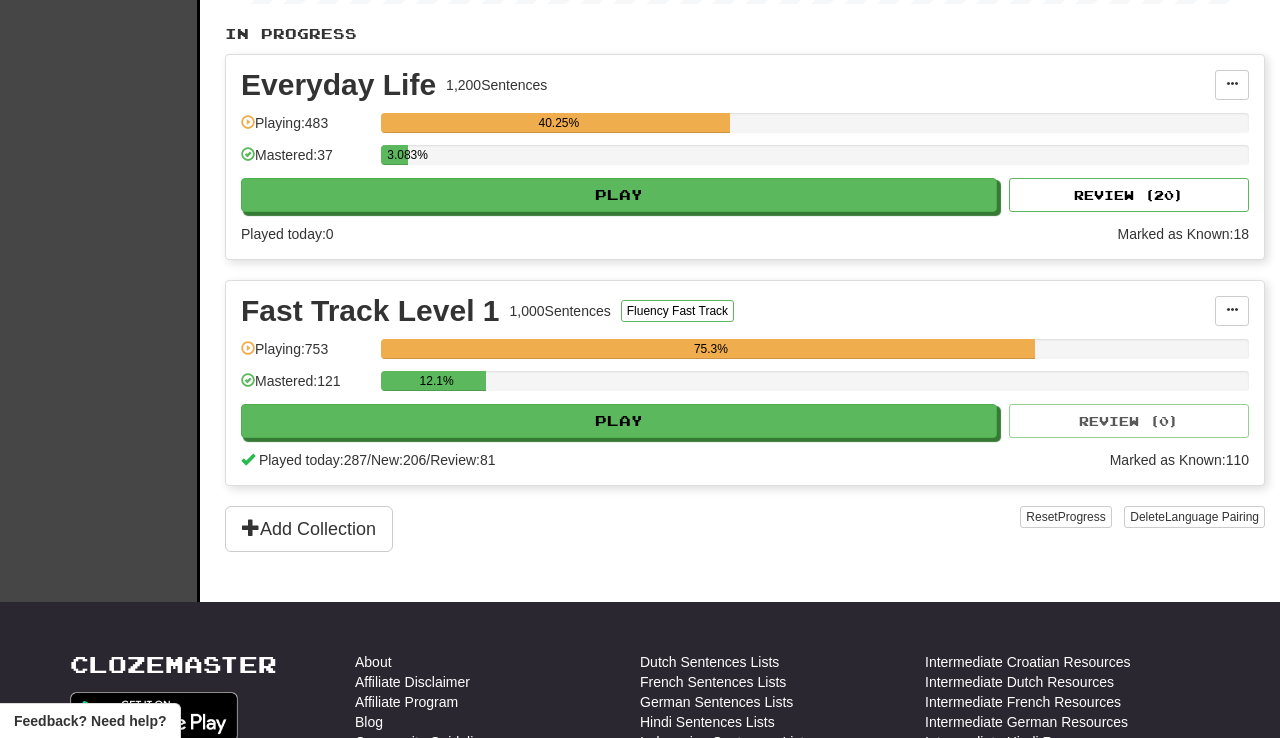 scroll, scrollTop: 415, scrollLeft: 0, axis: vertical 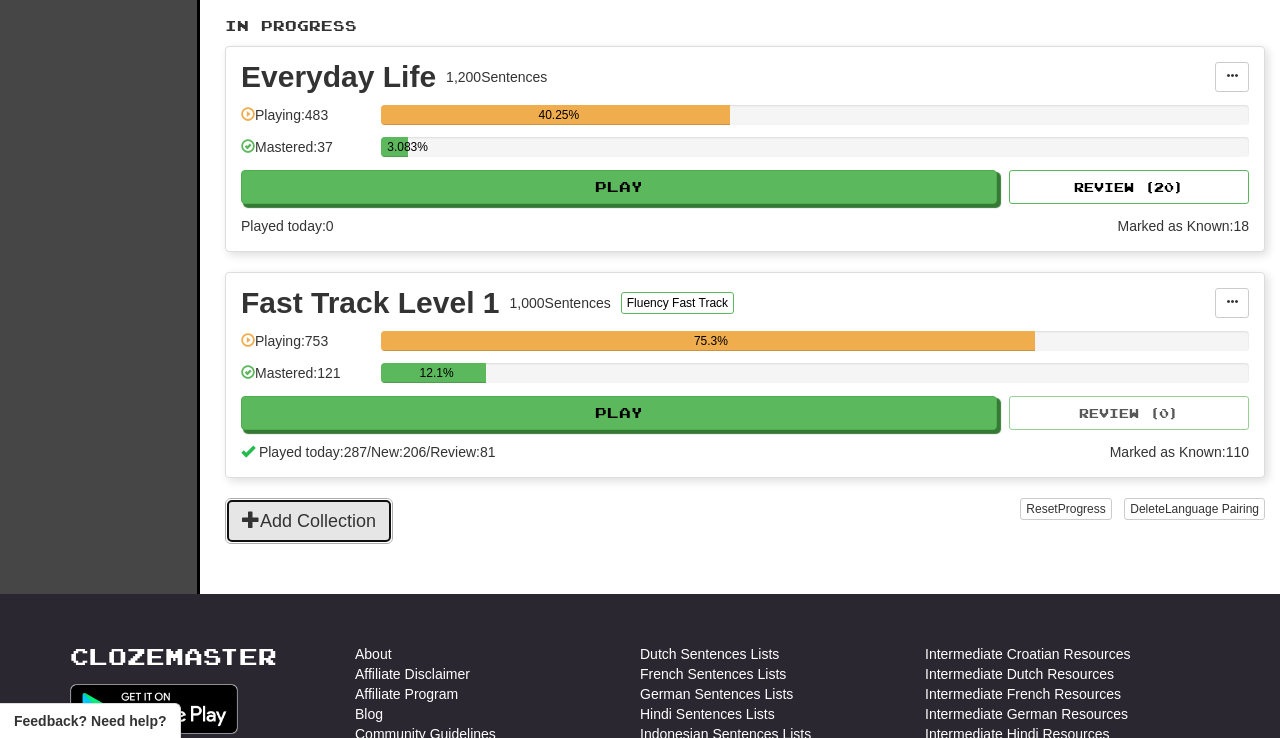 click on "Add Collection" at bounding box center (309, 521) 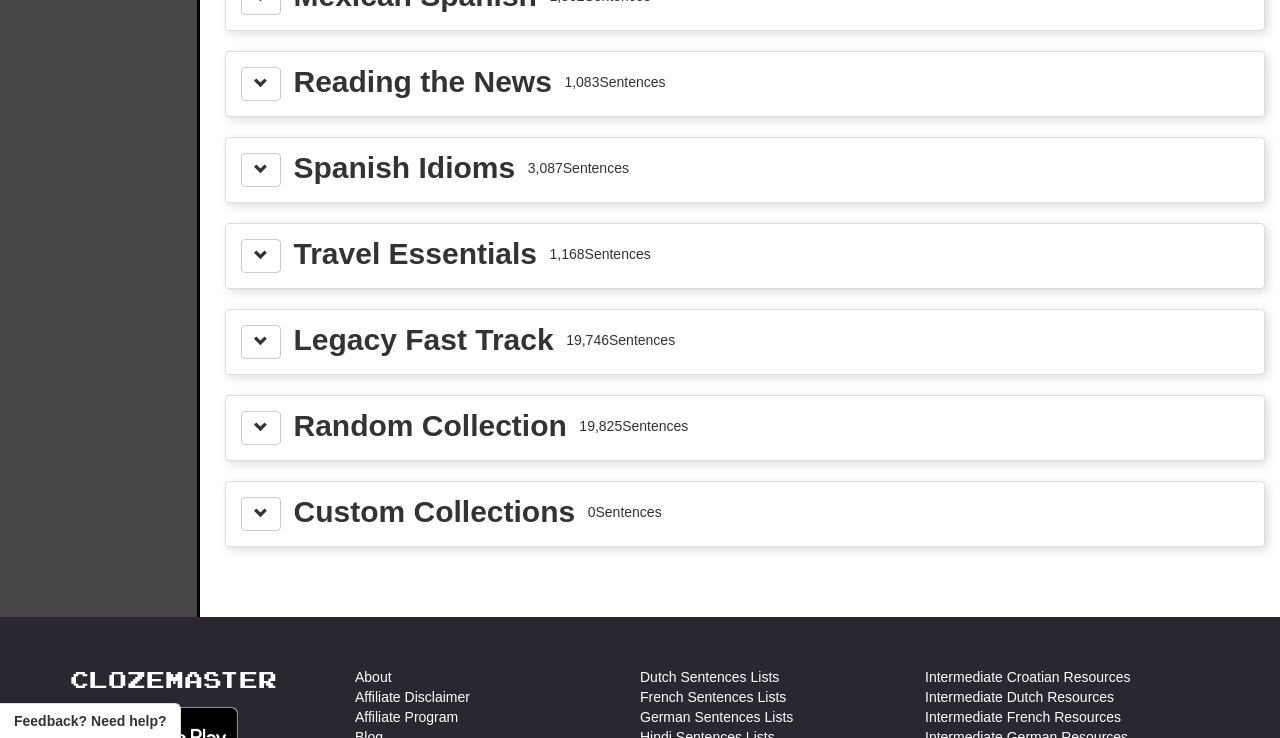 scroll, scrollTop: 805, scrollLeft: 0, axis: vertical 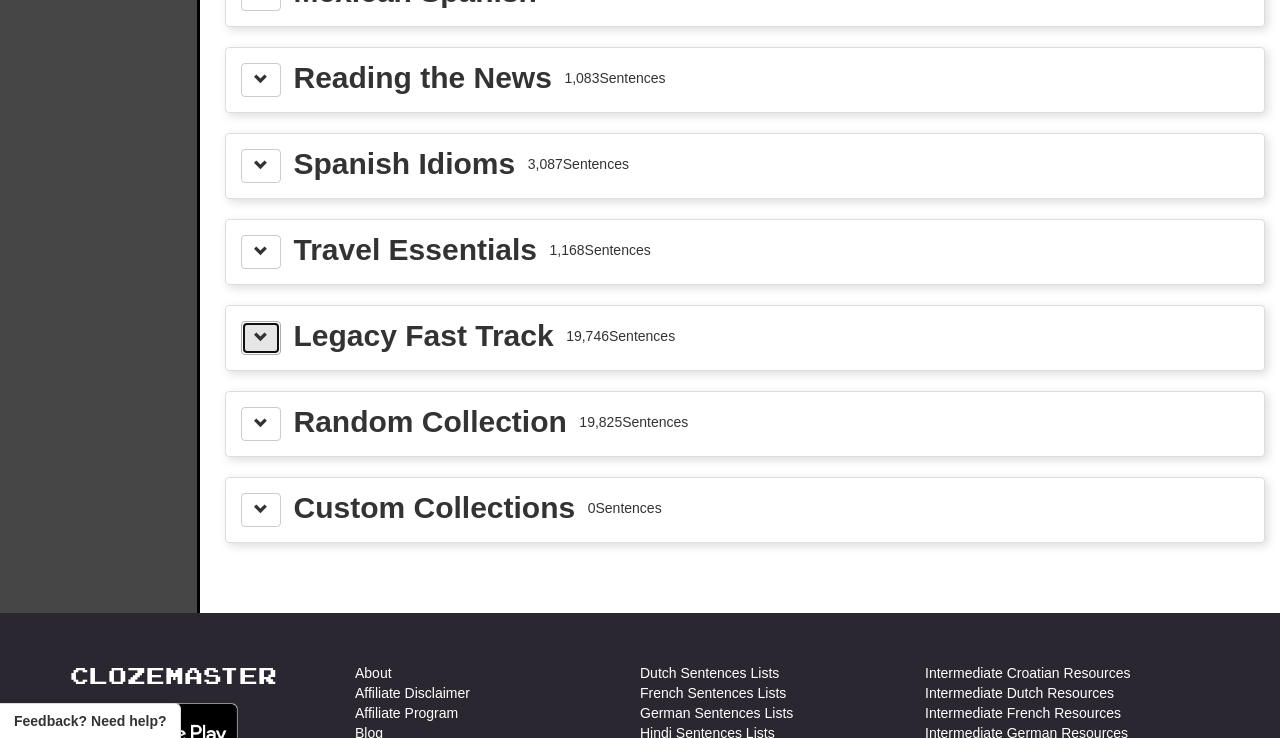 click at bounding box center [261, 337] 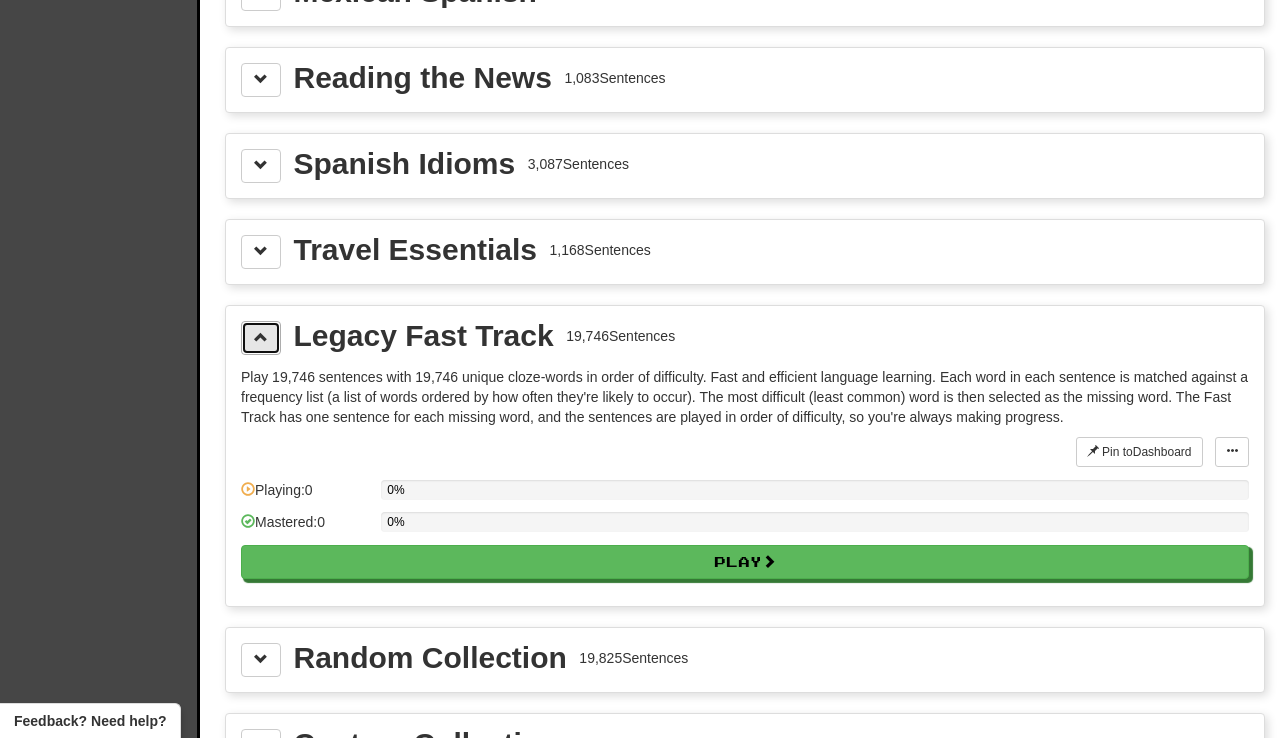 click at bounding box center (261, 337) 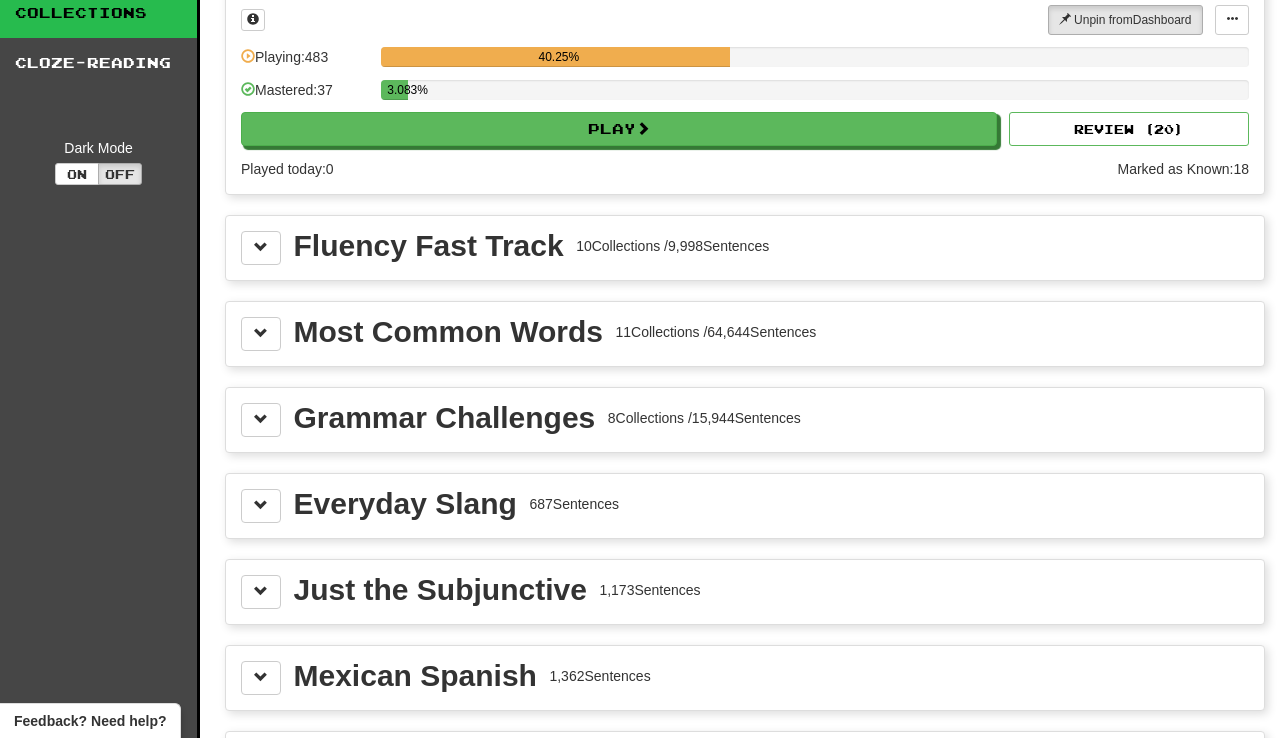 scroll, scrollTop: 117, scrollLeft: 0, axis: vertical 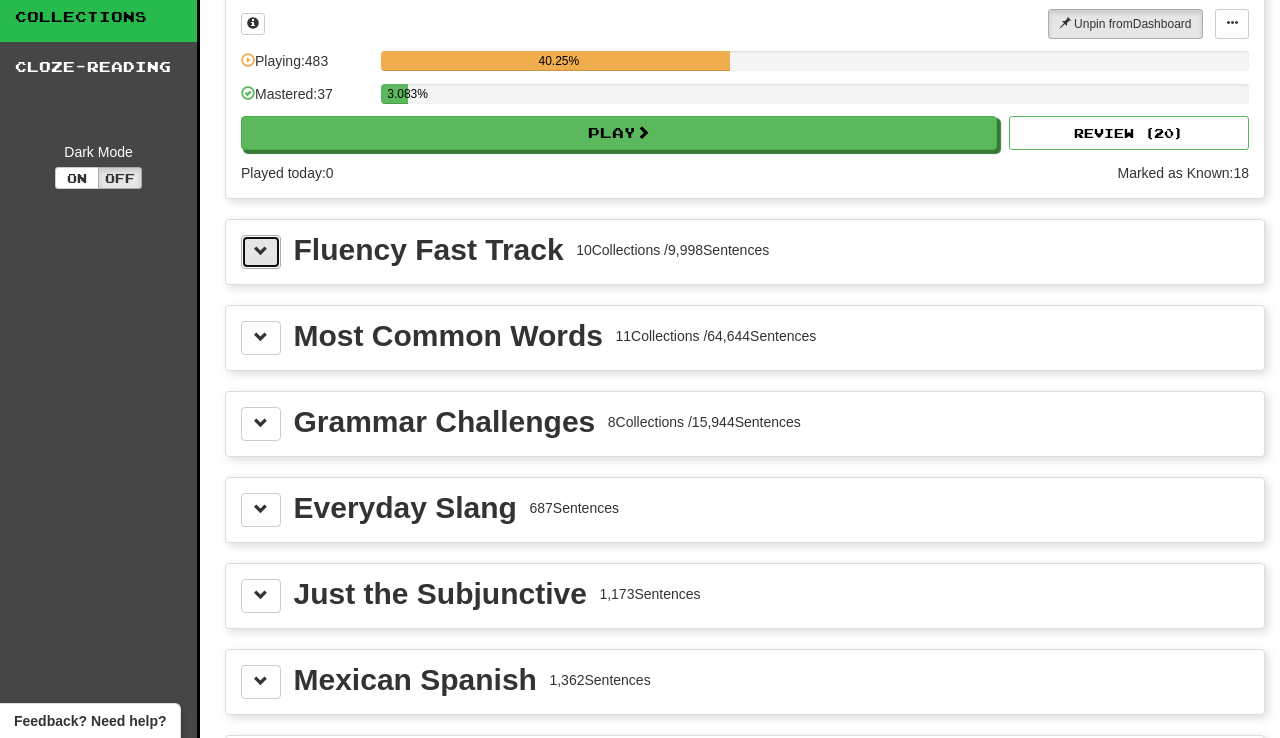 click at bounding box center (261, 252) 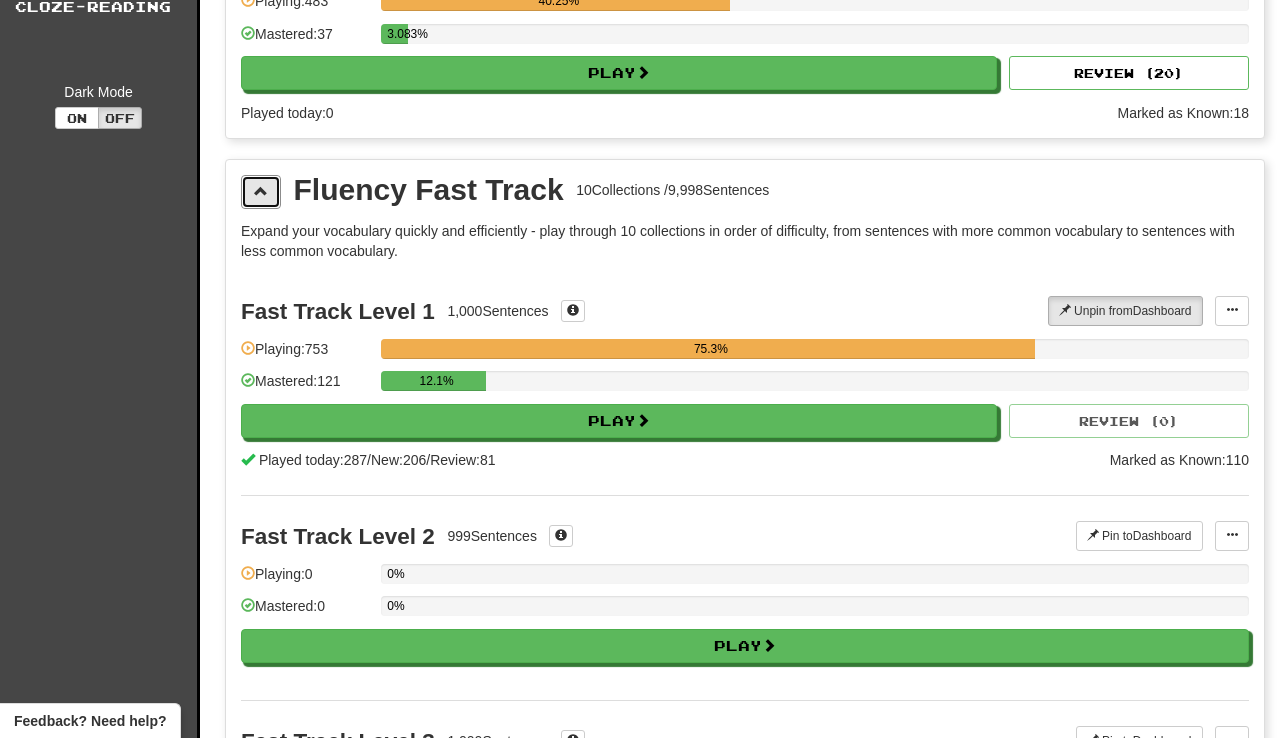 scroll, scrollTop: 116, scrollLeft: 0, axis: vertical 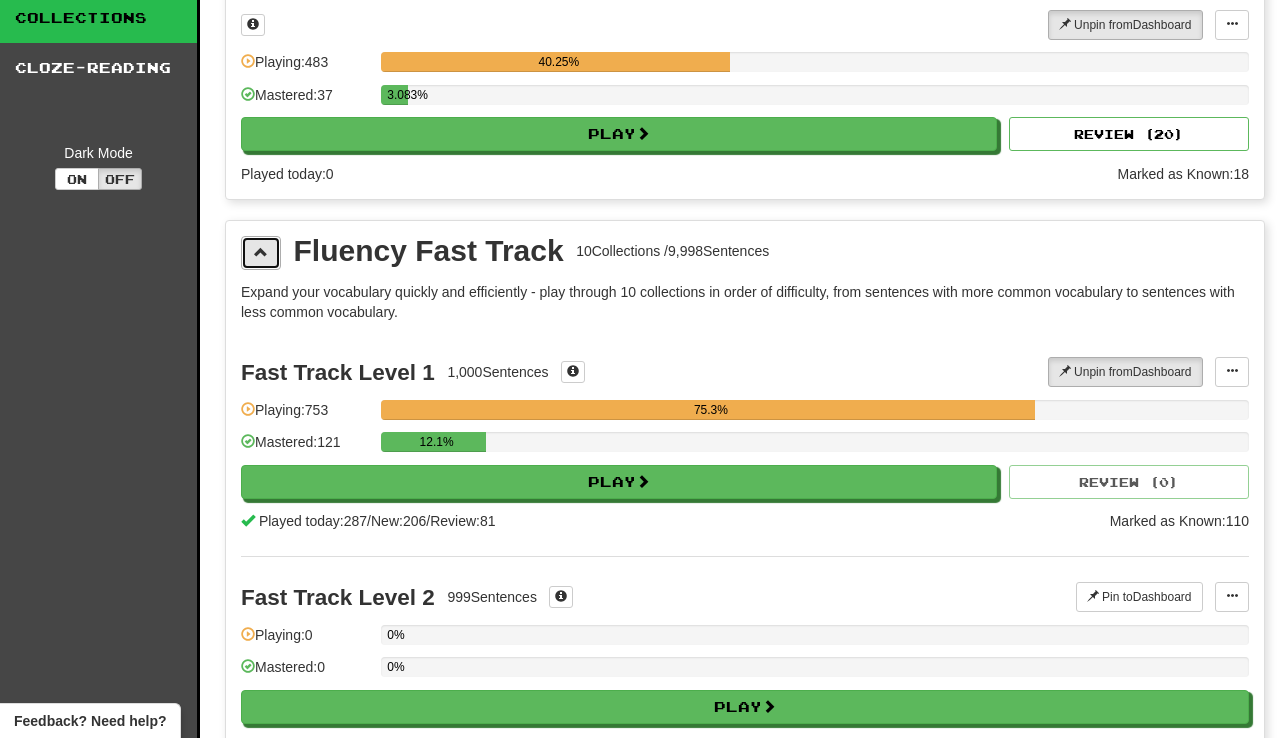click at bounding box center (261, 253) 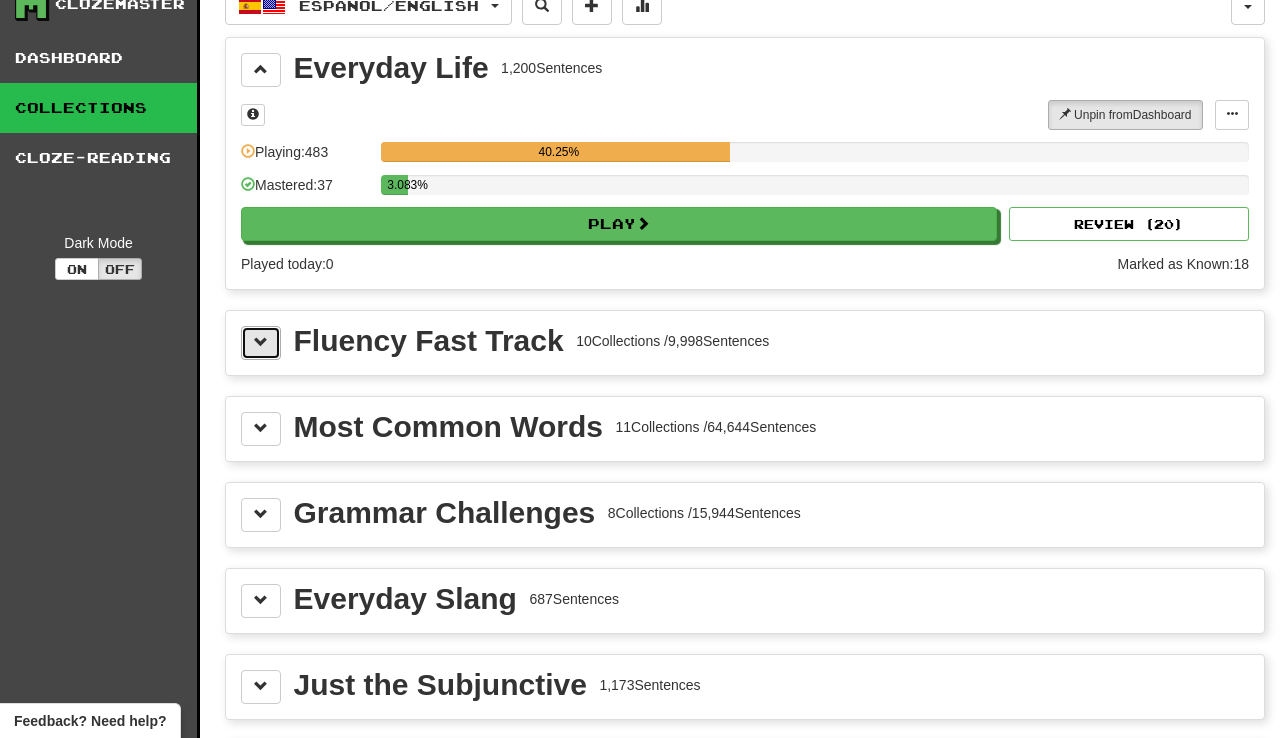 scroll, scrollTop: 0, scrollLeft: 0, axis: both 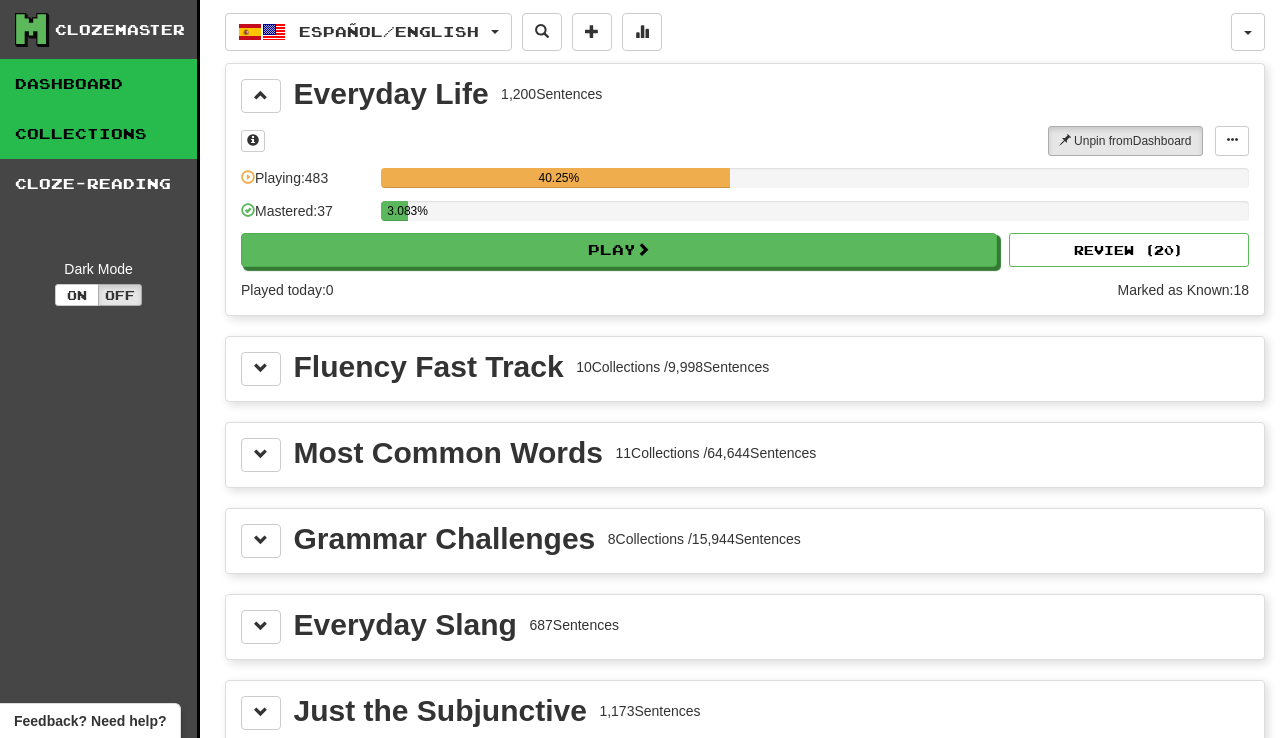click on "Dashboard" at bounding box center [98, 84] 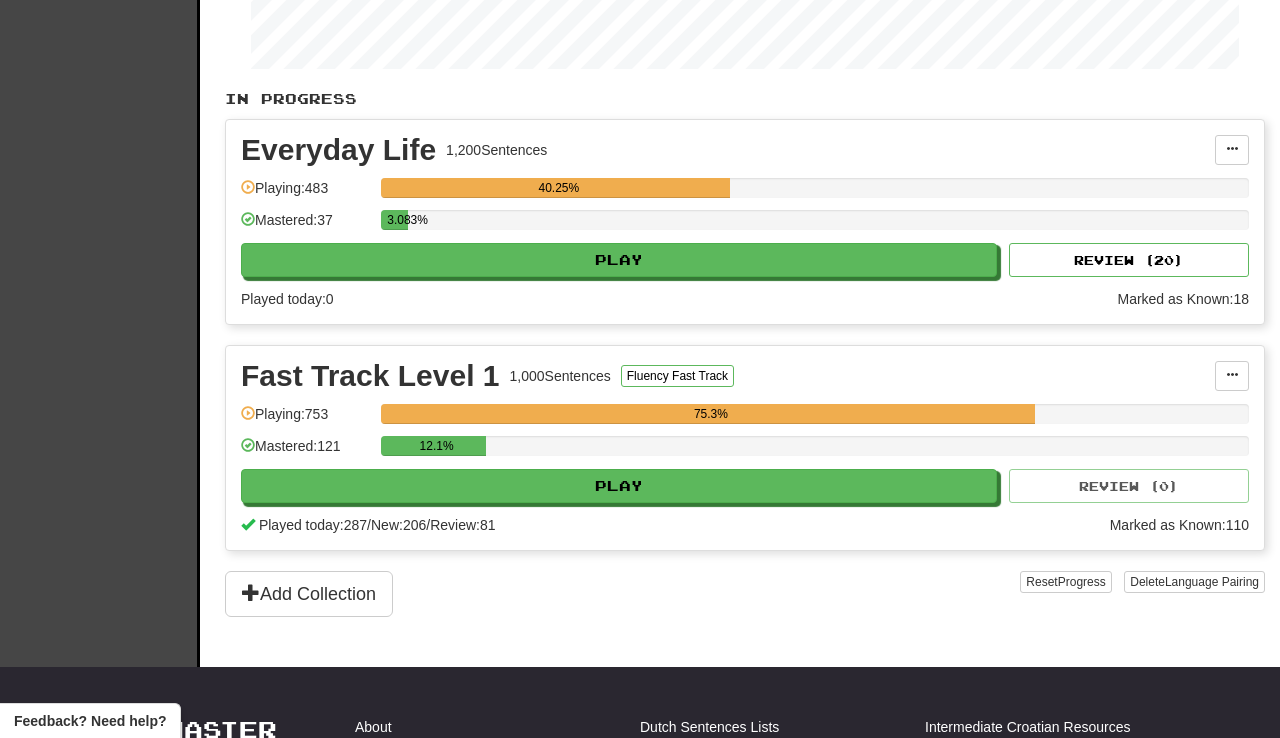 scroll, scrollTop: 344, scrollLeft: 0, axis: vertical 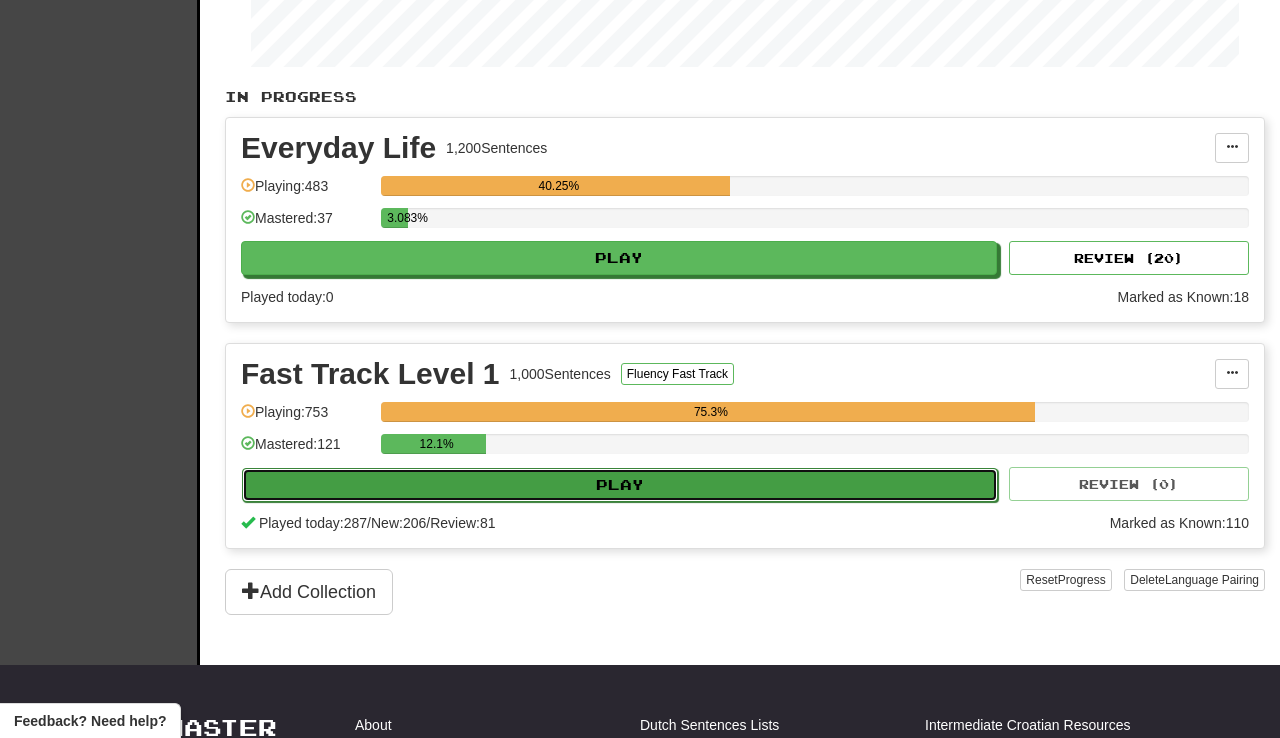 click on "Play" at bounding box center (620, 485) 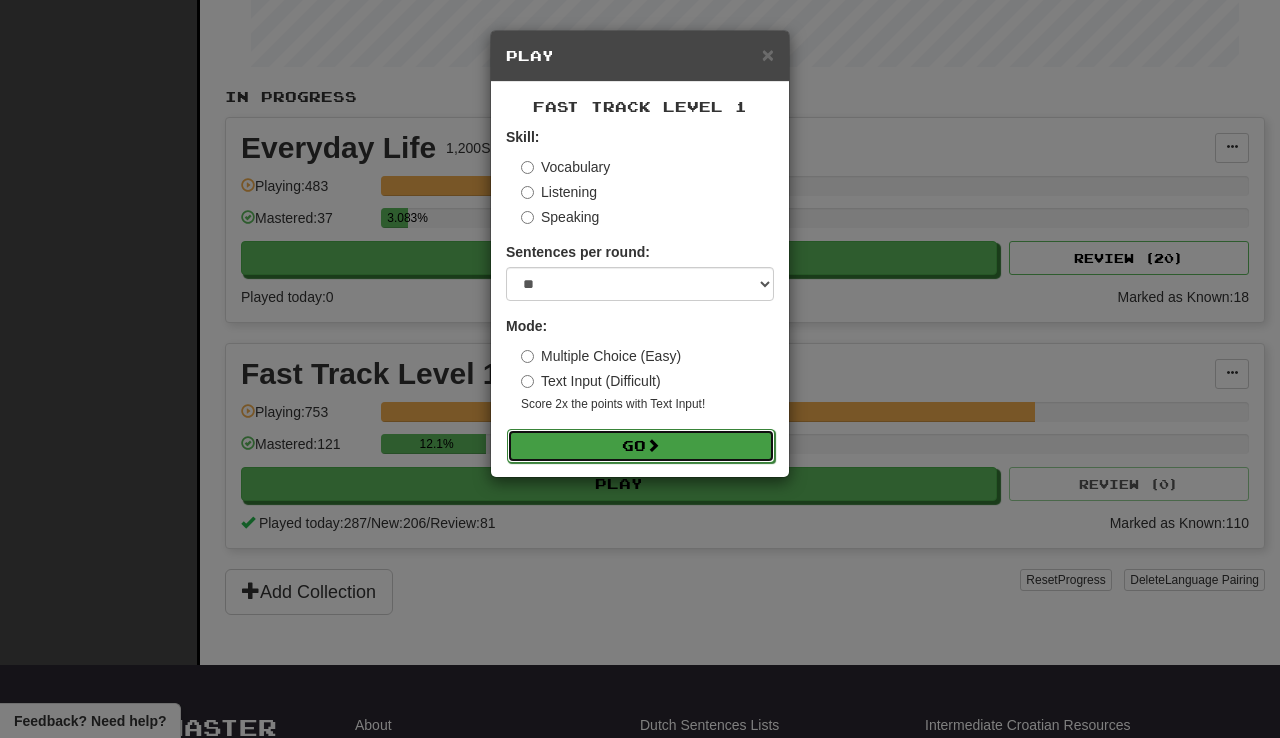 click on "Go" at bounding box center (641, 446) 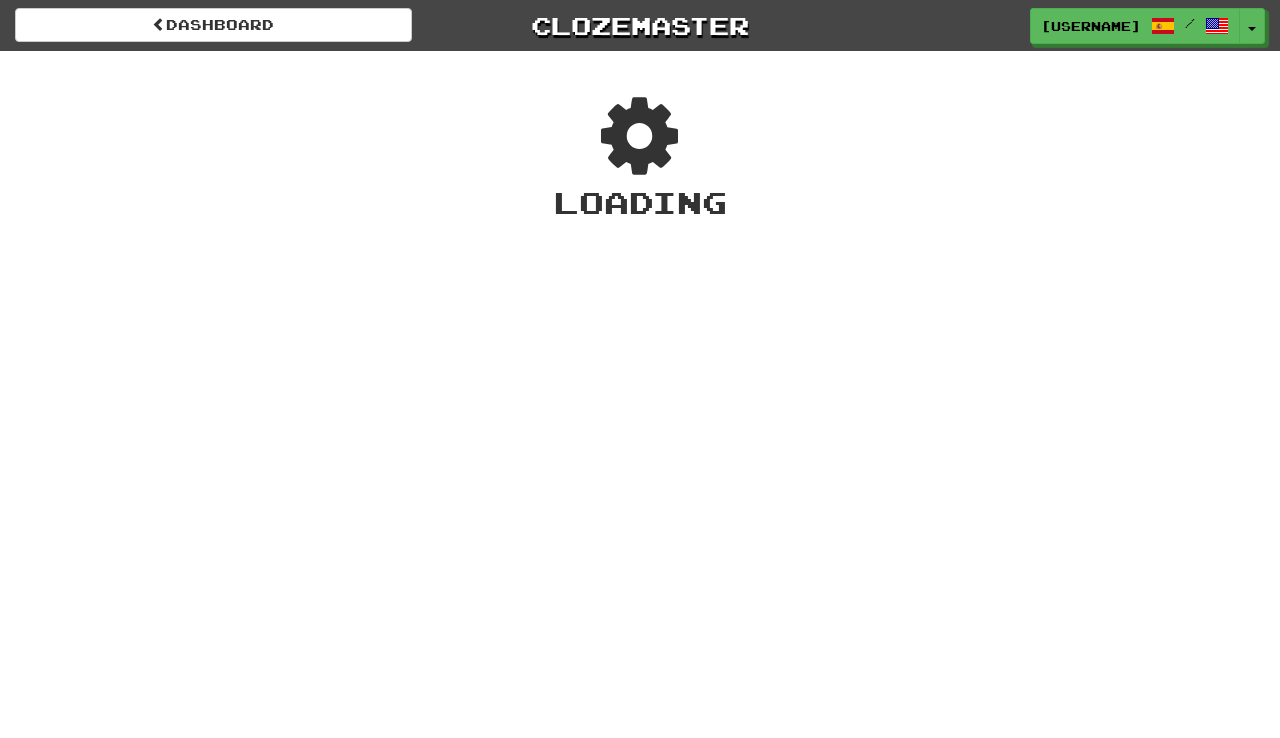 scroll, scrollTop: 0, scrollLeft: 0, axis: both 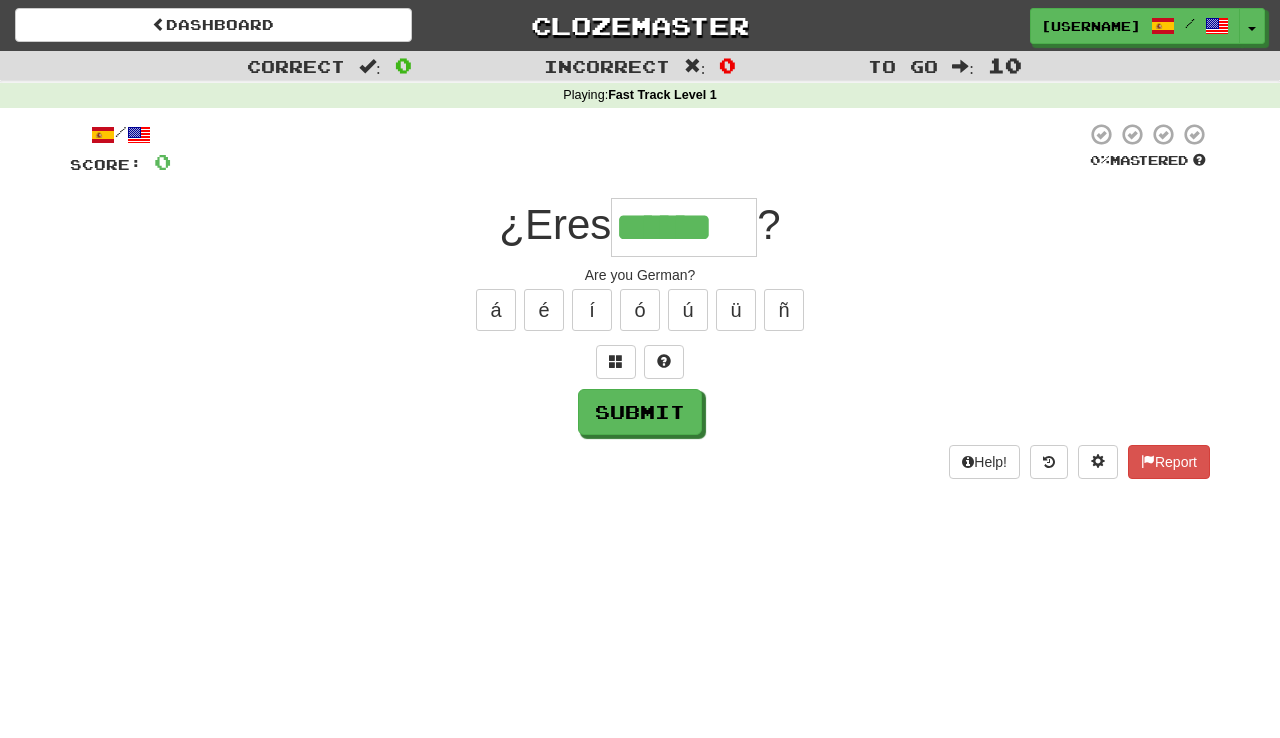 type on "******" 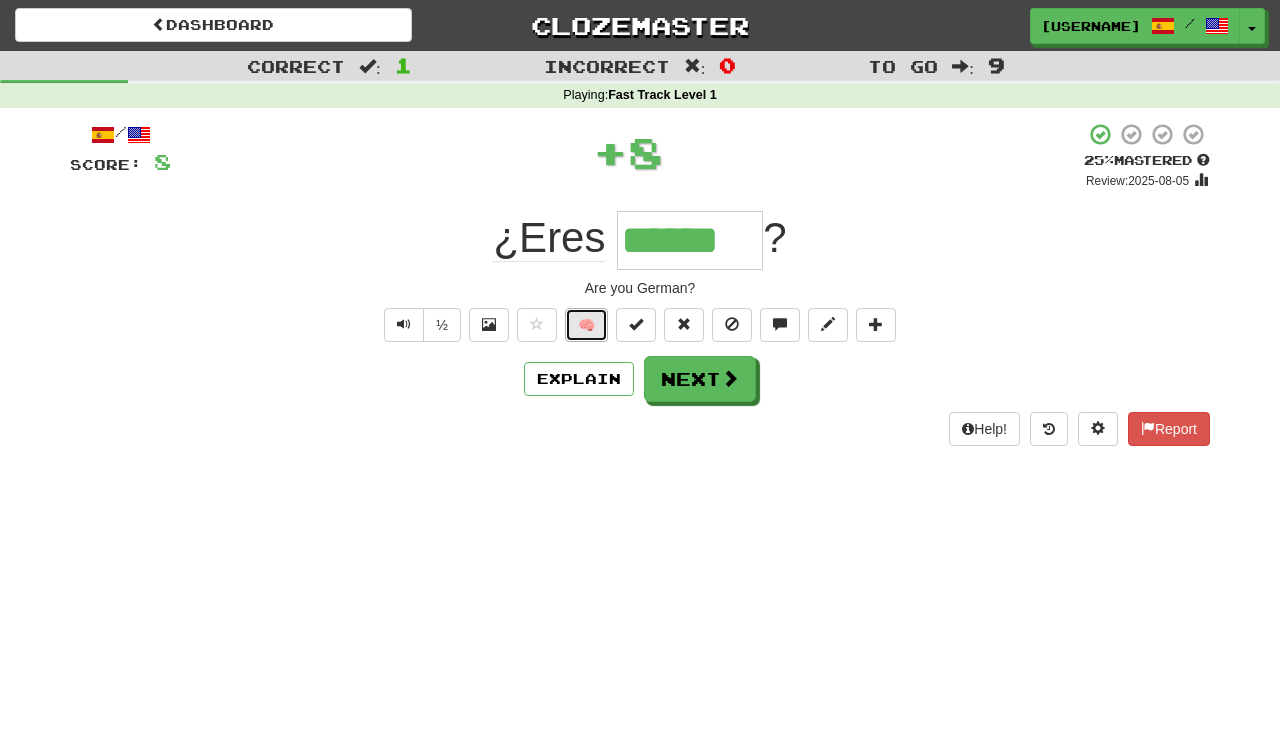 click on "🧠" at bounding box center (586, 325) 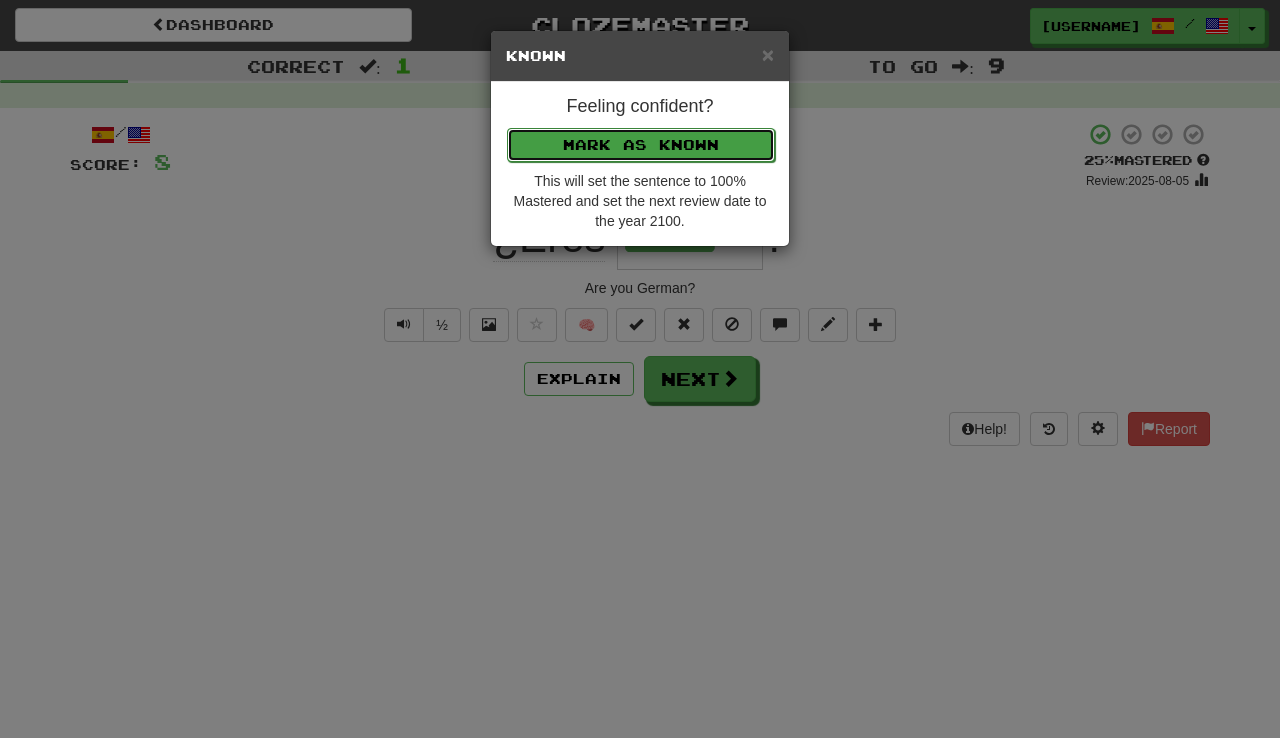 click on "Mark as Known" at bounding box center [641, 145] 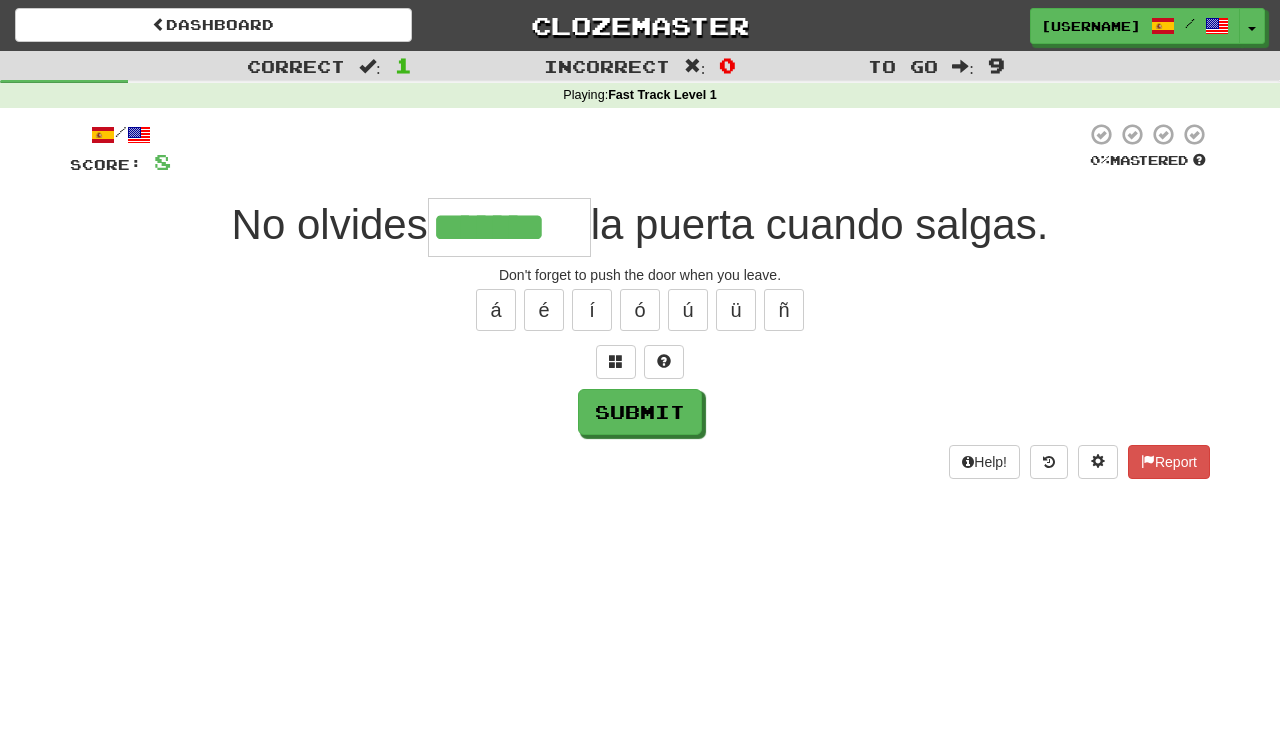 type on "*******" 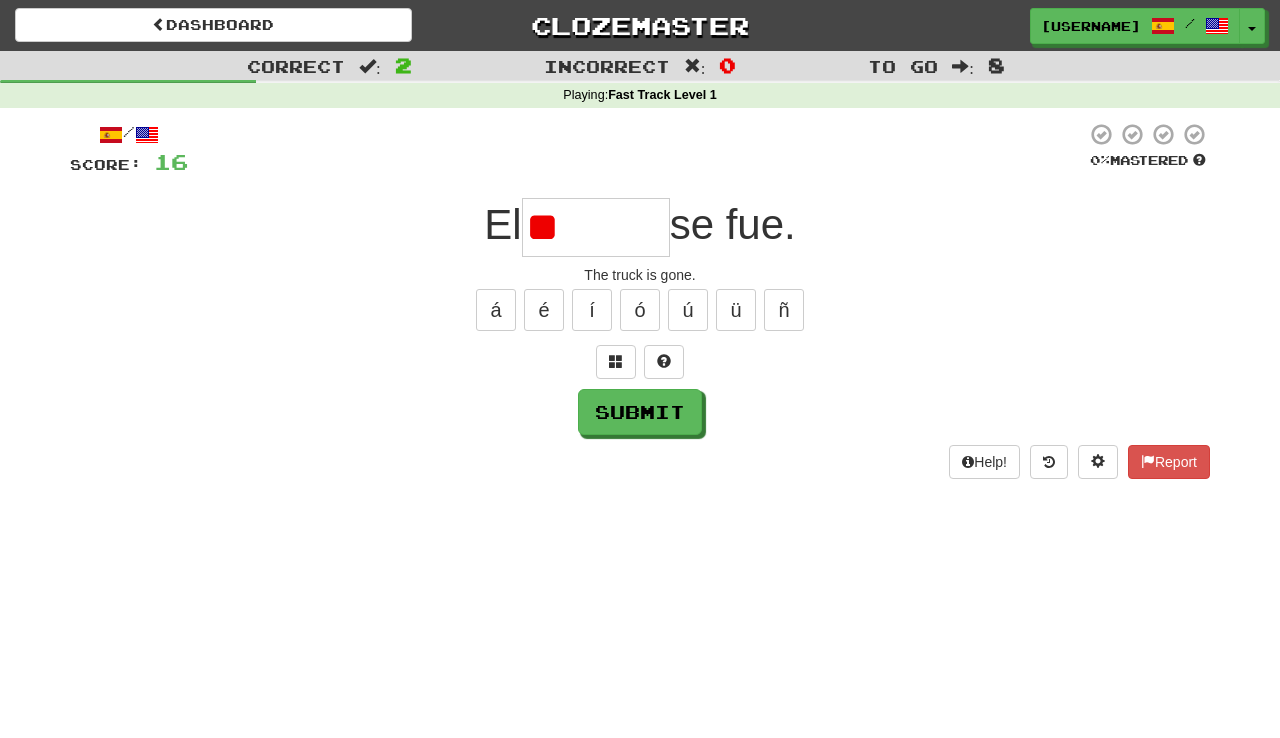 type on "*" 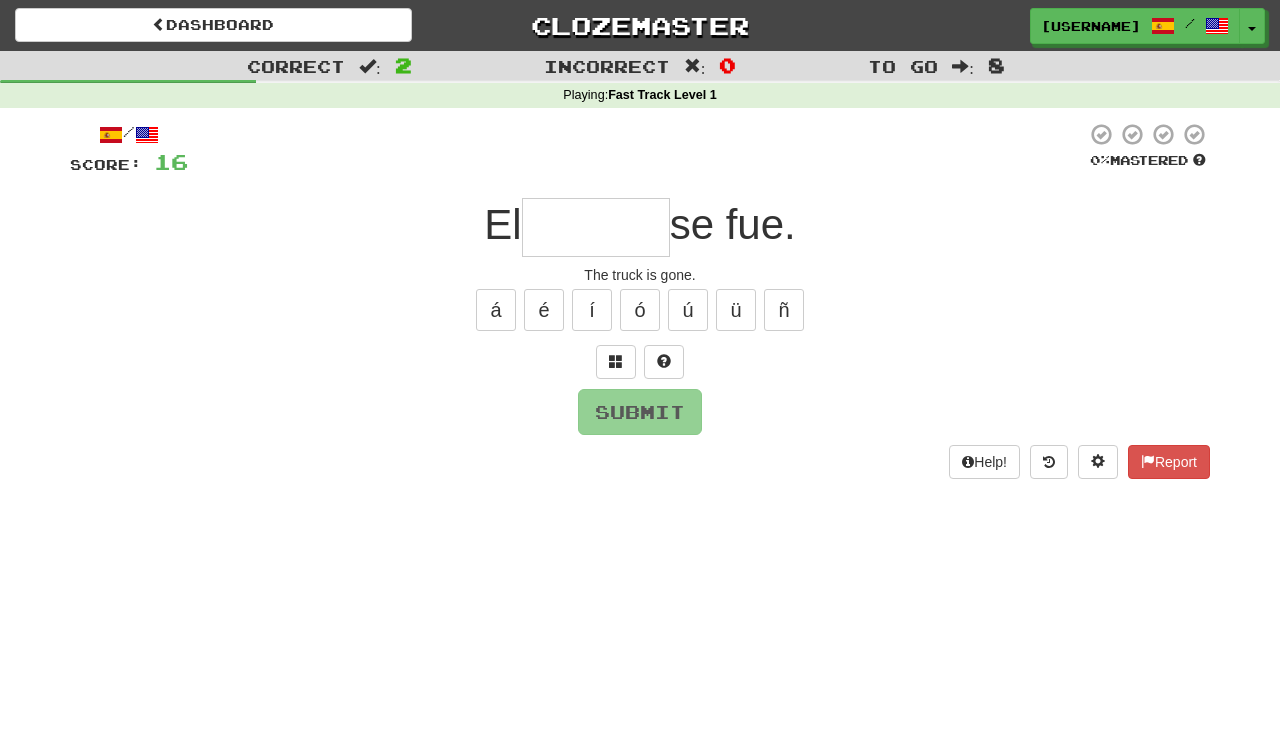 type on "******" 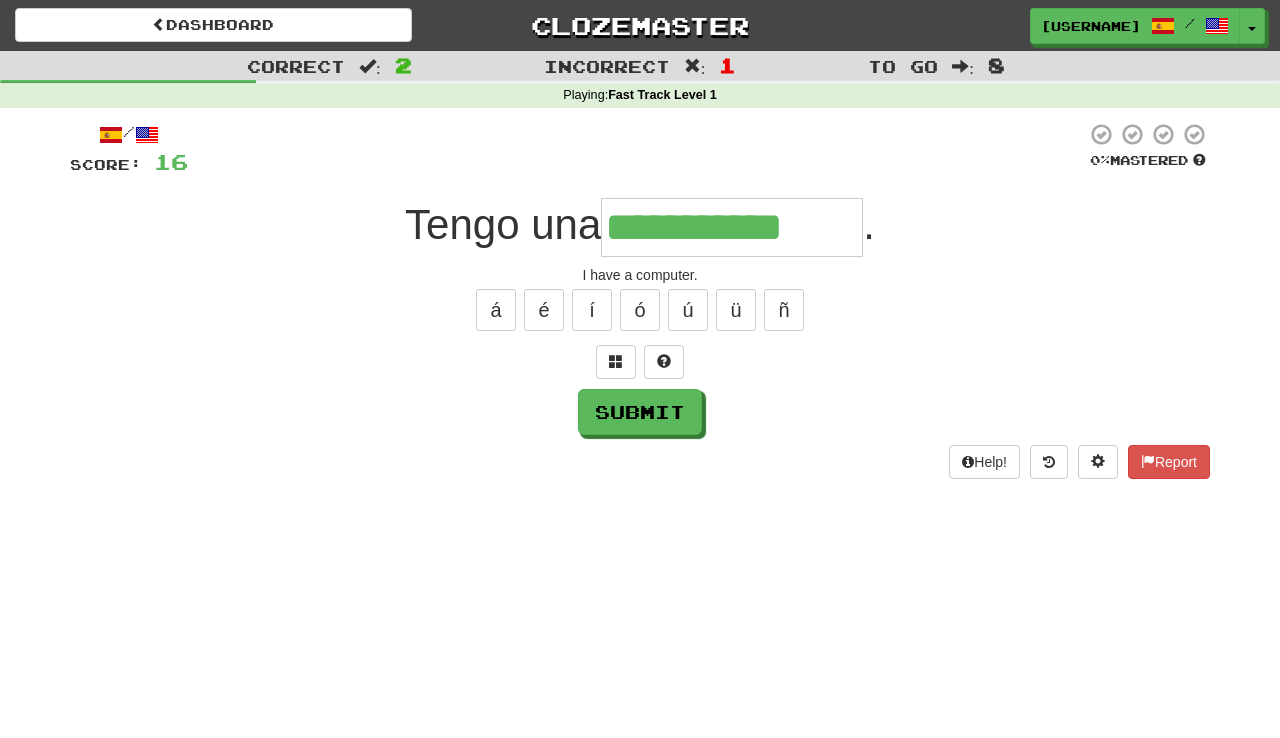 type on "**********" 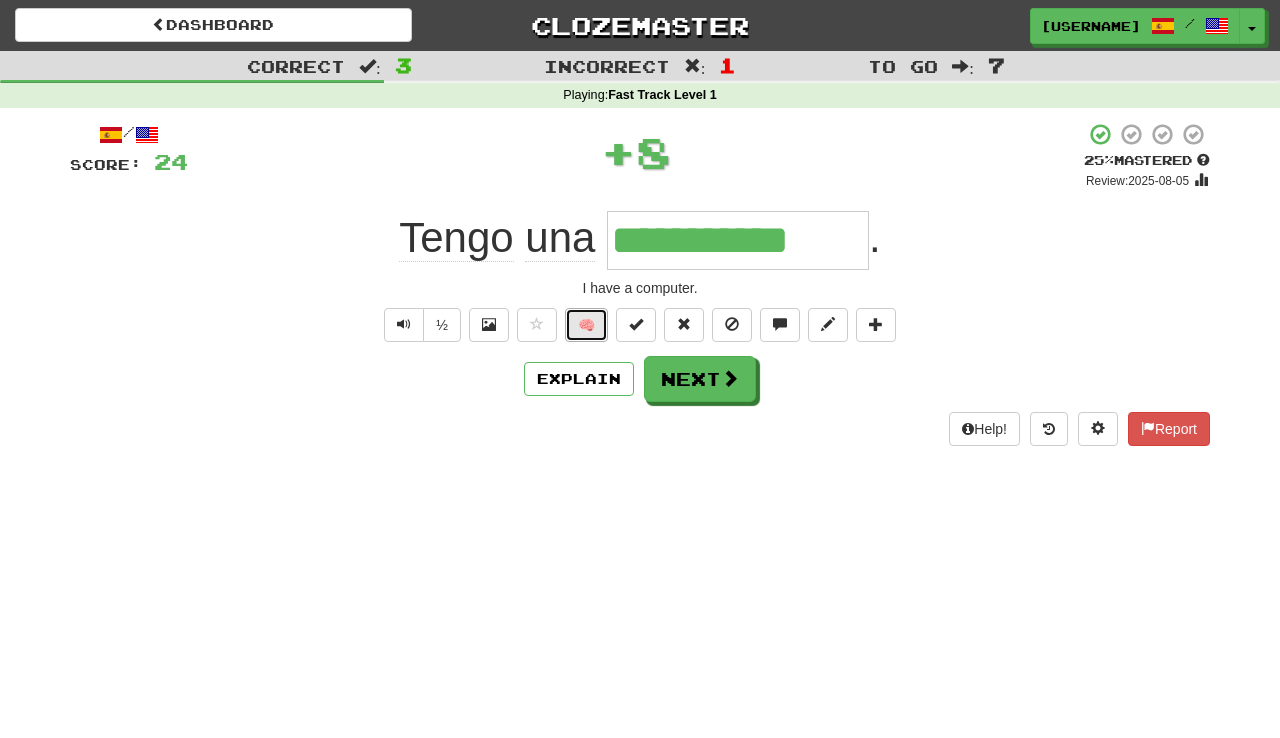 click on "🧠" at bounding box center (586, 325) 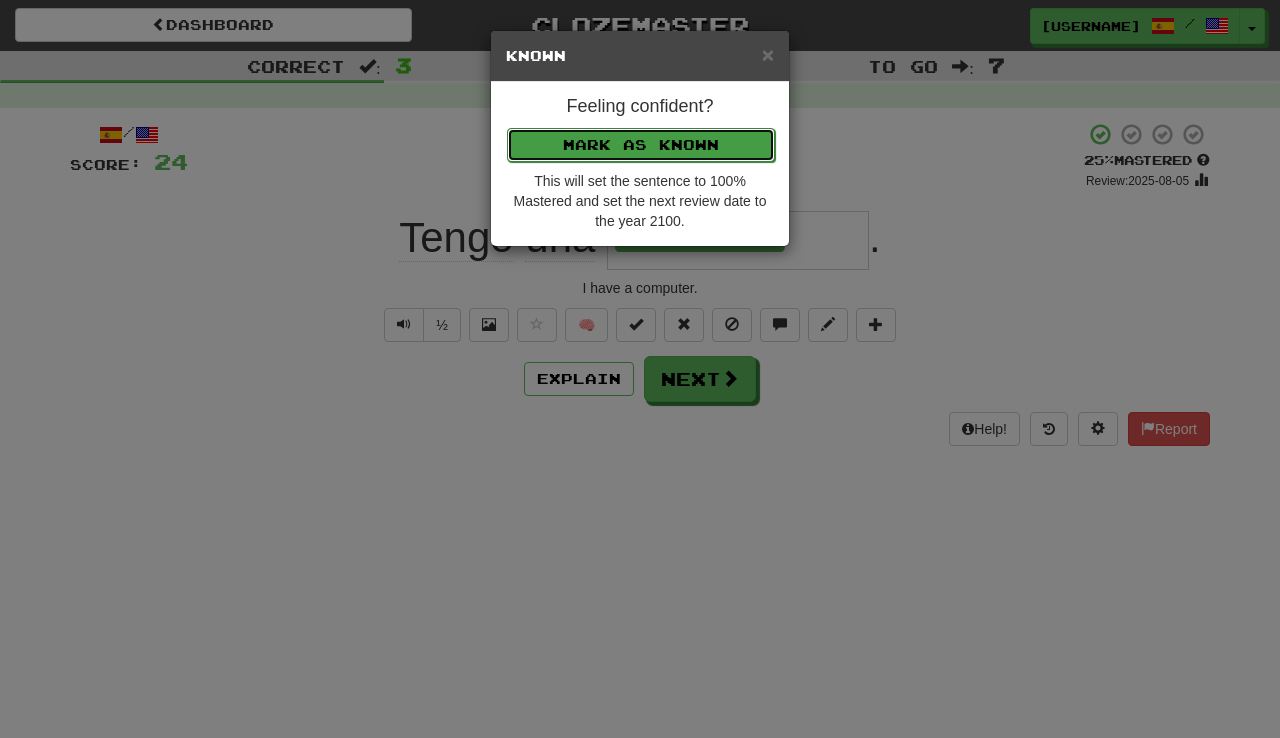 click on "Mark as Known" at bounding box center [641, 145] 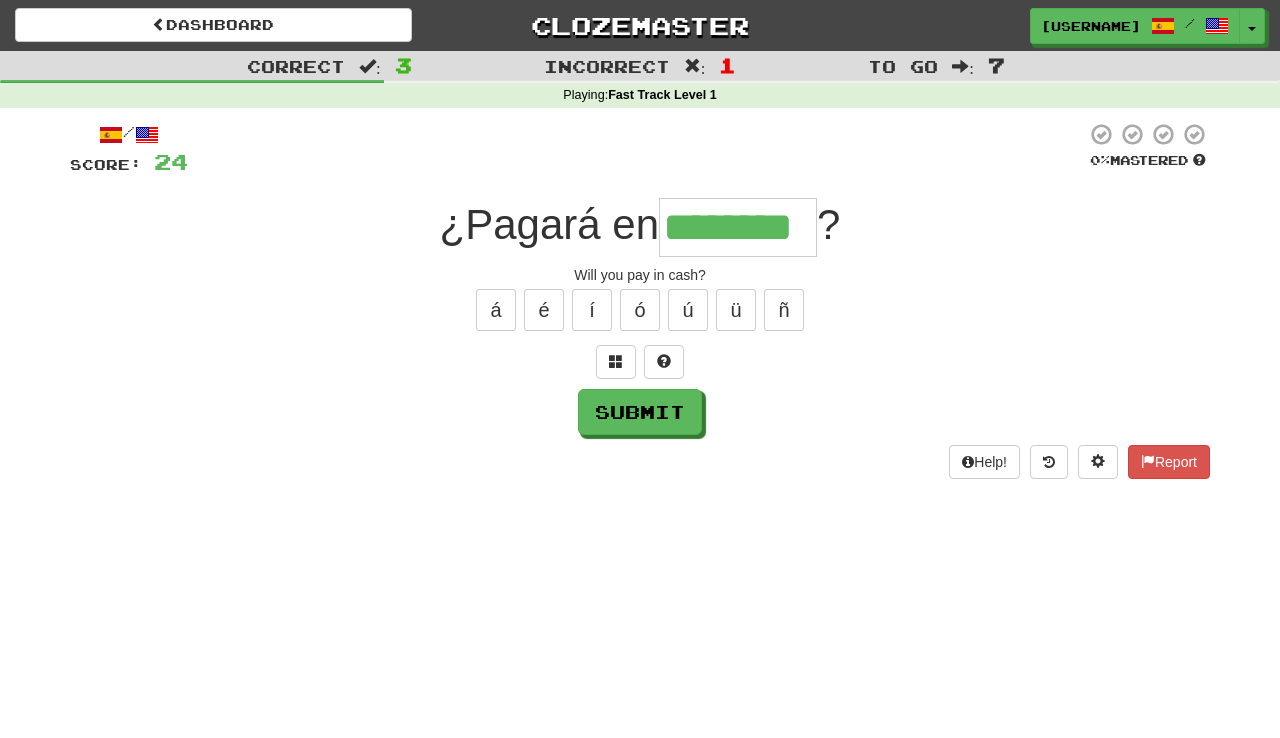 type on "********" 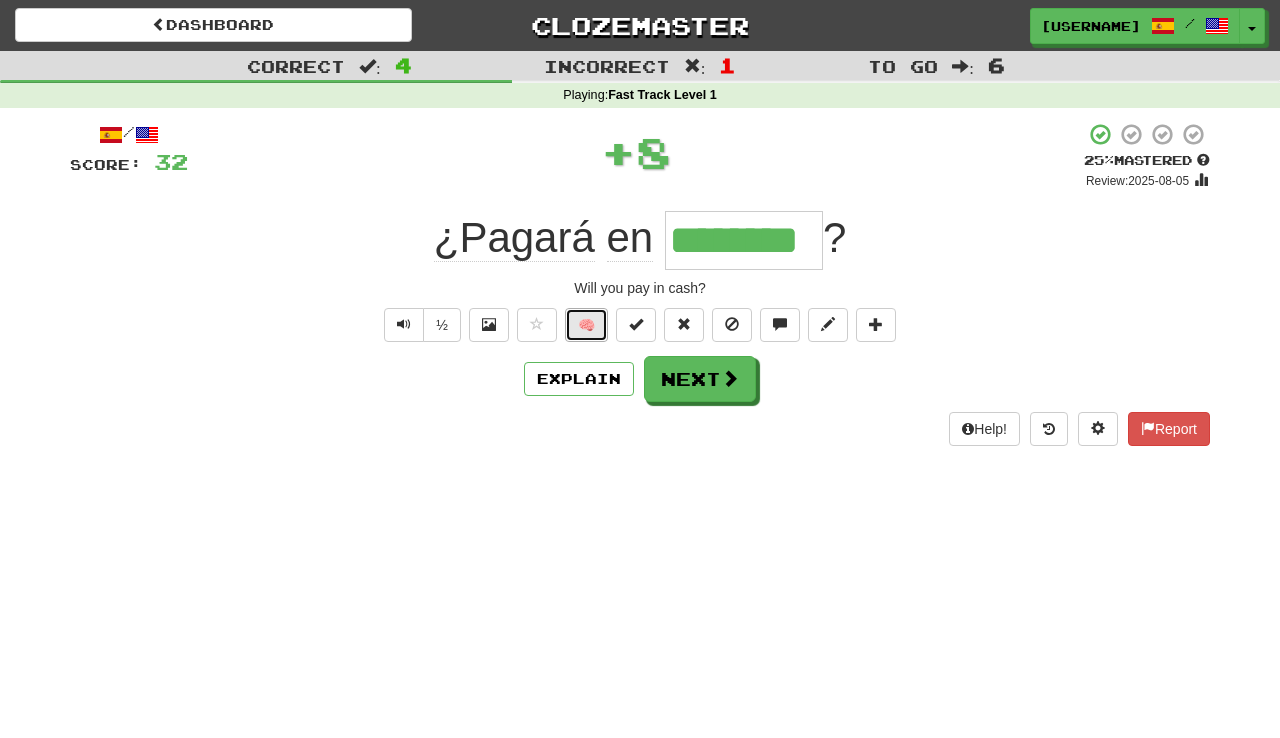 click on "🧠" at bounding box center (586, 325) 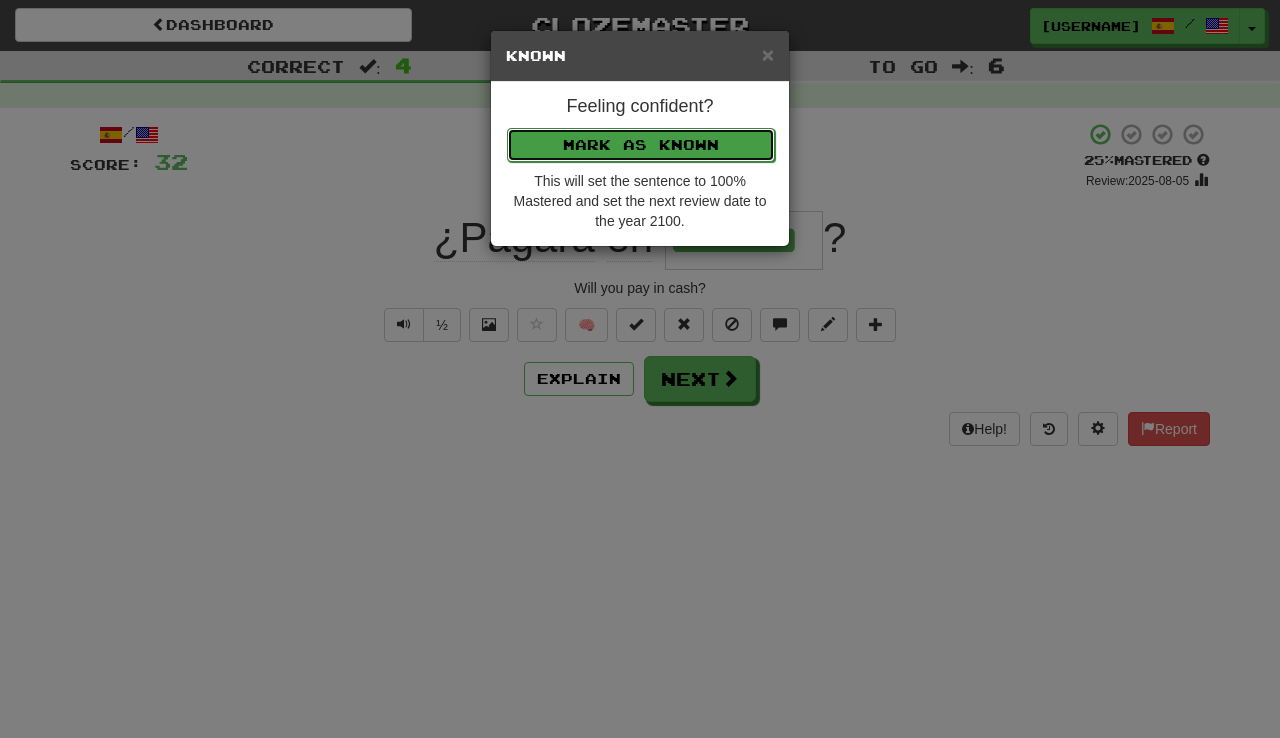 click on "Mark as Known" at bounding box center [641, 145] 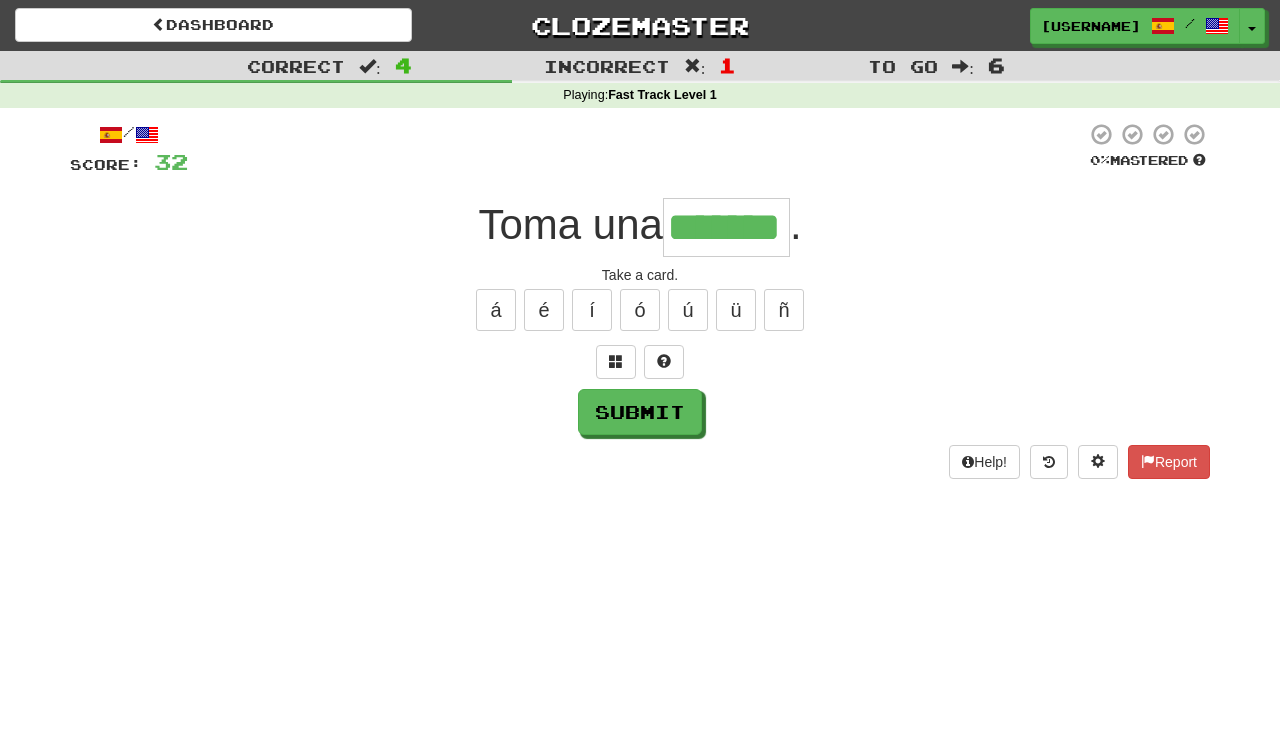 type on "*******" 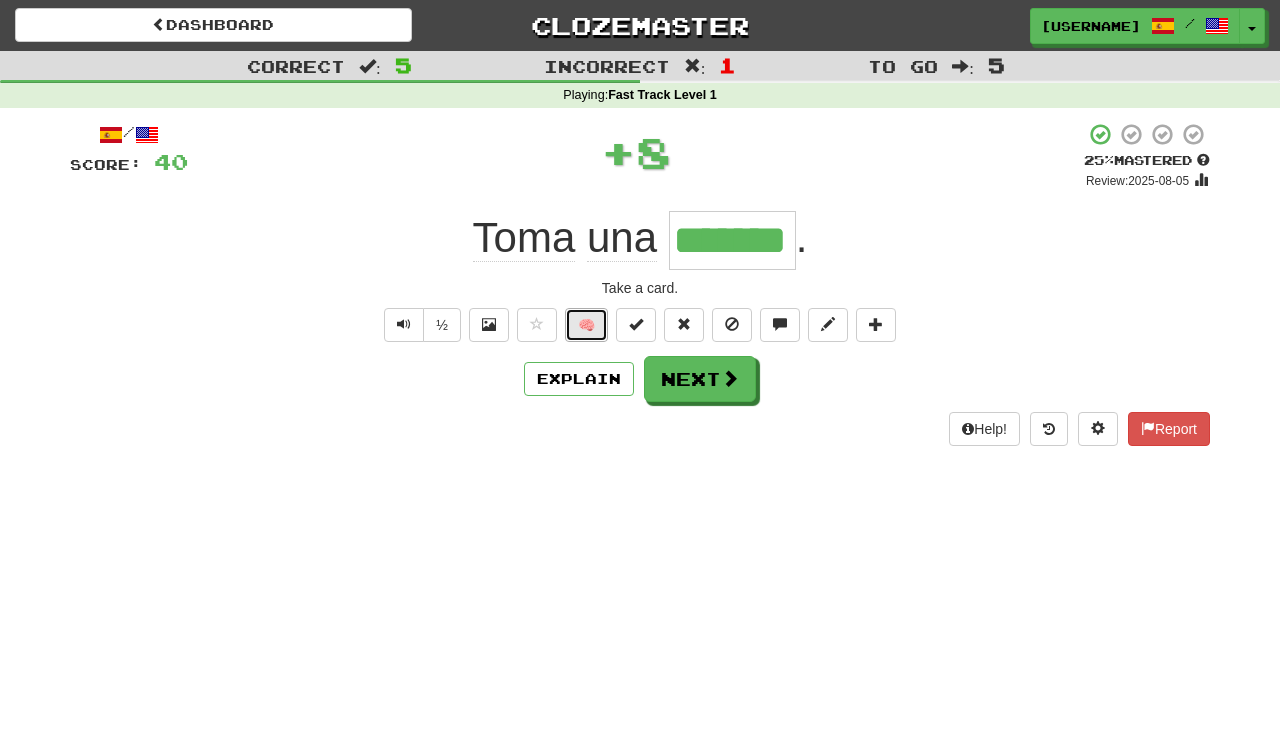 click on "🧠" at bounding box center (586, 325) 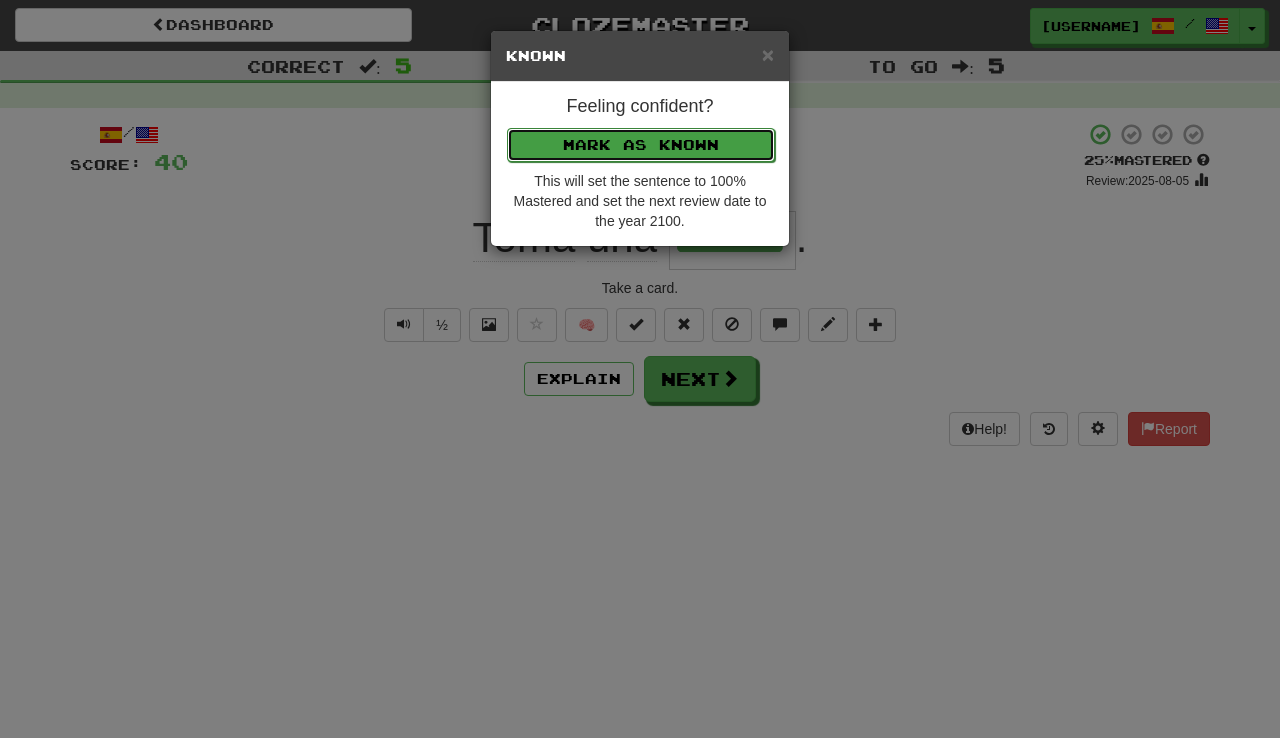click on "Mark as Known" at bounding box center [641, 145] 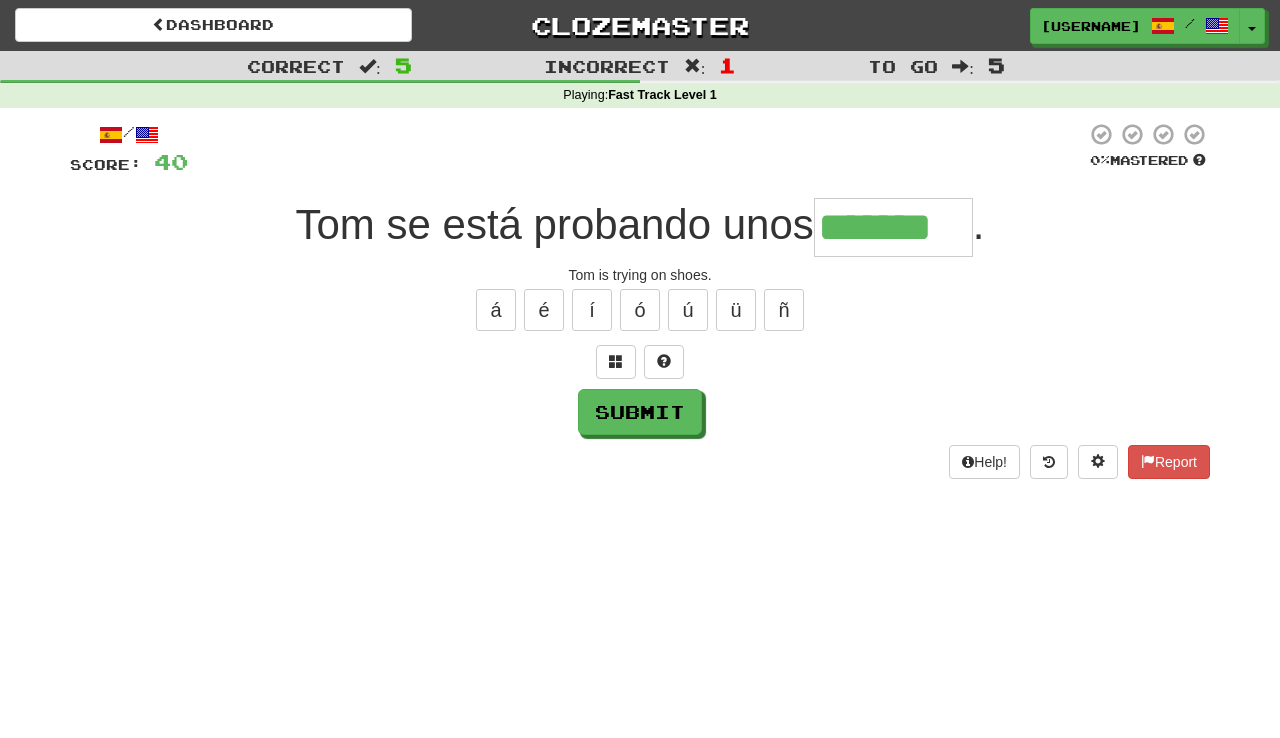 type on "*******" 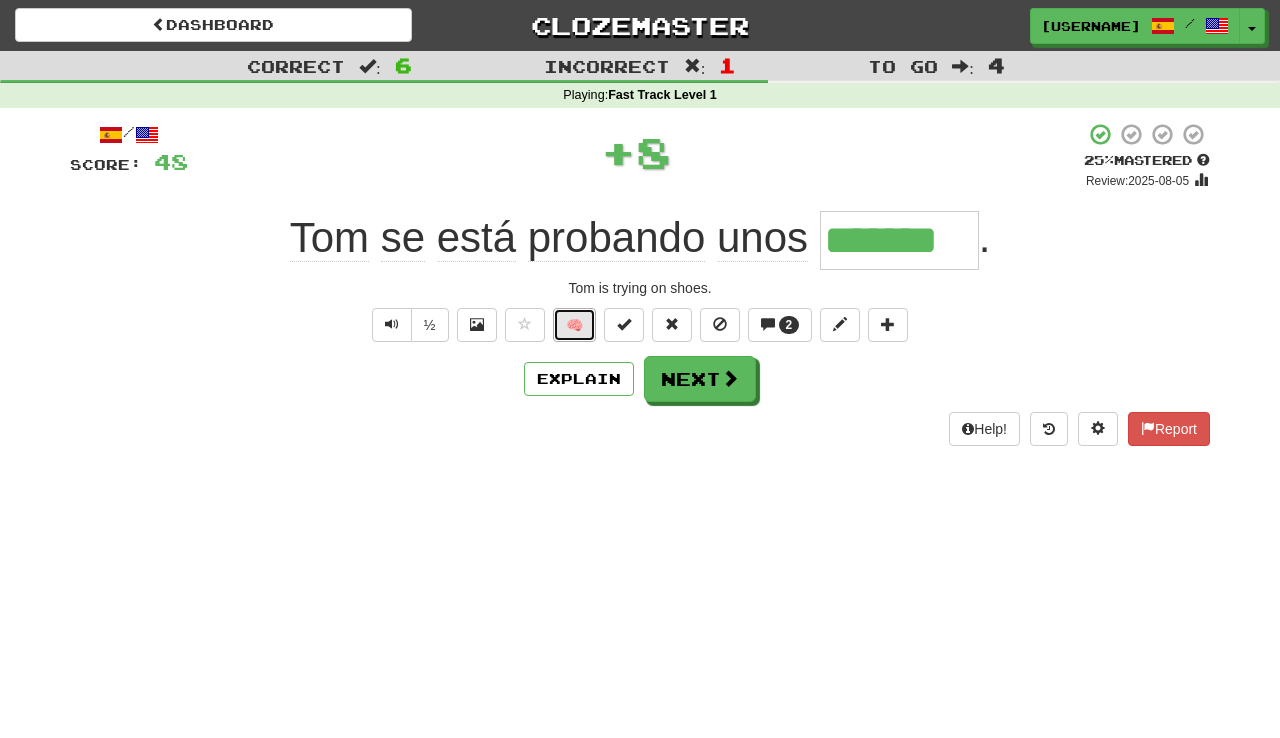 click on "🧠" at bounding box center [574, 325] 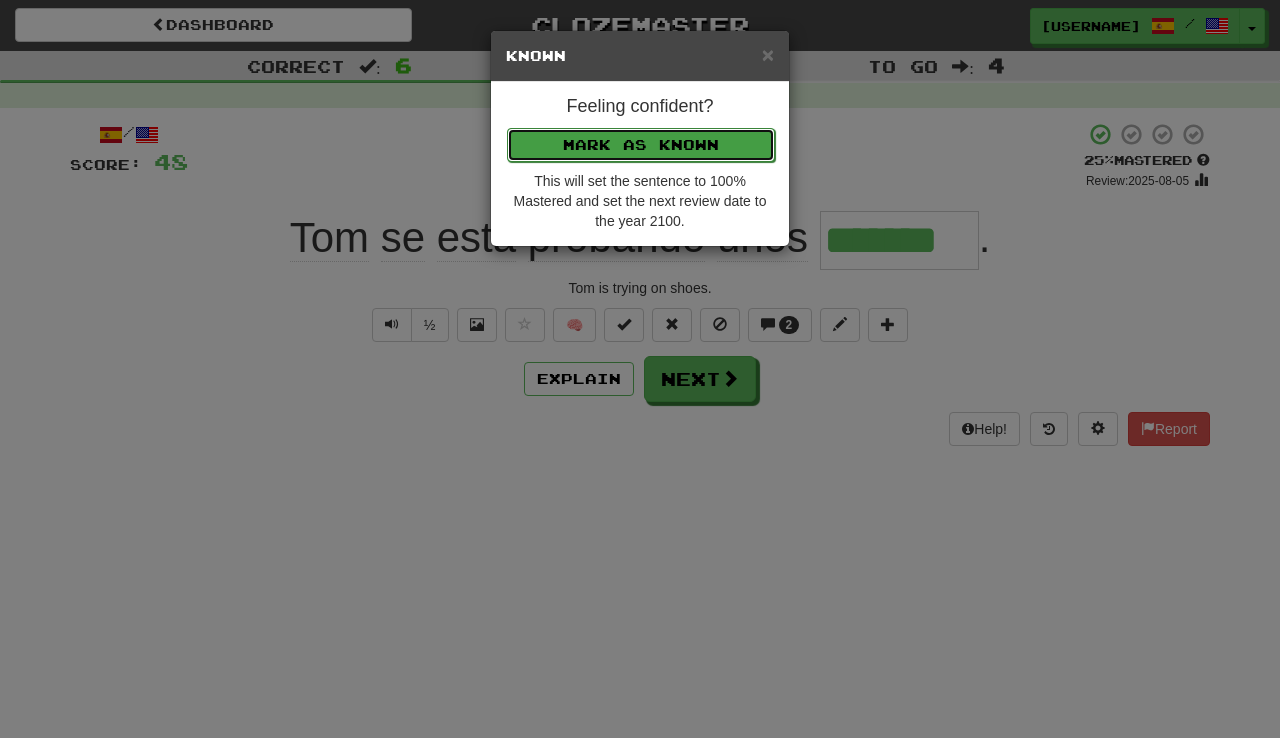 click on "Mark as Known" at bounding box center [641, 145] 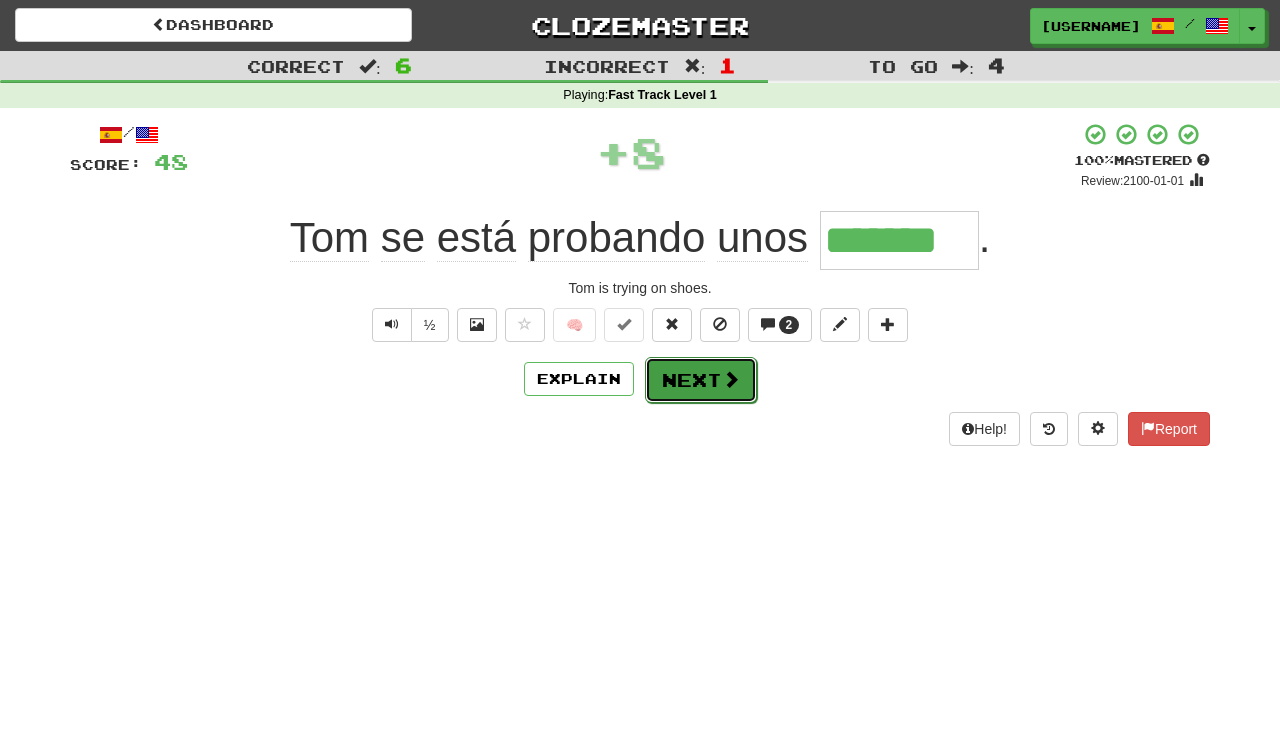 click on "Next" at bounding box center (701, 380) 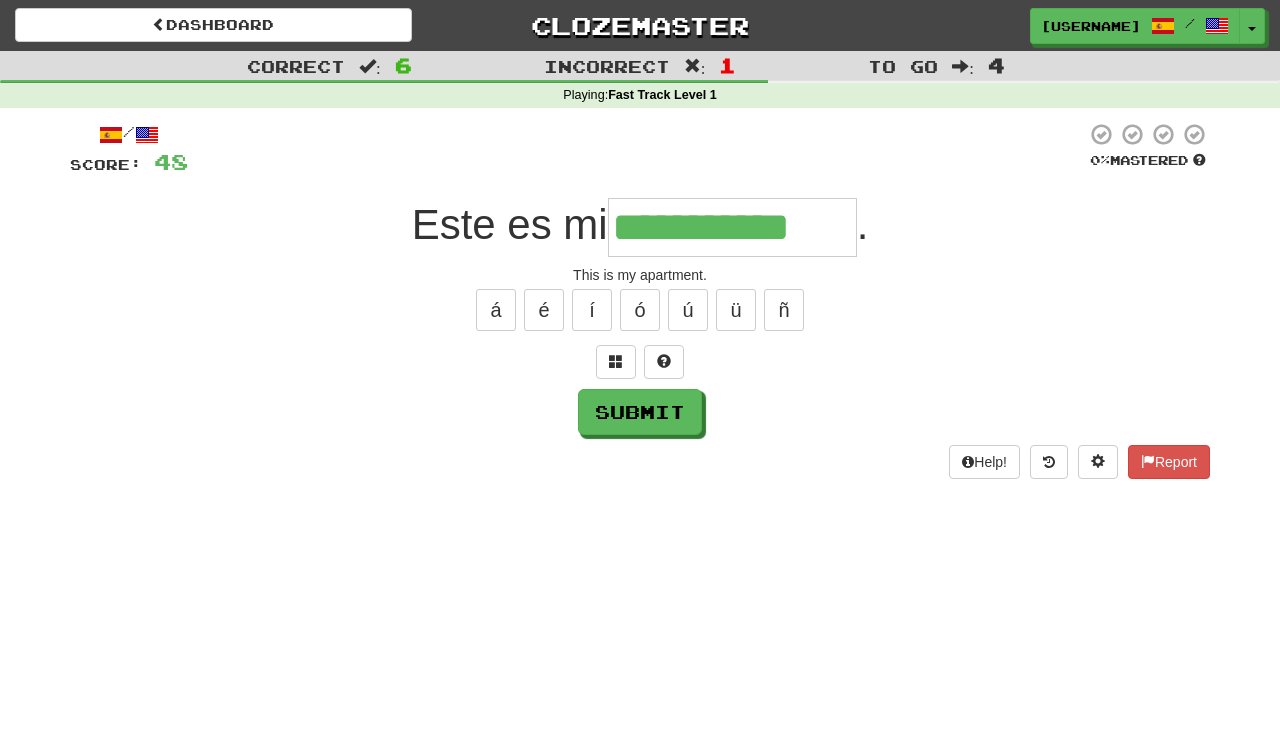 type on "**********" 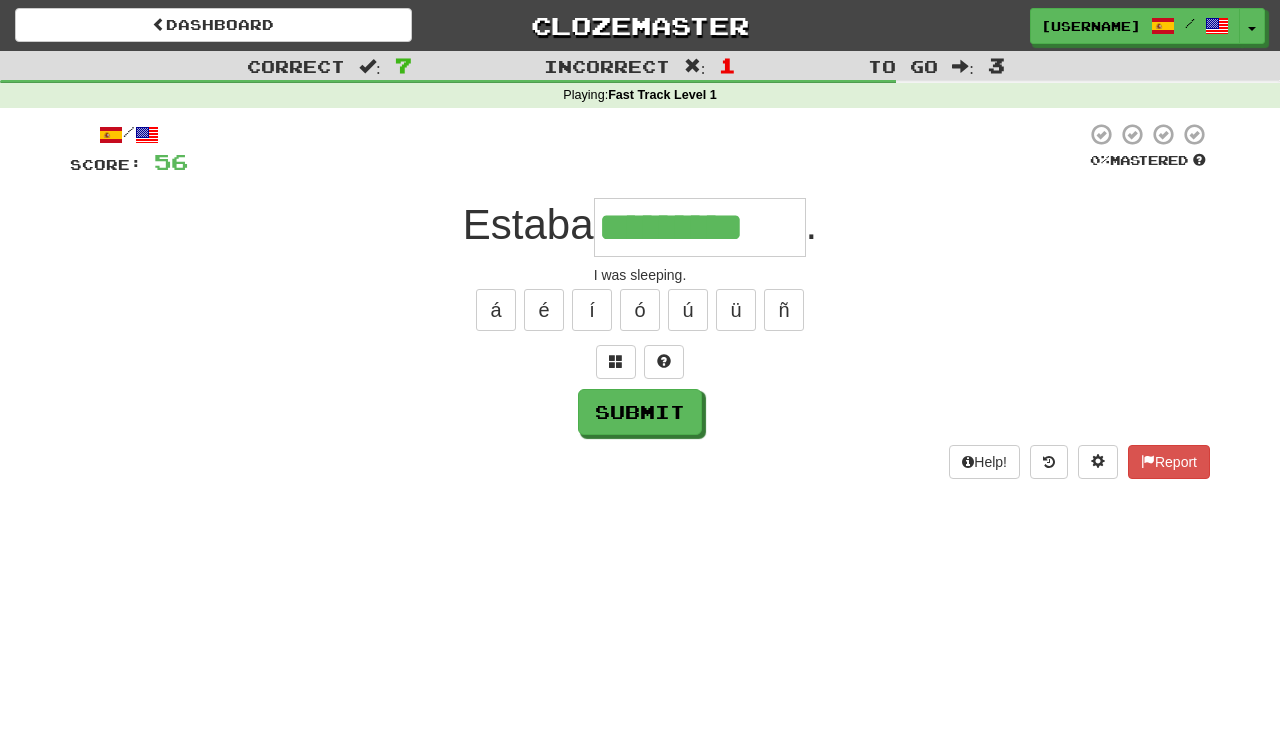 type on "*********" 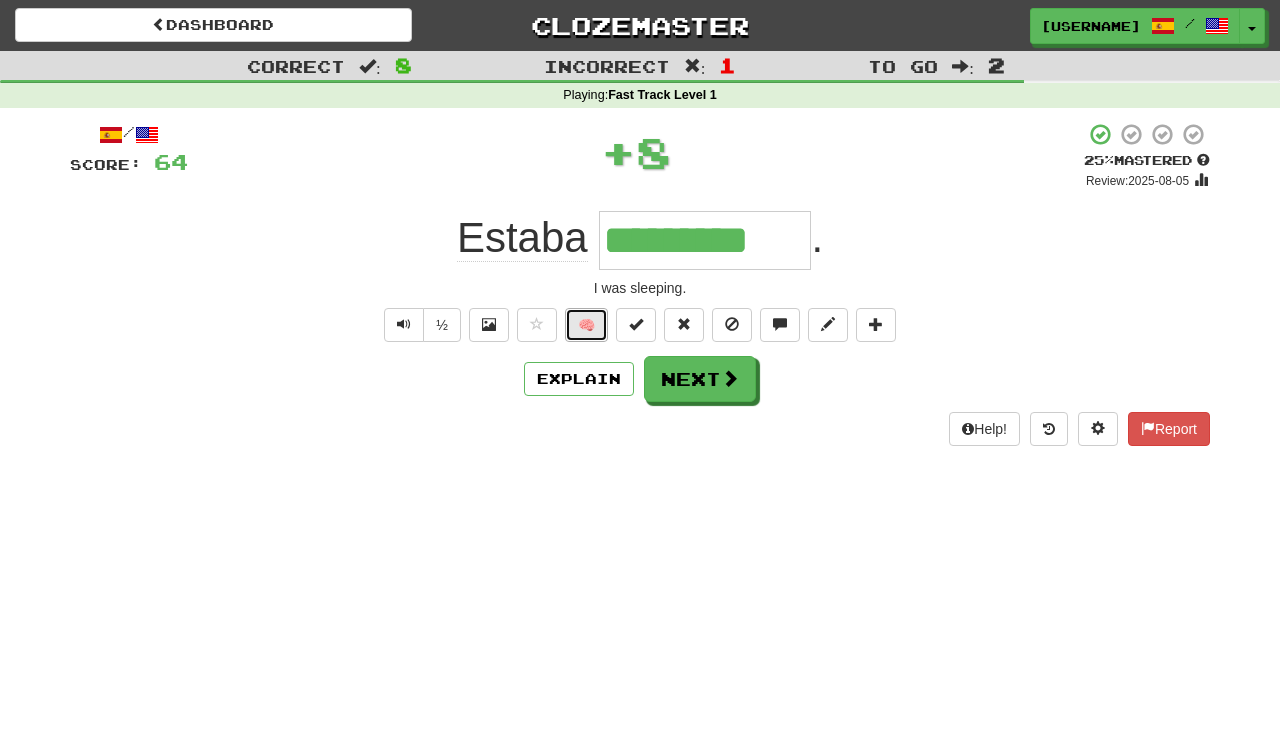 click on "🧠" at bounding box center [586, 325] 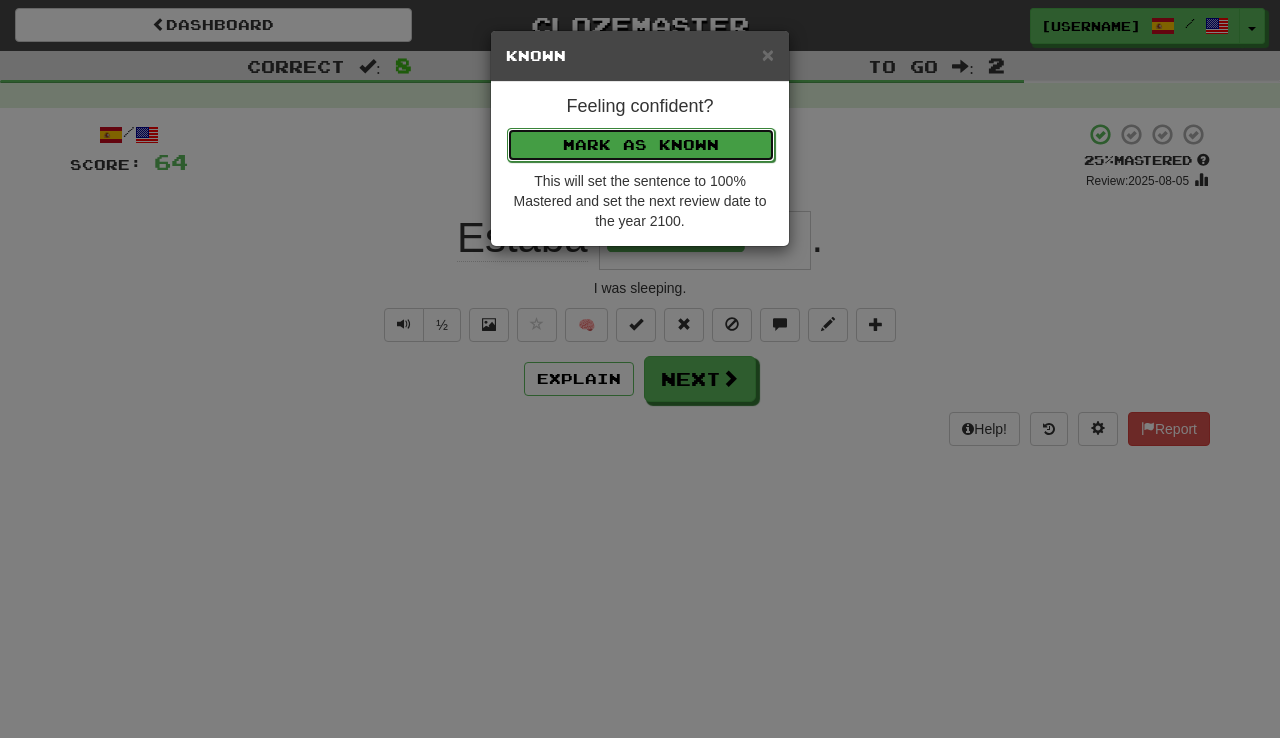 click on "Mark as Known" at bounding box center [641, 145] 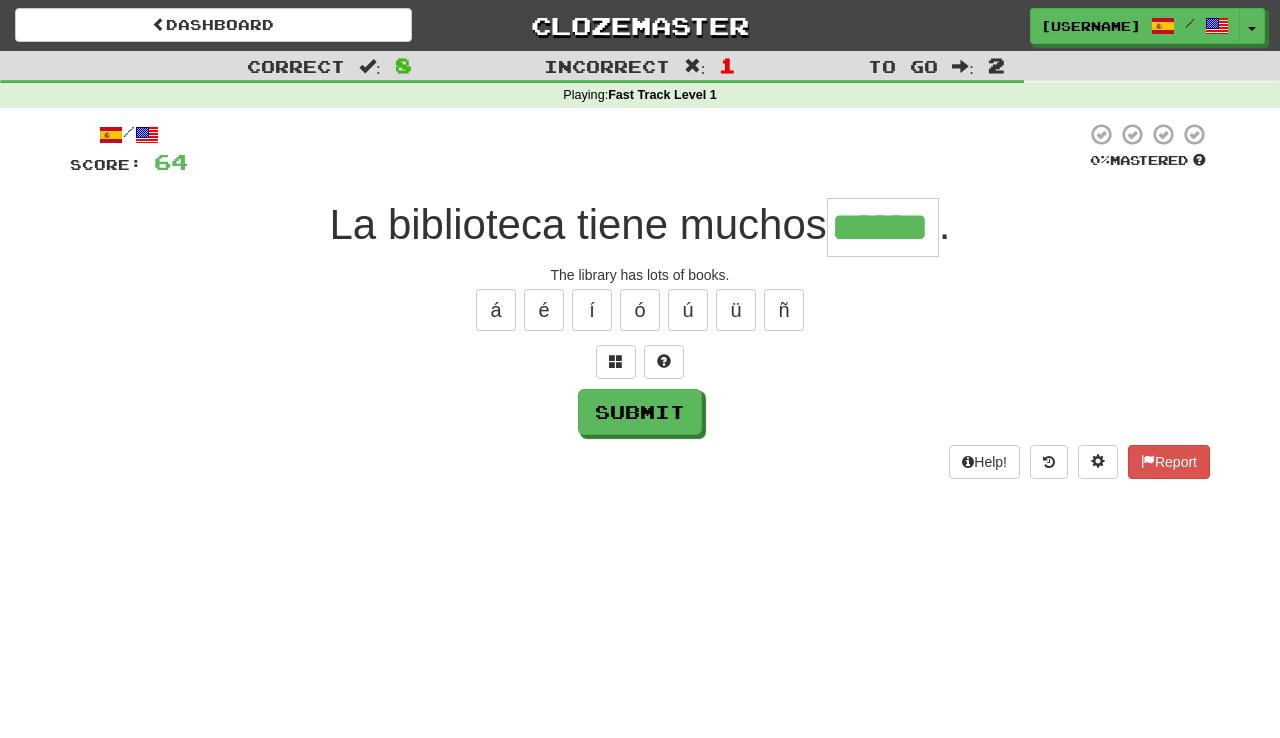 type on "******" 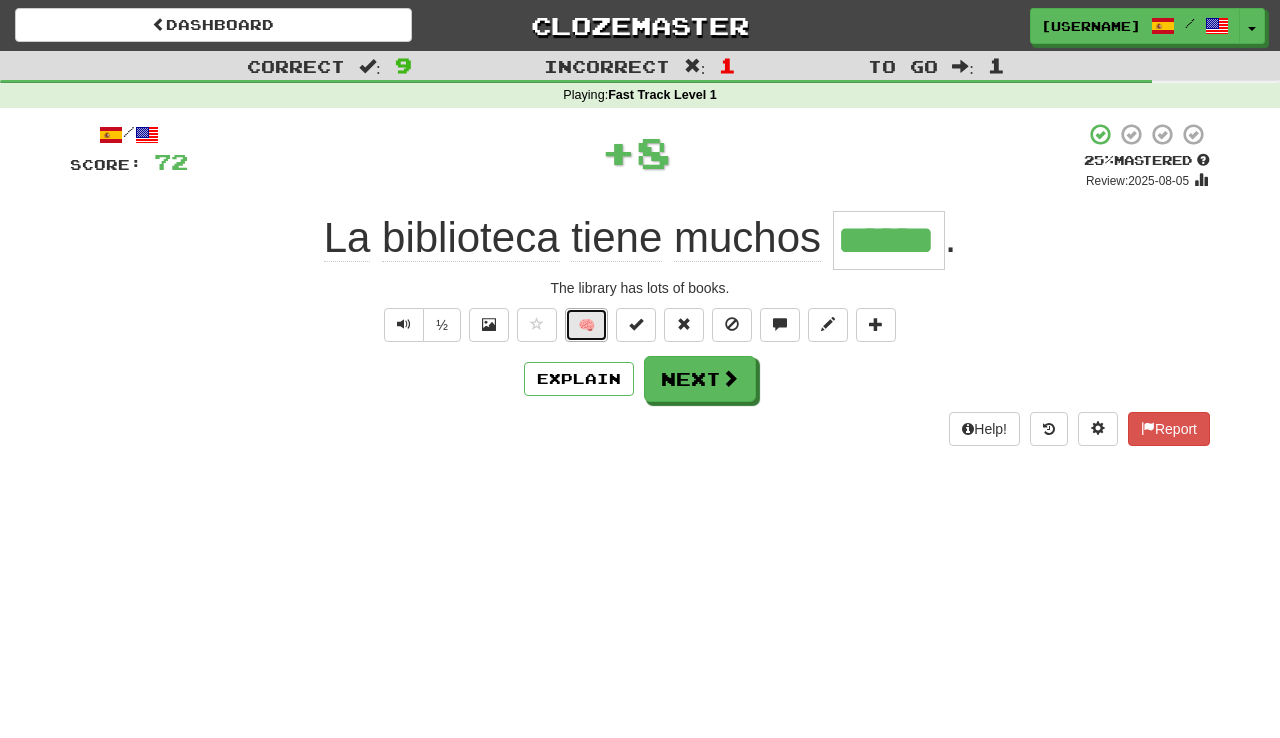 click on "🧠" at bounding box center [586, 325] 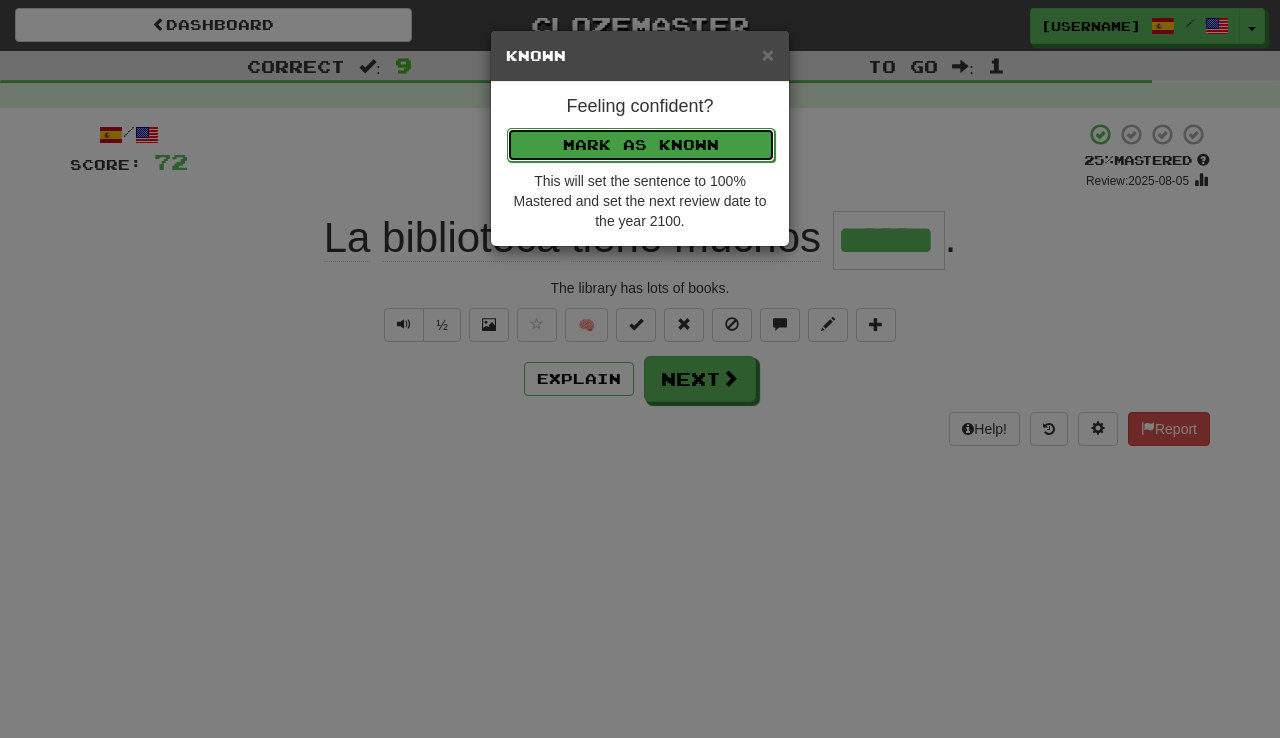 click on "Mark as Known" at bounding box center [641, 145] 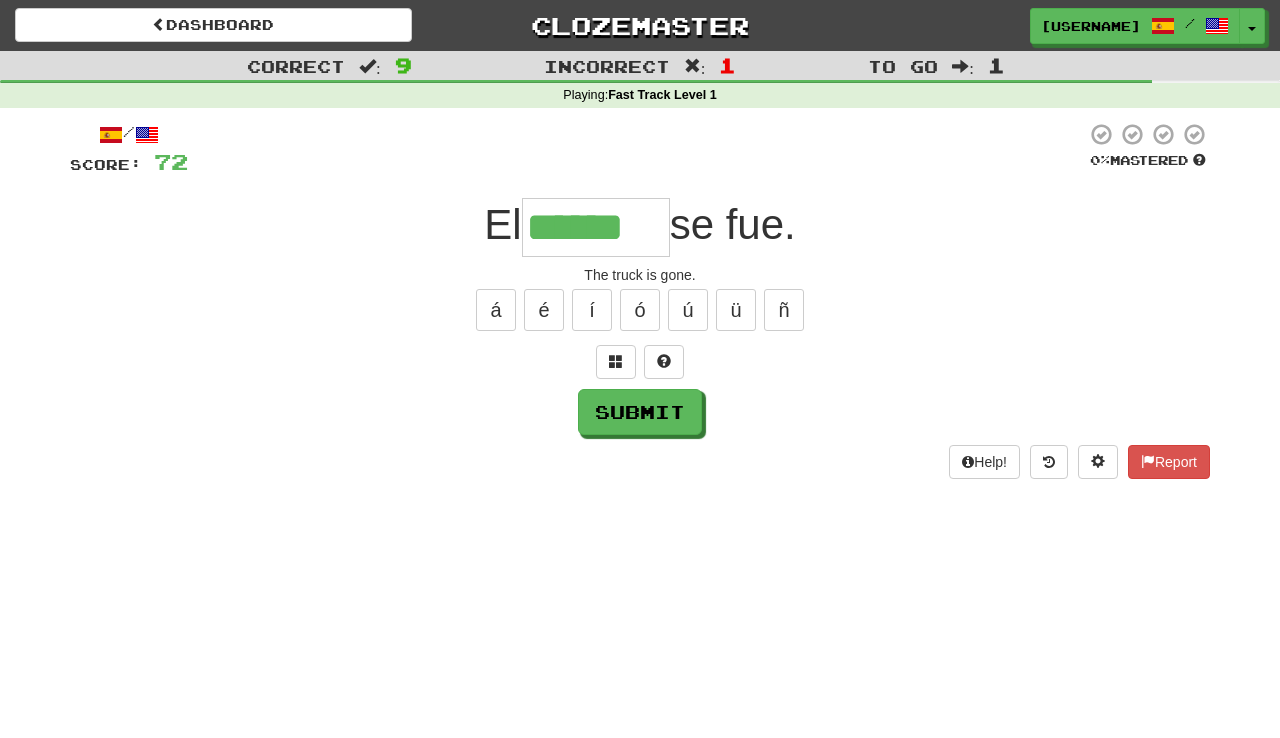 type on "******" 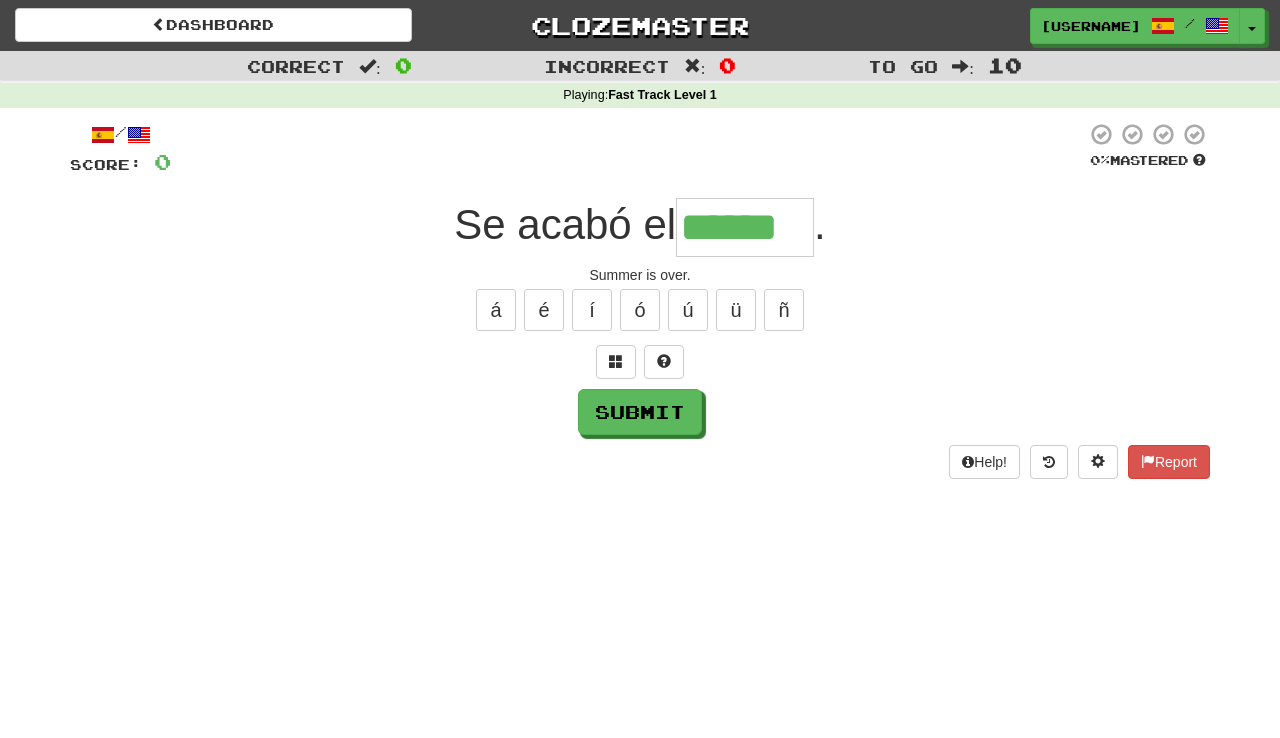 type on "******" 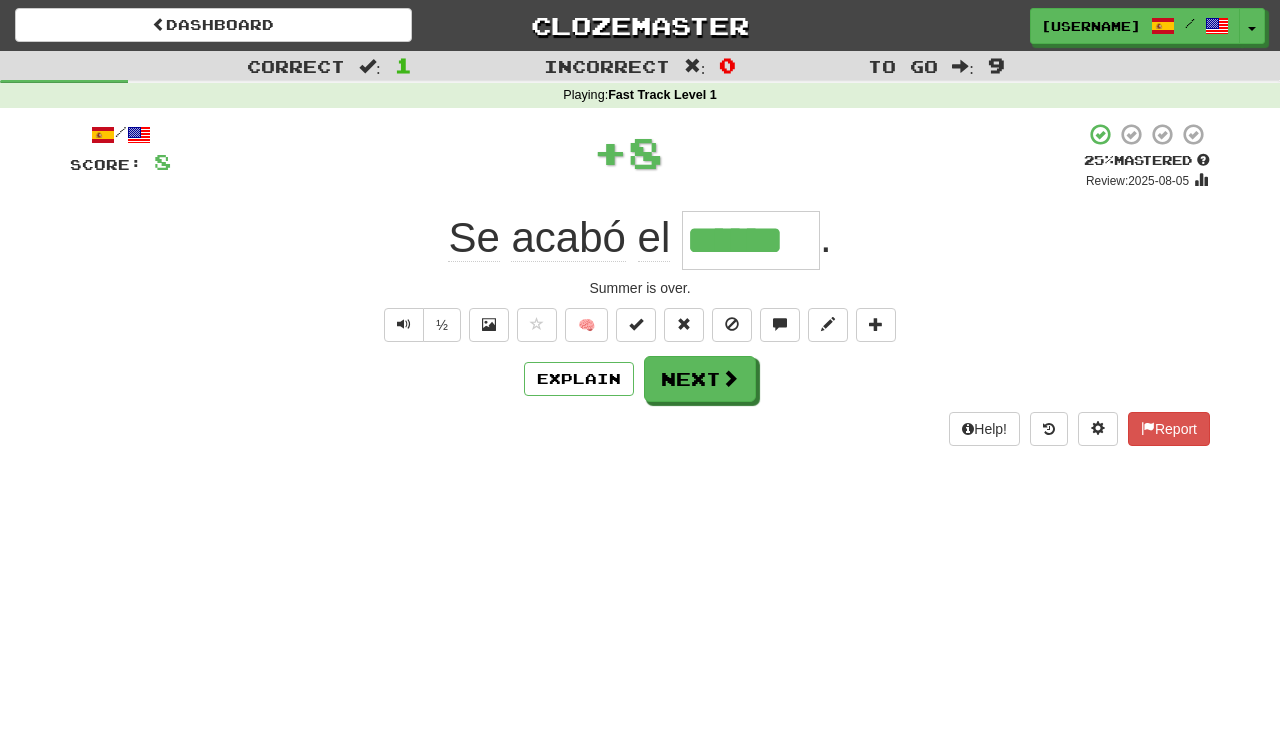 click on "Explain Next" at bounding box center (640, 379) 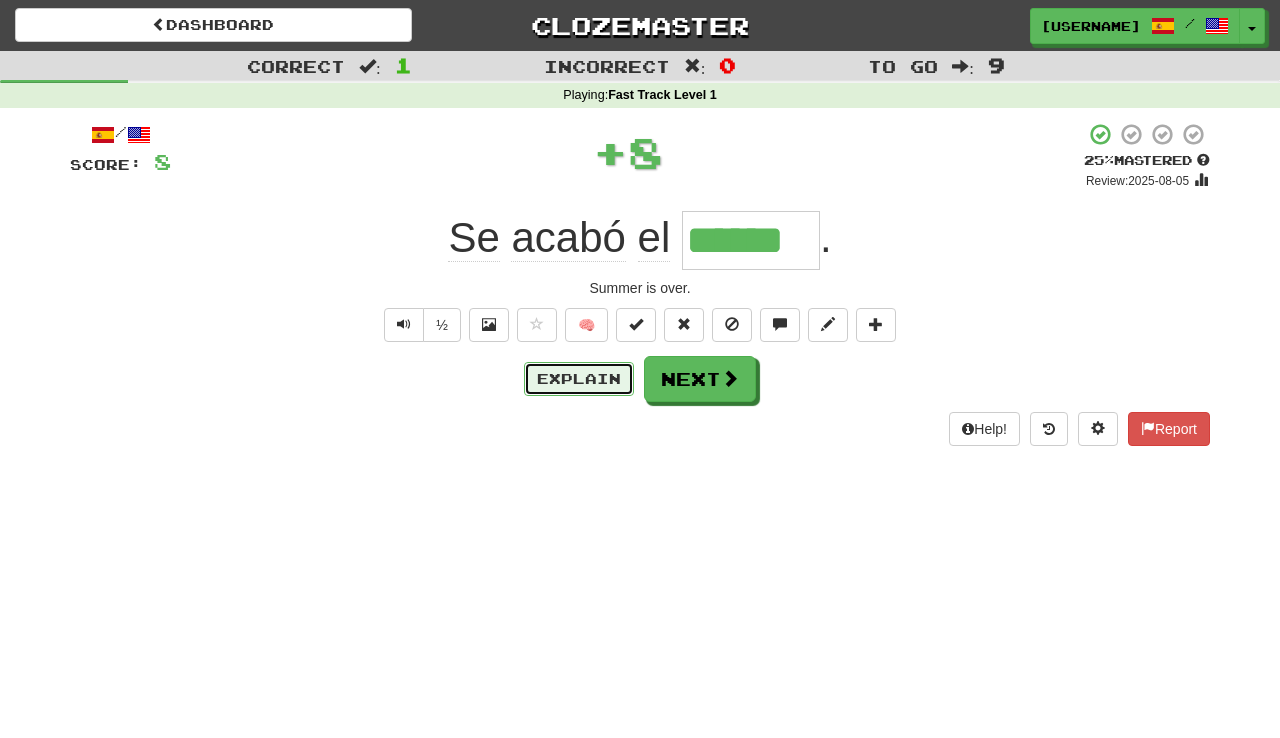 click on "Explain" at bounding box center (579, 379) 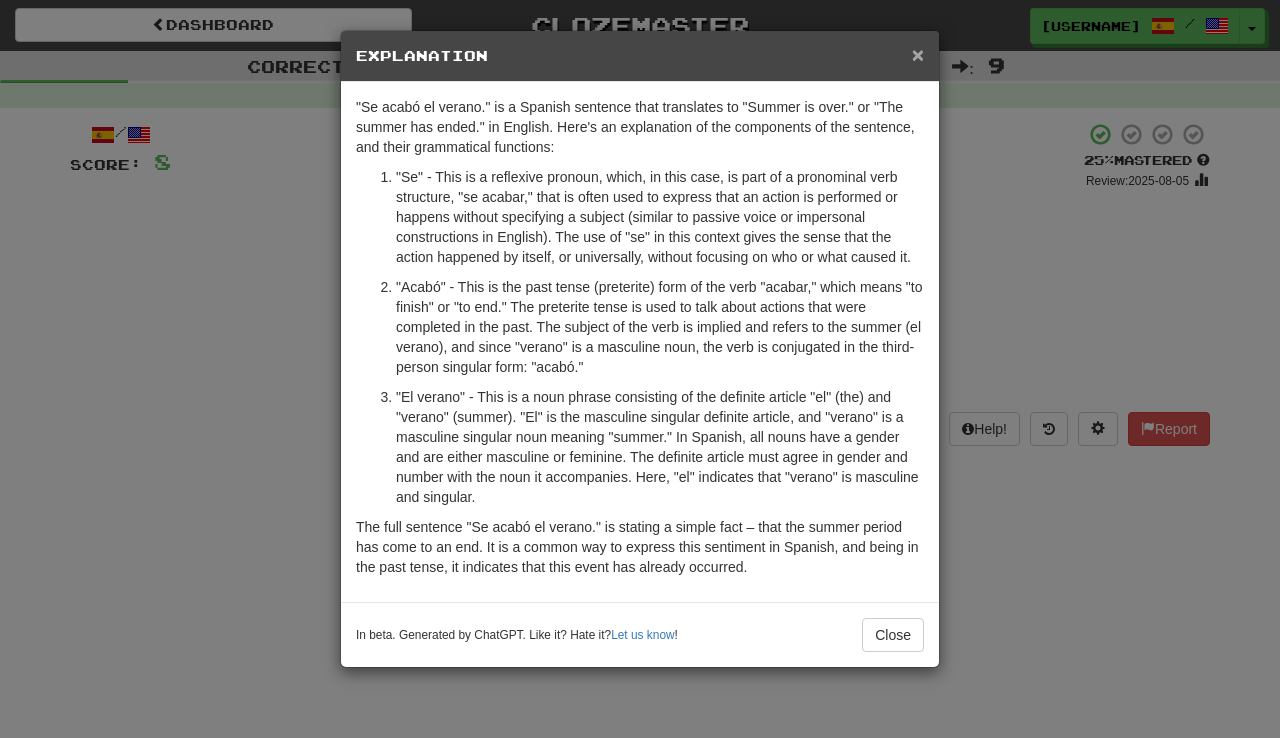 click on "×" at bounding box center [918, 54] 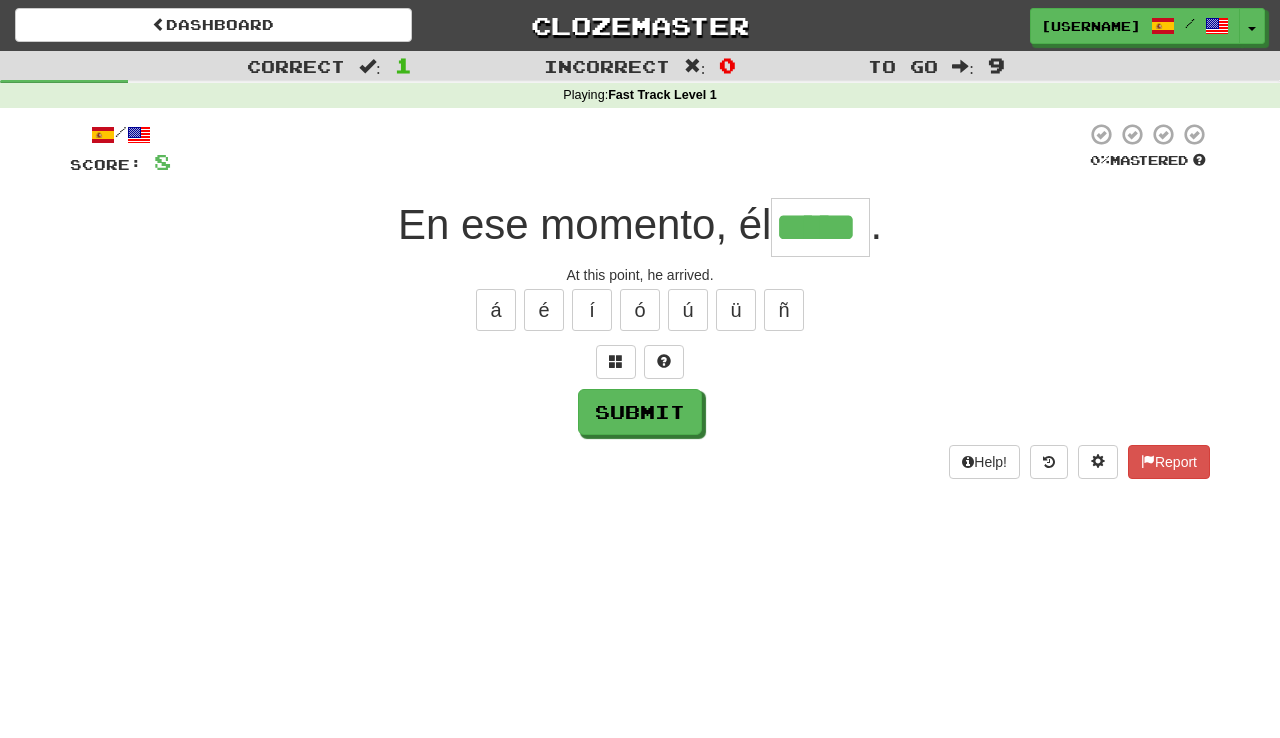 scroll, scrollTop: 0, scrollLeft: 0, axis: both 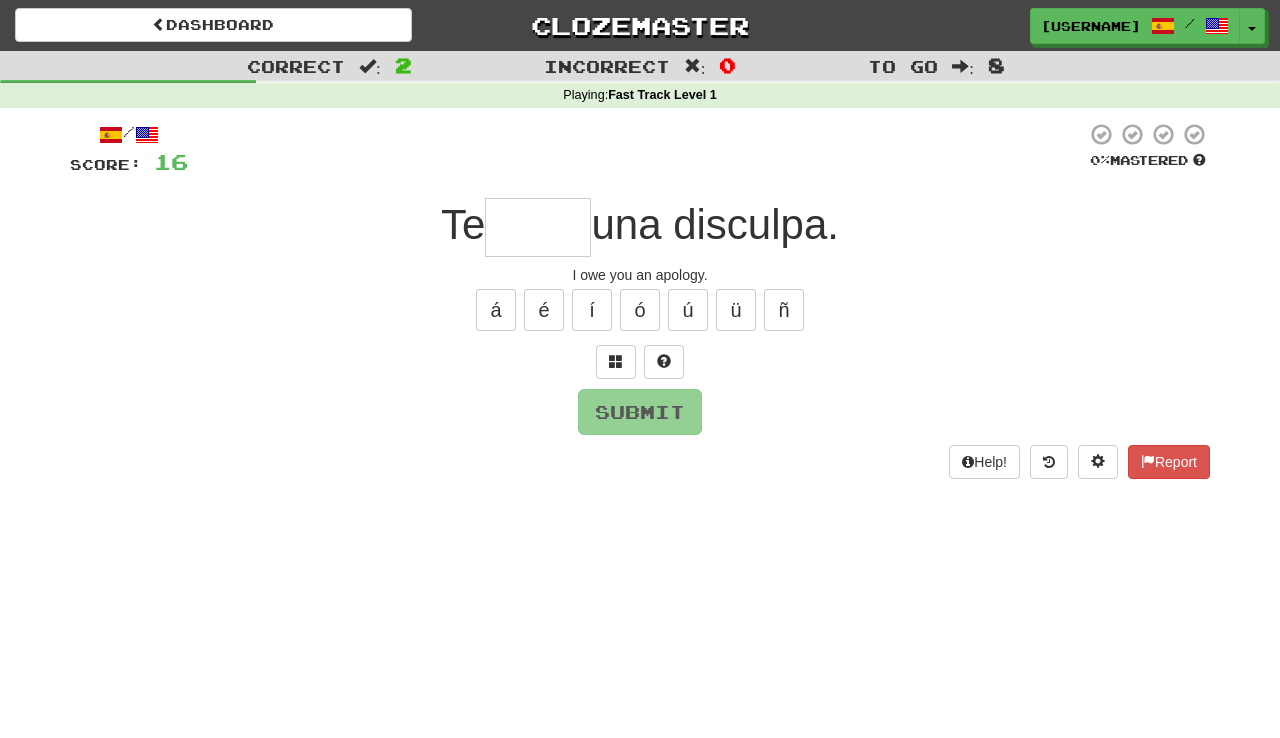 type on "****" 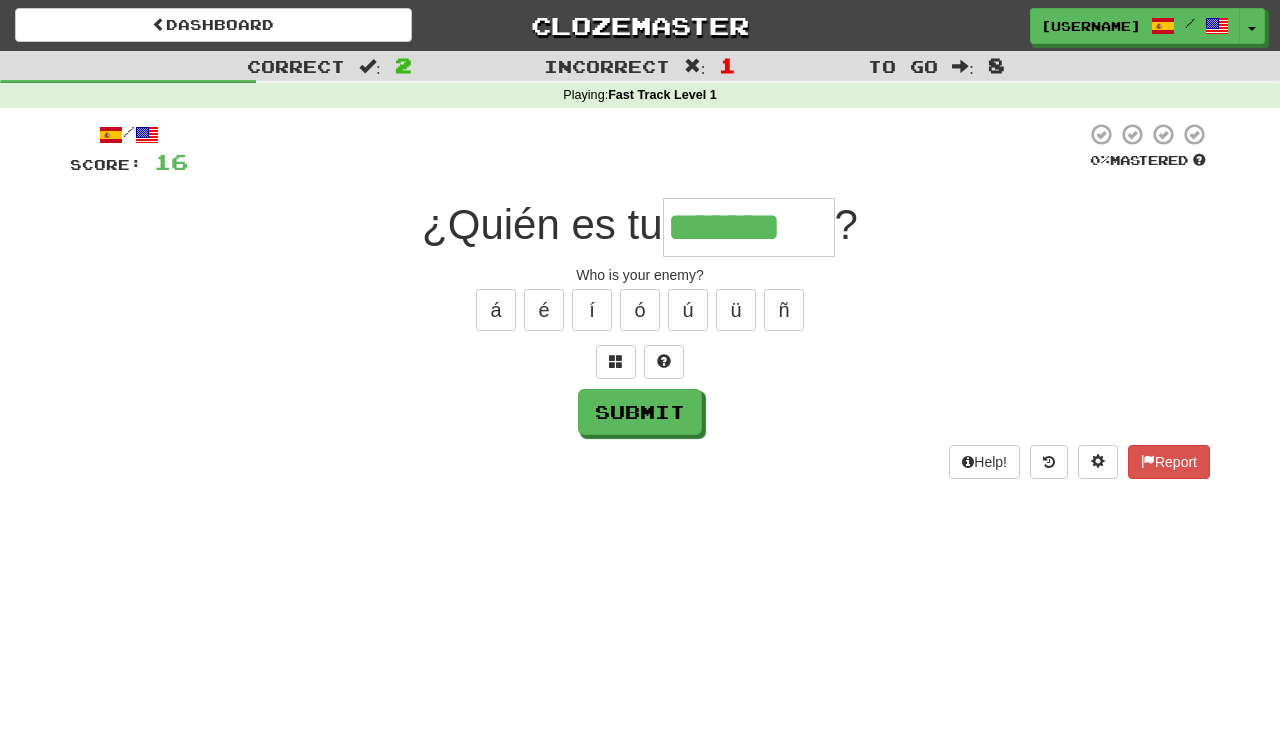 type on "*******" 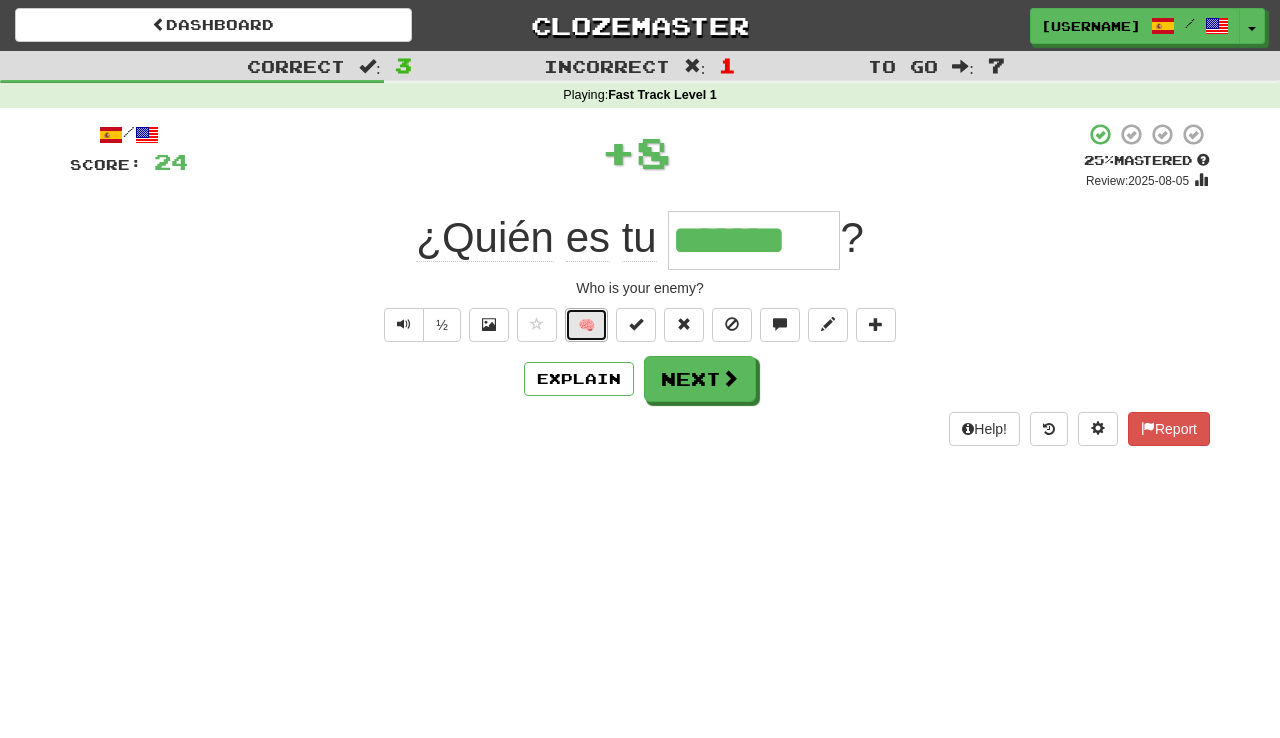 click on "🧠" at bounding box center [586, 325] 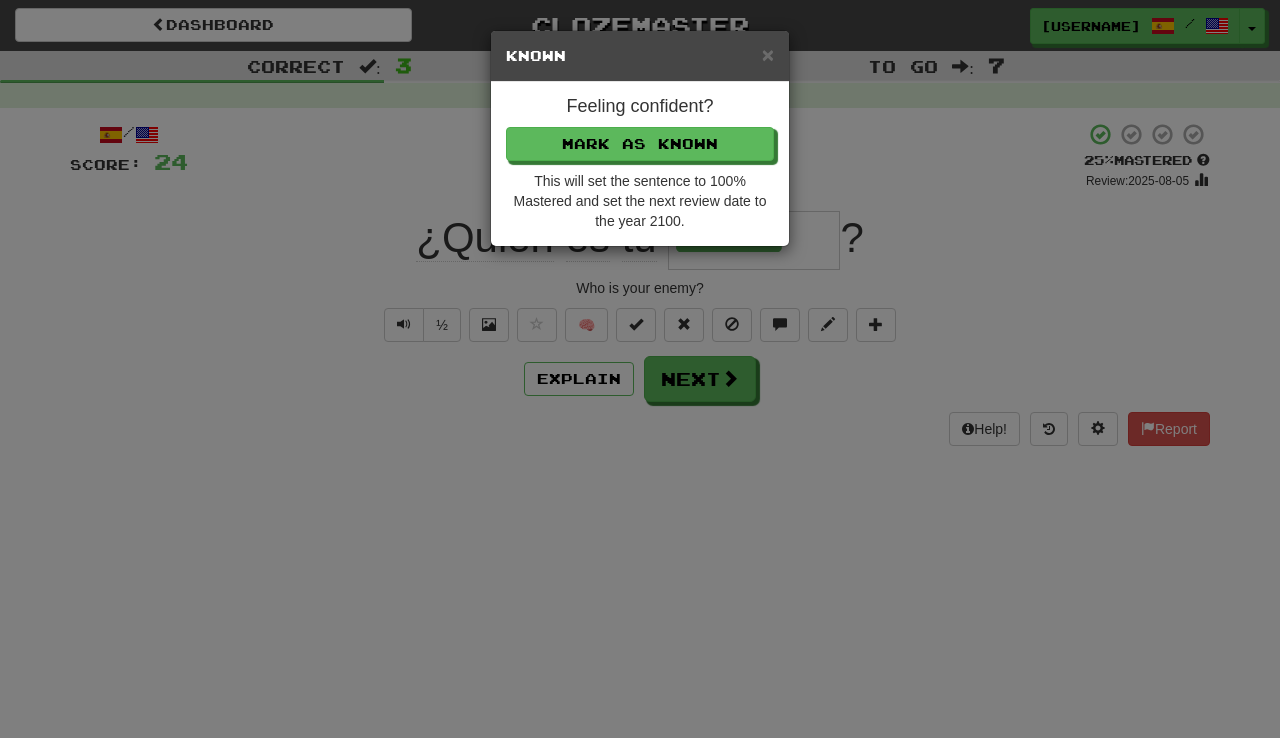 click on "Feeling confident? Mark as Known This will set the sentence to 100% Mastered and set the next review date to the year 2100." at bounding box center (640, 164) 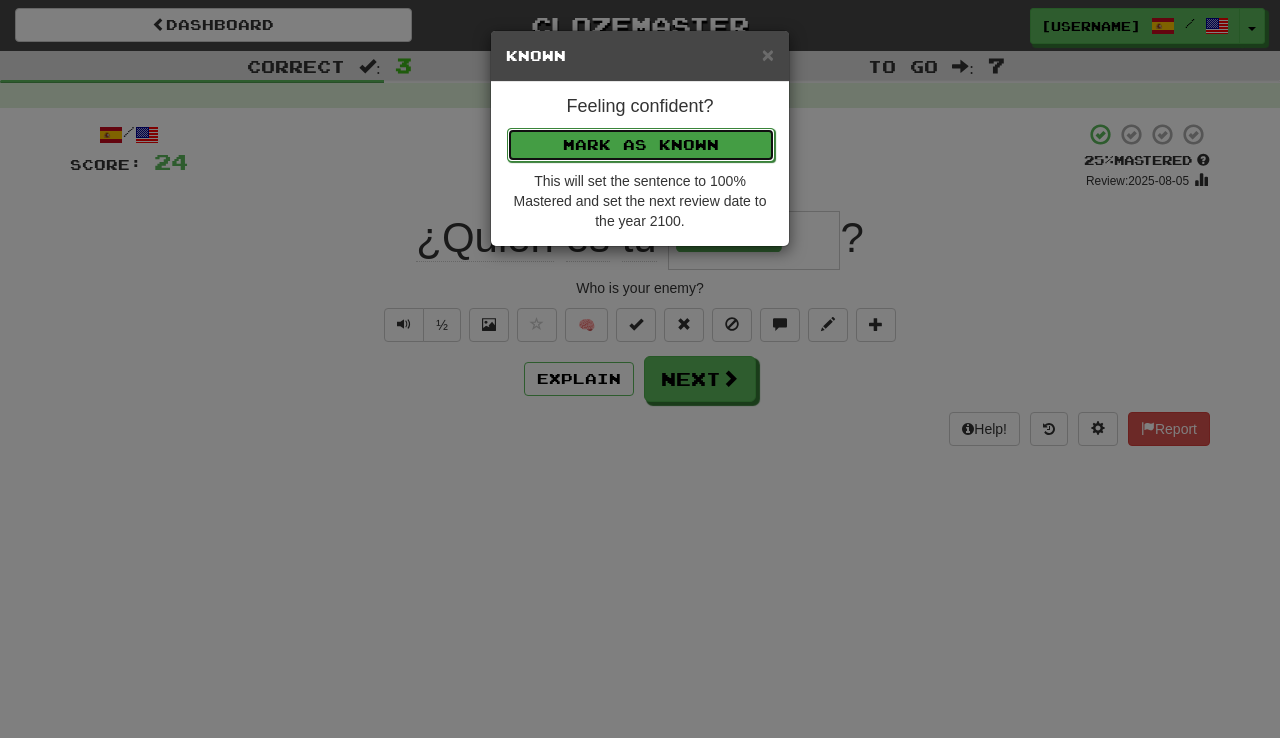 click on "Mark as Known" at bounding box center (641, 145) 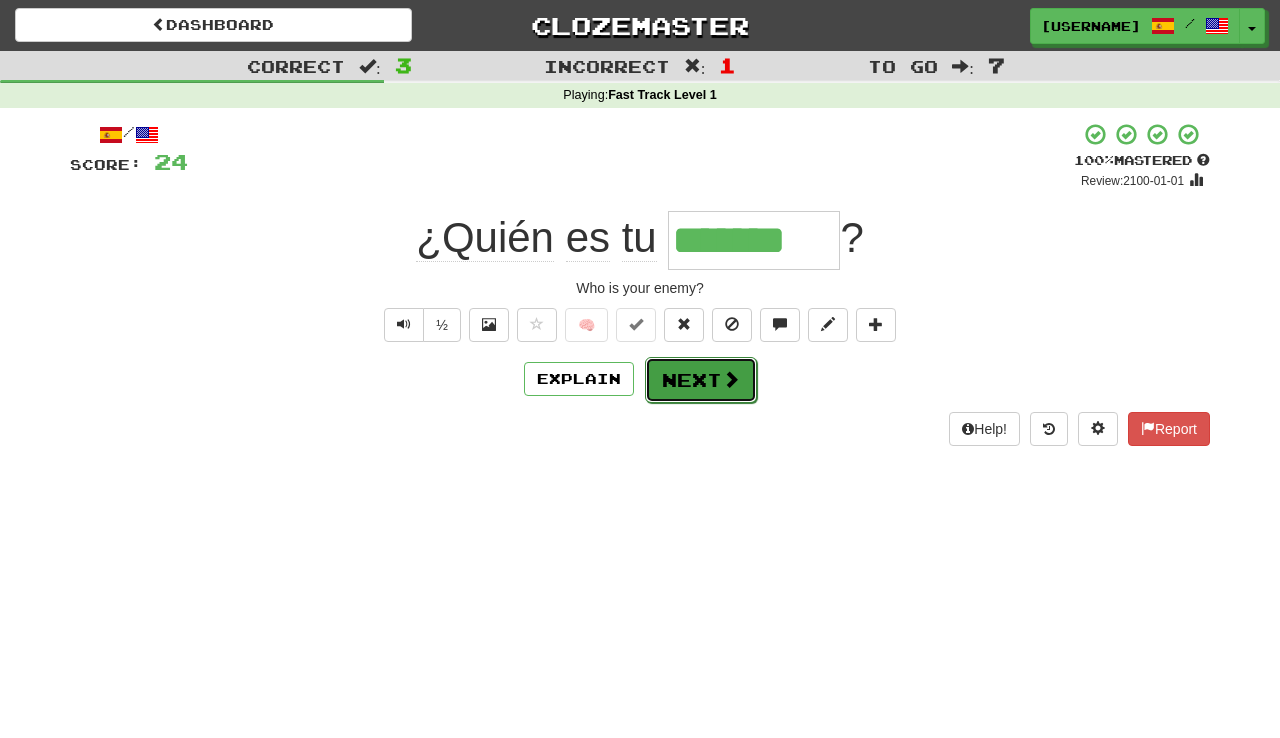 click on "Next" at bounding box center (701, 380) 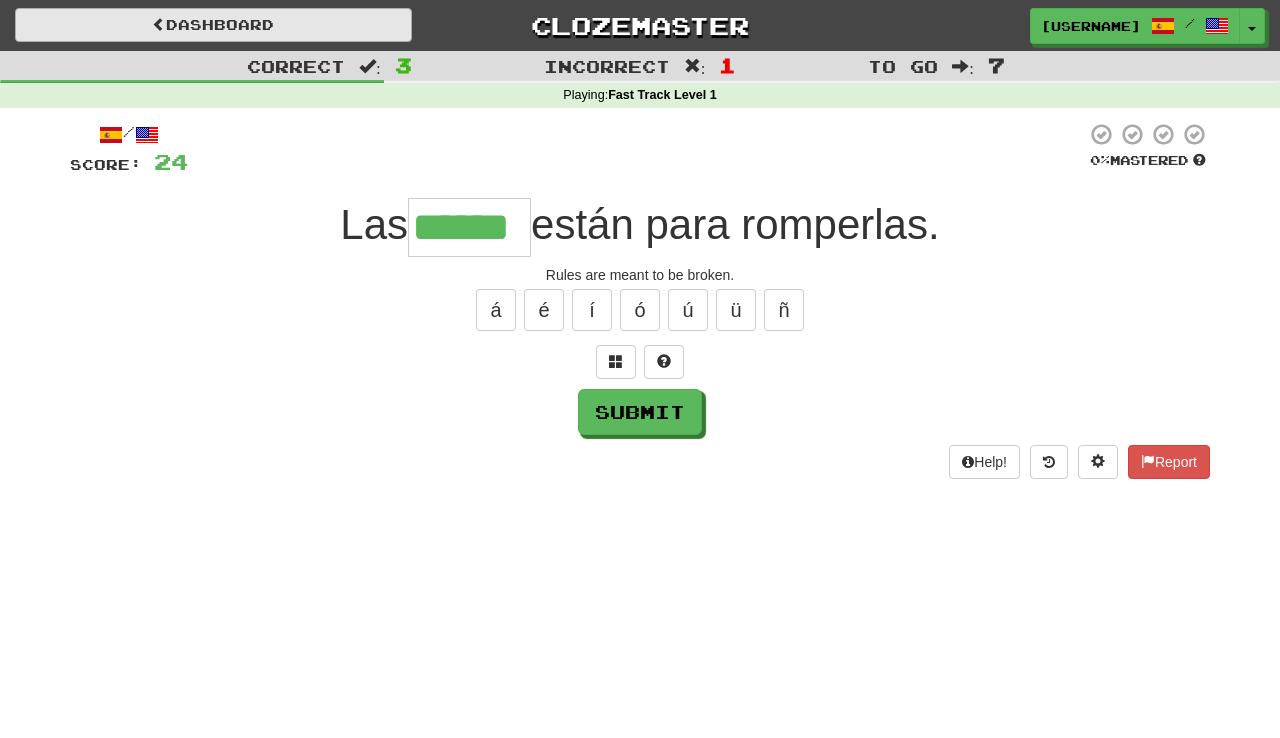 type on "******" 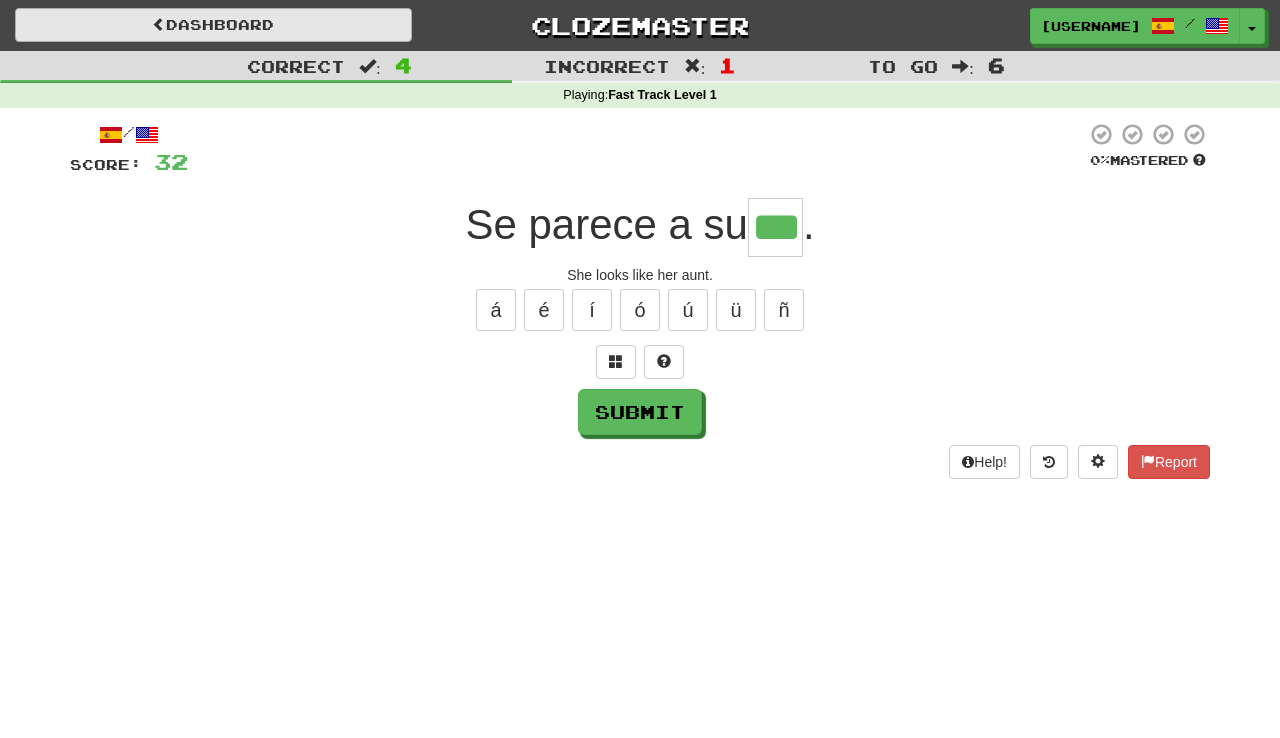 type on "***" 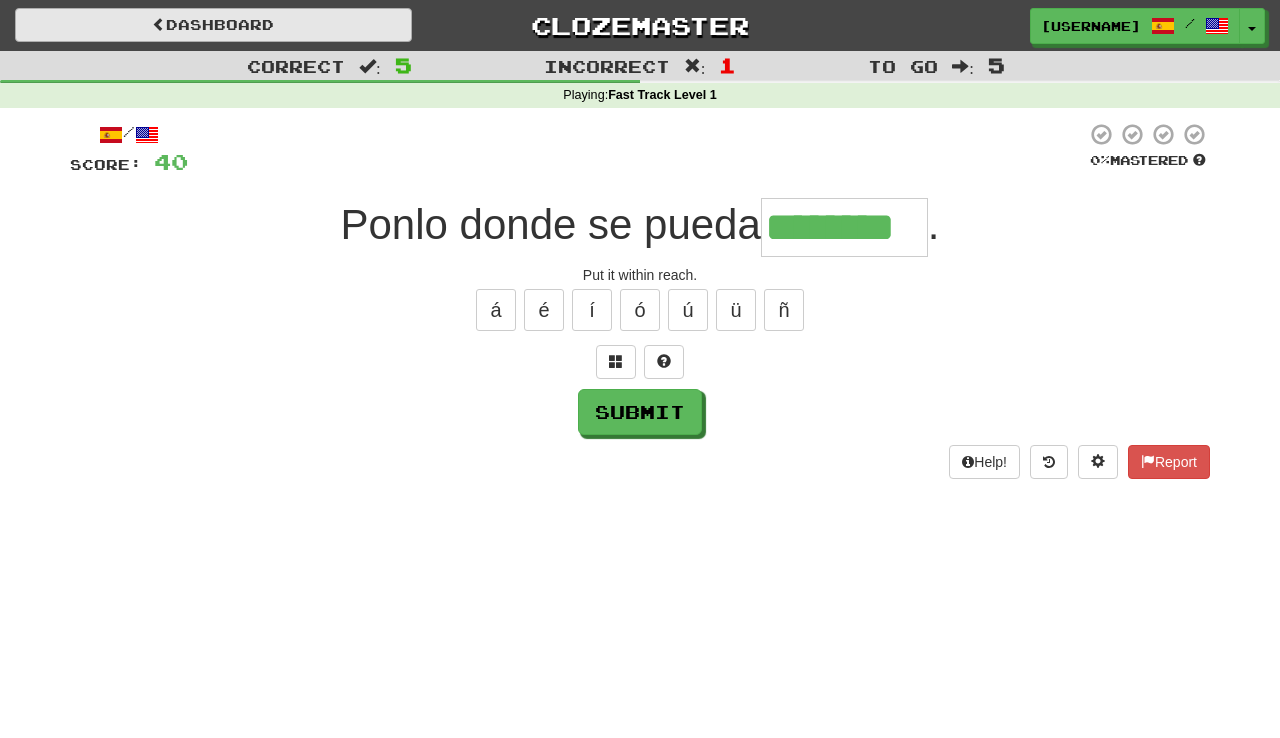 type on "********" 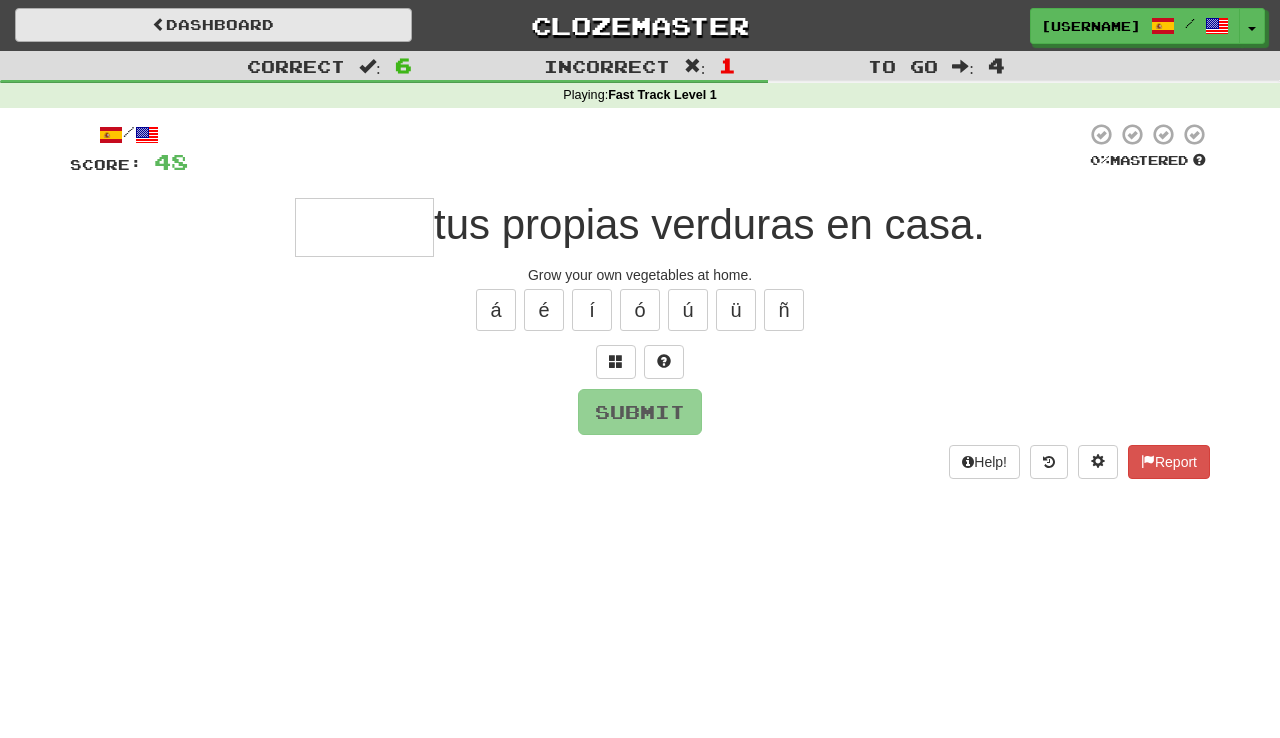 type on "*" 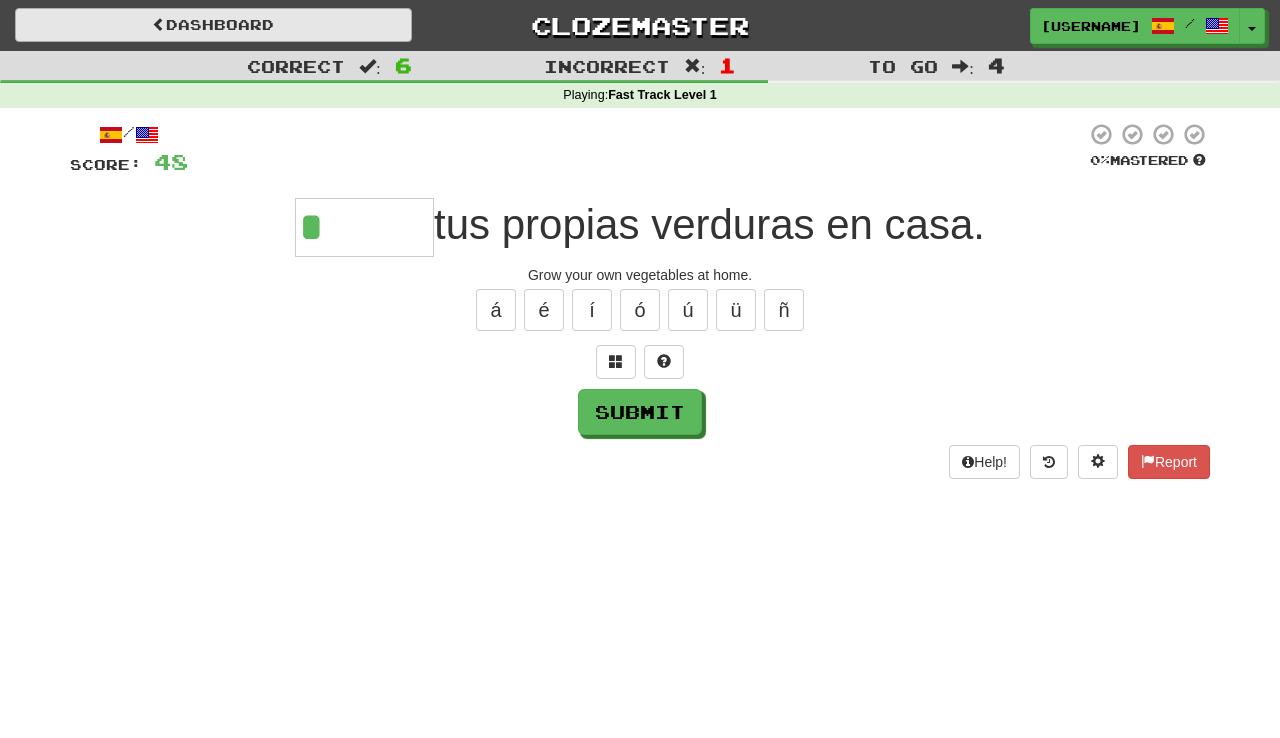 type on "*******" 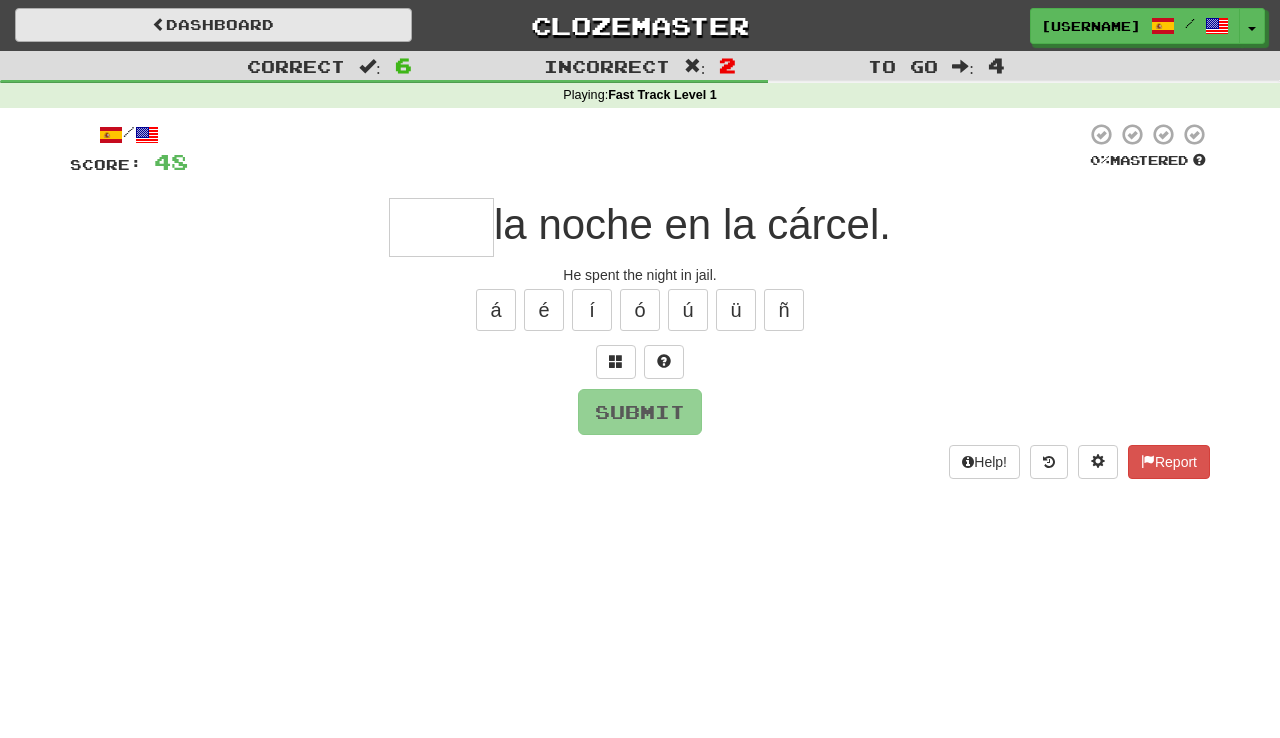 type on "****" 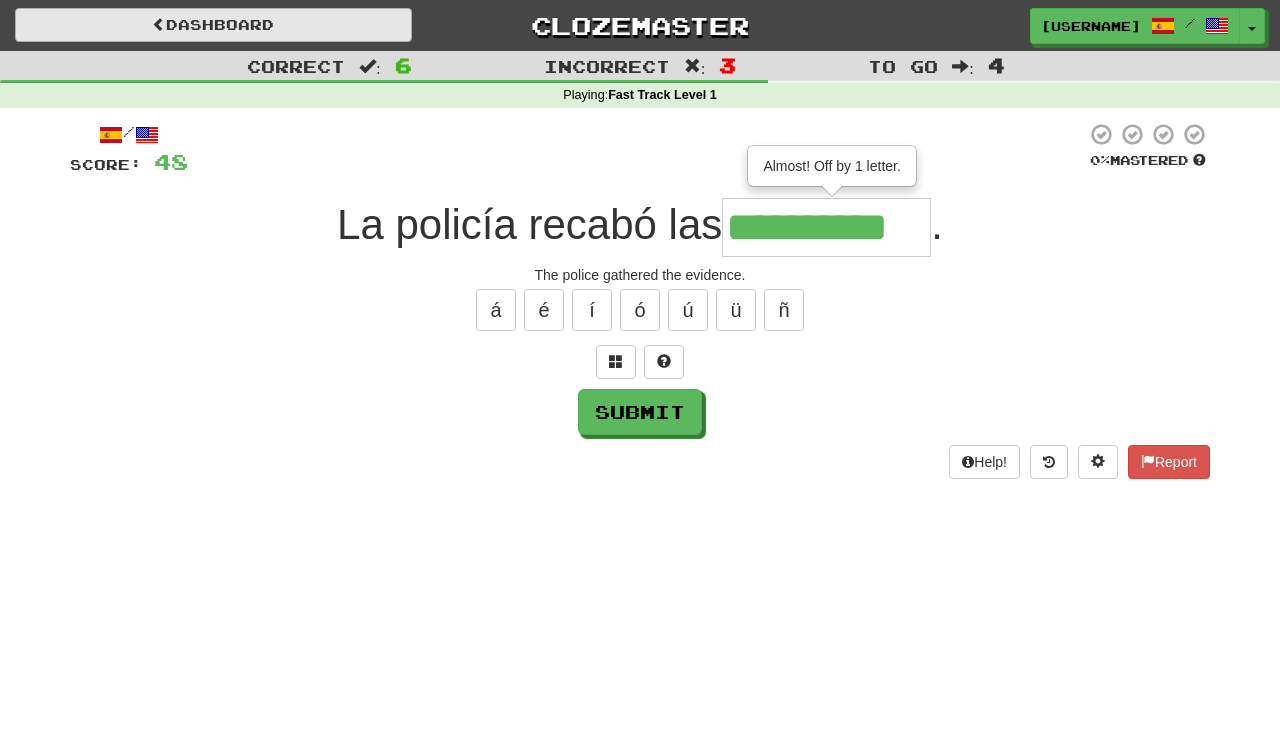 type on "**********" 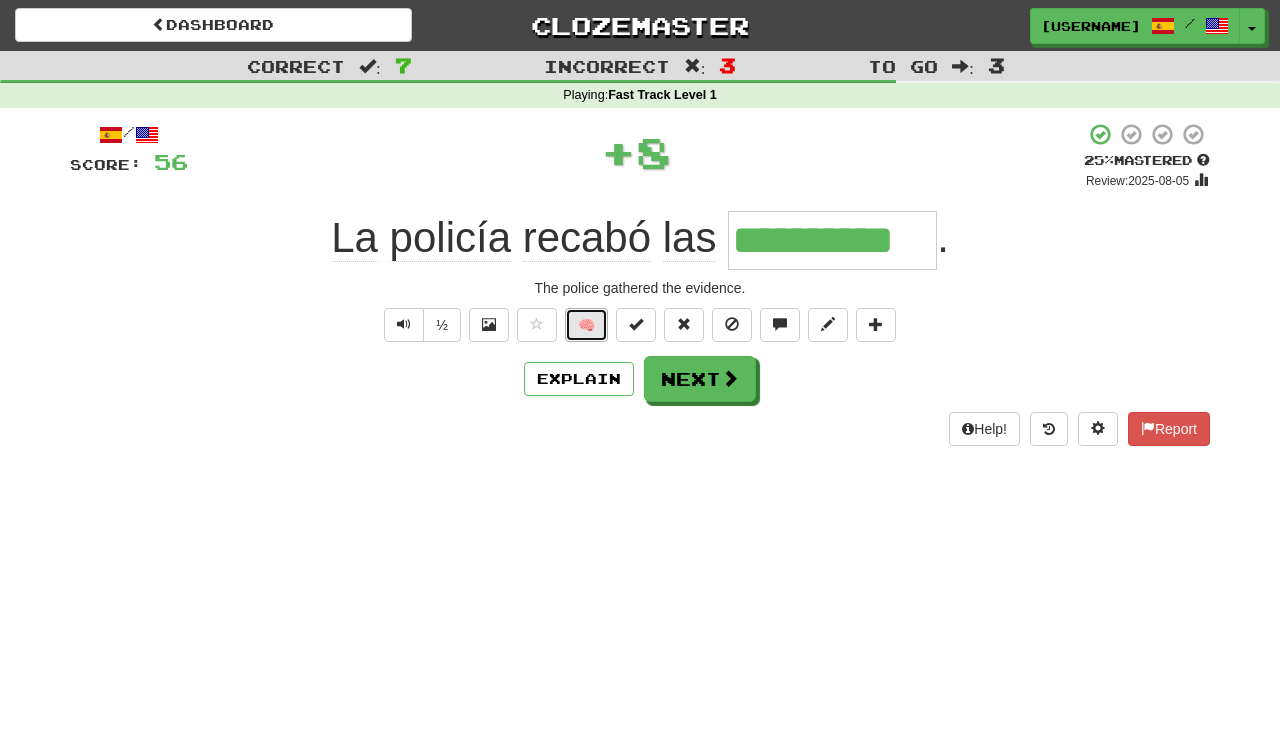 click on "🧠" at bounding box center (586, 325) 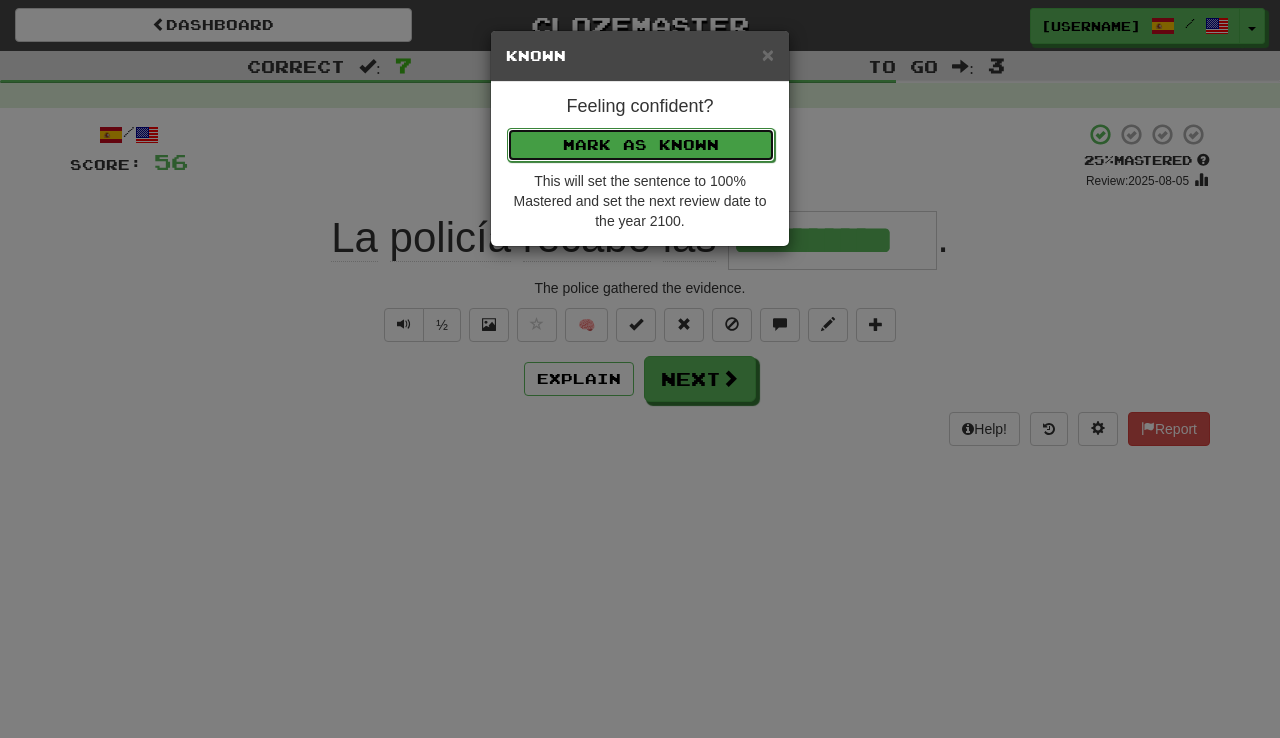 click on "Mark as Known" at bounding box center [641, 145] 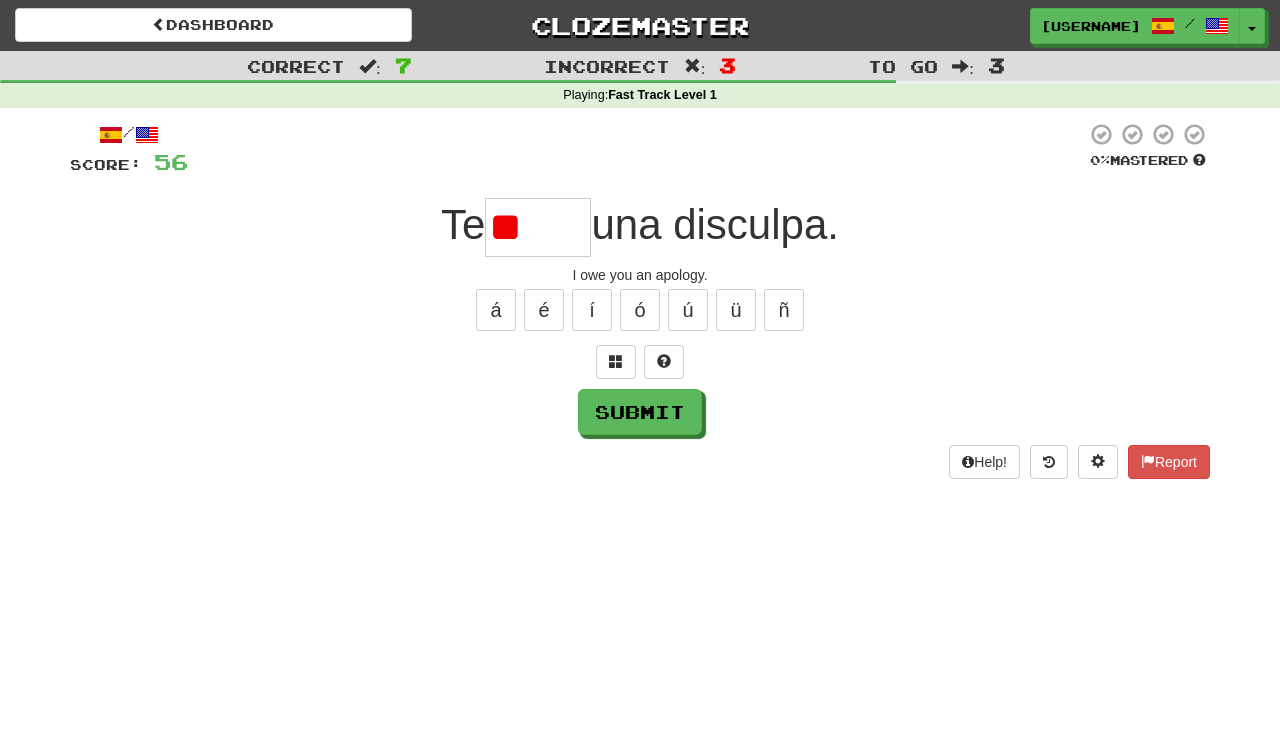 type on "*" 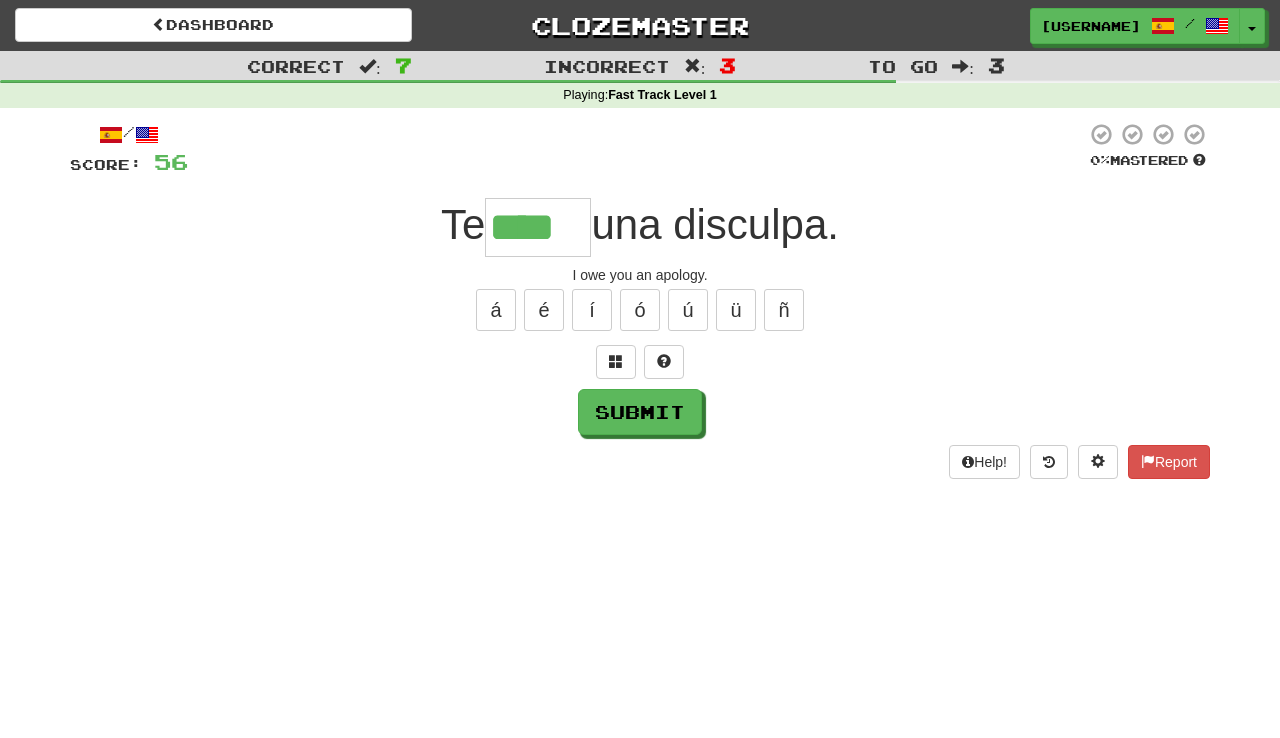 type on "****" 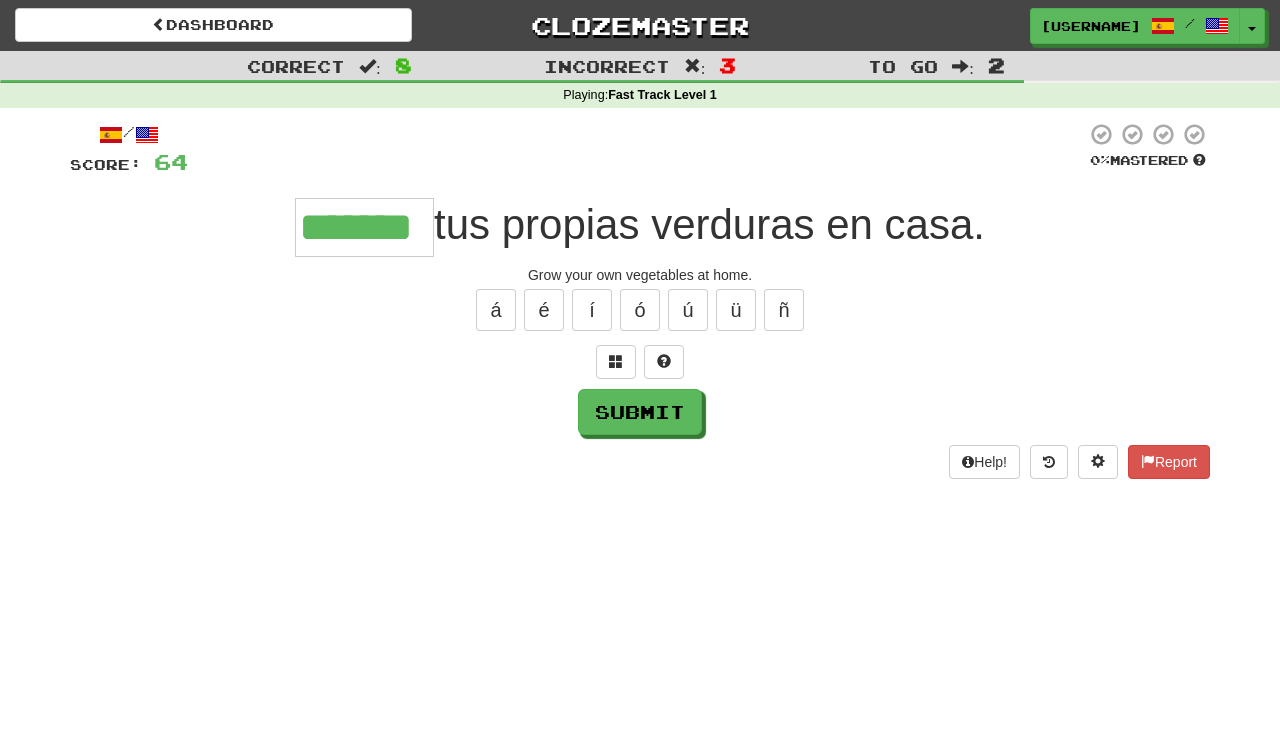 scroll, scrollTop: 0, scrollLeft: 0, axis: both 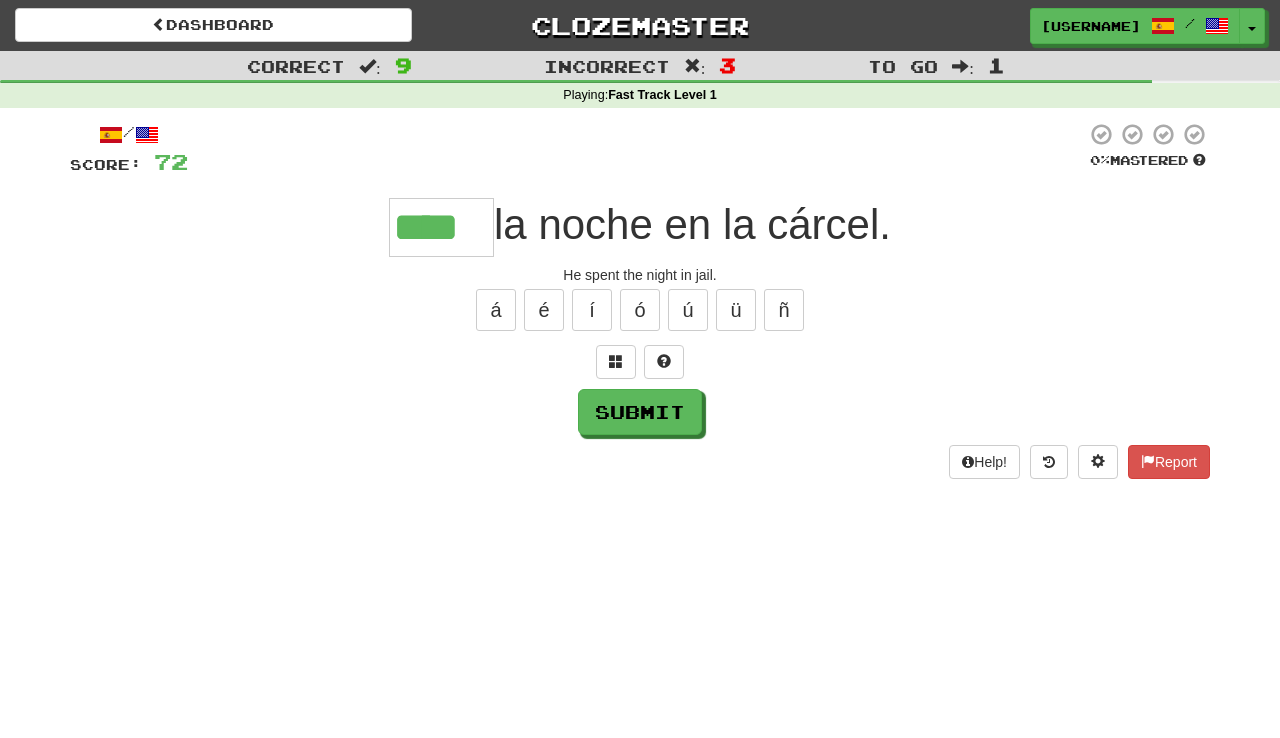 type on "****" 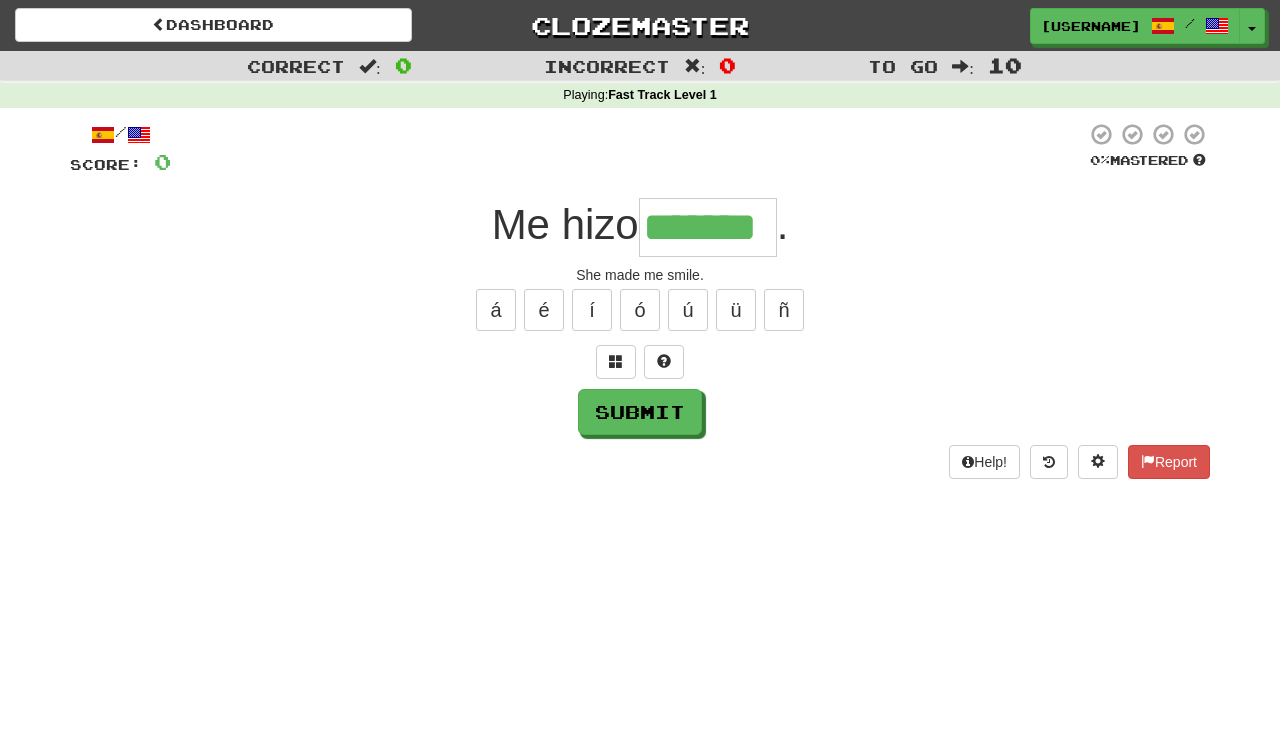 type on "*******" 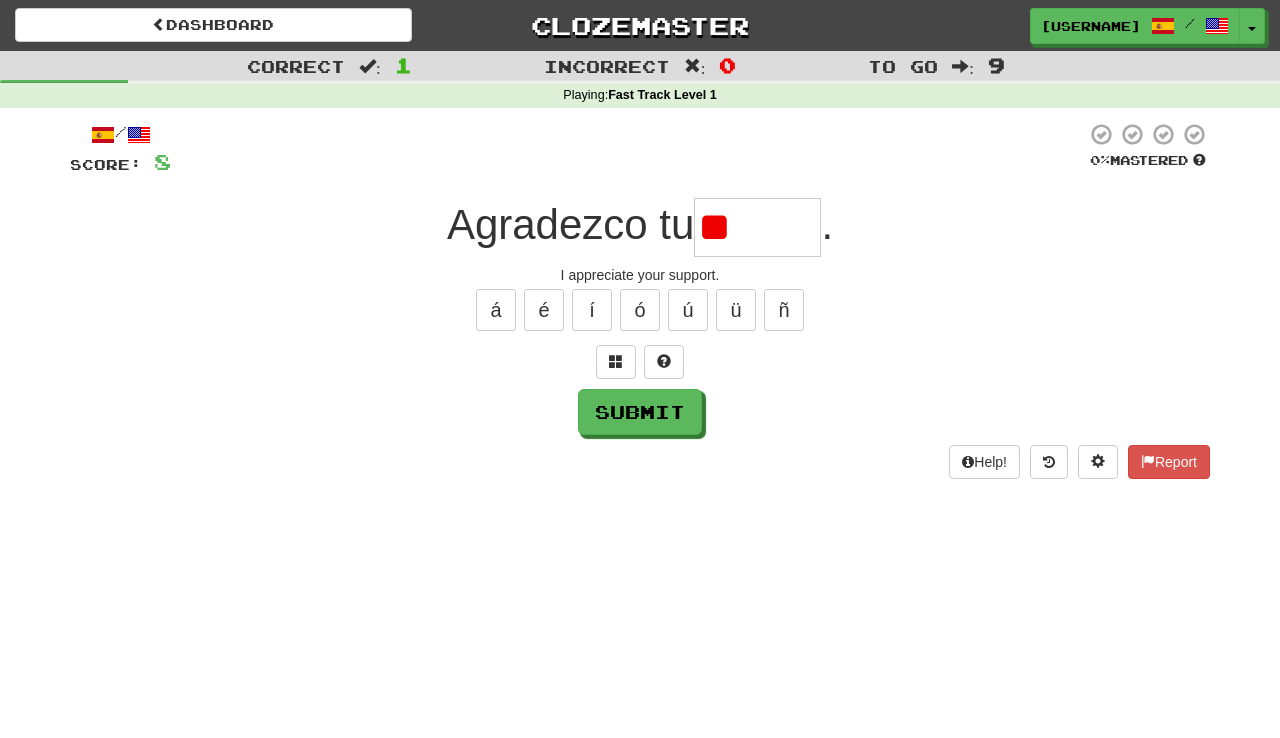 type on "*" 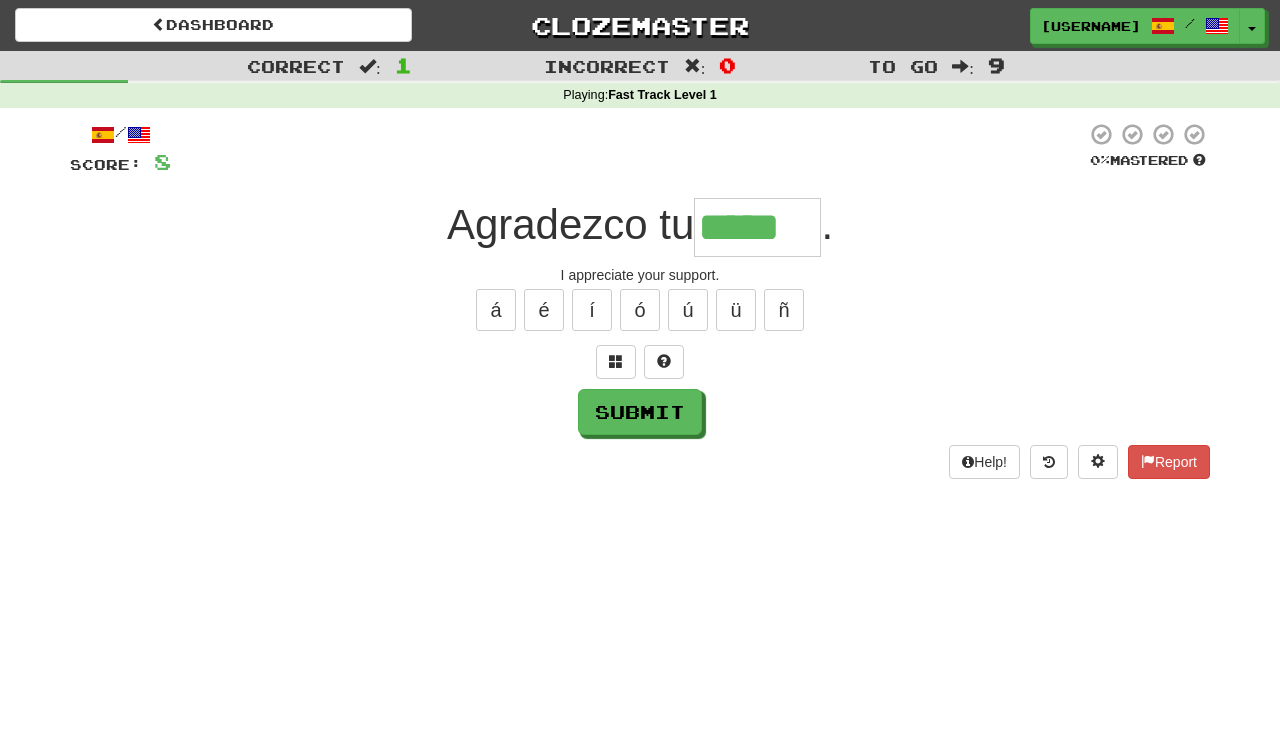 type on "*****" 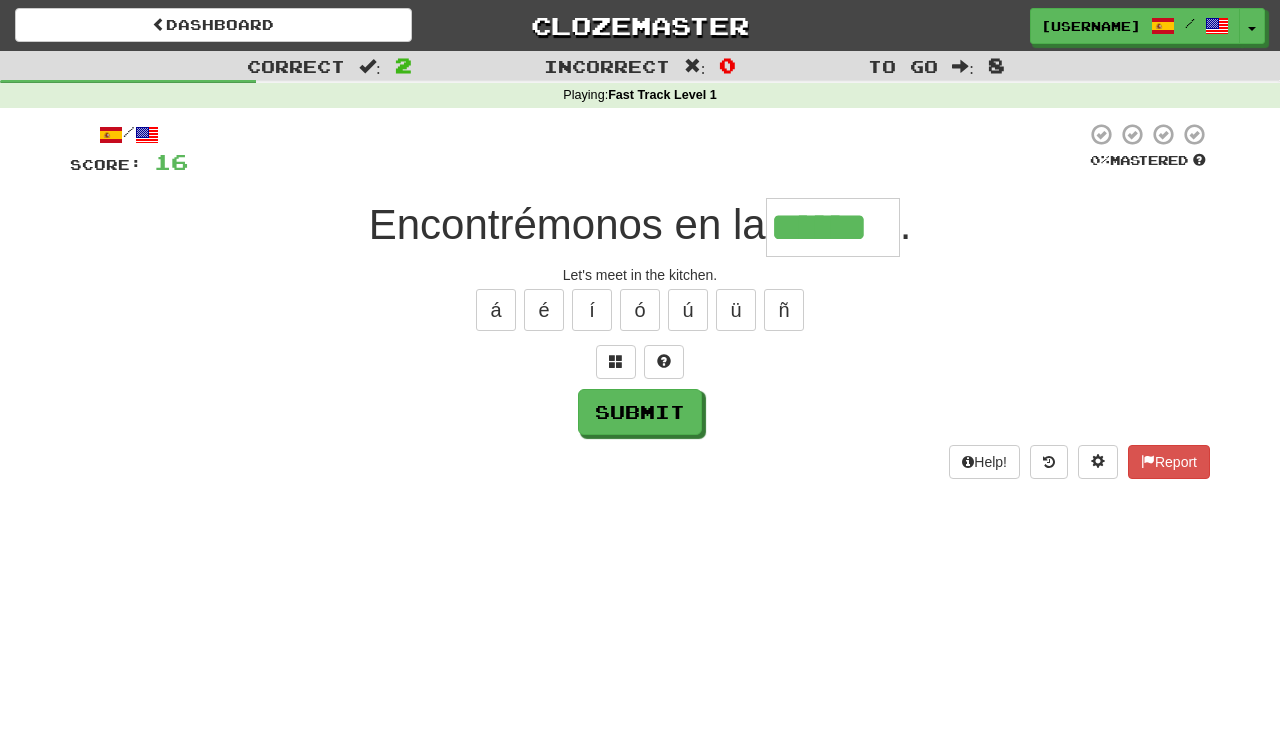 type on "******" 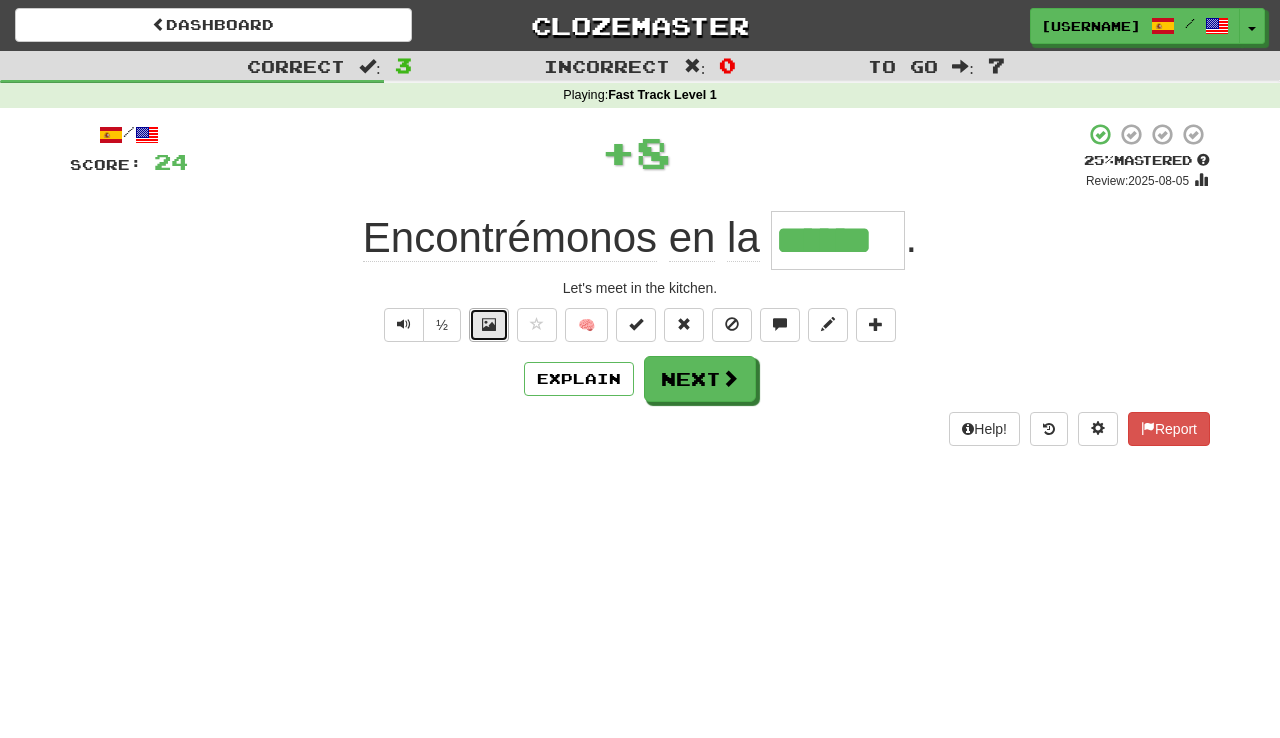 click at bounding box center [489, 324] 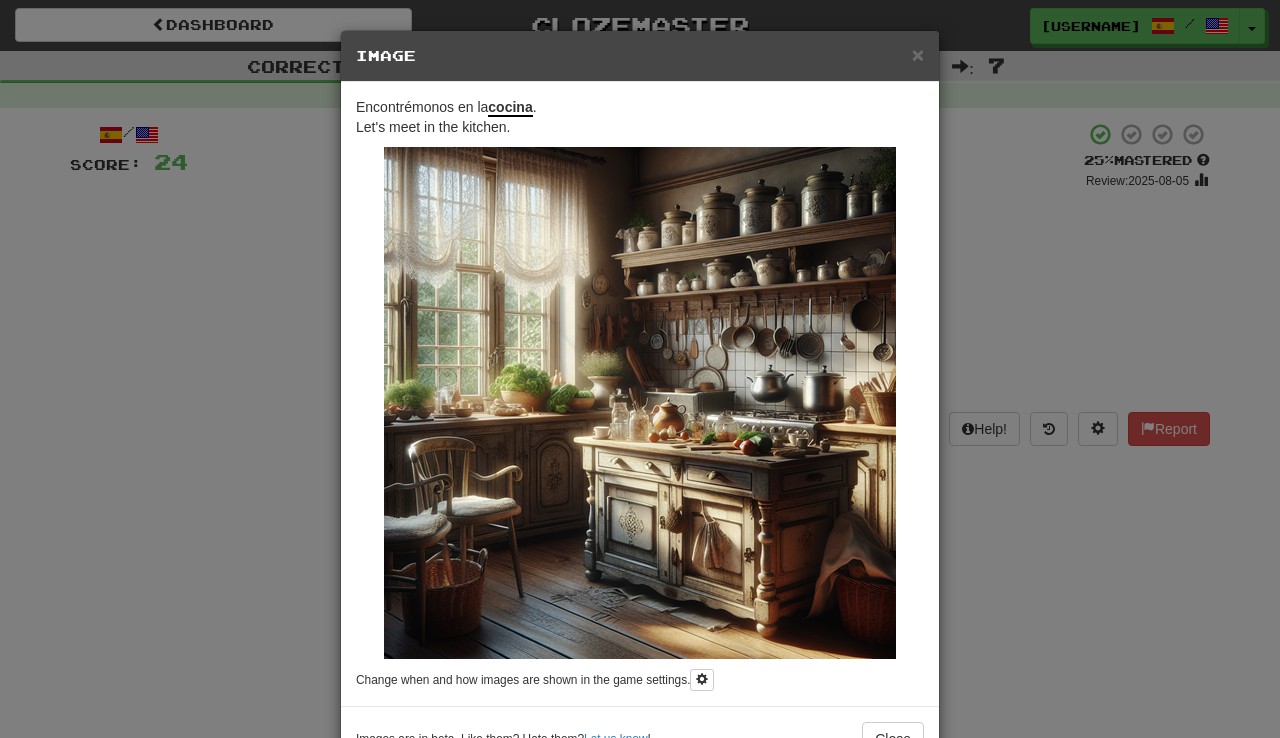 click on "× Image Encontrémonos en la cocina . Let's meet in the kitchen. Change when and how images are shown in the game settings. Images are in beta. Like them? Hate them? Let us know ! Close" at bounding box center [640, 369] 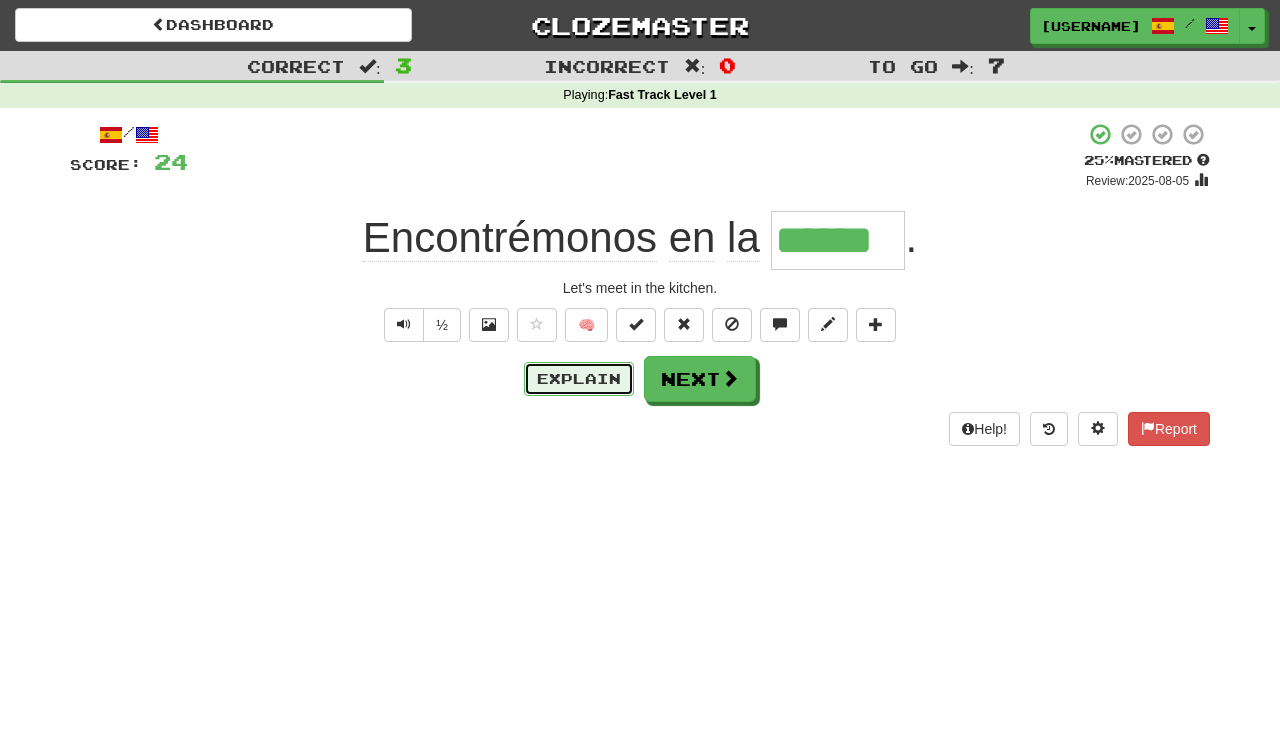 click on "Explain" at bounding box center [579, 379] 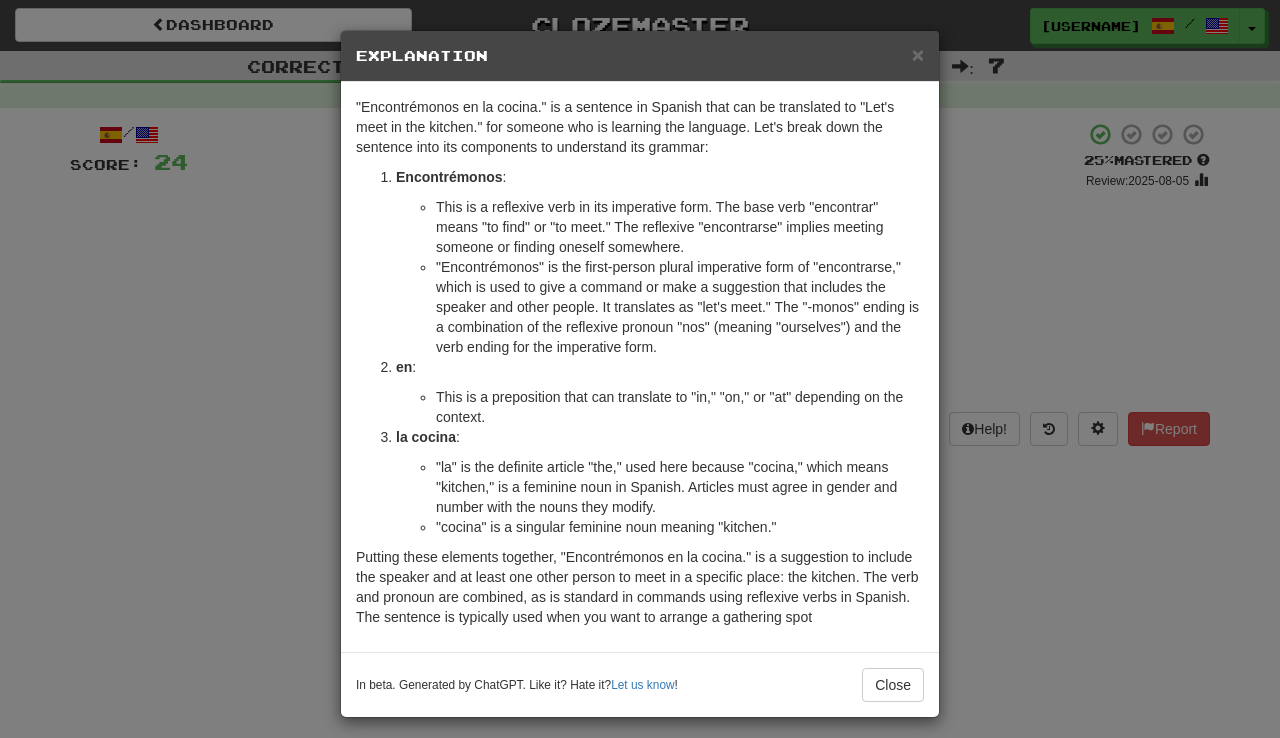 click on "× Explanation "Encontrémonos en la cocina." is a sentence in Spanish that can be translated to "Let's meet in the kitchen." for someone who is learning the language. Let's break down the sentence into its components to understand its grammar:
Encontrémonos :
This is a reflexive verb in its imperative form. The base verb "encontrar" means "to find" or "to meet." The reflexive "encontrarse" implies meeting someone or finding oneself somewhere.
"Encontrémonos" is the first-person plural imperative form of "encontrarse," which is used to give a command or make a suggestion that includes the speaker and other people. It translates as "let's meet." The "-monos" ending is a combination of the reflexive pronoun "nos" (meaning "ourselves") and the verb ending for the imperative form.
en :
This is a preposition that can translate to "in," "on," or "at" depending on the context.
"la cocina :
"cocina" is a singular feminine noun meaning "kitchen."
Let us know ! Close" at bounding box center (640, 369) 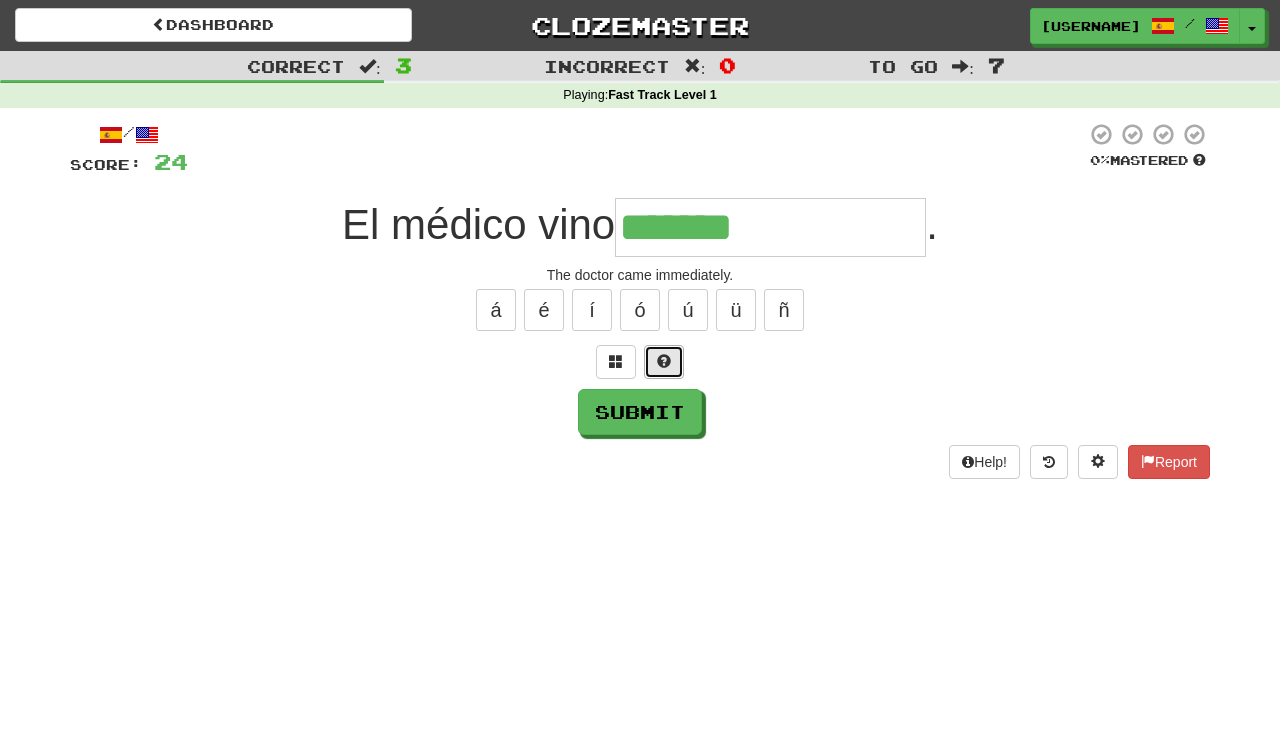 click at bounding box center (664, 362) 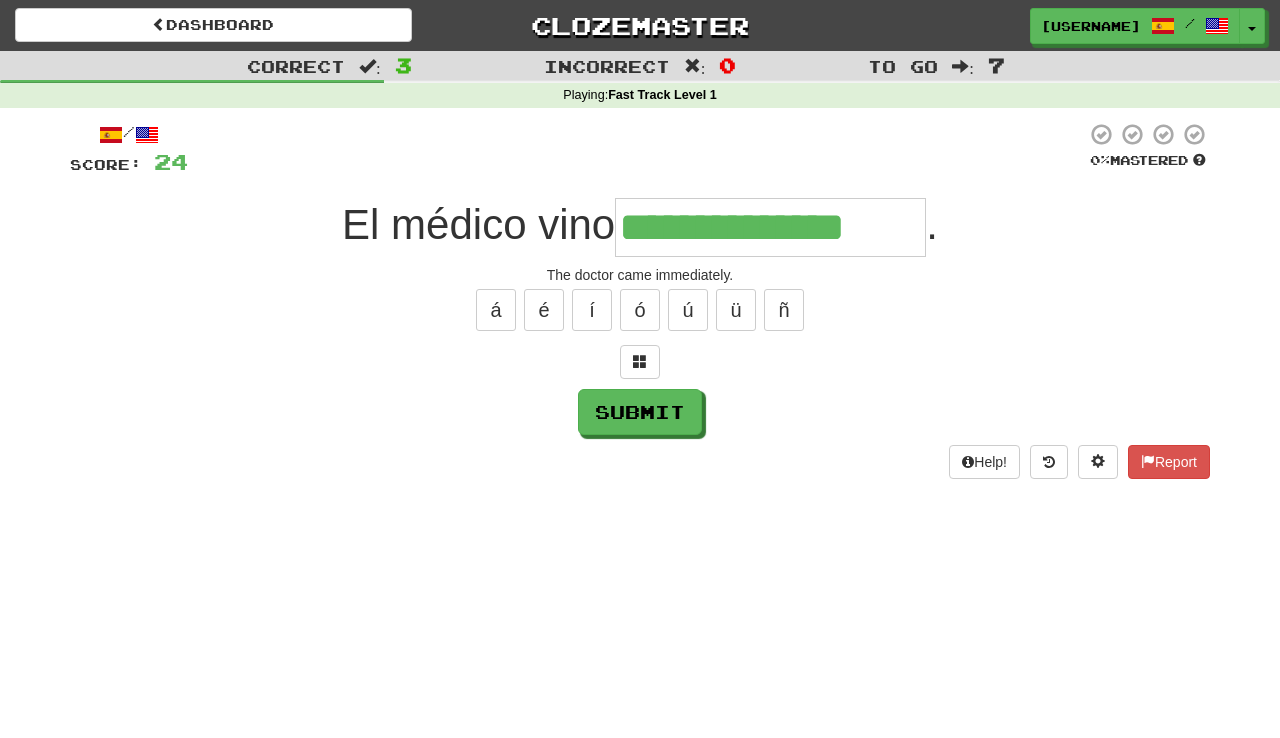 type on "**********" 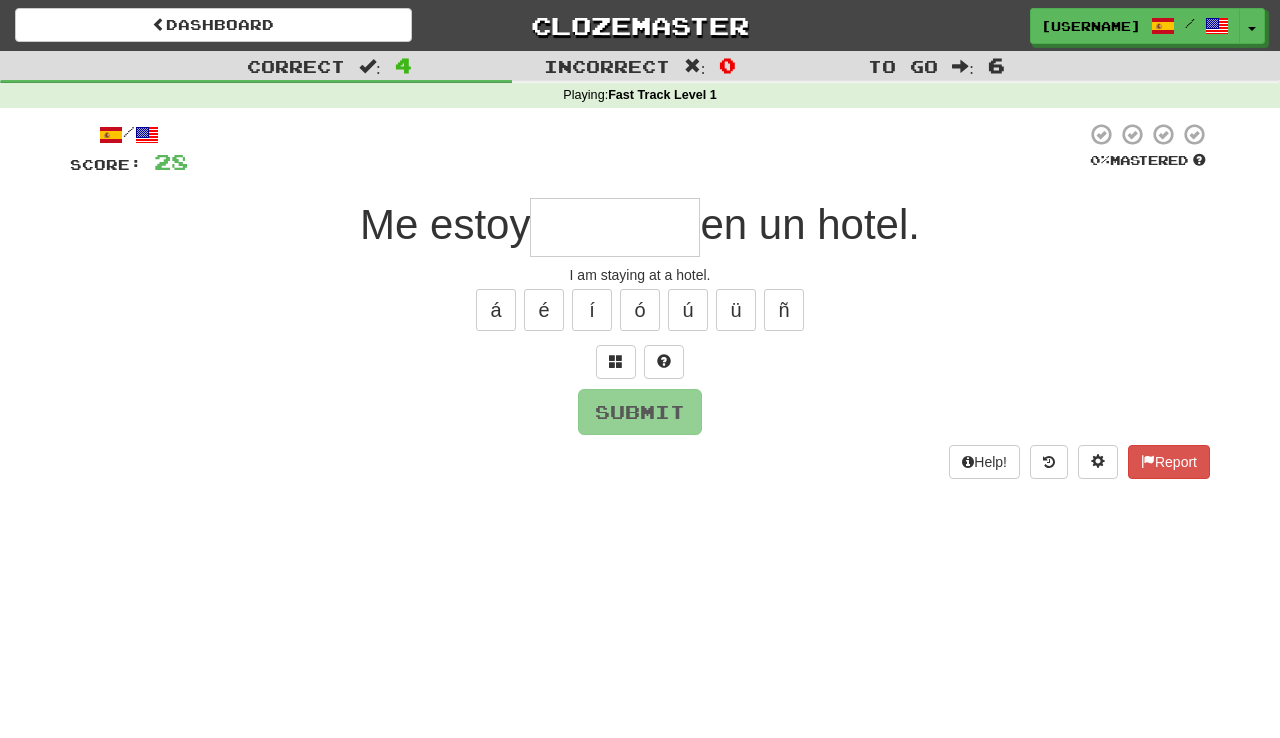 type on "********" 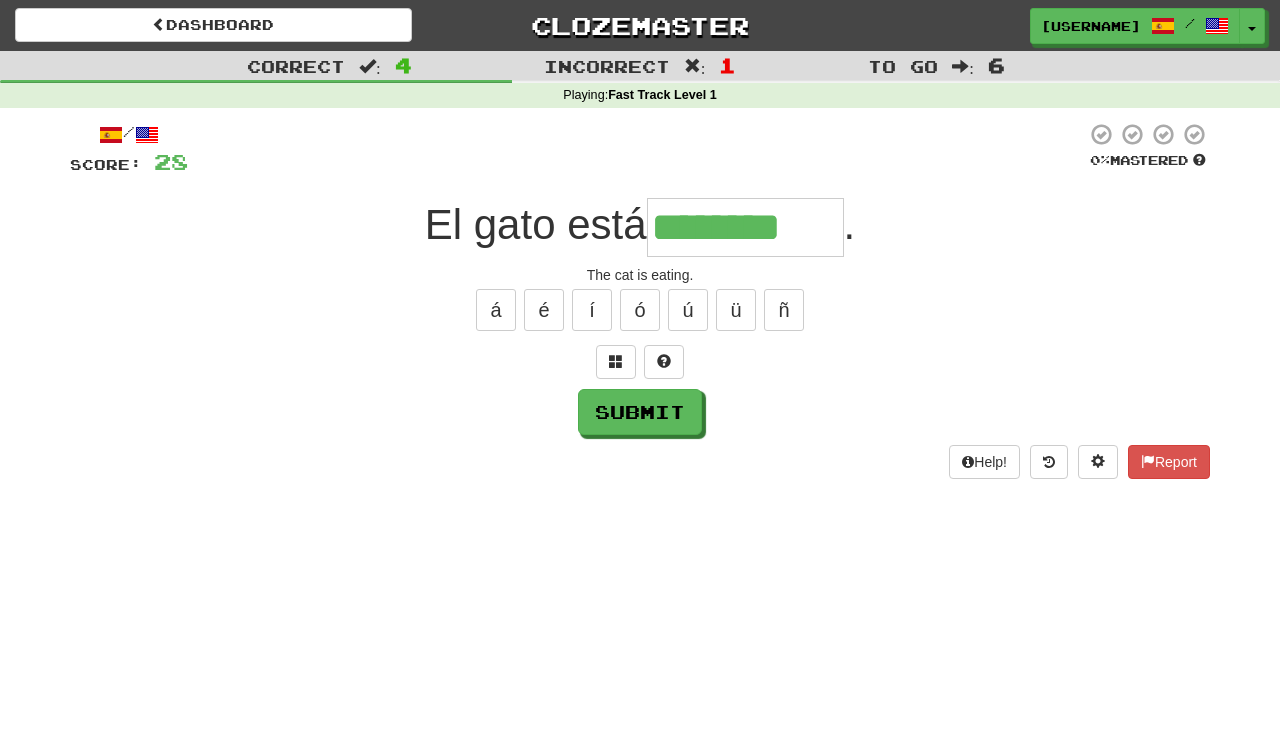 type on "********" 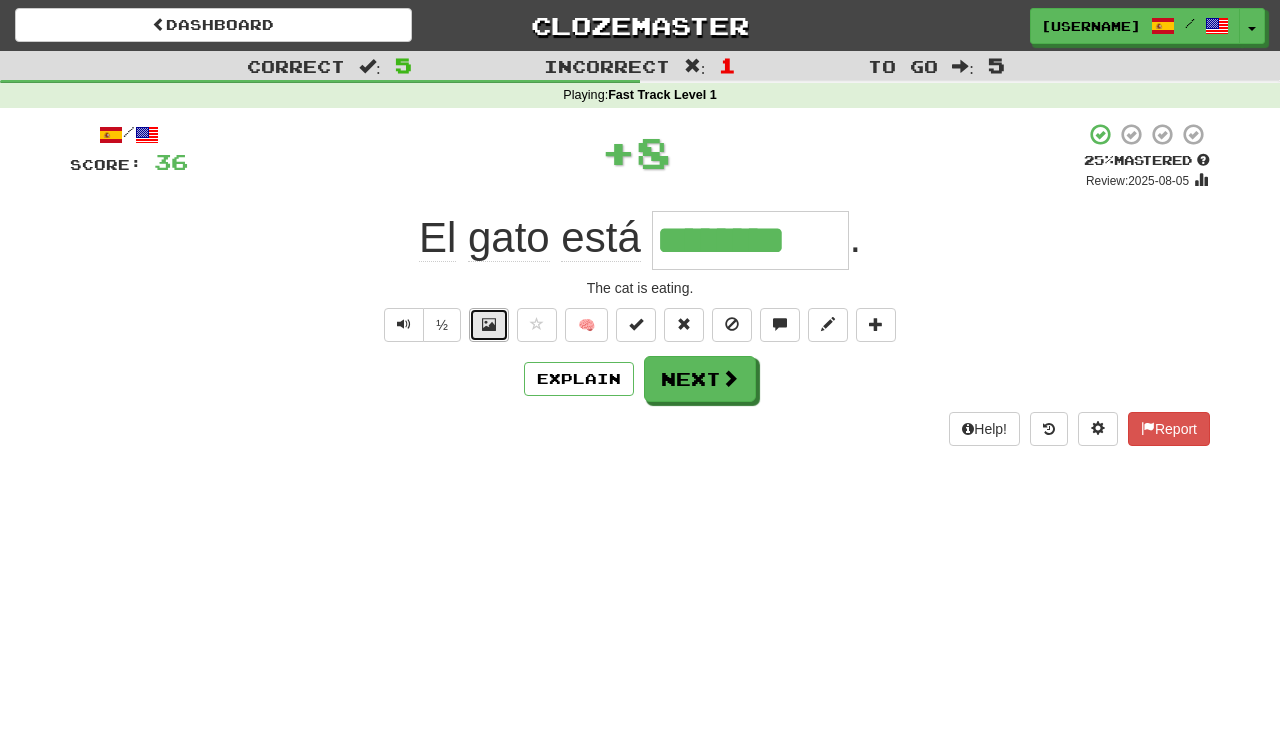 click at bounding box center [489, 324] 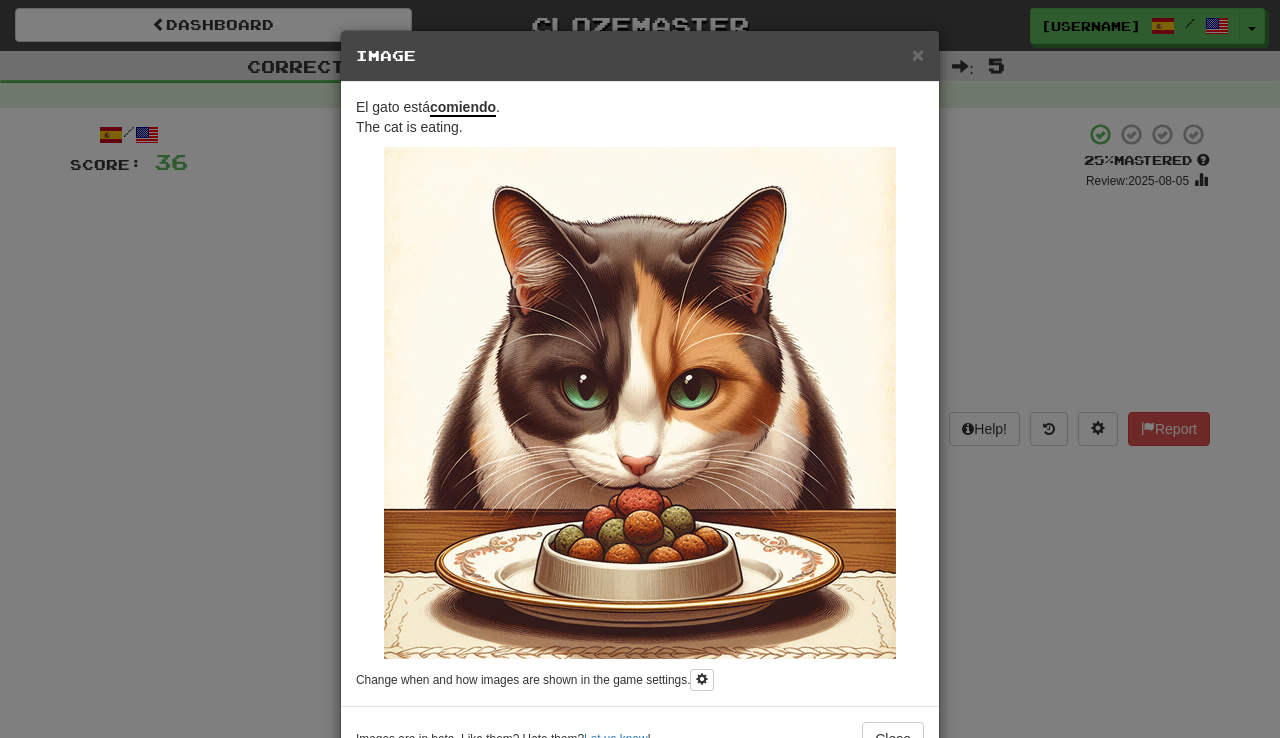 click on "El gato está  comiendo . The cat is eating. Change when and how images are shown in the game settings." at bounding box center (640, 394) 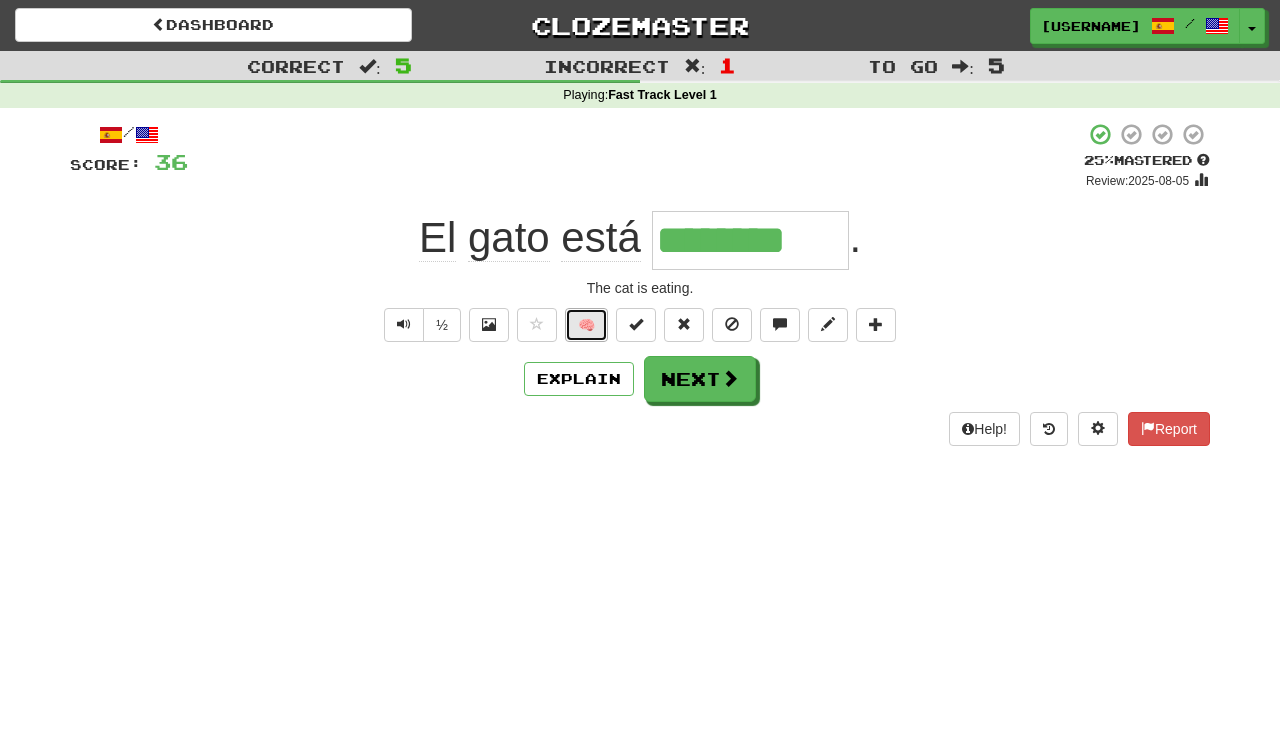 click on "🧠" at bounding box center [586, 325] 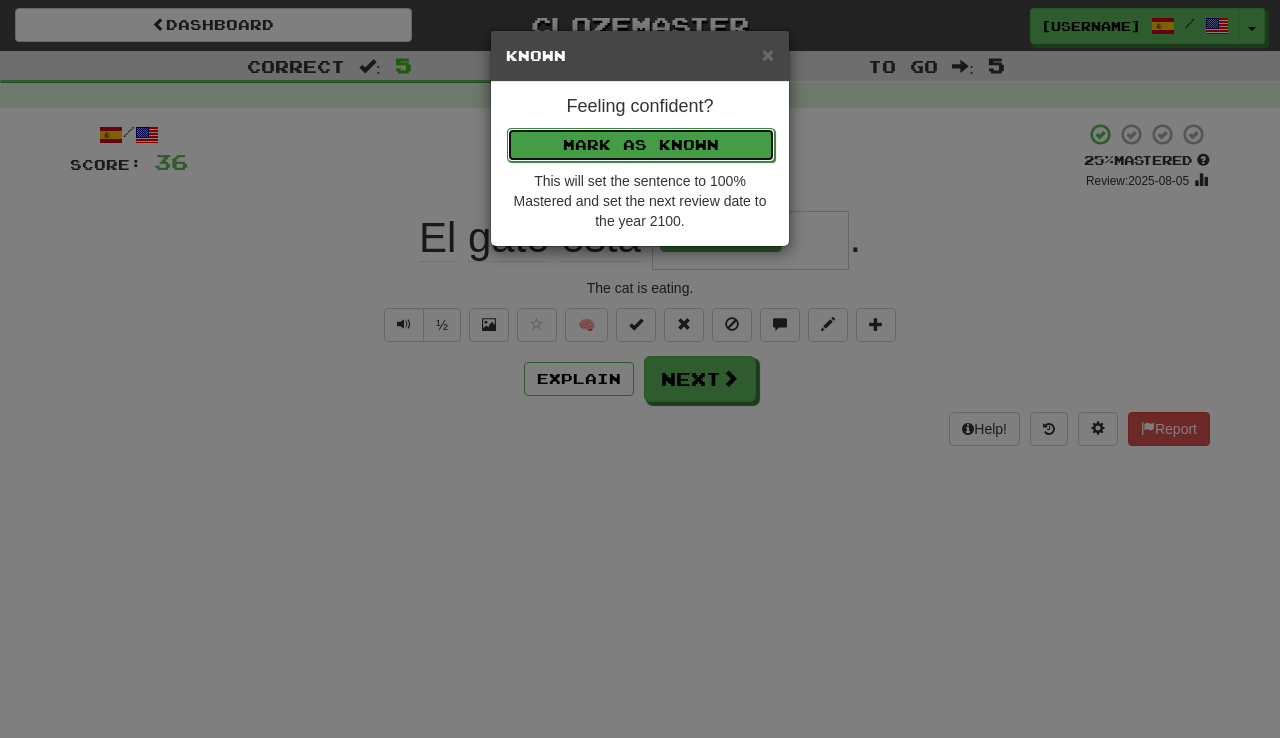 click on "Mark as Known" at bounding box center (641, 145) 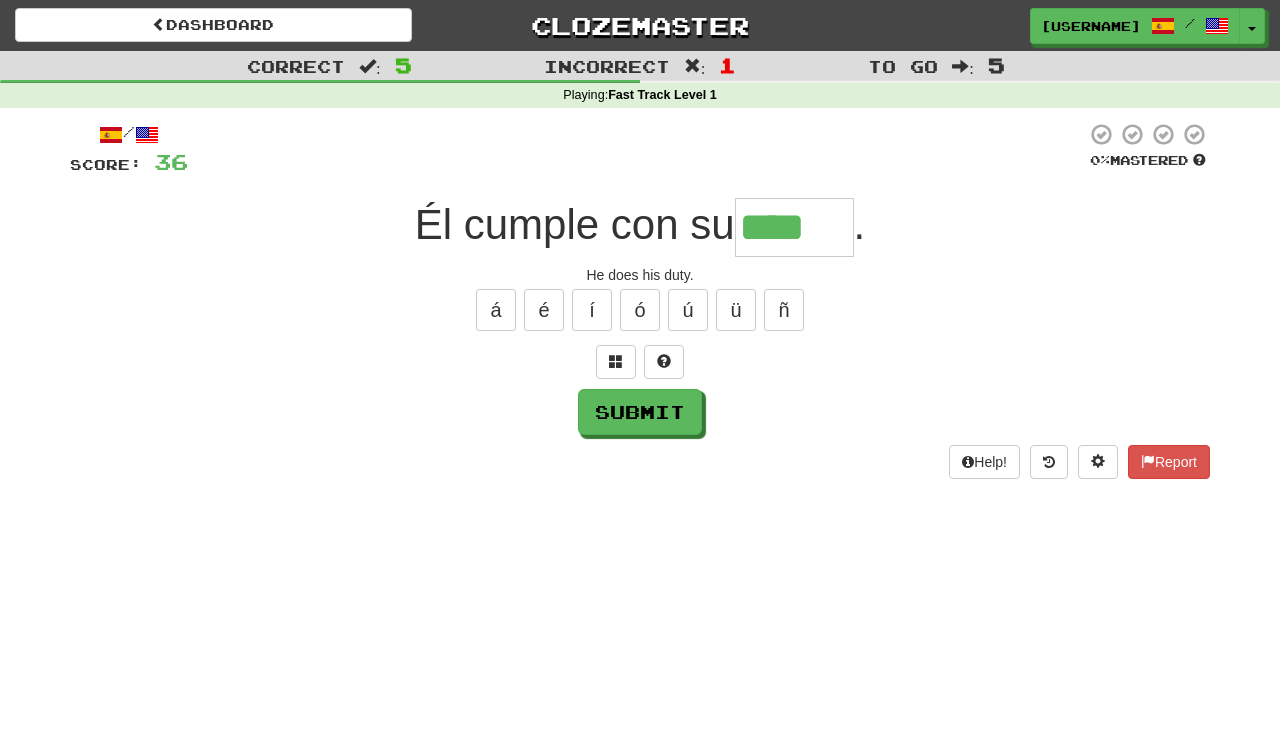 scroll, scrollTop: 0, scrollLeft: 0, axis: both 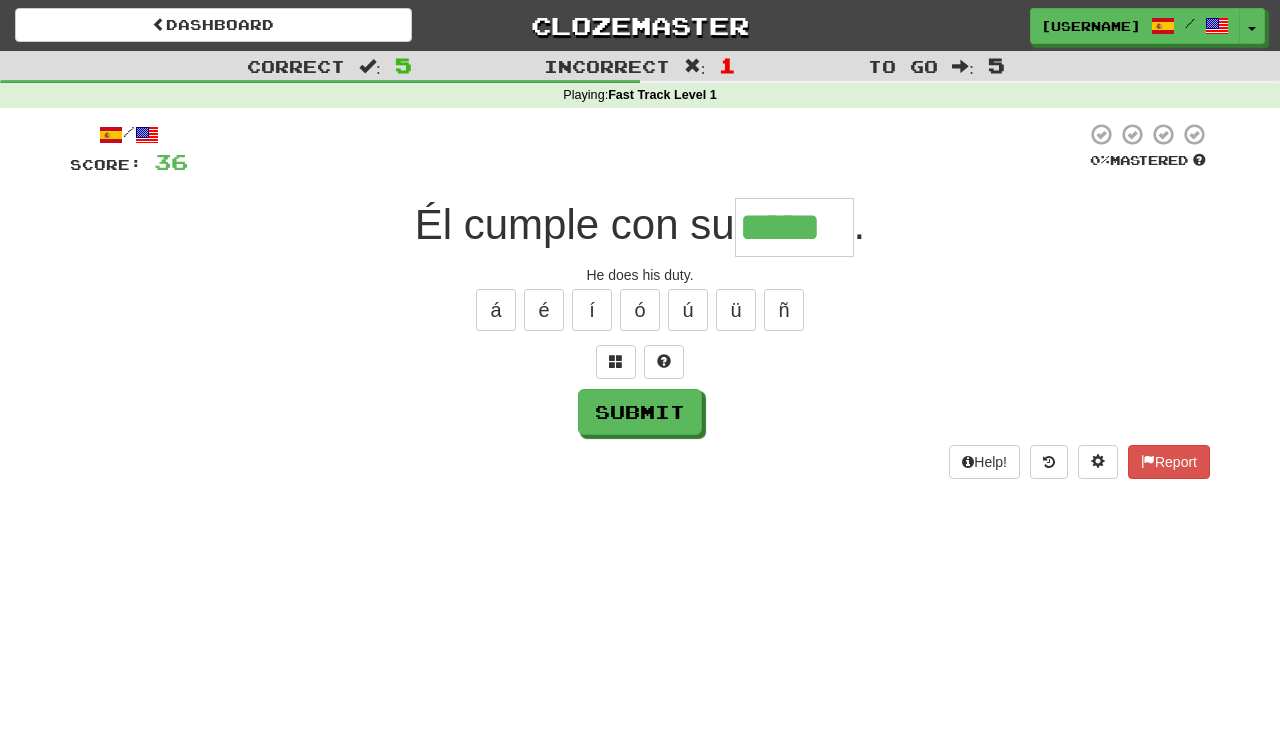 type on "*****" 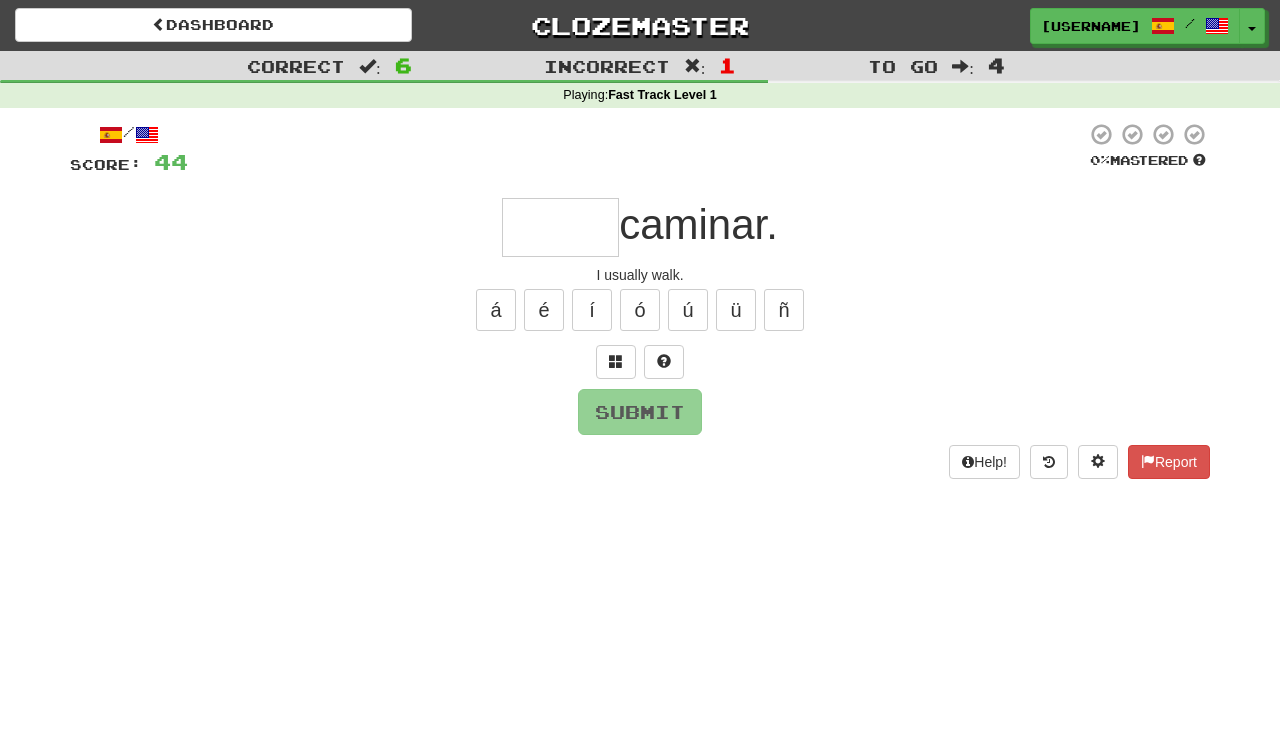 type on "*" 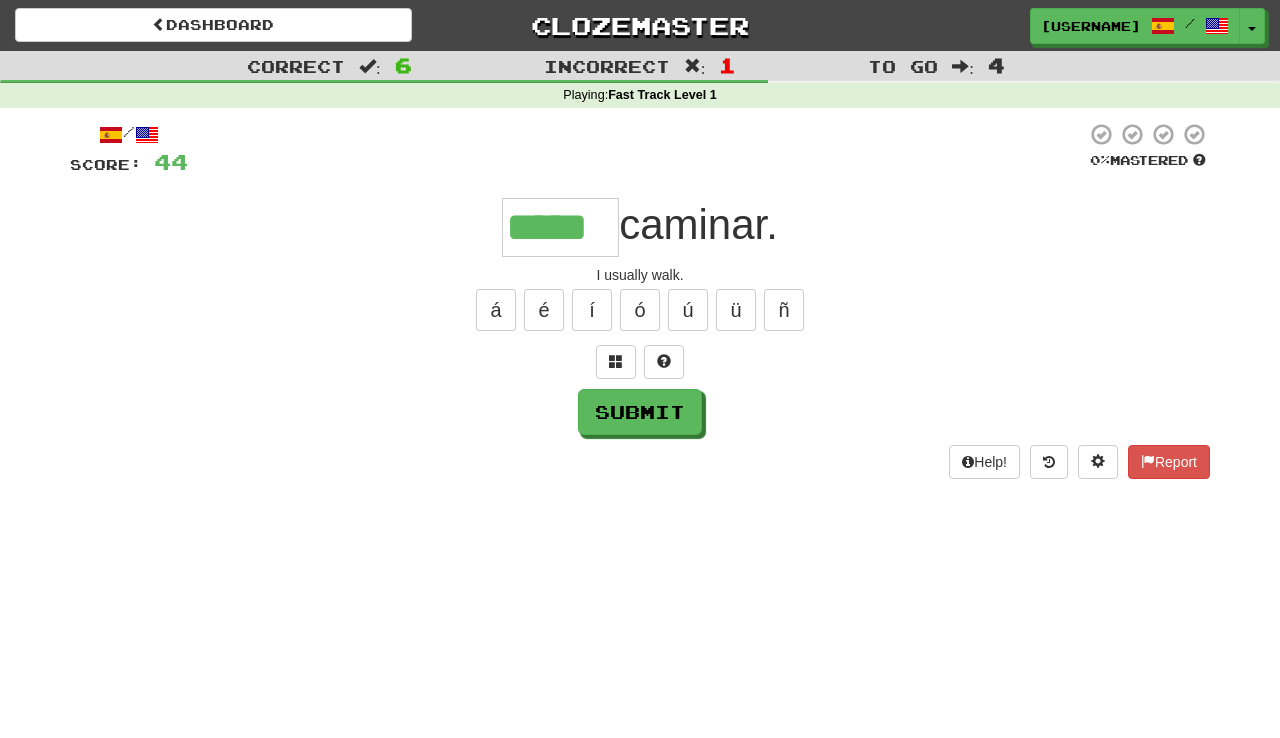 type on "*****" 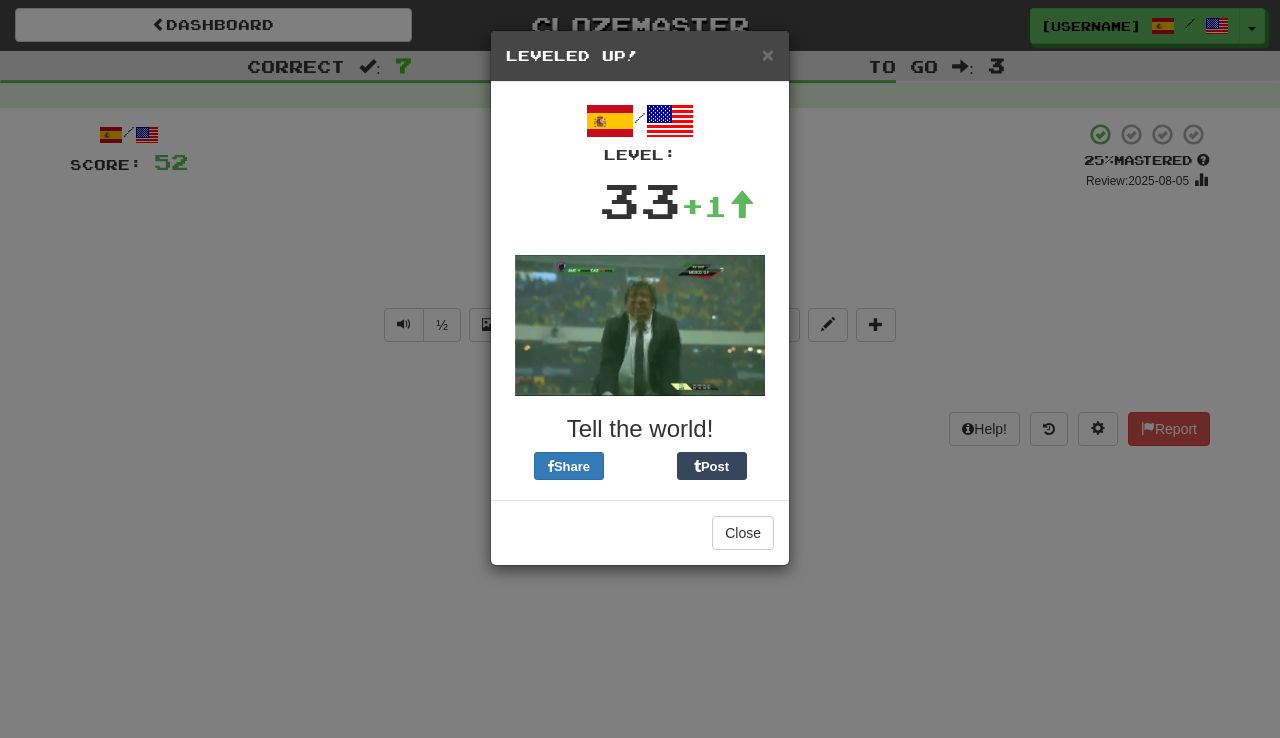 click on "× Leveled Up!" at bounding box center (640, 56) 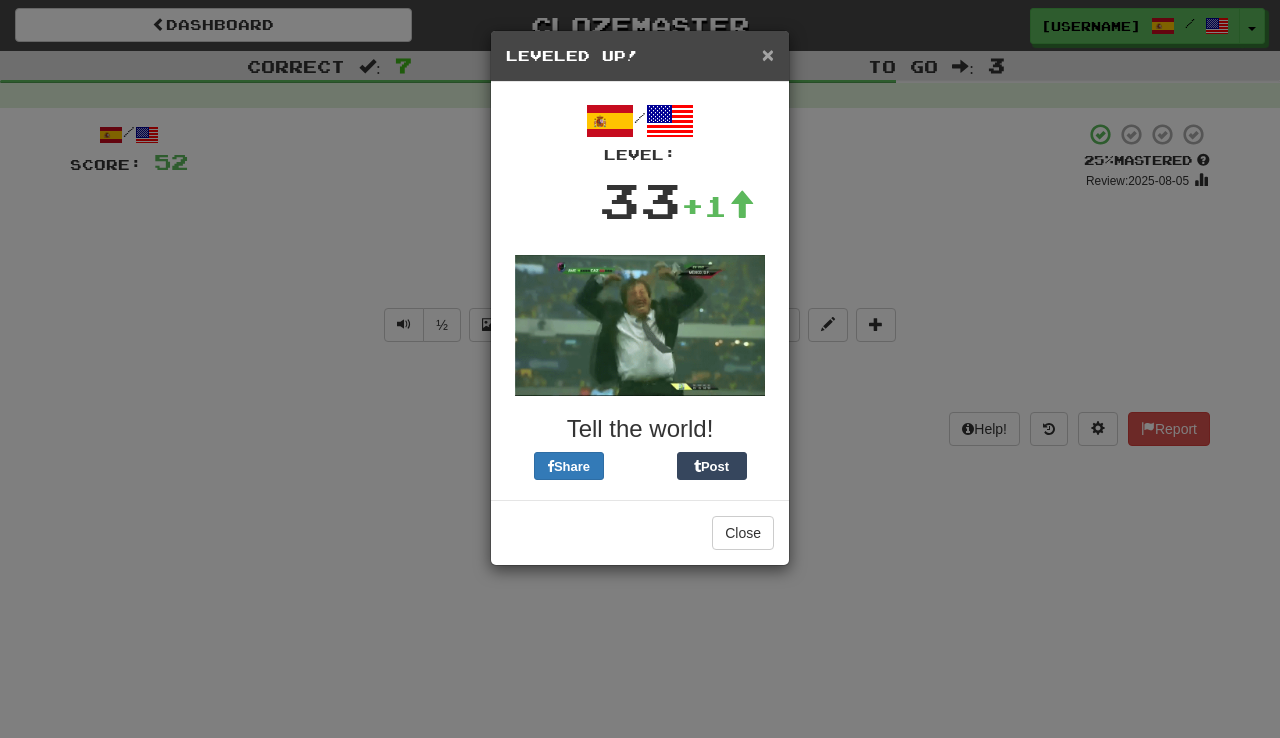 click on "×" at bounding box center [768, 54] 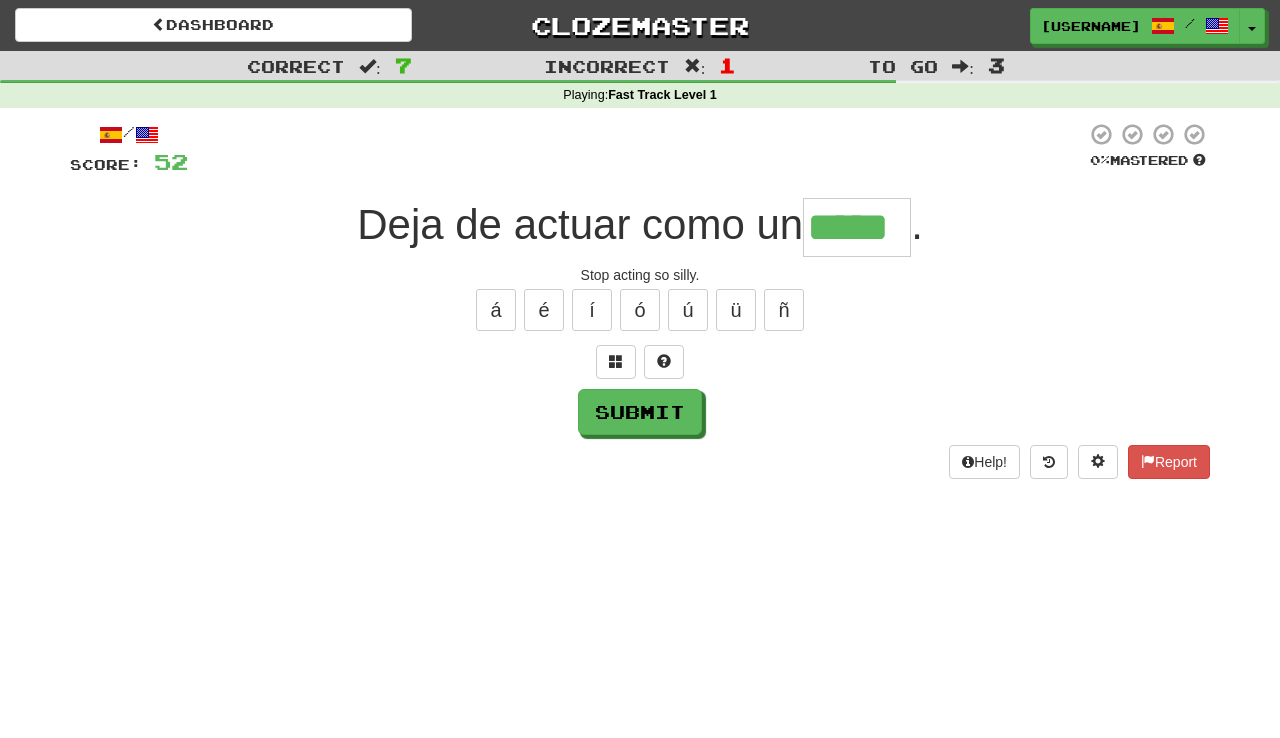 type on "*****" 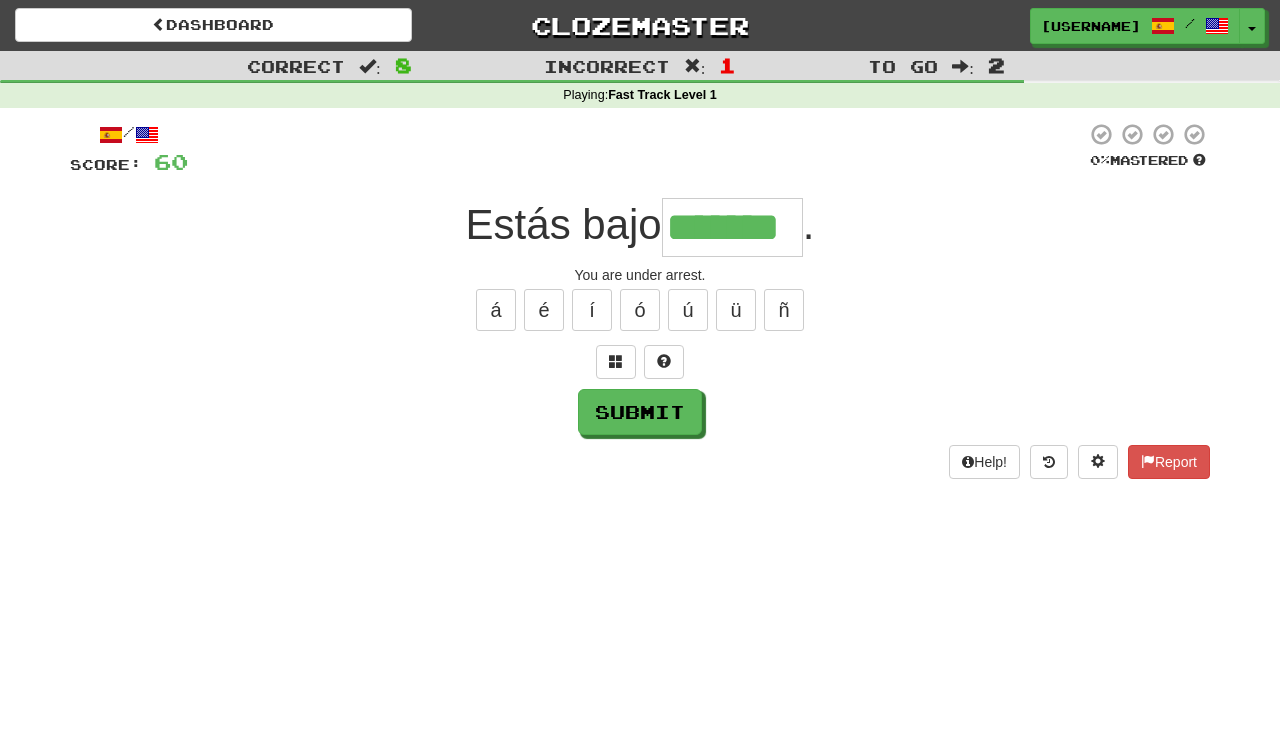 type on "*******" 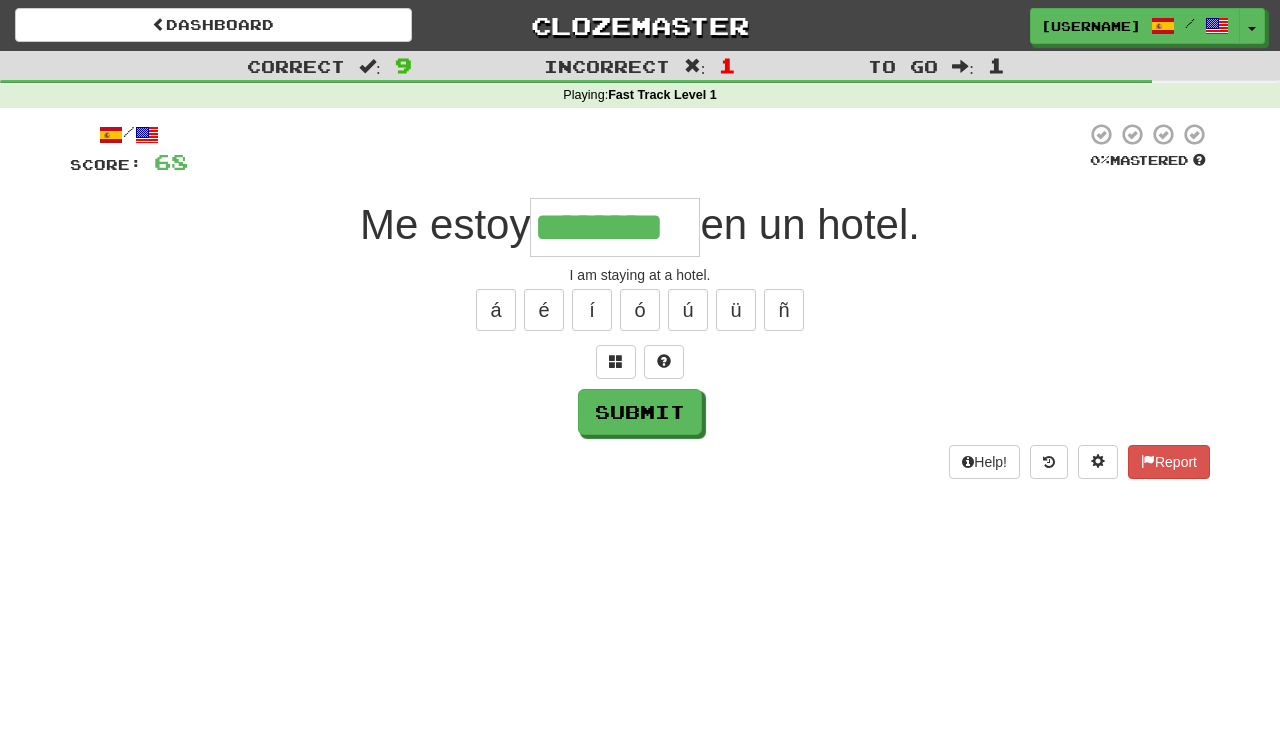 type on "********" 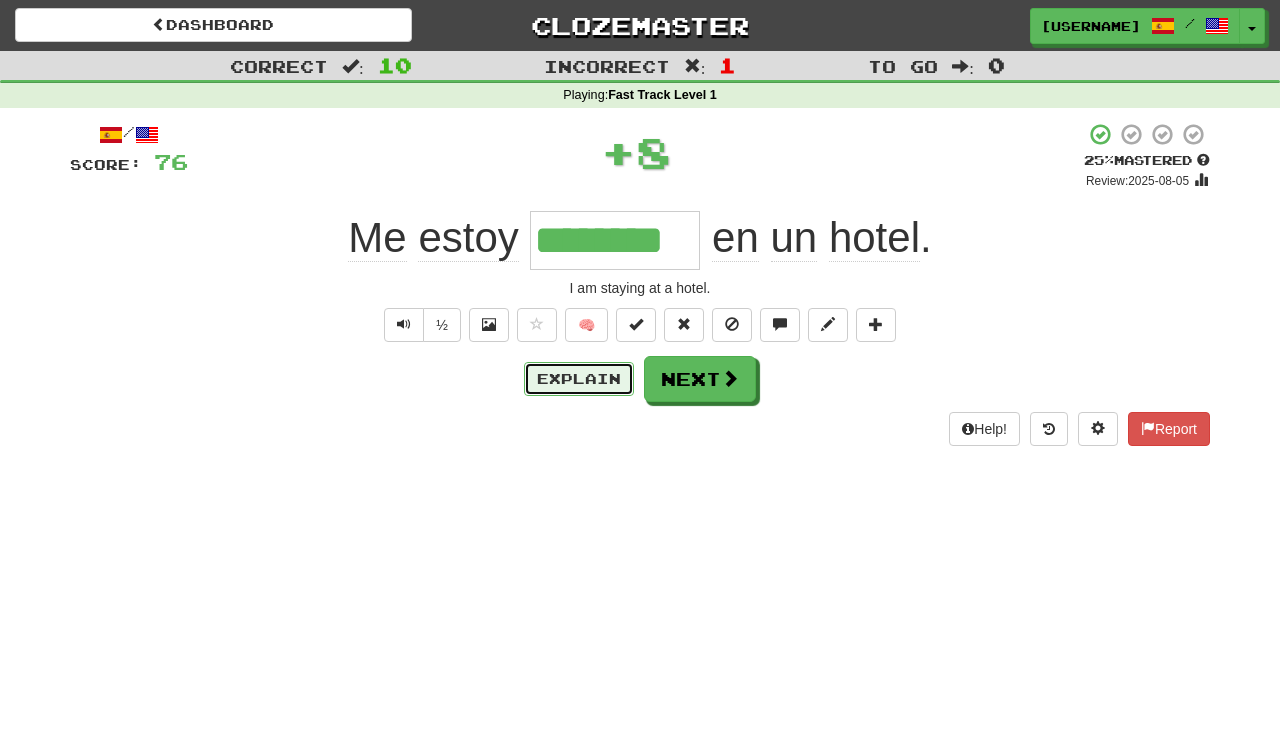 click on "Explain" at bounding box center (579, 379) 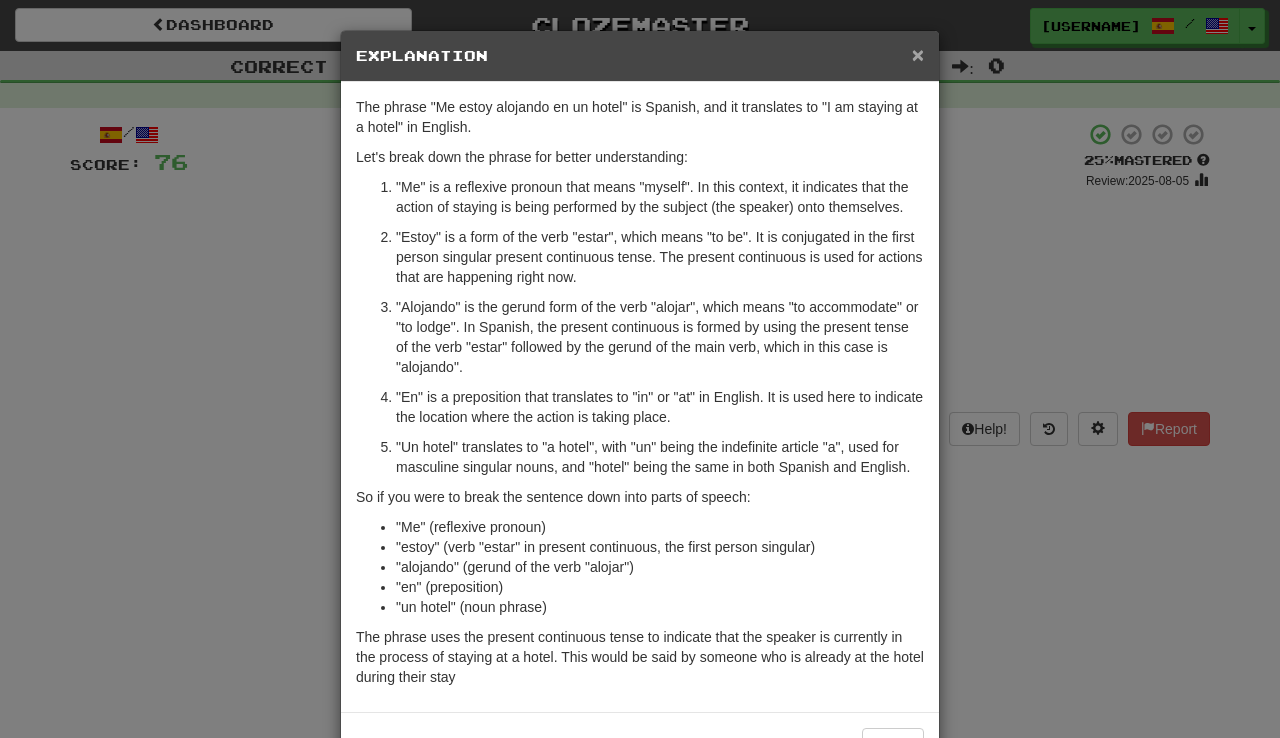click on "×" at bounding box center [918, 54] 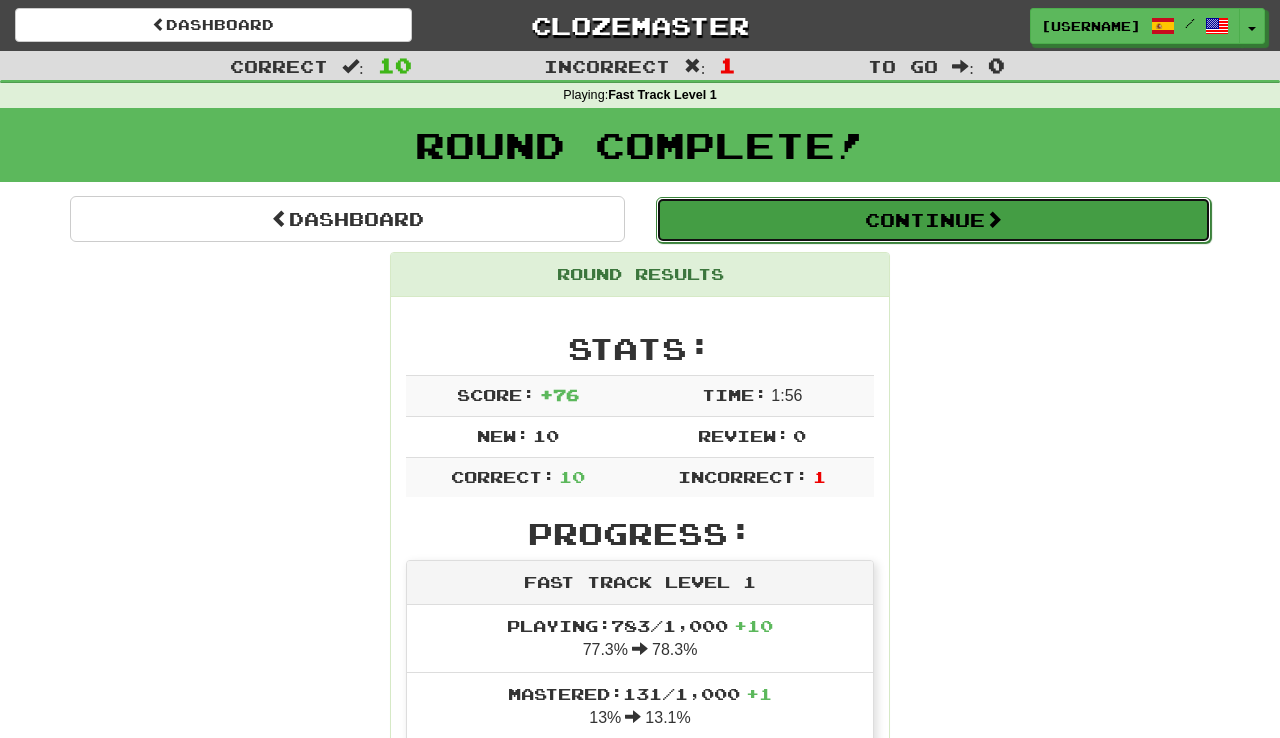 click on "Continue" at bounding box center (933, 220) 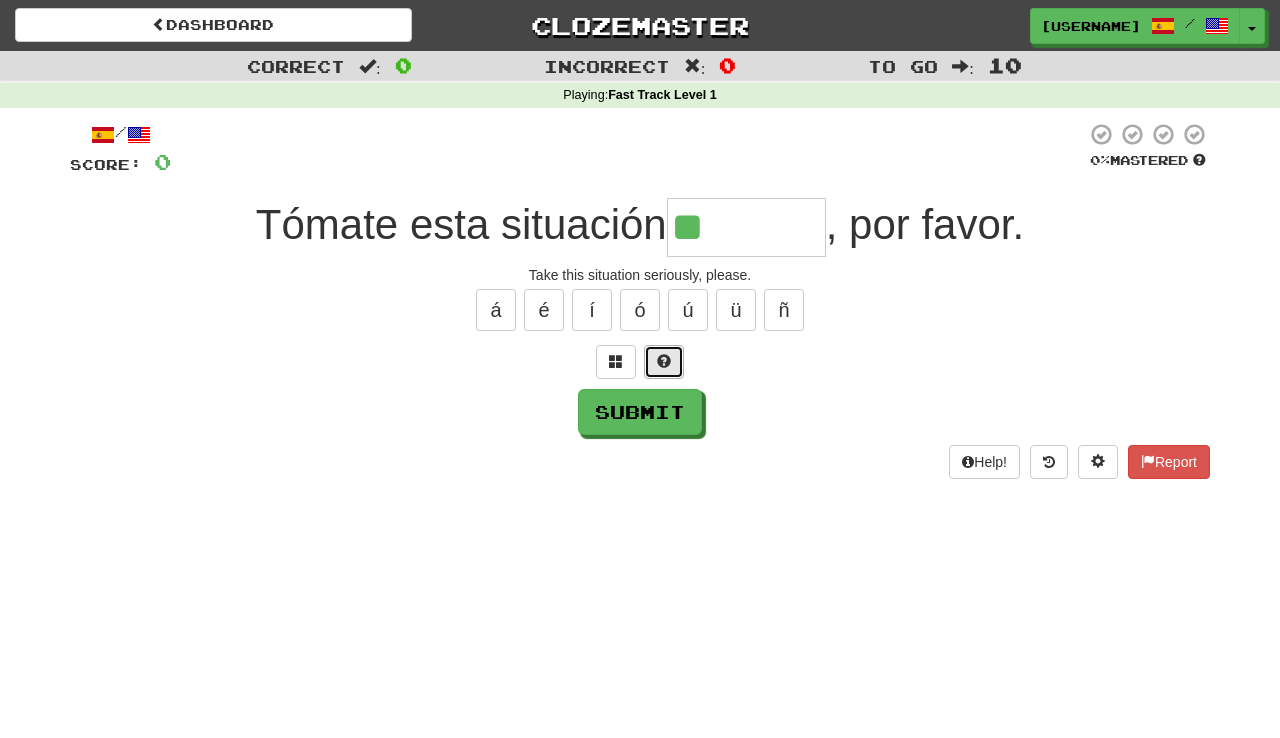 click at bounding box center [664, 362] 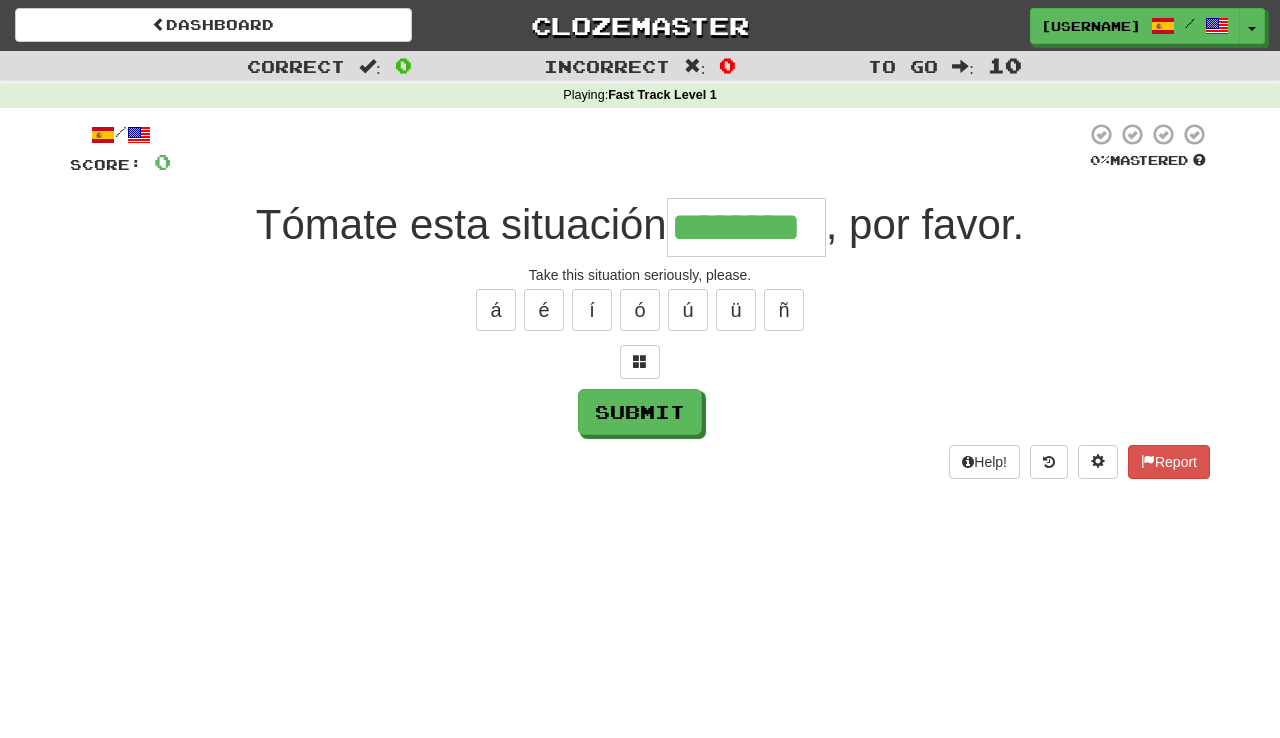 type on "********" 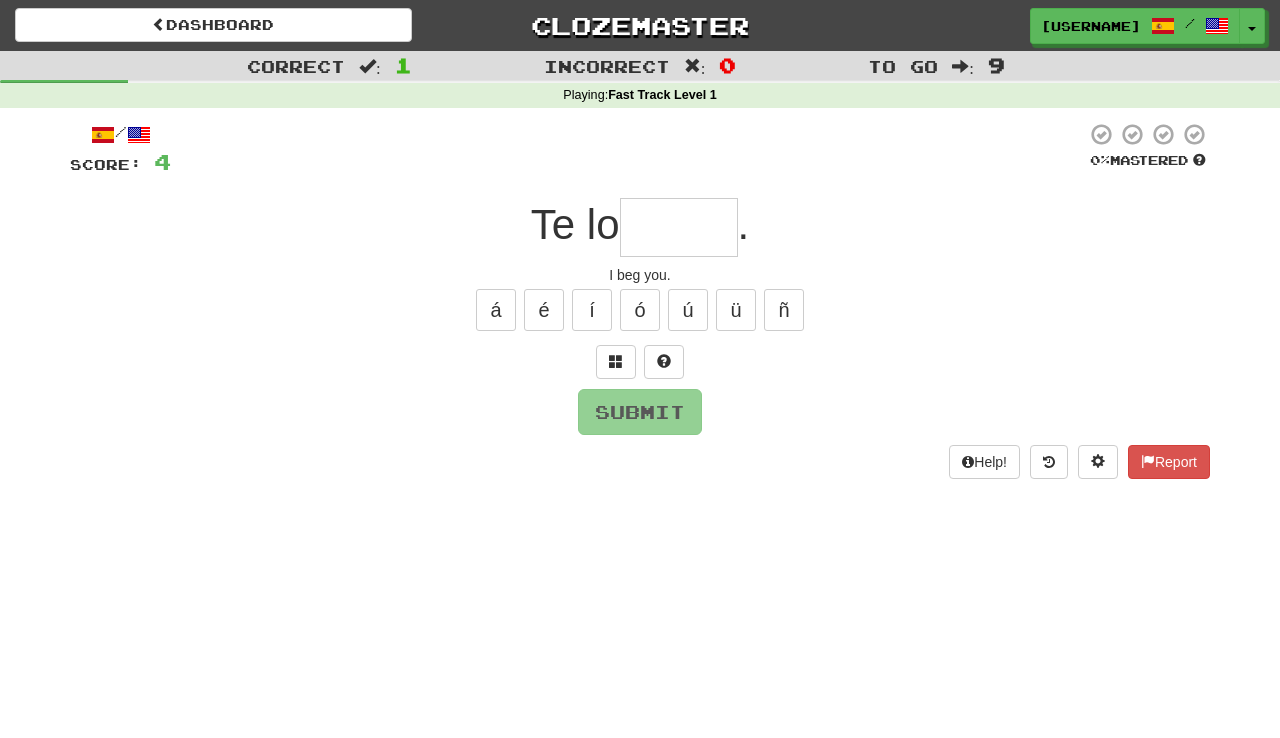 type on "*****" 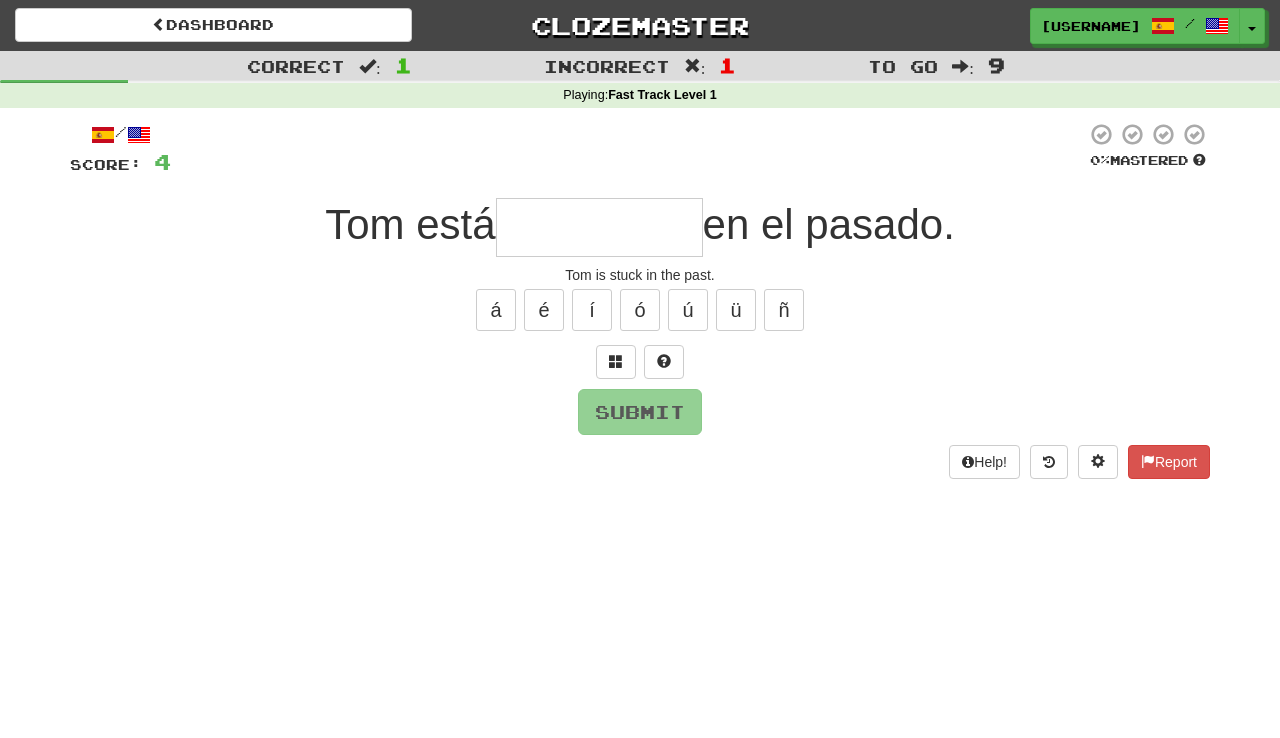 type on "*********" 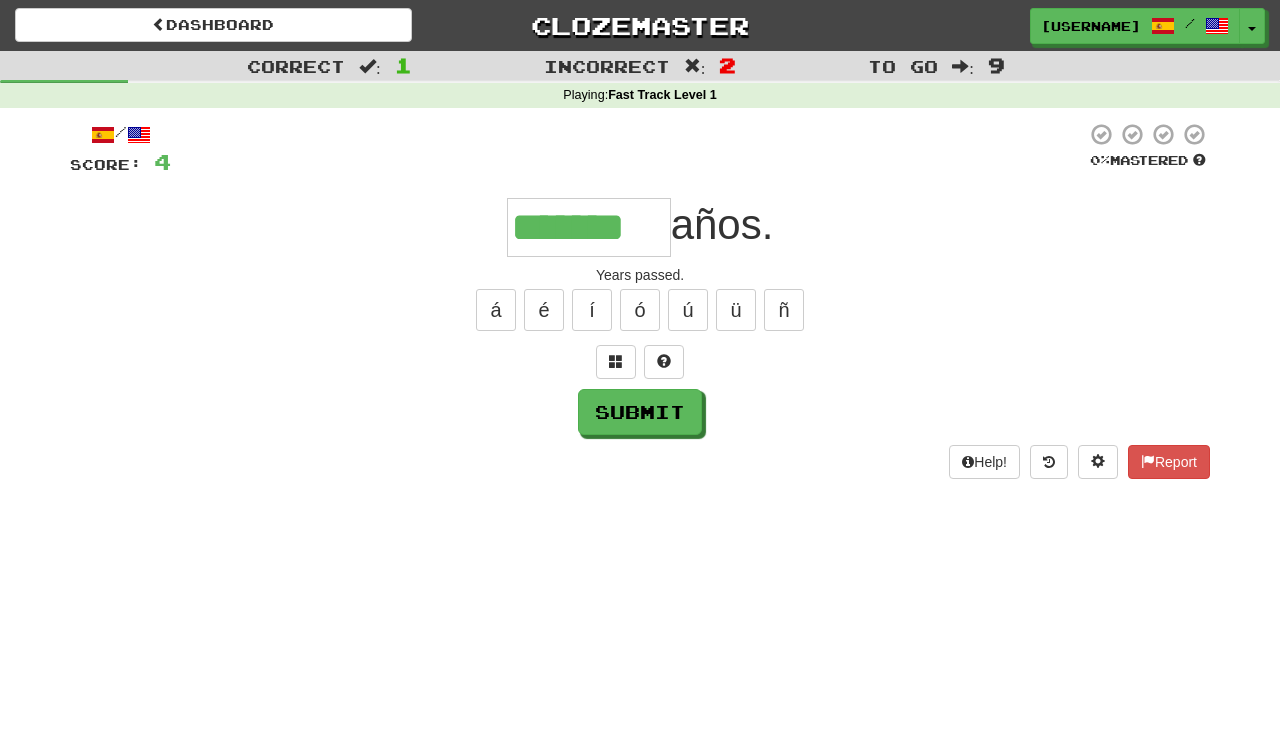 type on "*******" 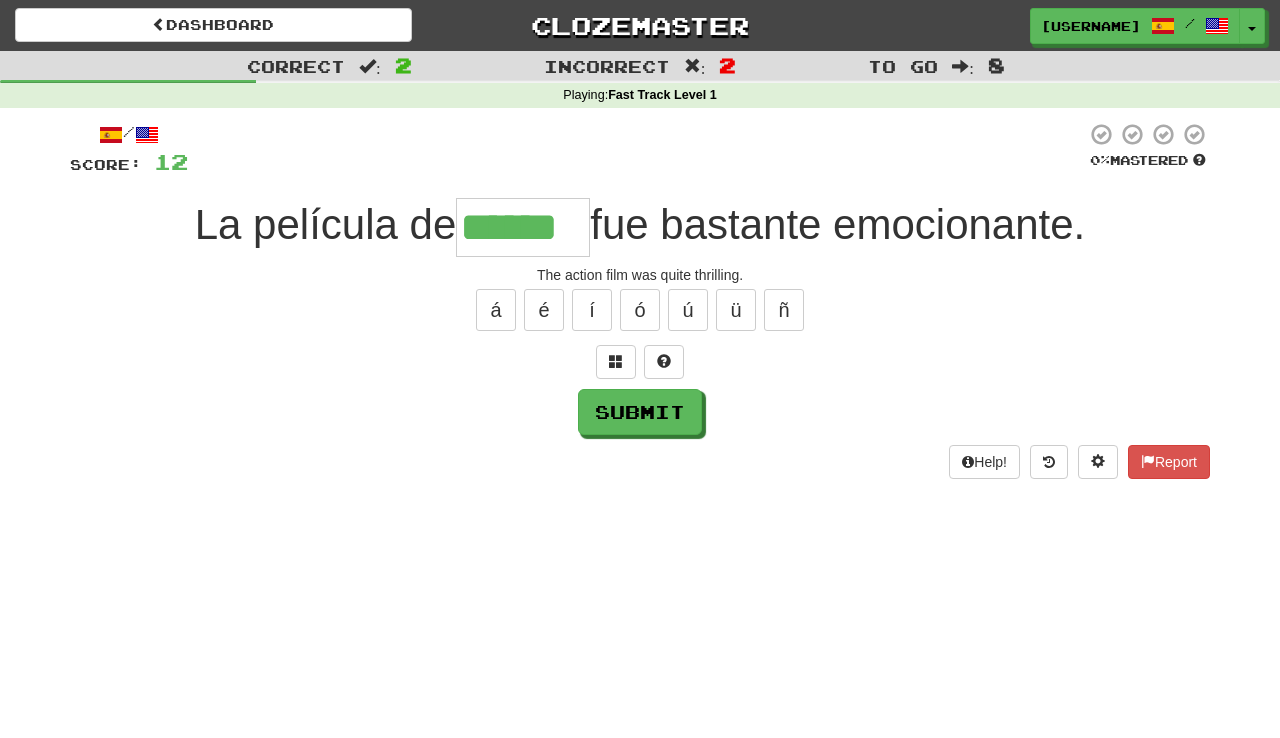 type on "******" 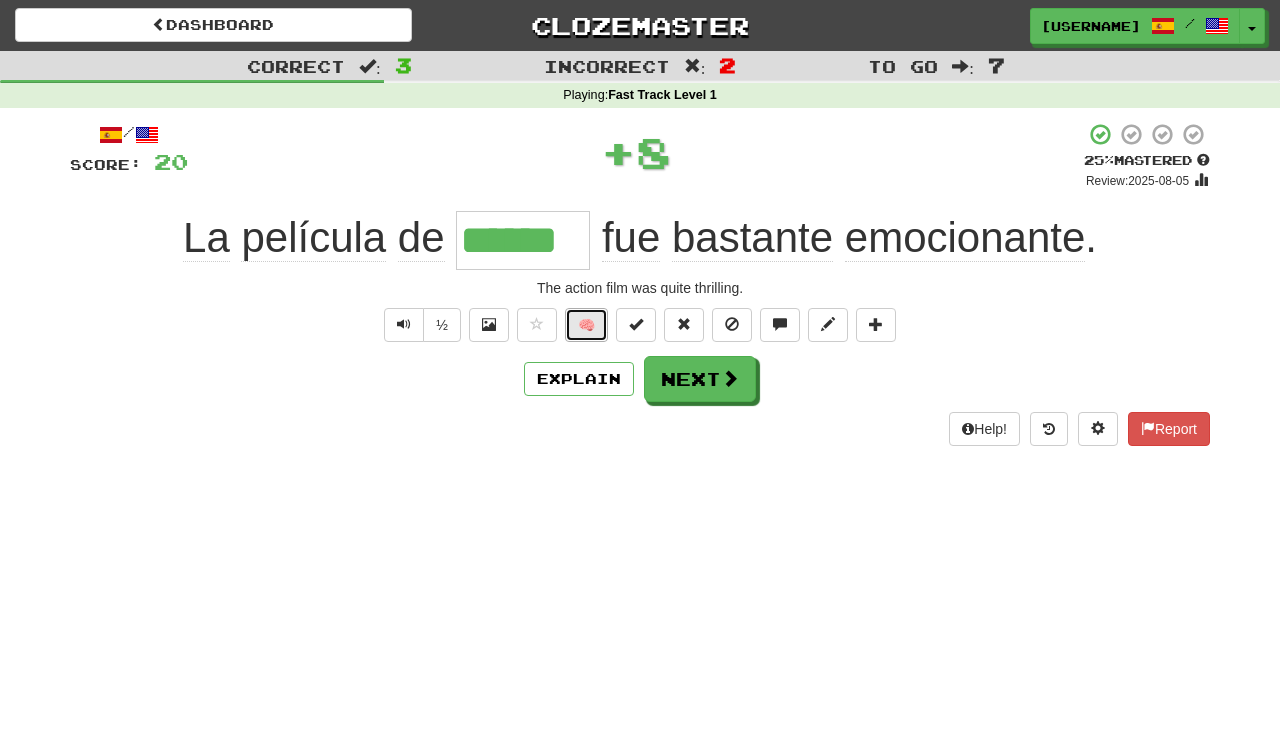 click on "🧠" at bounding box center (586, 325) 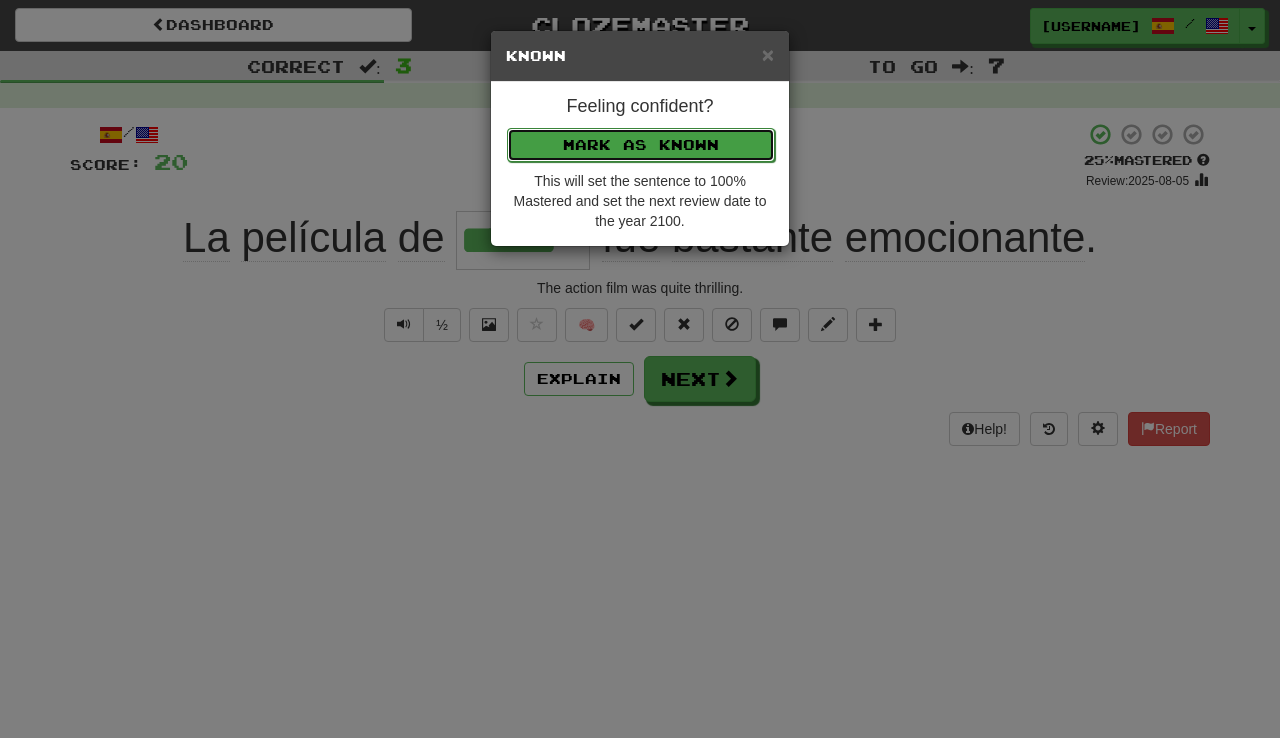 click on "Mark as Known" at bounding box center [641, 145] 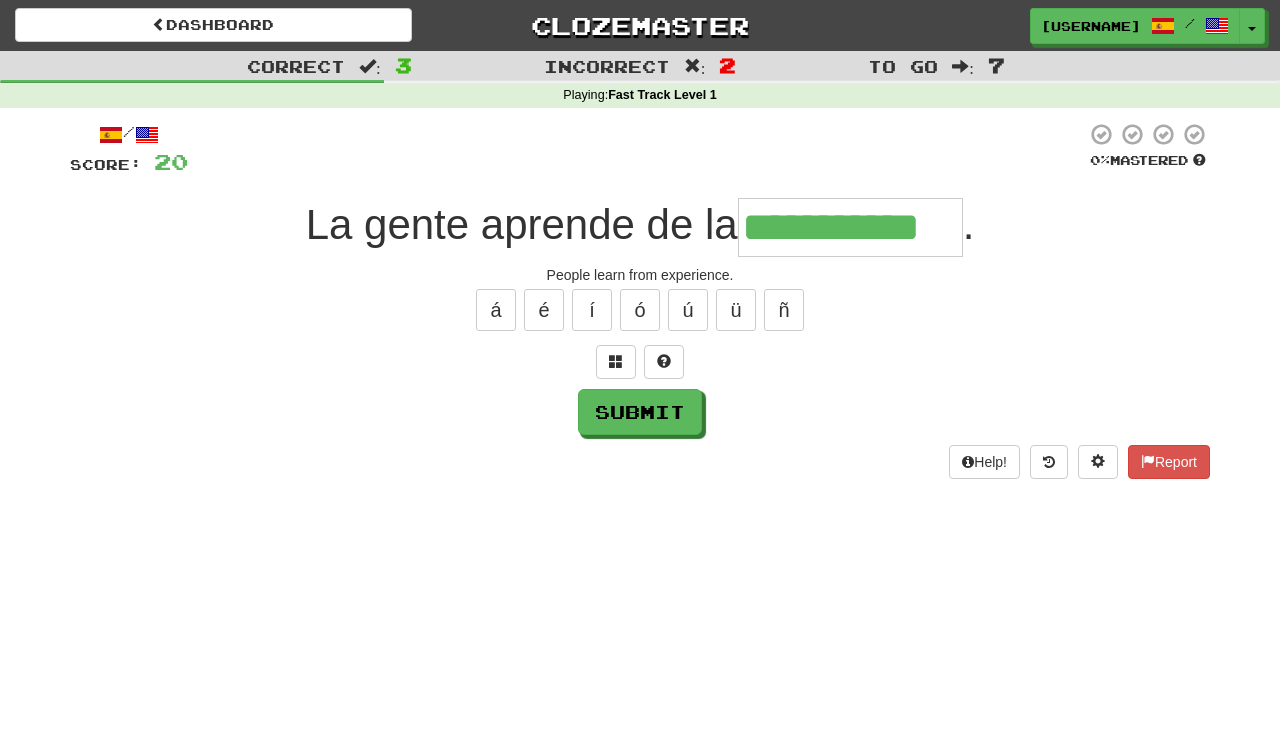 type on "**********" 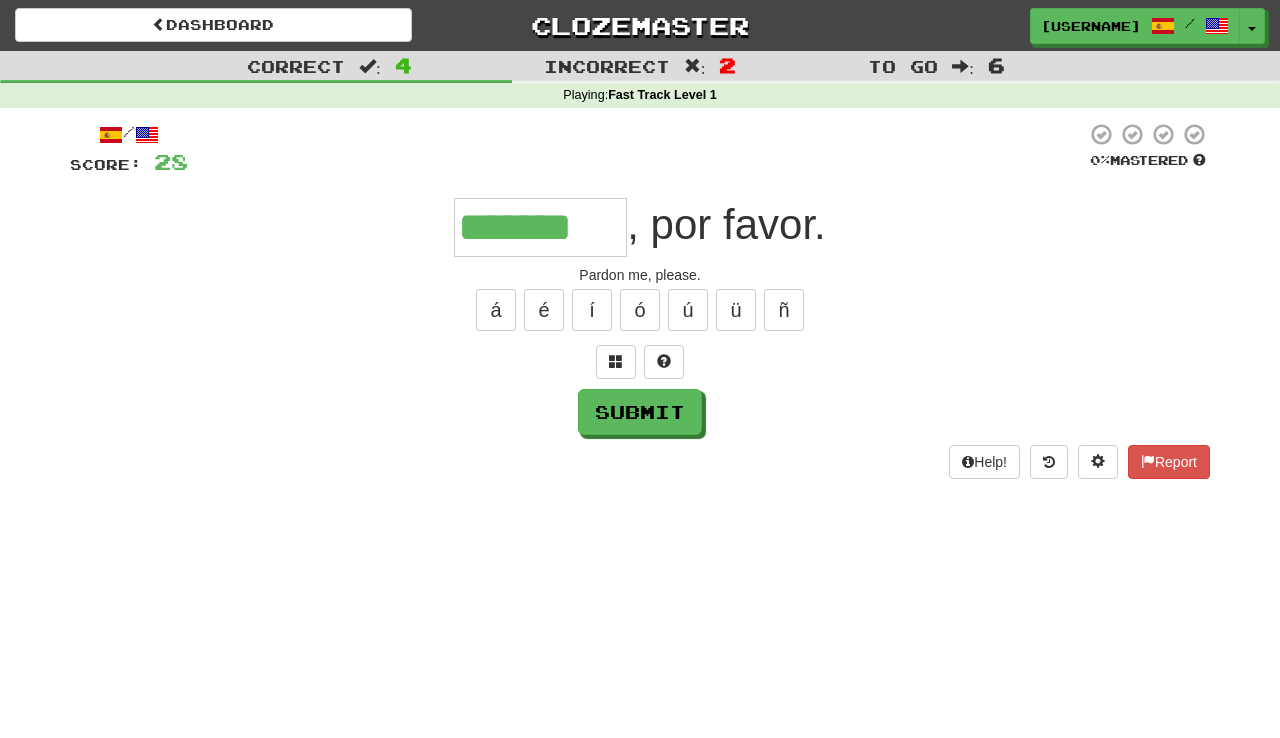 type on "********" 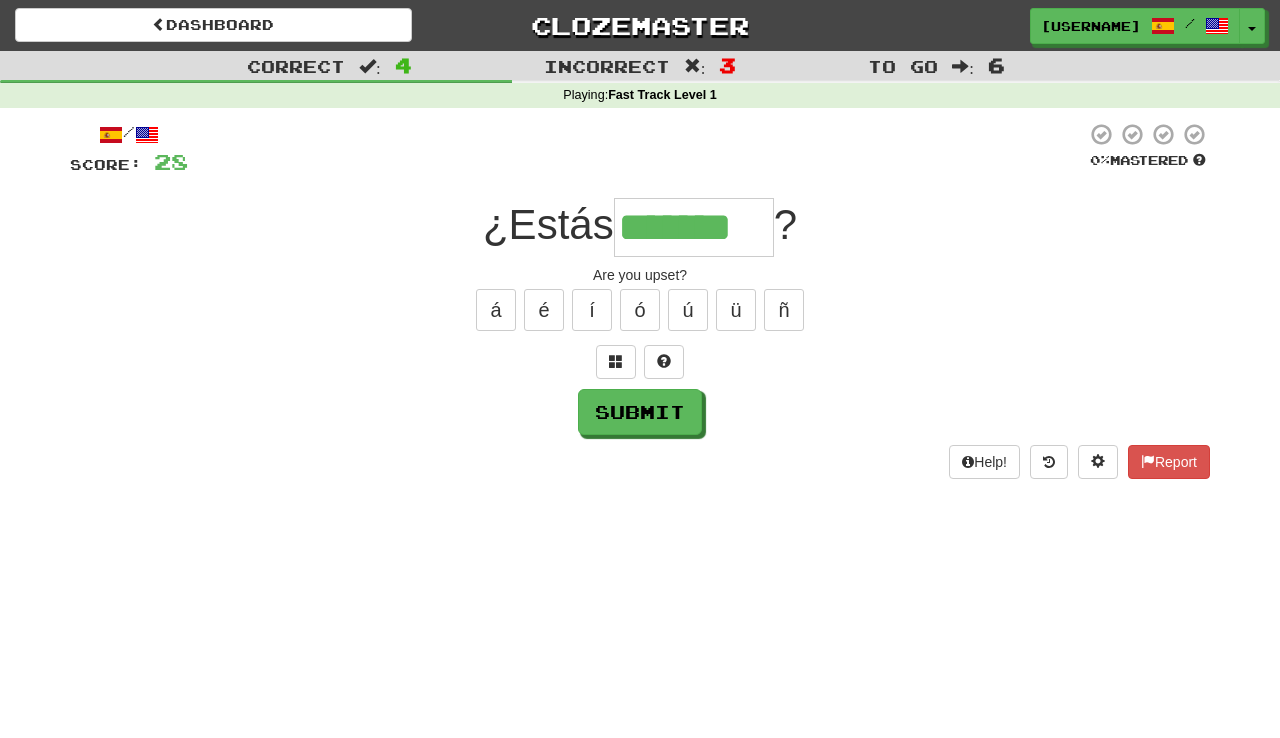 type on "*******" 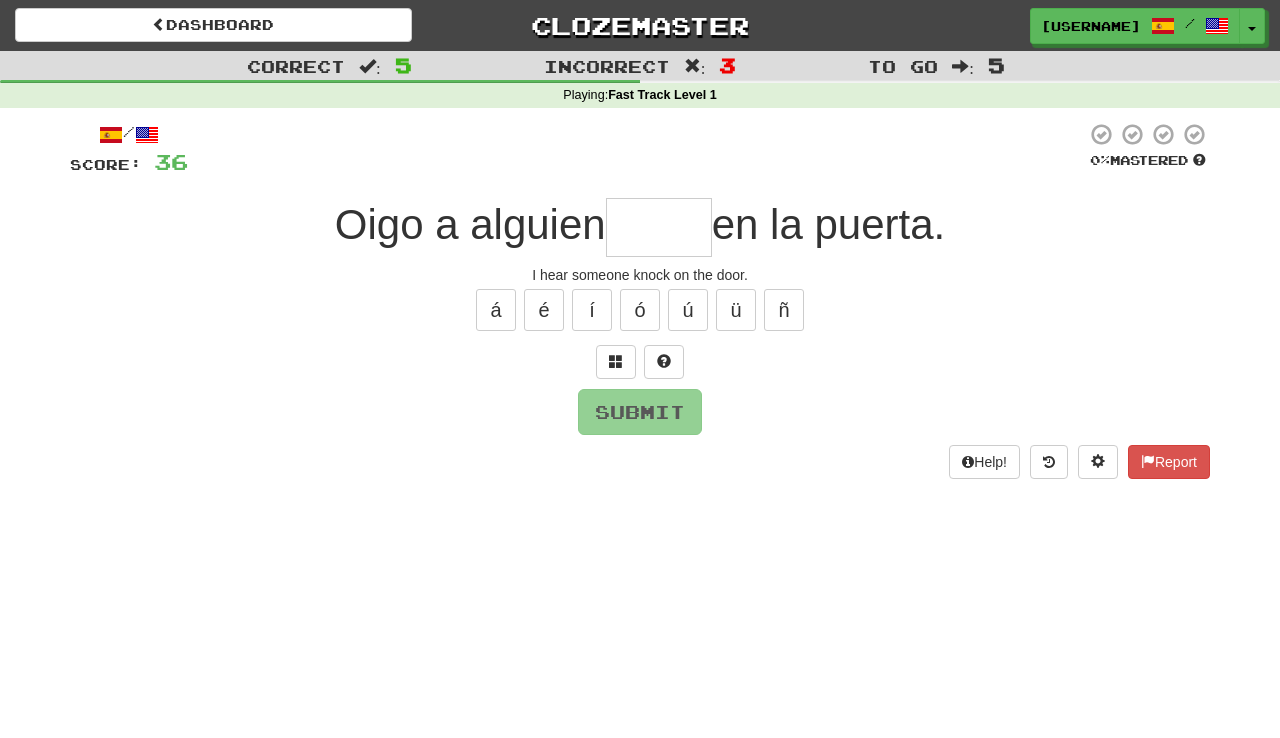 type on "*****" 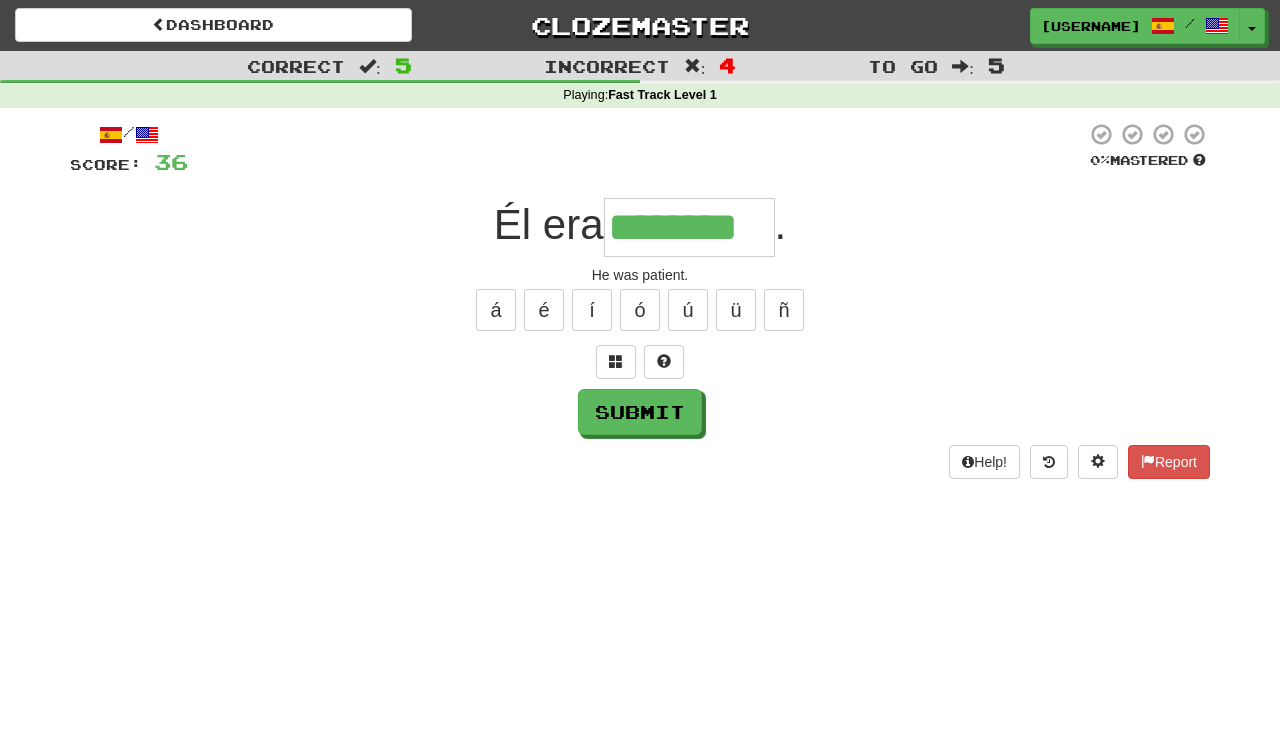 type on "********" 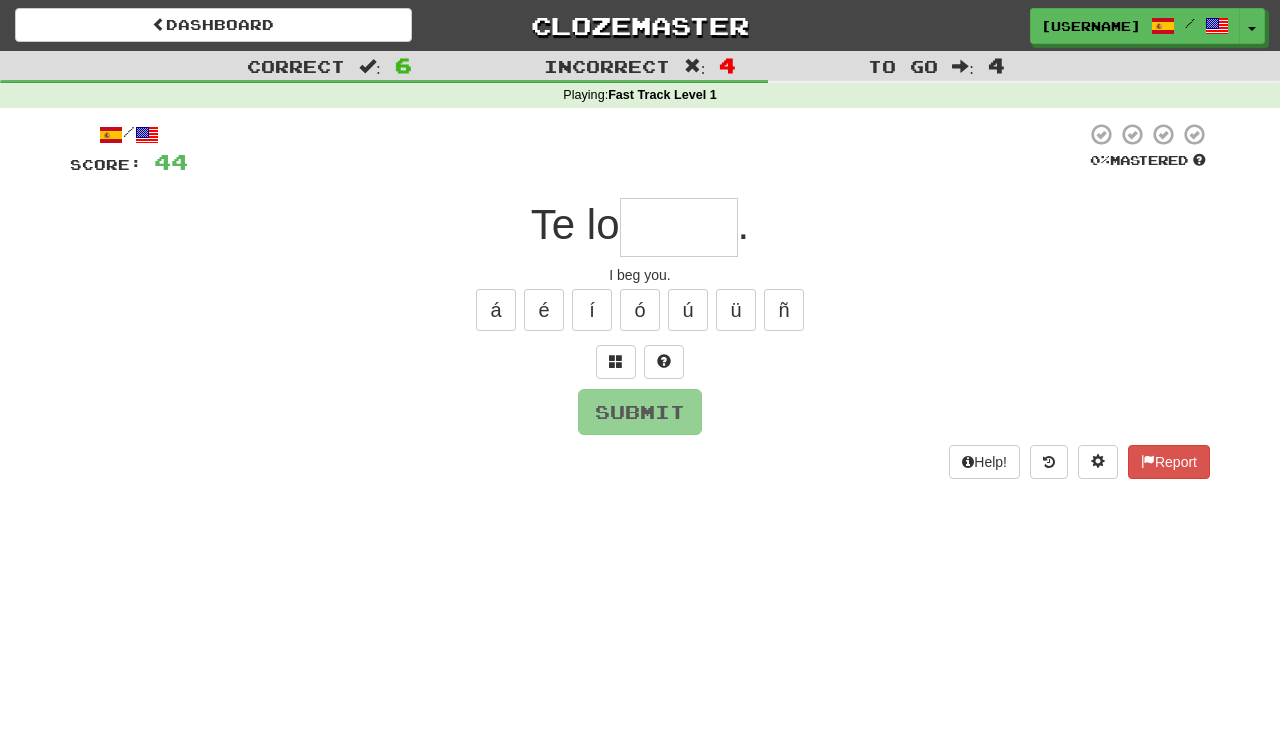type on "*" 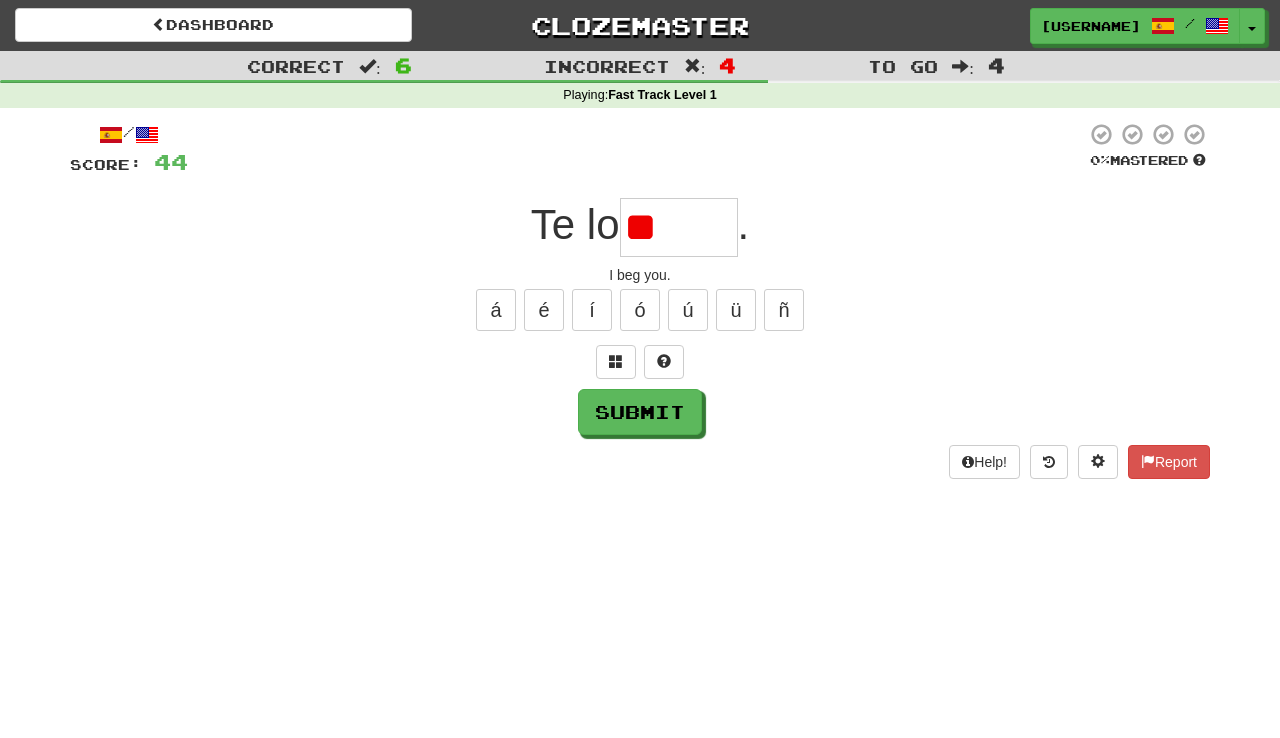 type on "*" 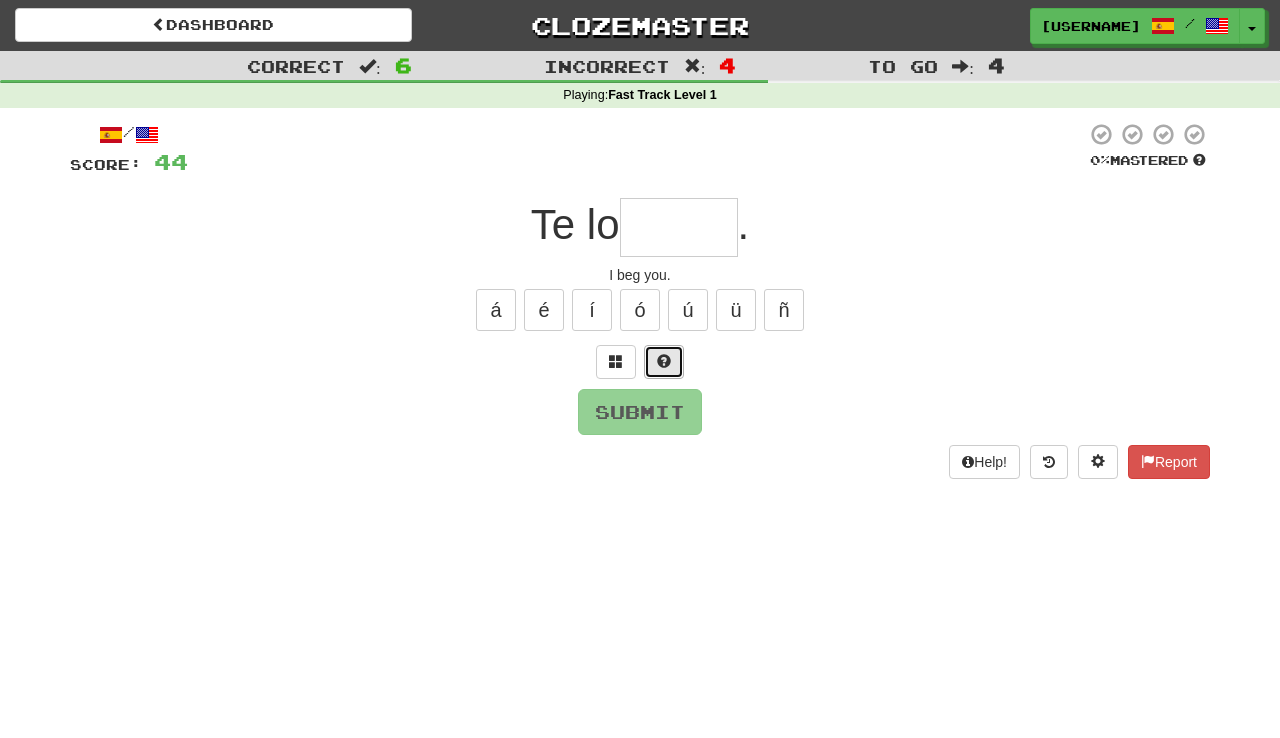 click at bounding box center (664, 361) 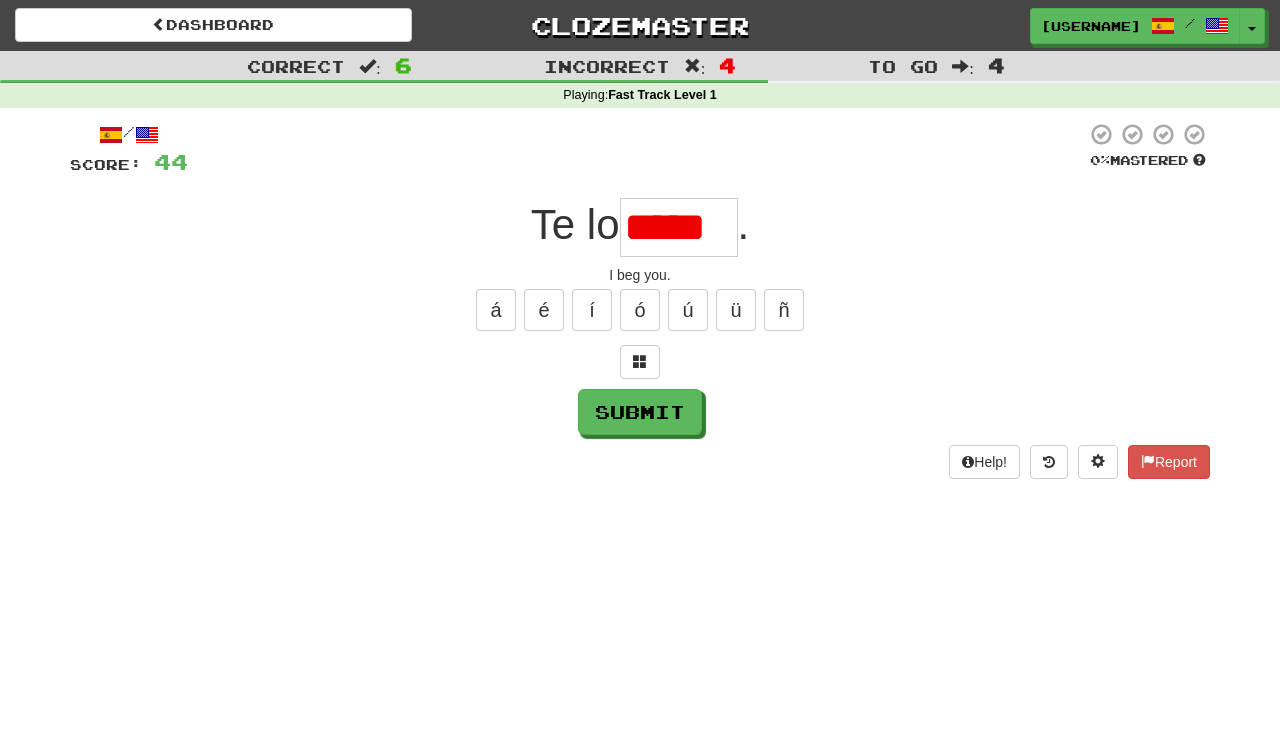scroll, scrollTop: 0, scrollLeft: 0, axis: both 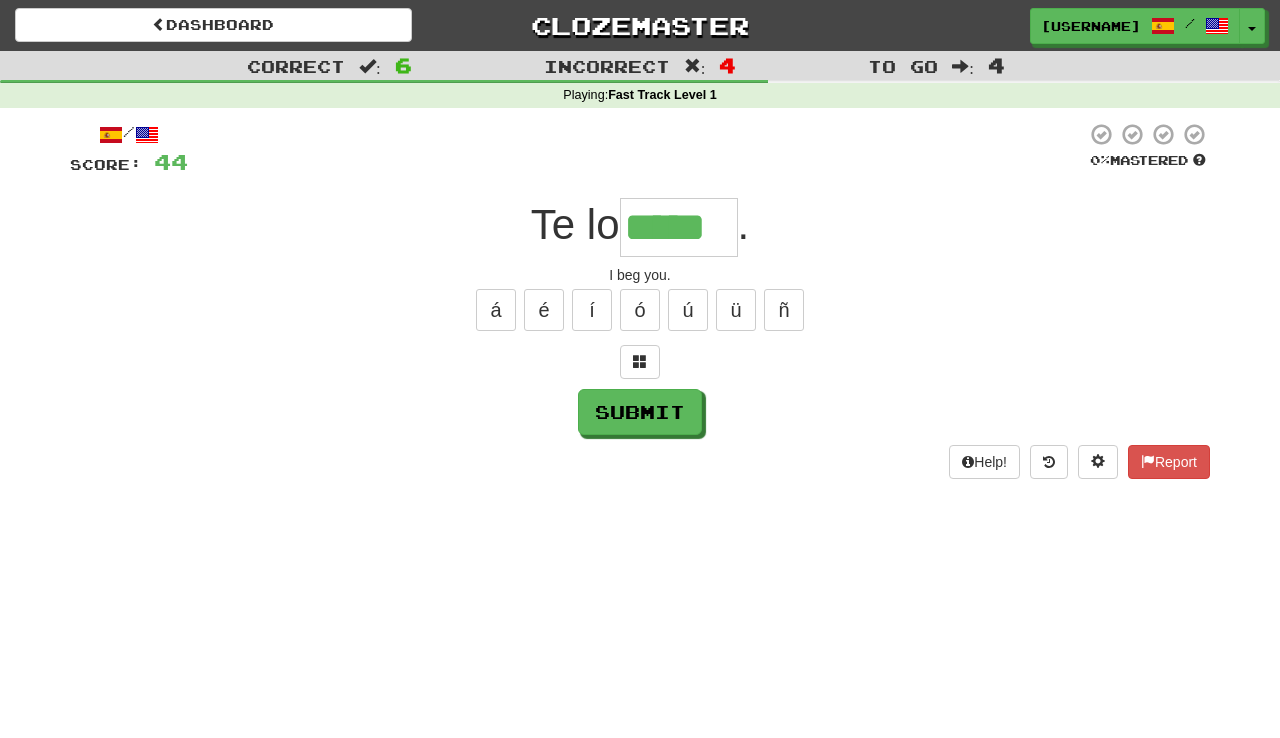 type on "*****" 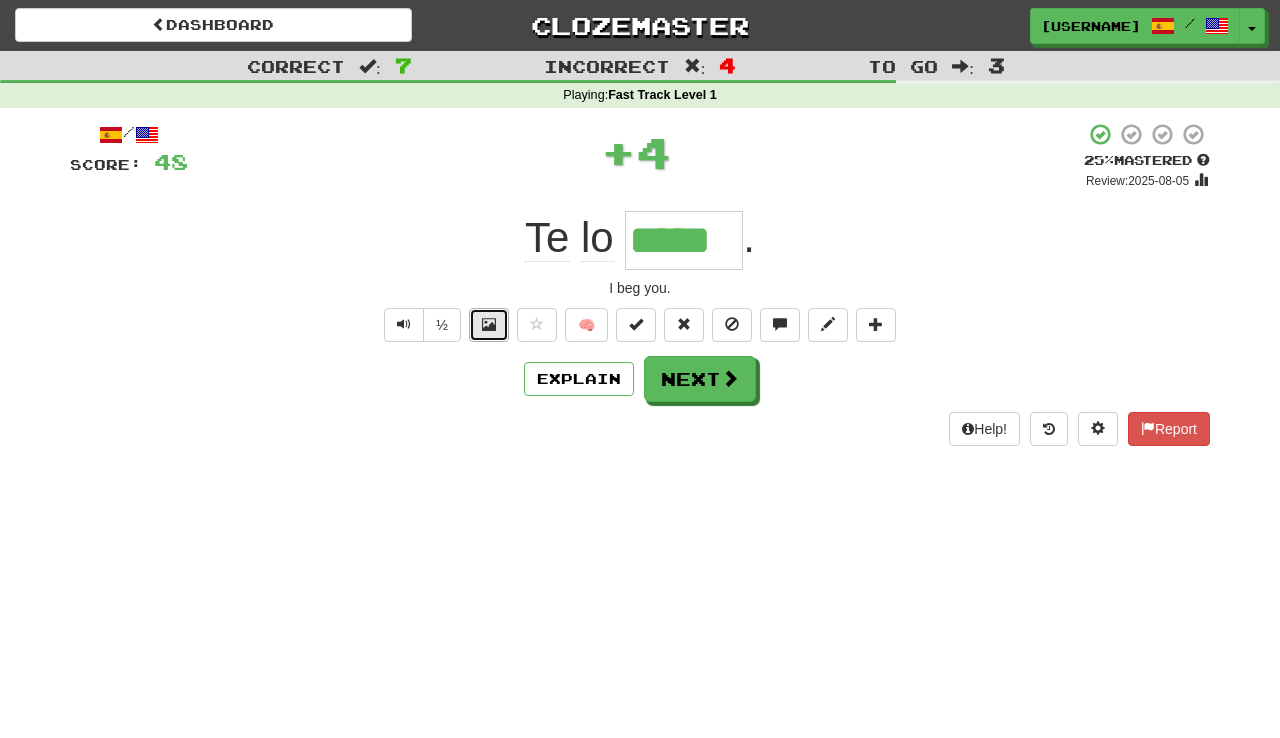 click at bounding box center (489, 324) 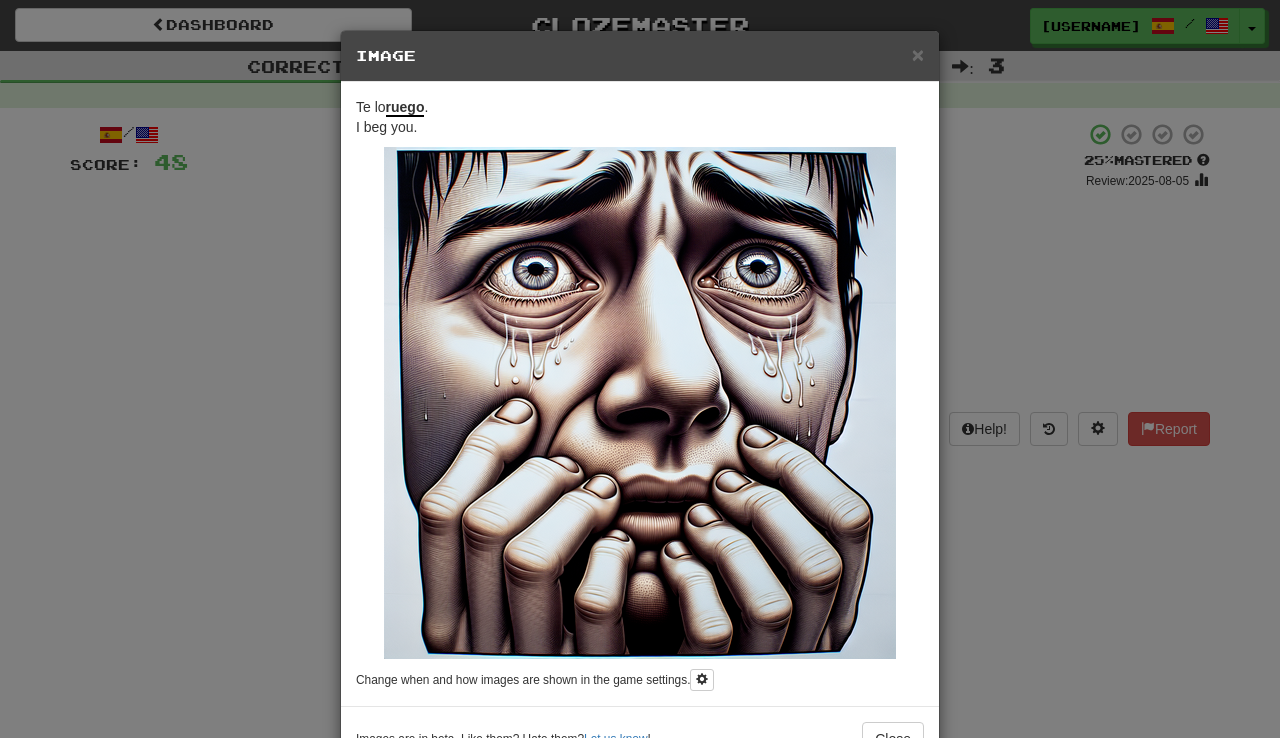click on "× Image Te lo ruego . I beg you. Change when and how images are shown in the game settings. Images are in beta. Like them? Hate them? Let us know ! Close" at bounding box center (640, 369) 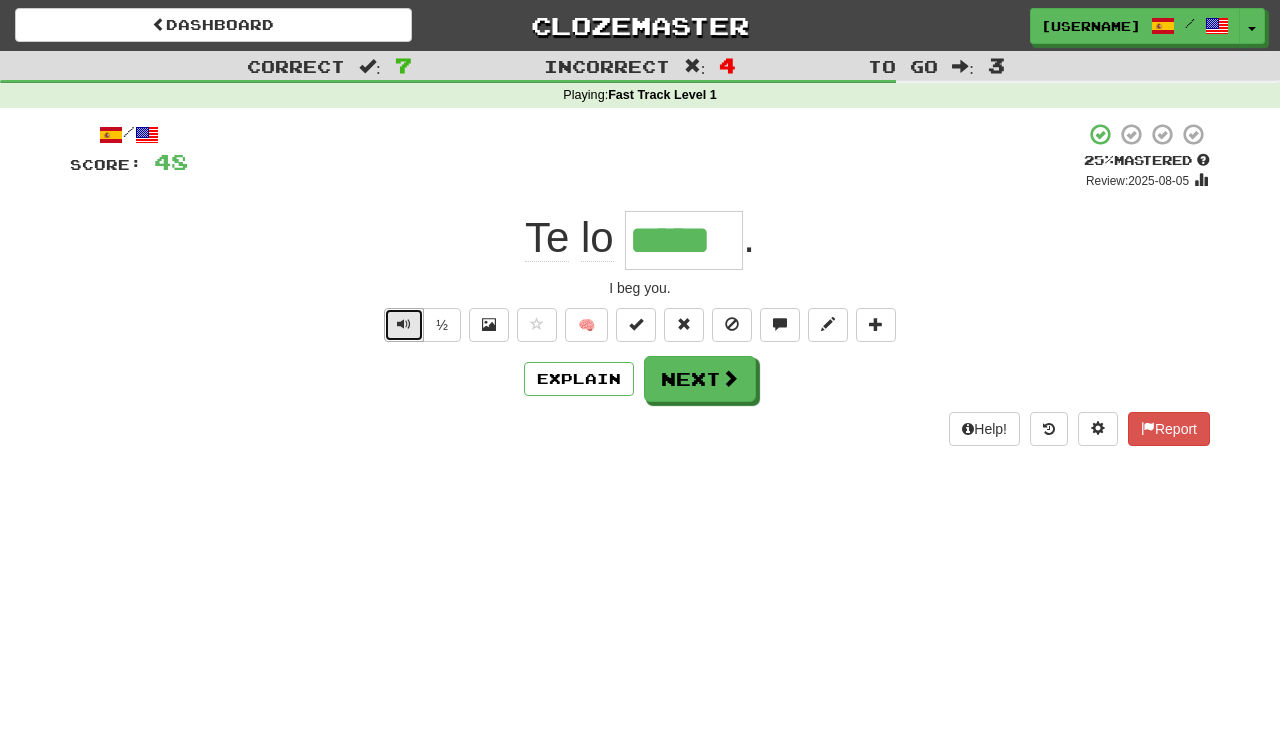 click at bounding box center (404, 324) 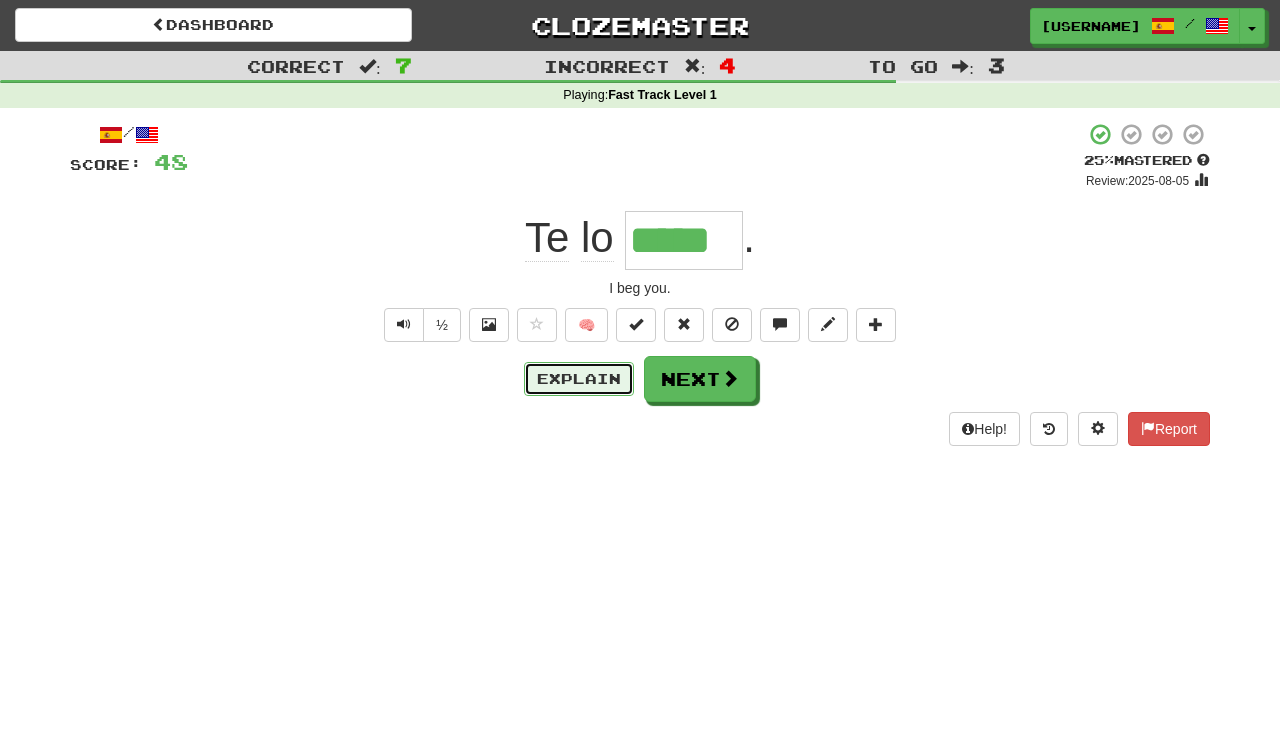 click on "Explain" at bounding box center [579, 379] 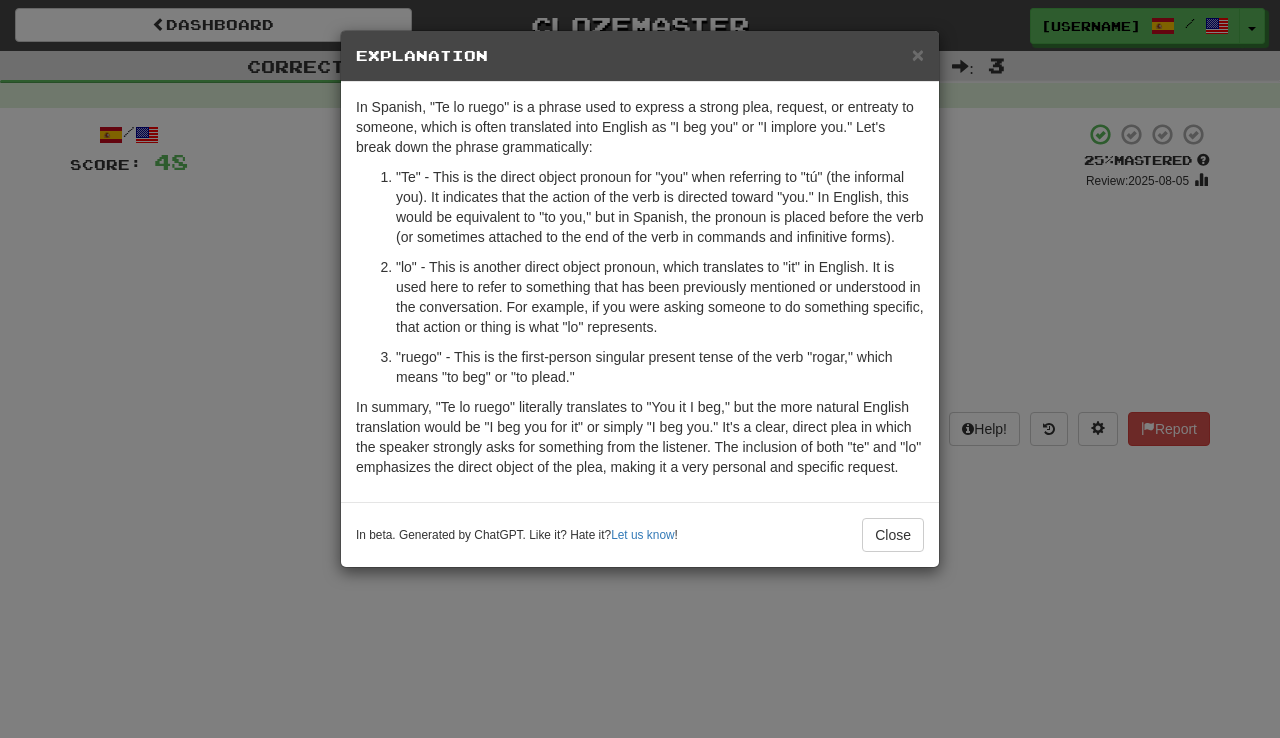 click on "× Explanation In Spanish, "Te lo ruego" is a phrase used to express a strong plea, request, or entreaty to someone, which is often translated into English as "I beg you" or "I implore you." Let's break down the phrase grammatically:
"Te" - This is the direct object pronoun for "you" when referring to "tú" (the informal you). It indicates that the action of the verb is directed toward "you." In English, this would be equivalent to "to you," but in Spanish, the pronoun is placed before the verb (or sometimes attached to the end of the verb in commands and infinitive forms).
"lo" - This is another direct object pronoun, which translates to "it" in English. It is used here to refer to something that has been previously mentioned or understood in the conversation. For example, if you were asking someone to do something specific, that action or thing is what "lo" represents.
"ruego" - This is the first-person singular present tense of the verb "rogar," which means "to beg" or "to plead."
!" at bounding box center (640, 369) 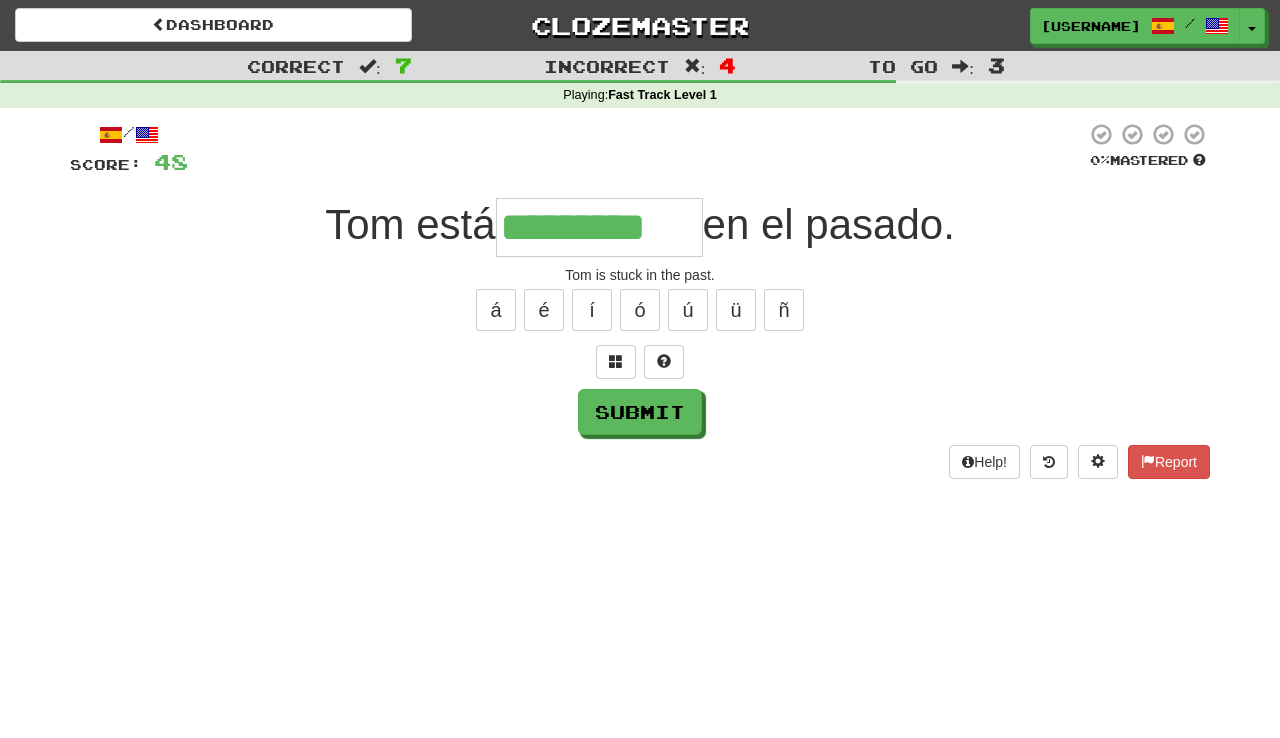 type on "*********" 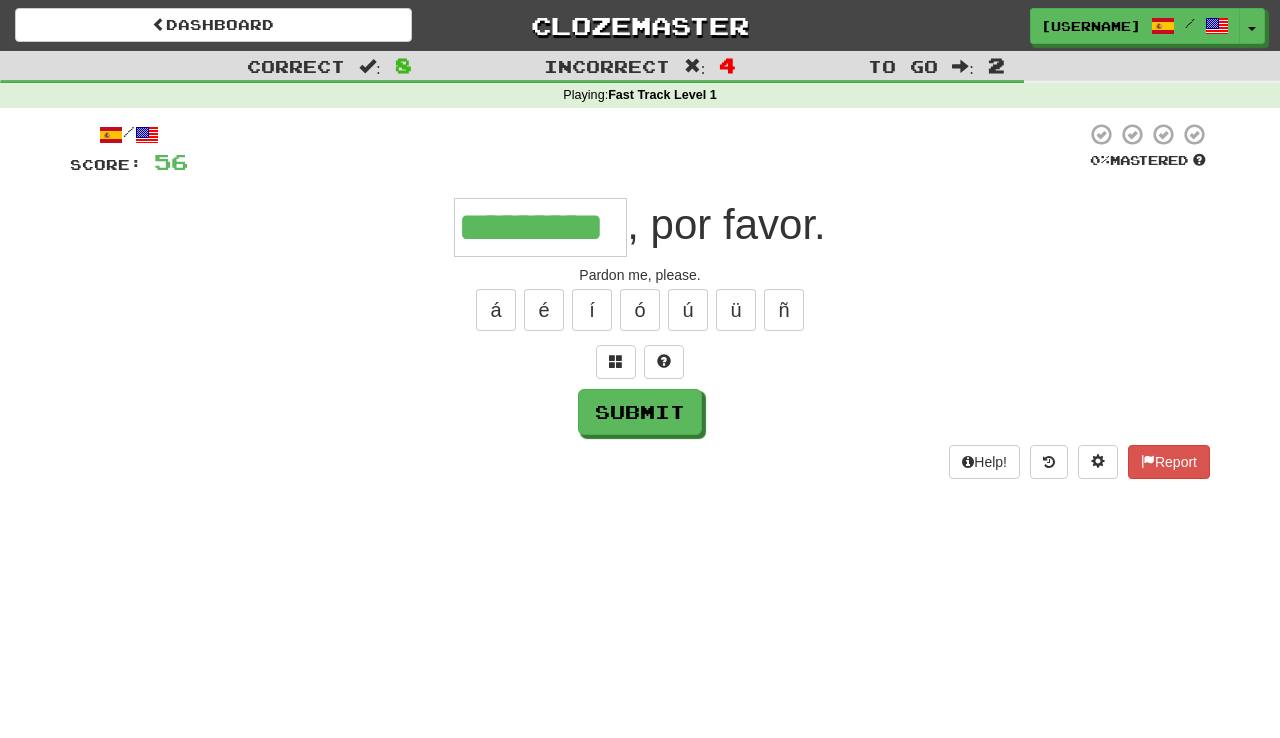 scroll, scrollTop: 0, scrollLeft: 49, axis: horizontal 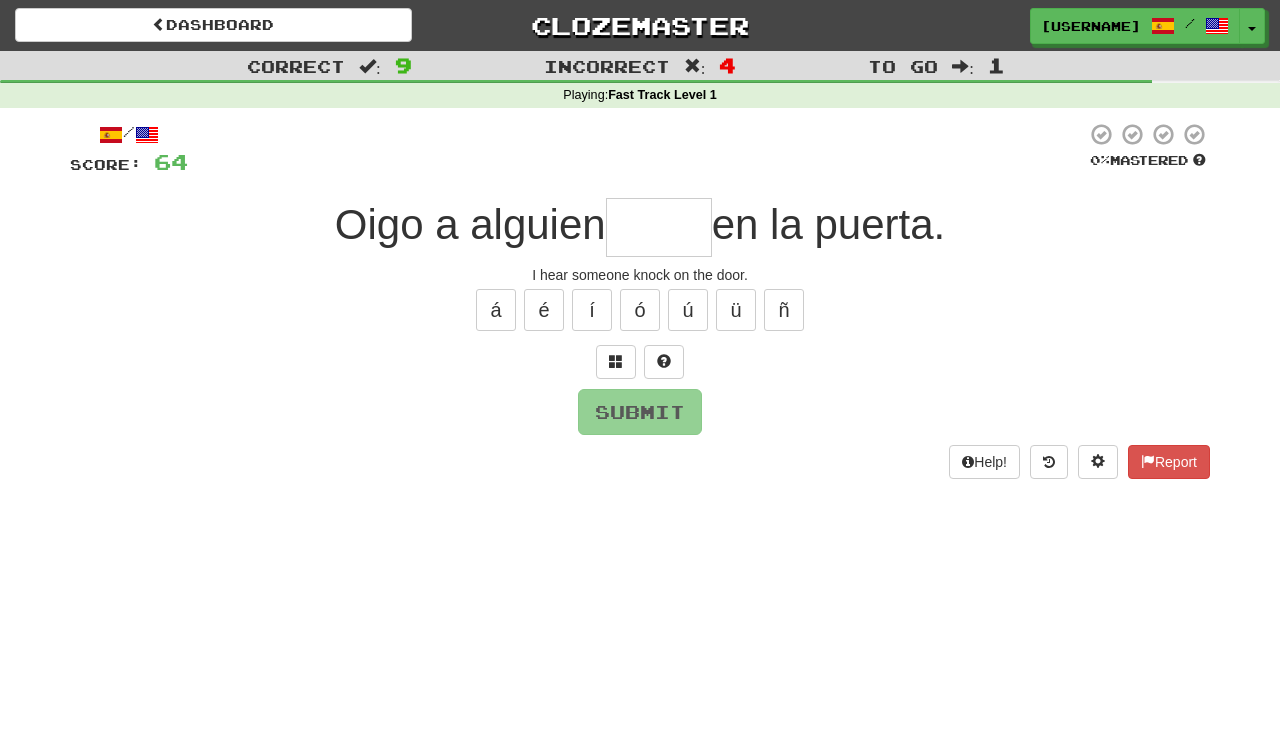 type on "*****" 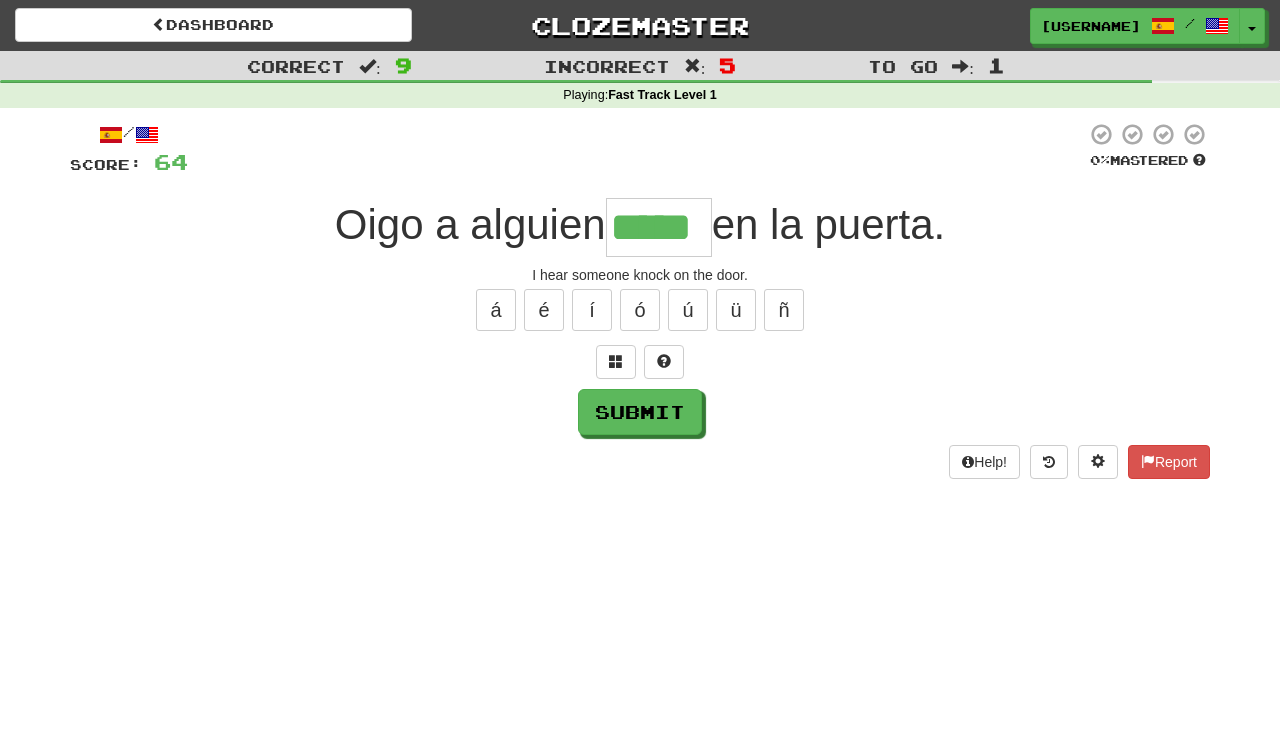type on "*****" 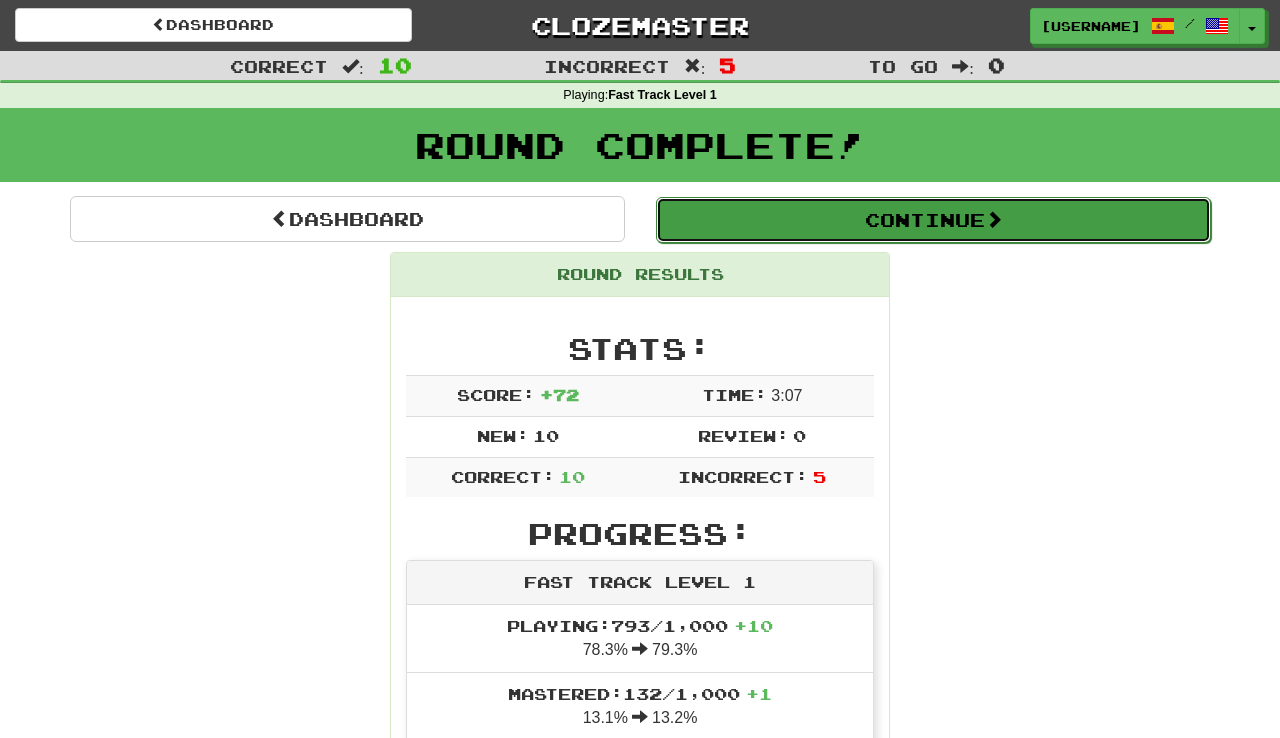 click on "Continue" at bounding box center (933, 220) 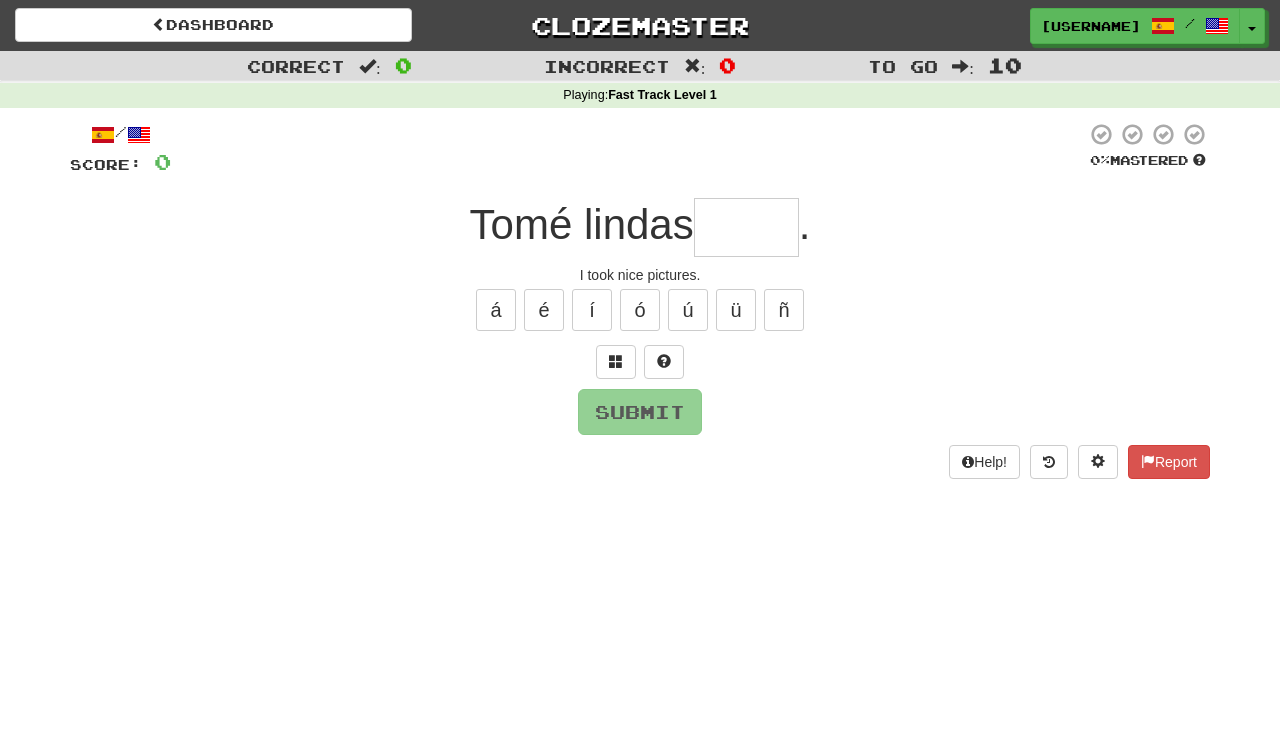type on "*" 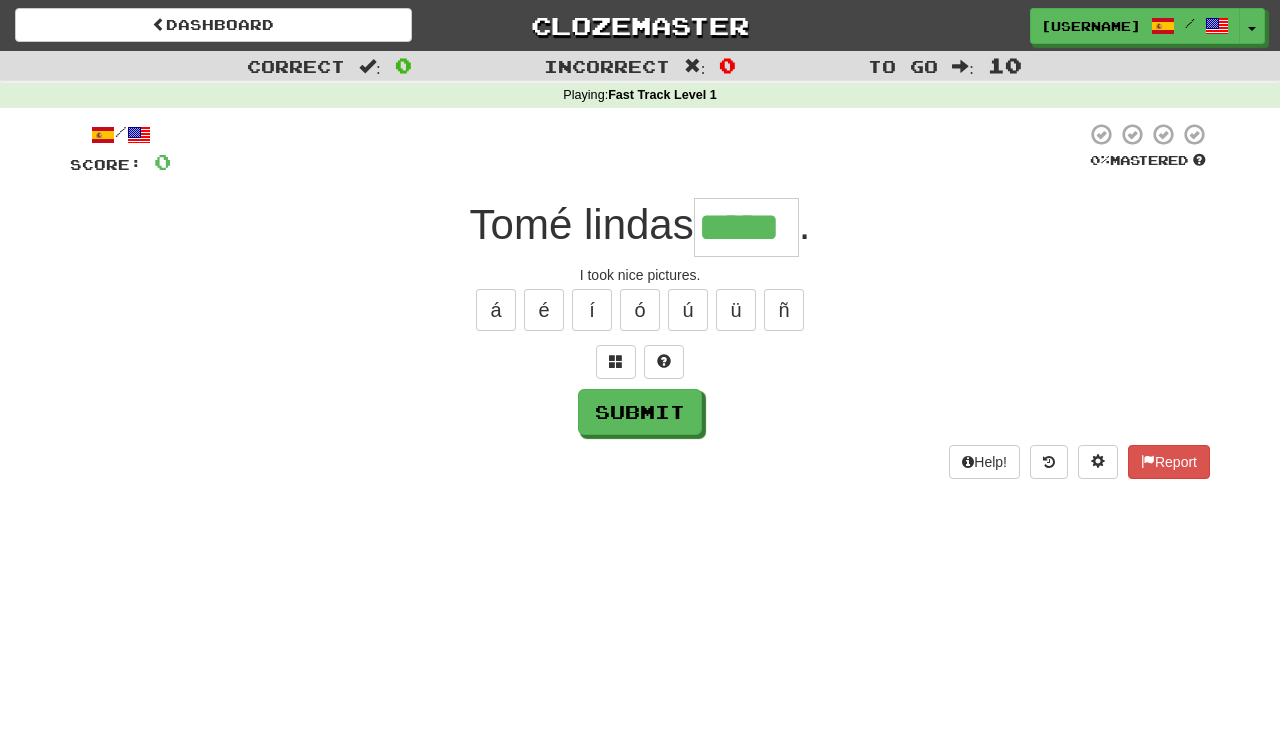 type on "*****" 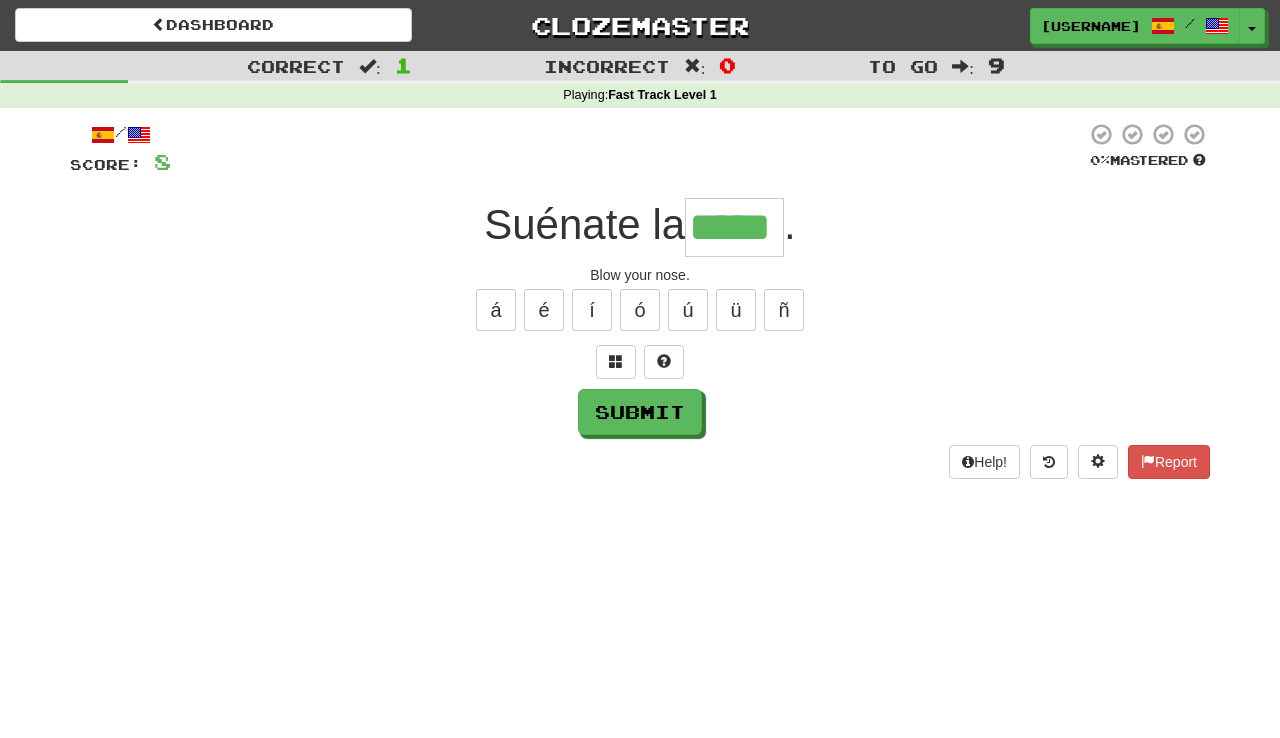 type on "*****" 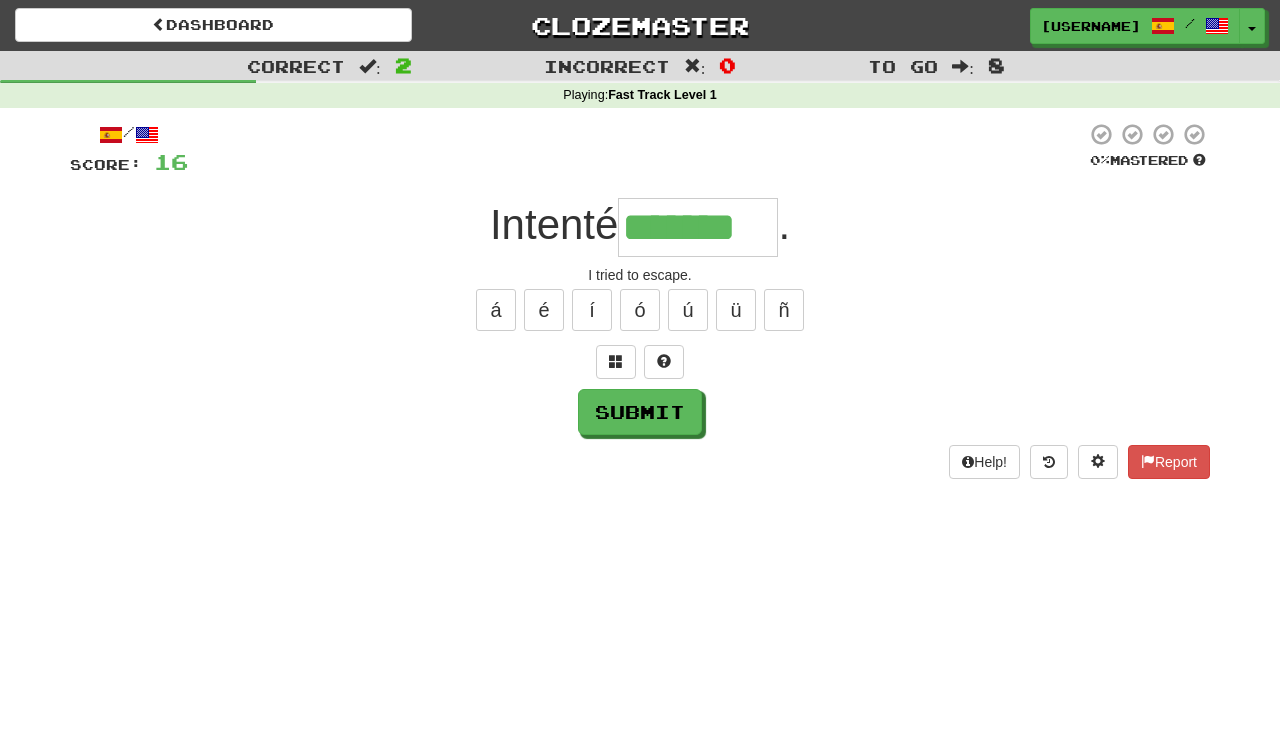 type on "*******" 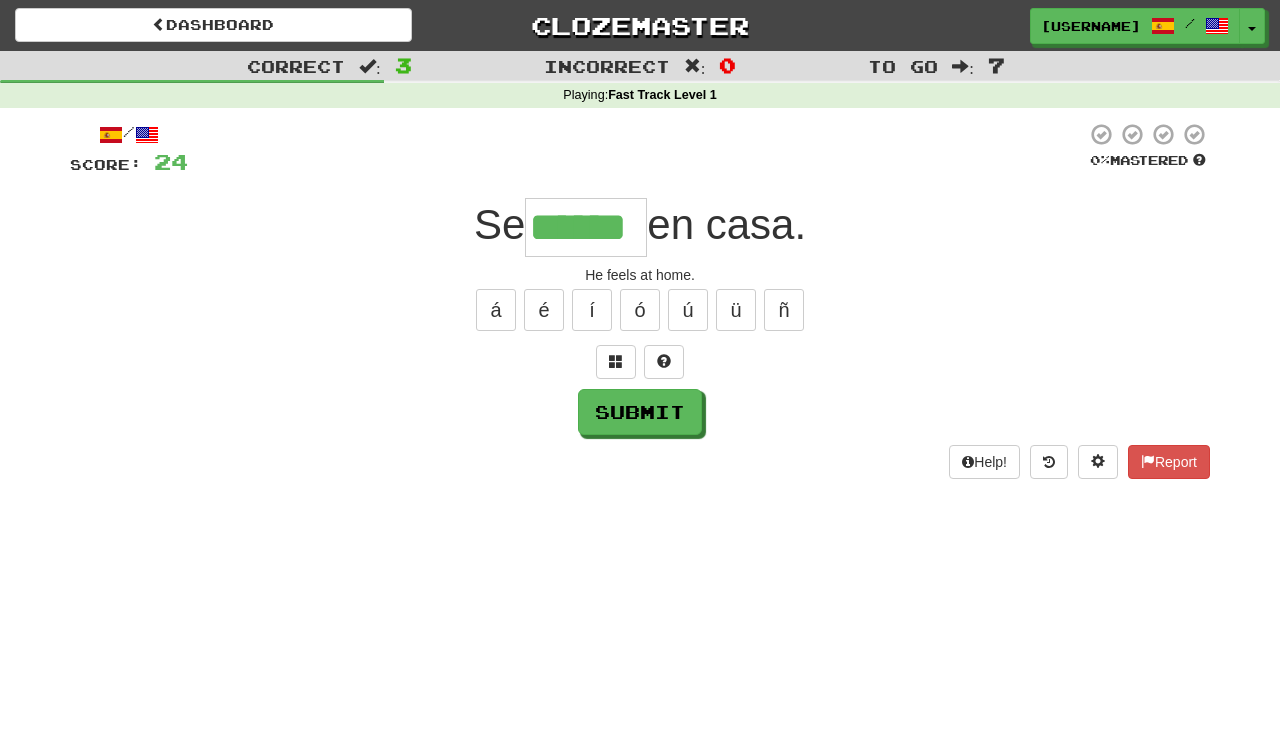 type on "******" 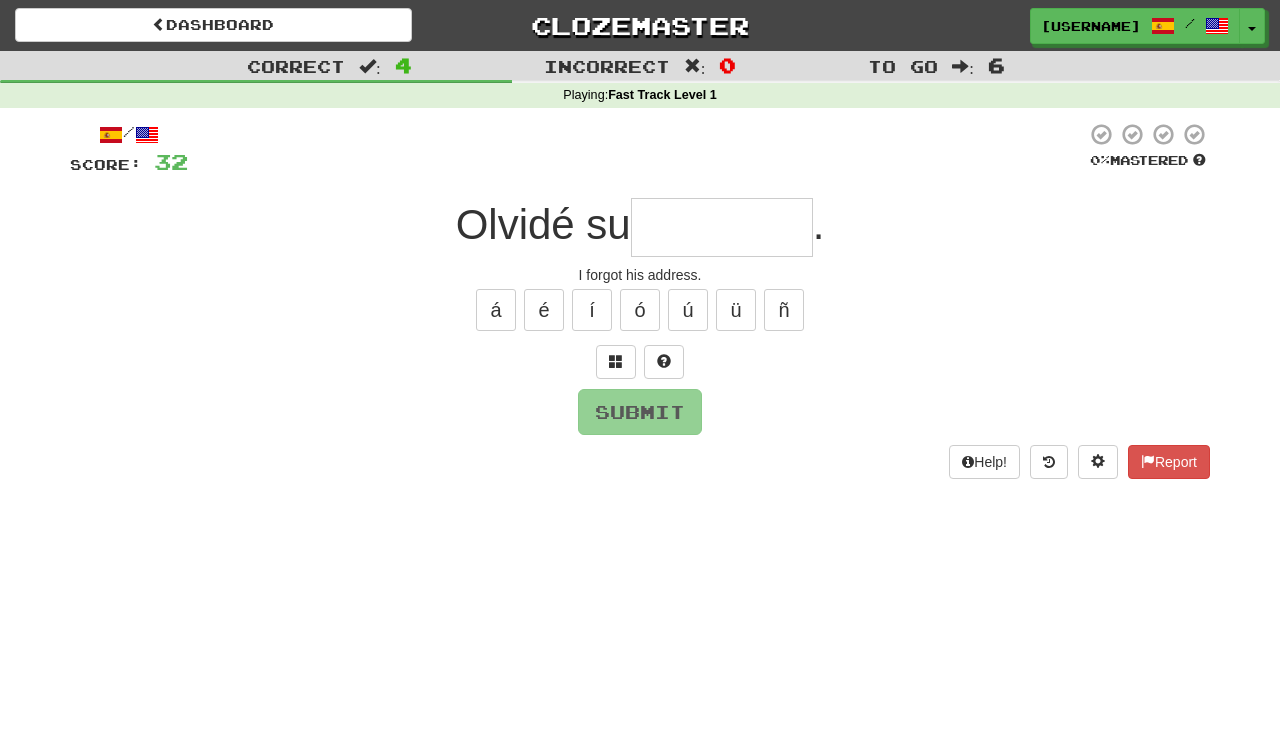 type on "*" 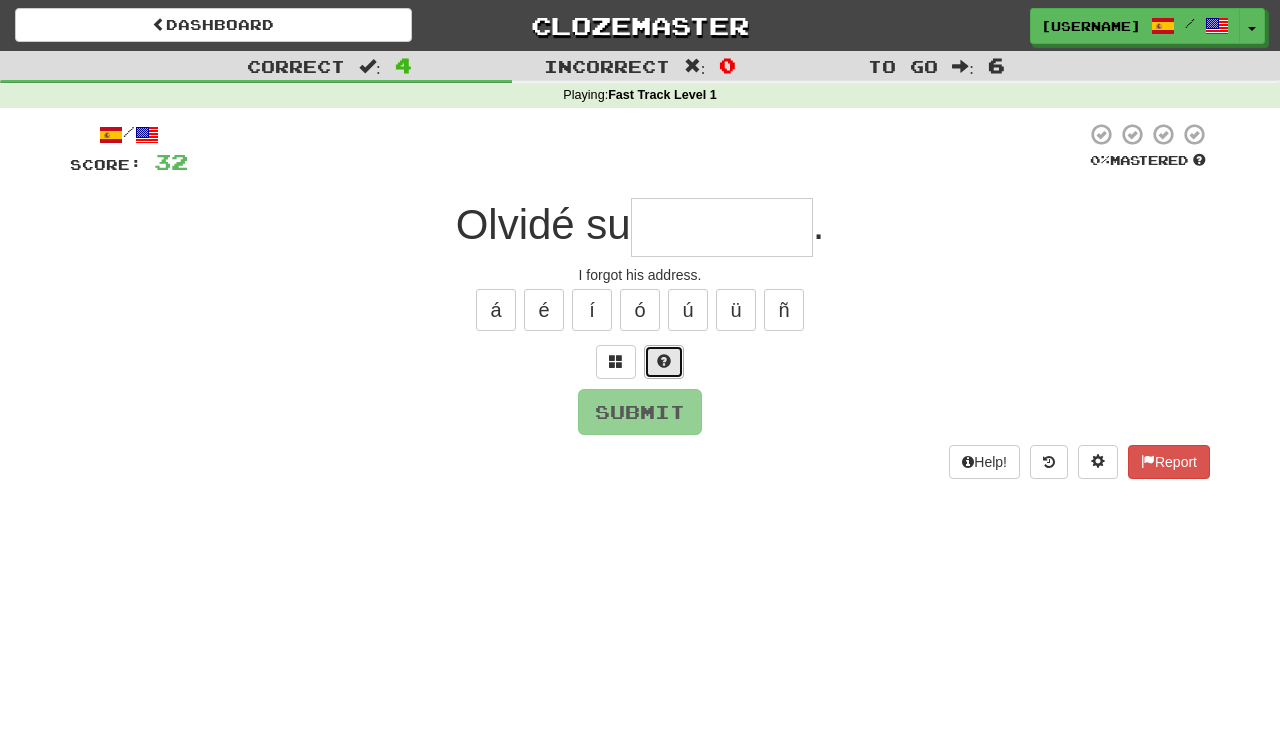 click at bounding box center [664, 361] 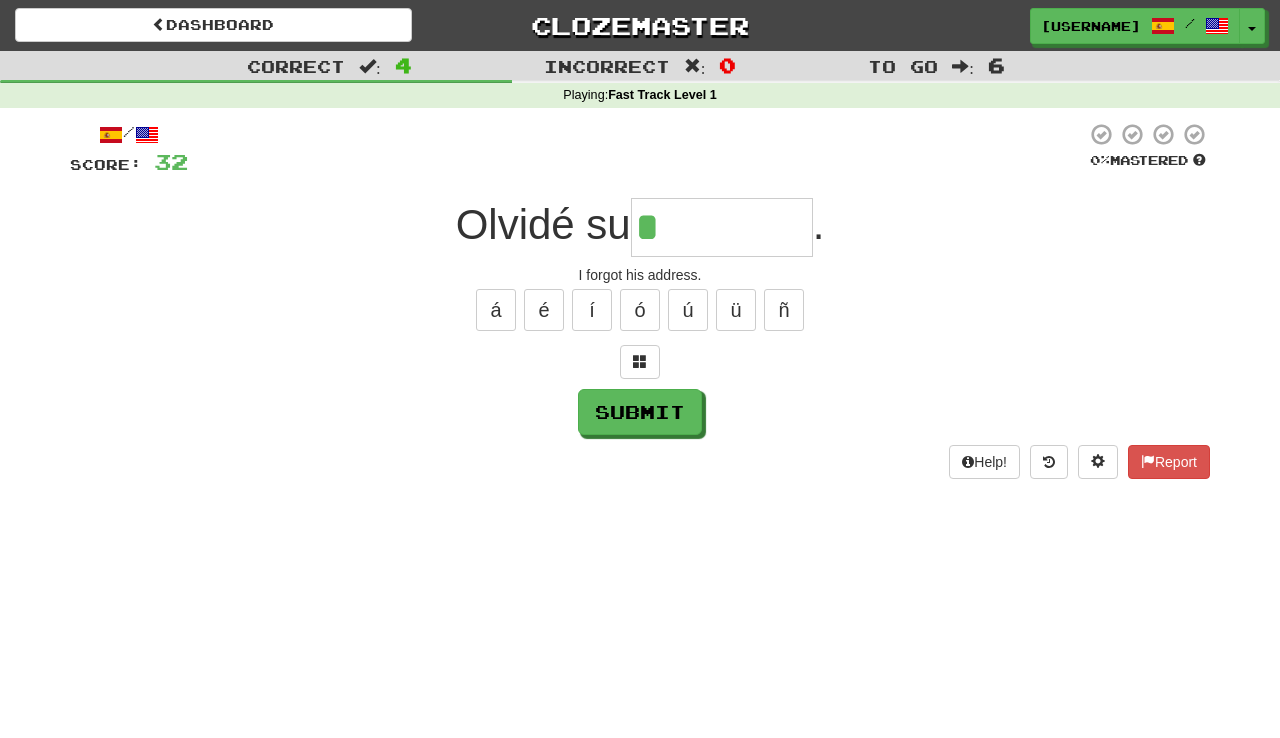 type on "*********" 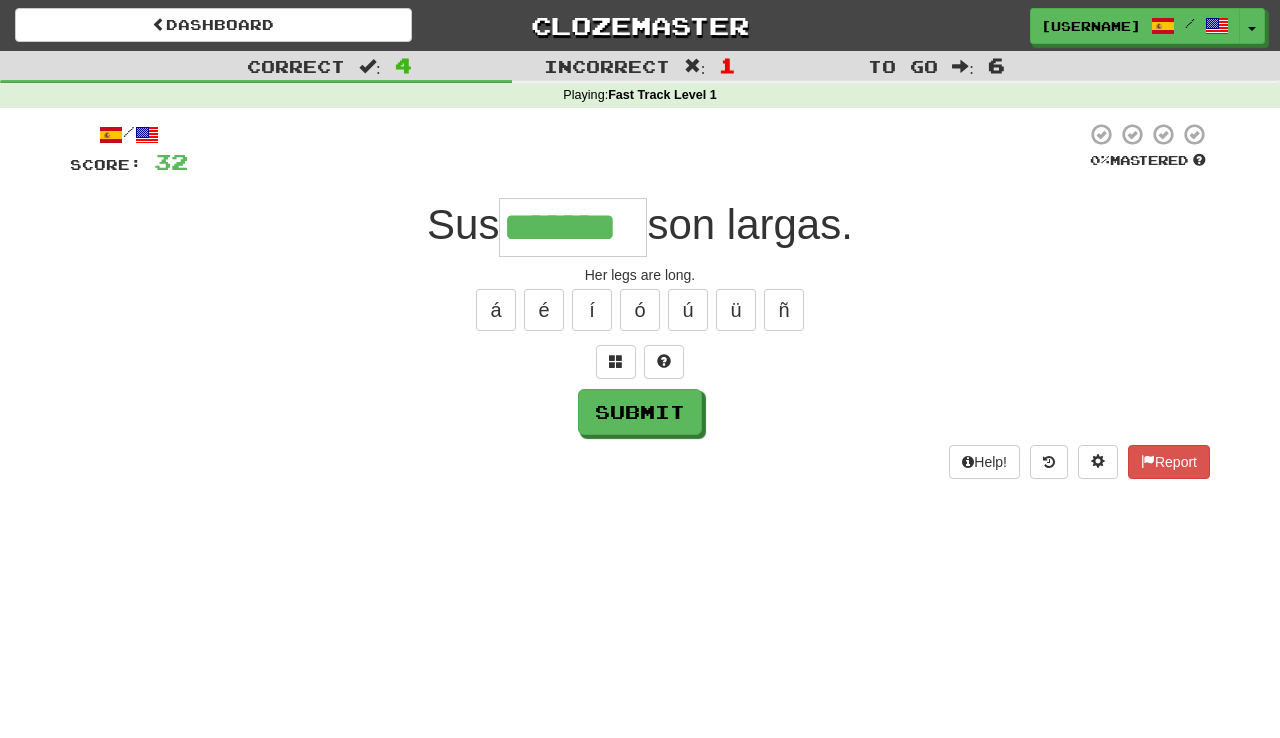 type on "*******" 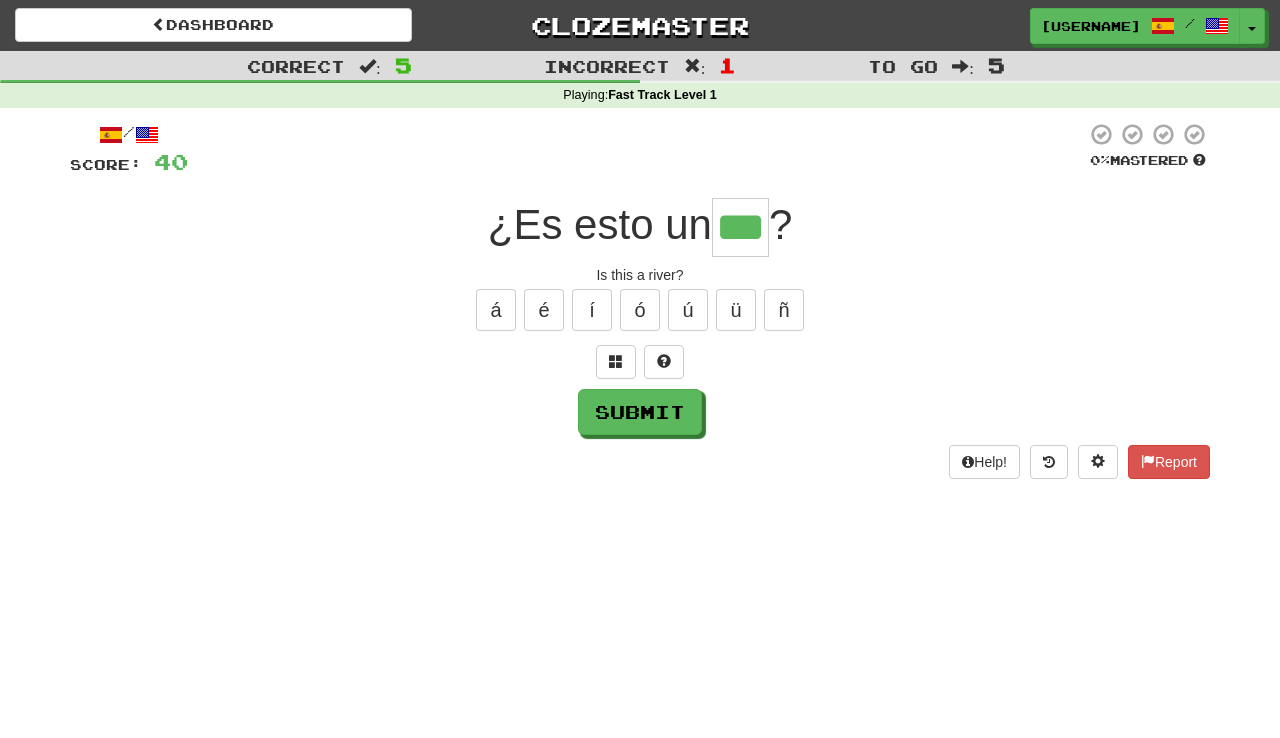 type on "***" 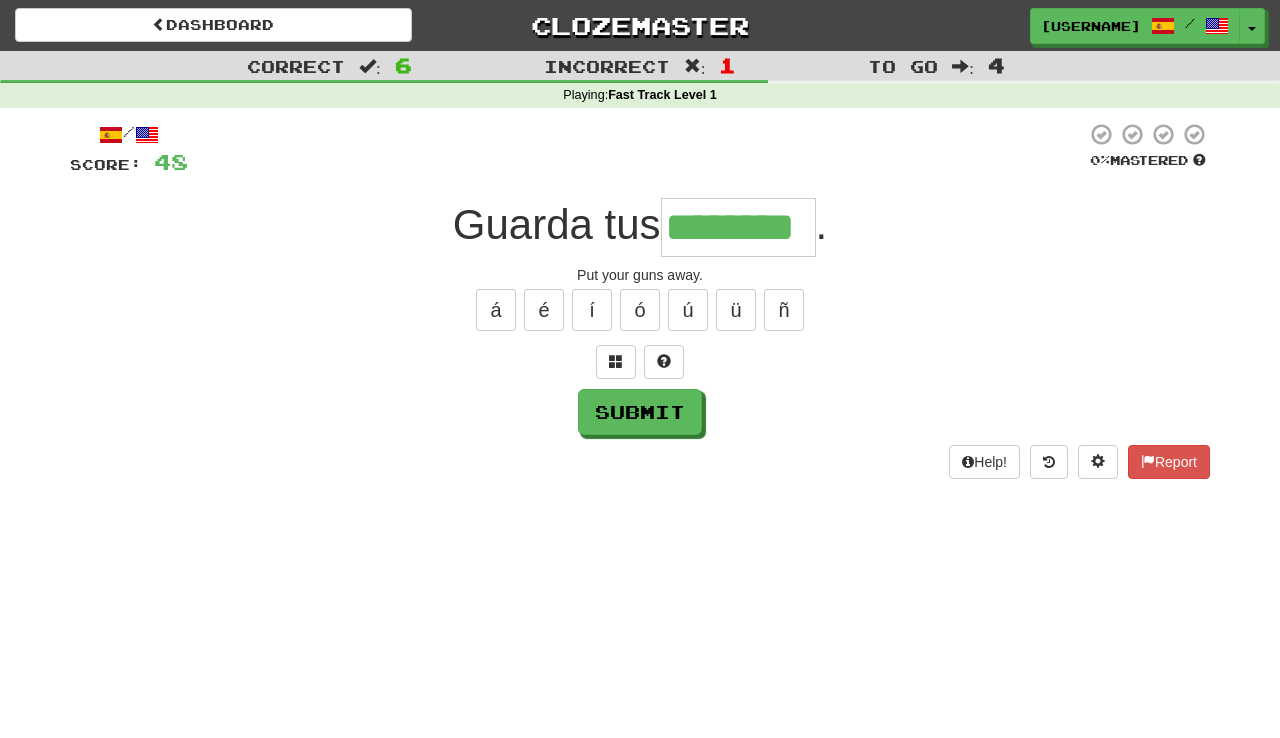 type on "********" 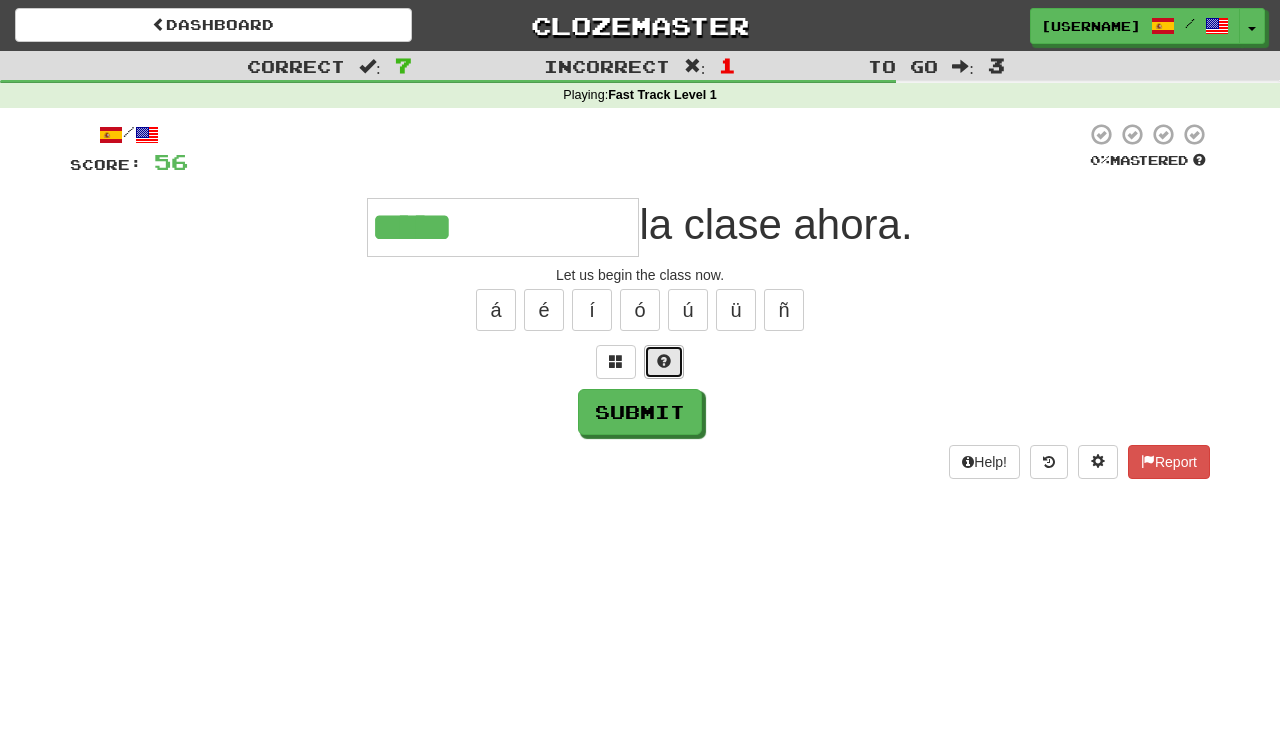 click at bounding box center (664, 362) 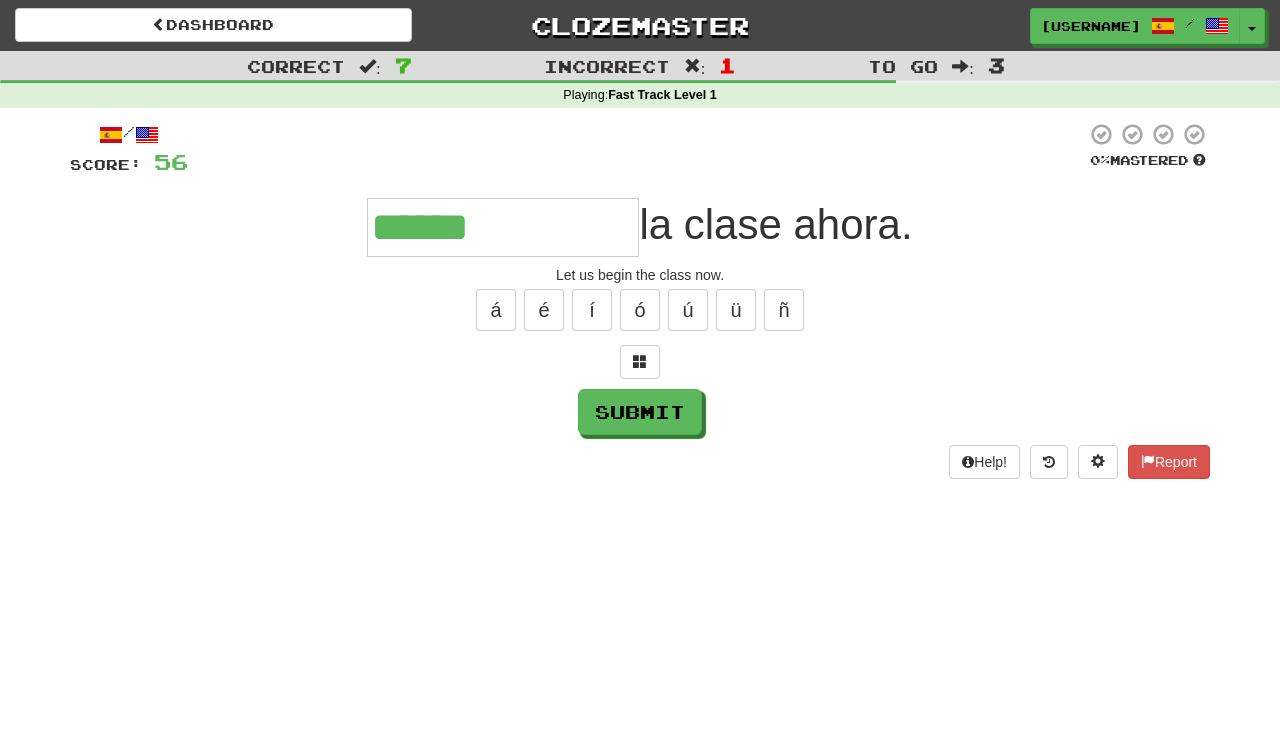 type on "**********" 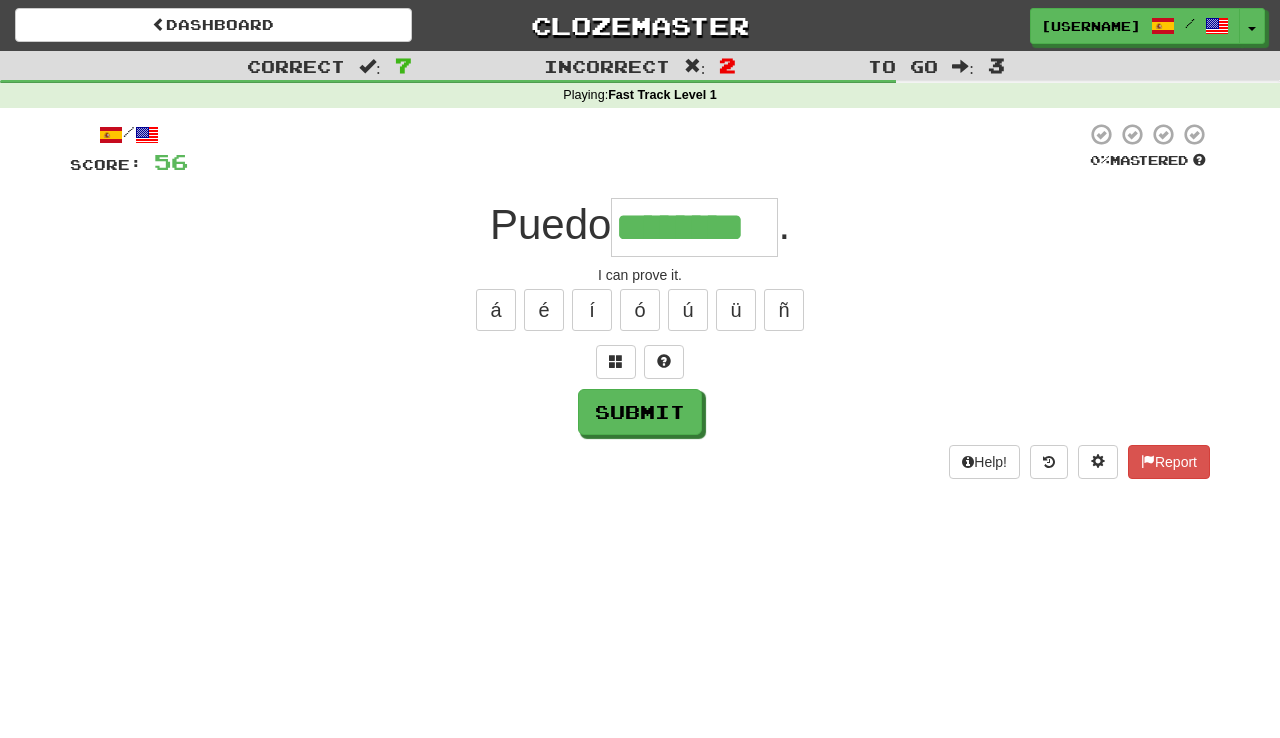 type on "********" 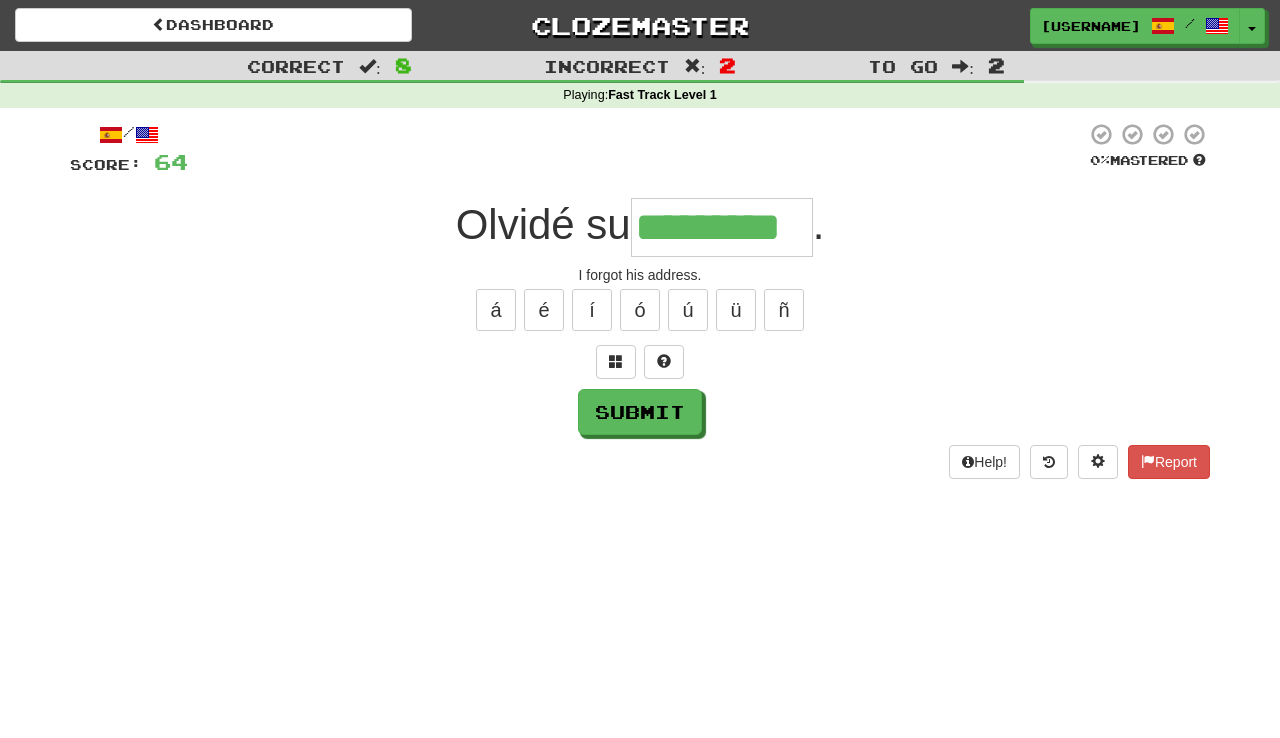 type on "*********" 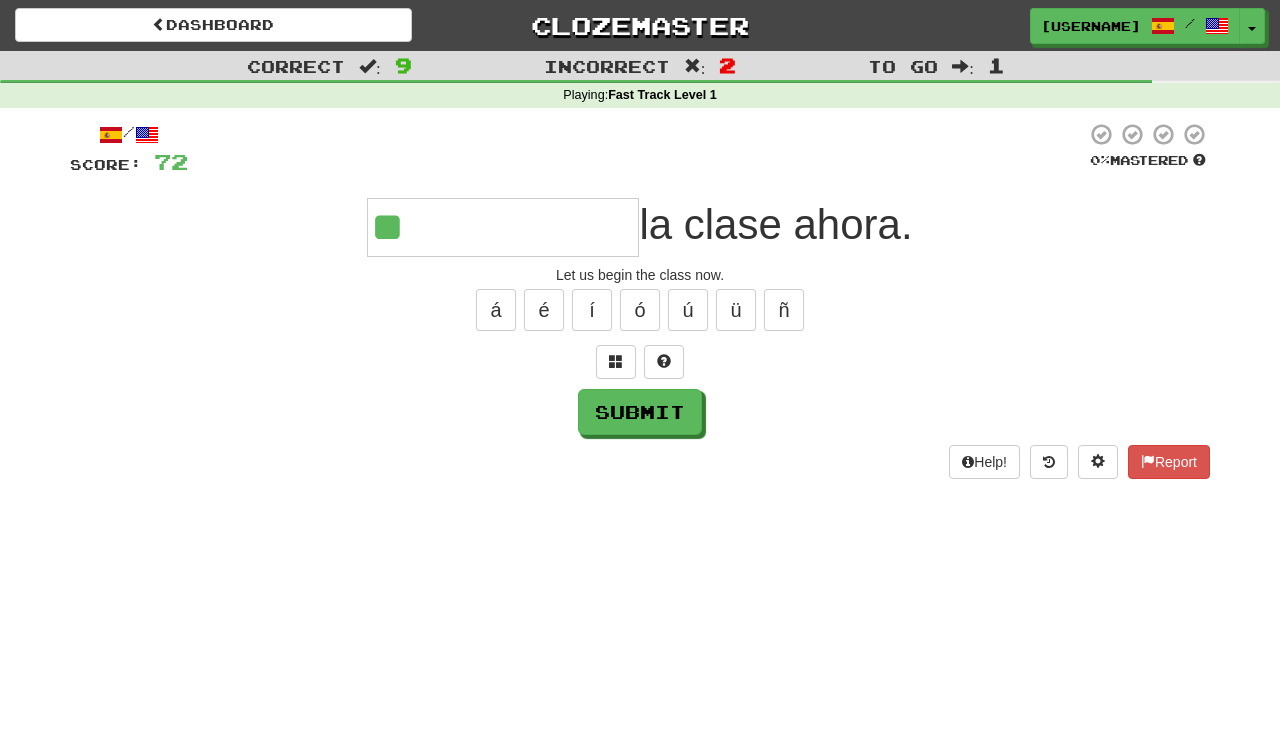 type on "**********" 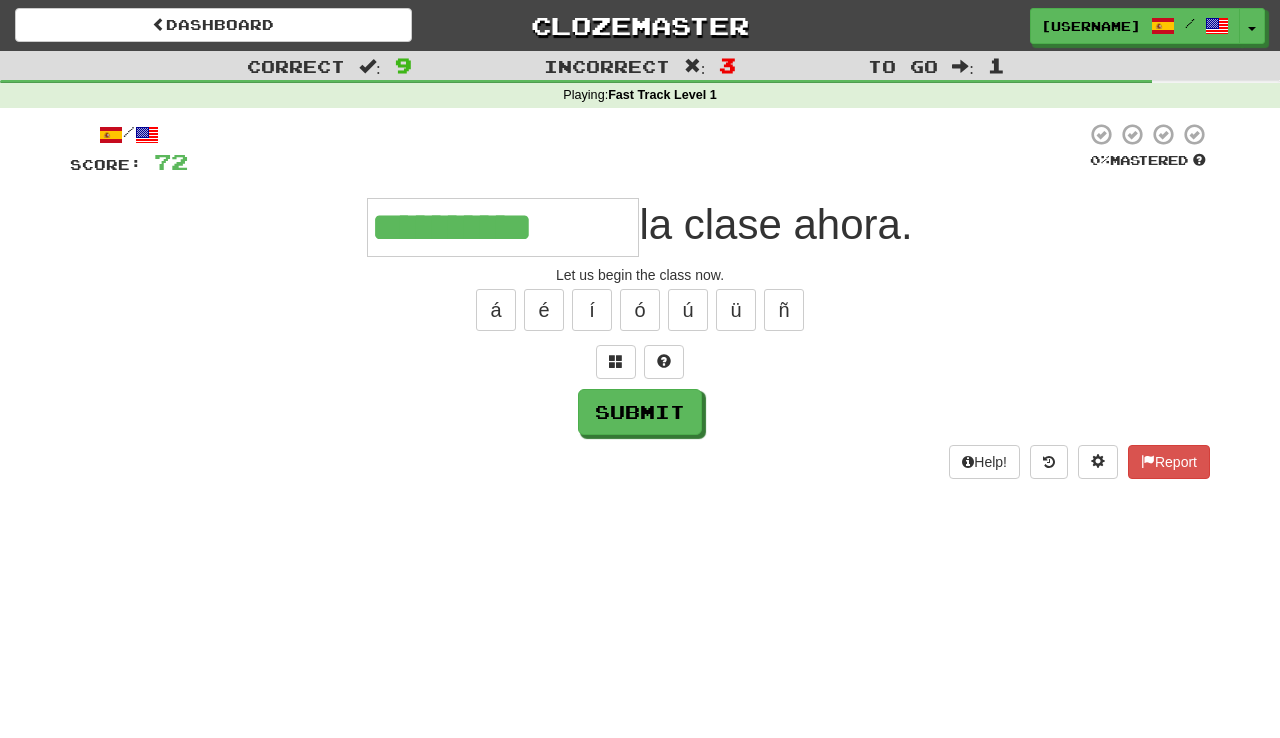type on "**********" 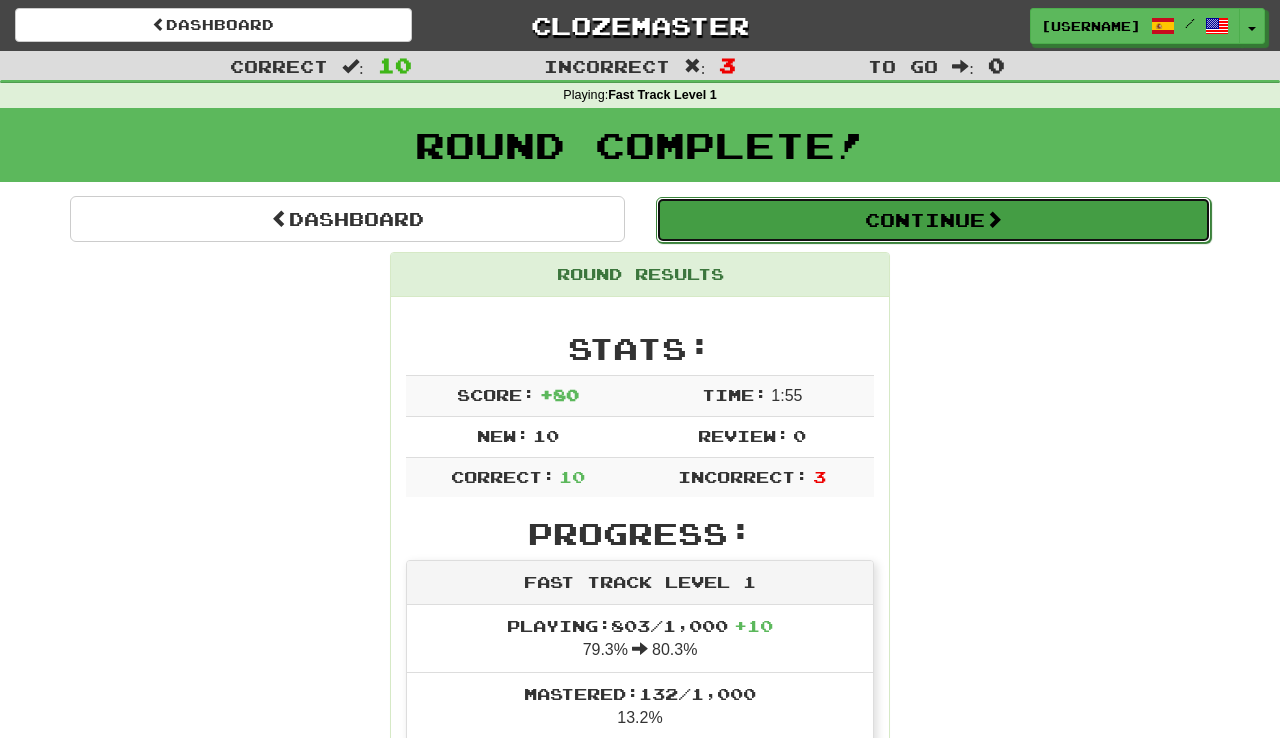 click on "Continue" at bounding box center [933, 220] 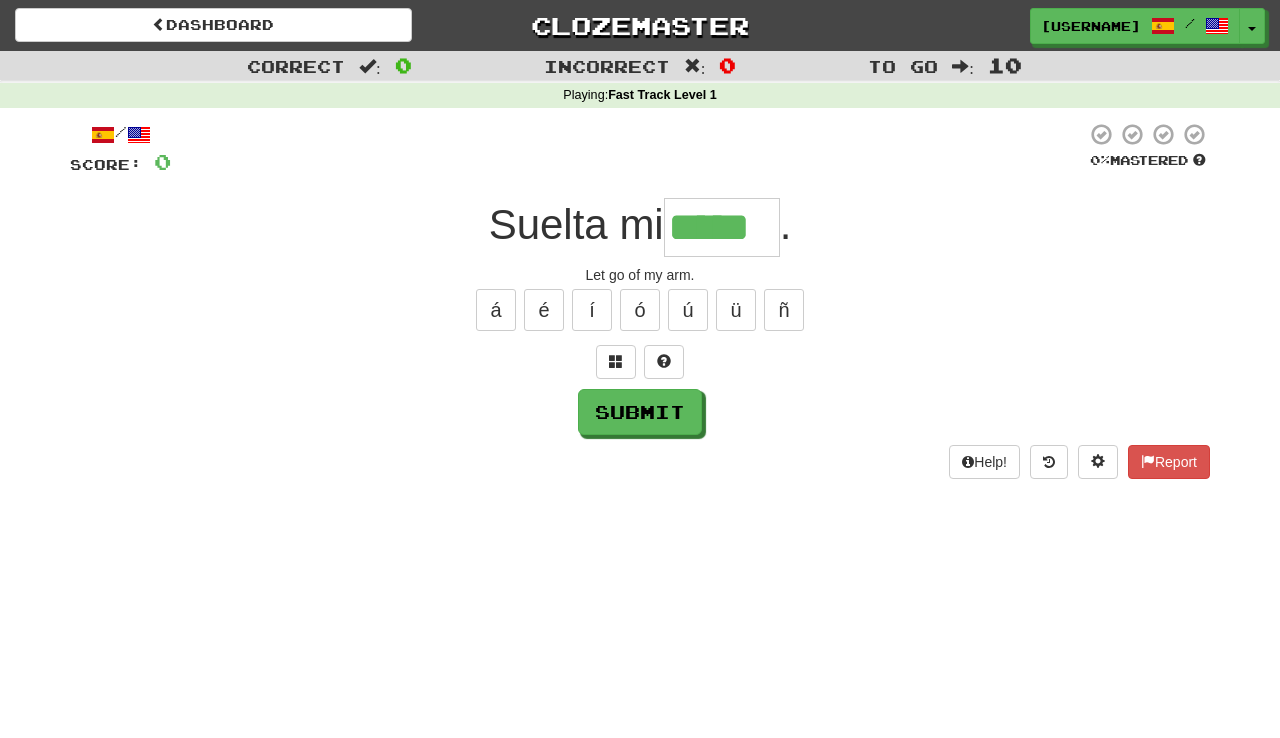 type on "*****" 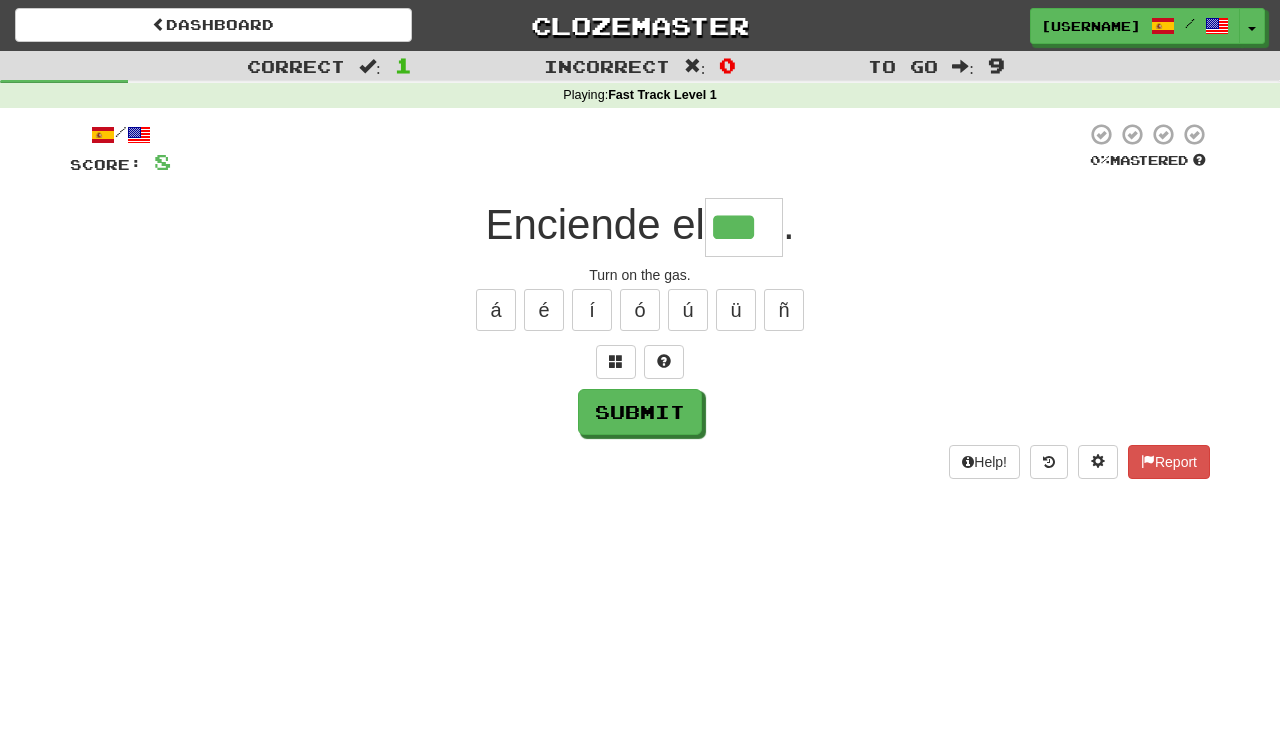 type on "***" 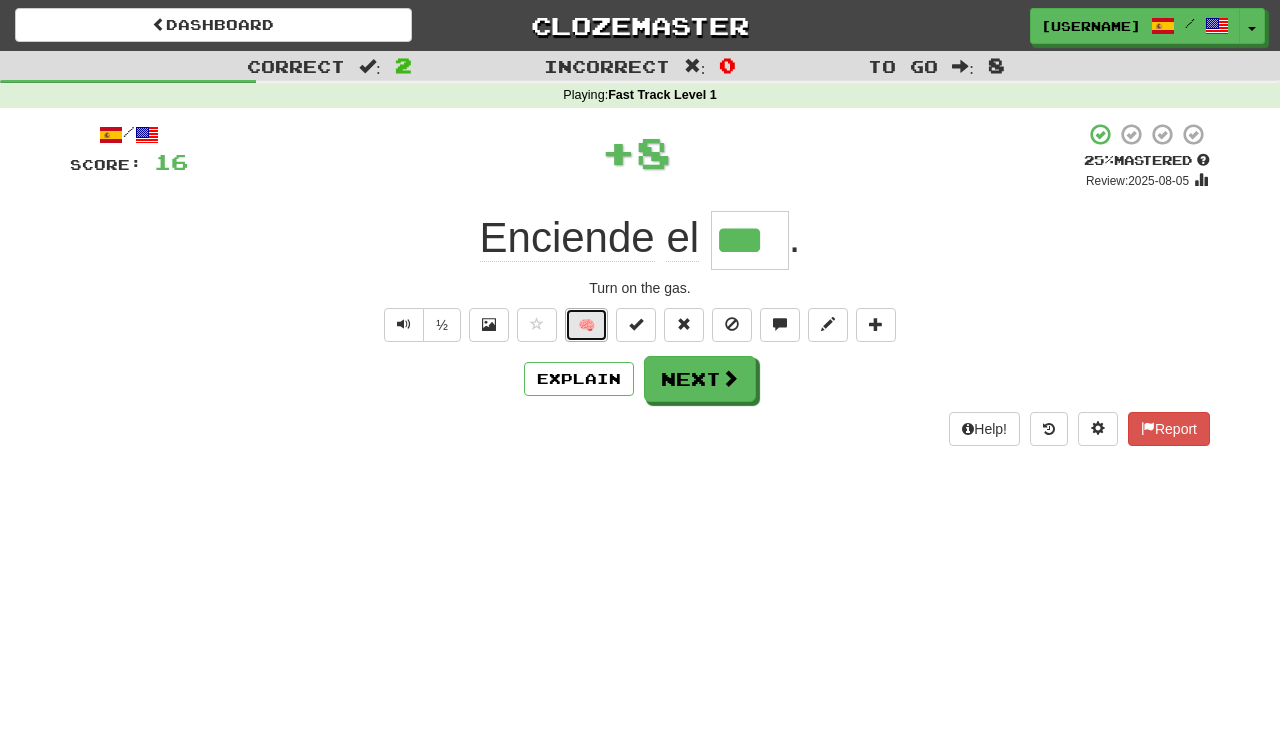 click on "🧠" at bounding box center (586, 325) 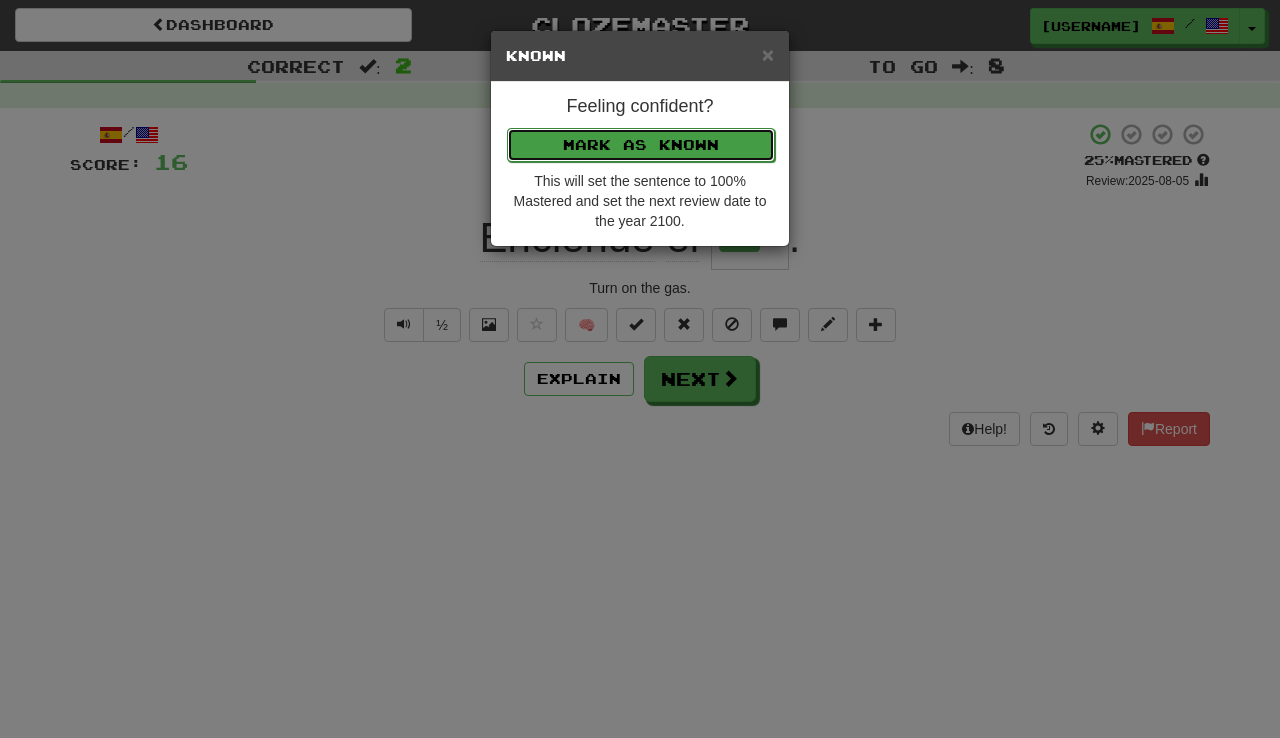 click on "Mark as Known" at bounding box center (641, 145) 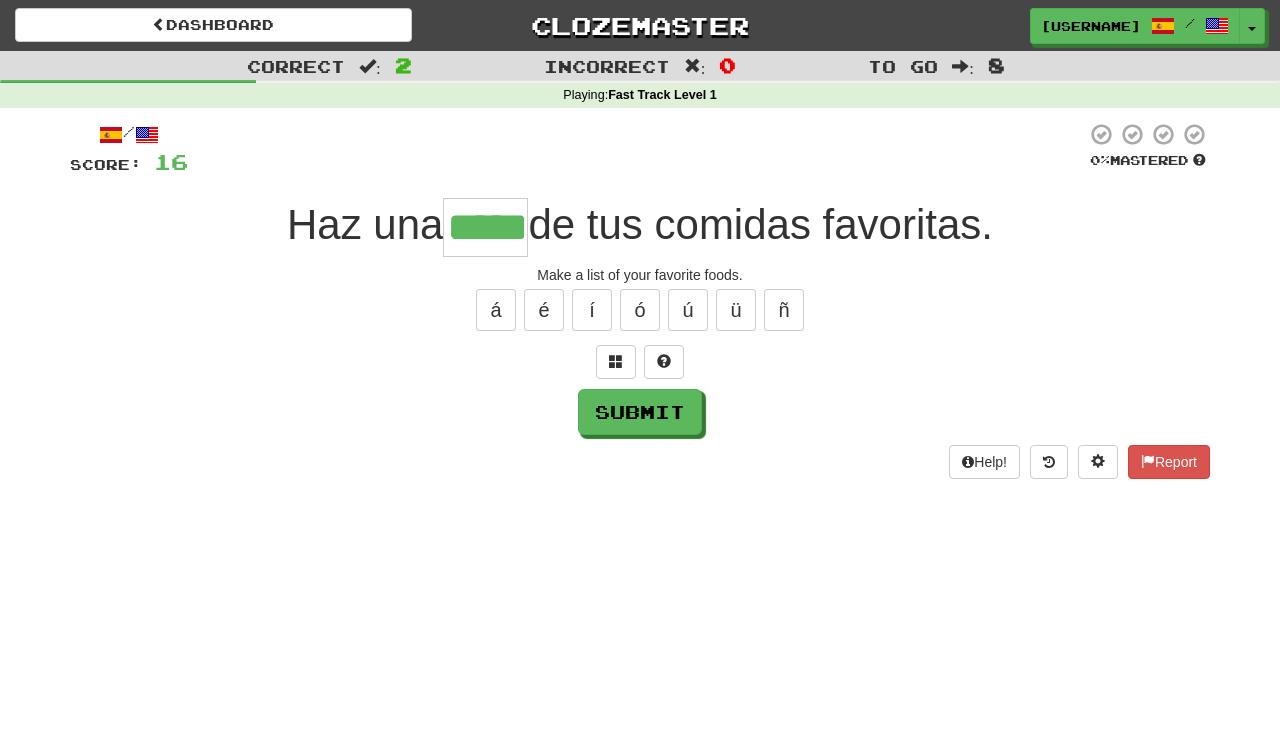type on "*****" 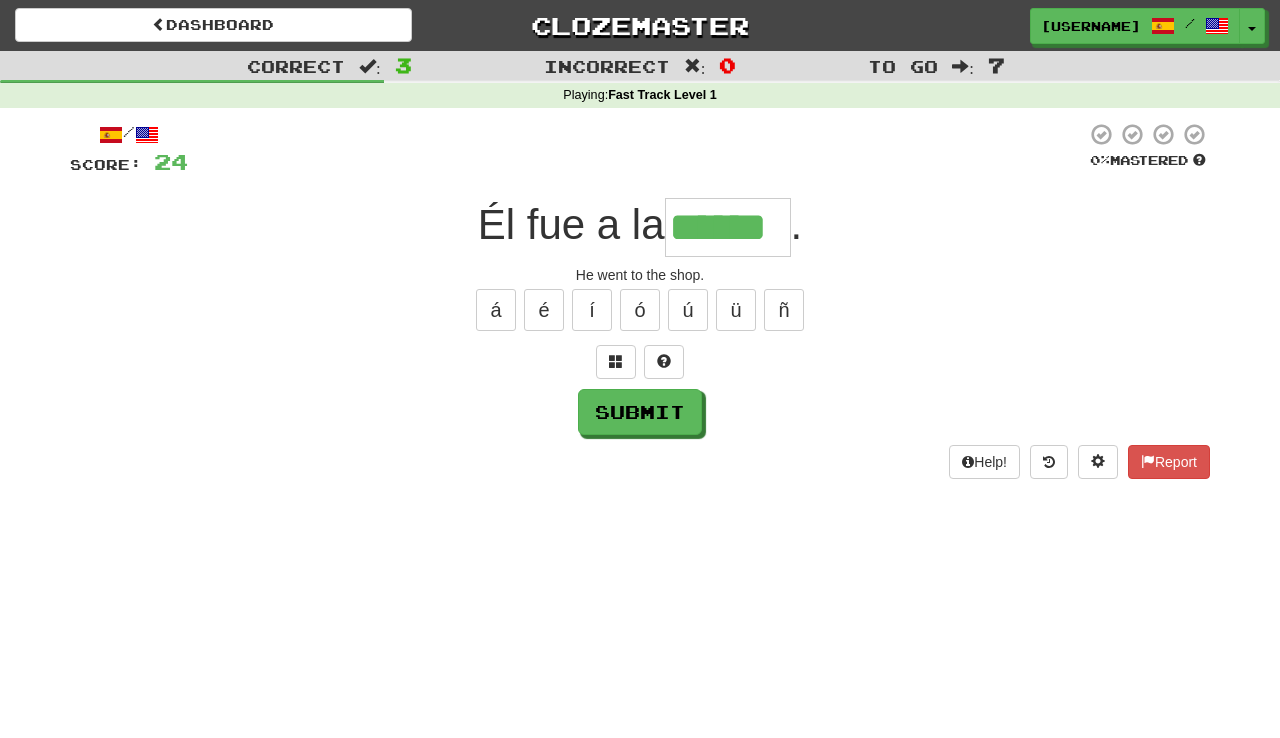 type on "******" 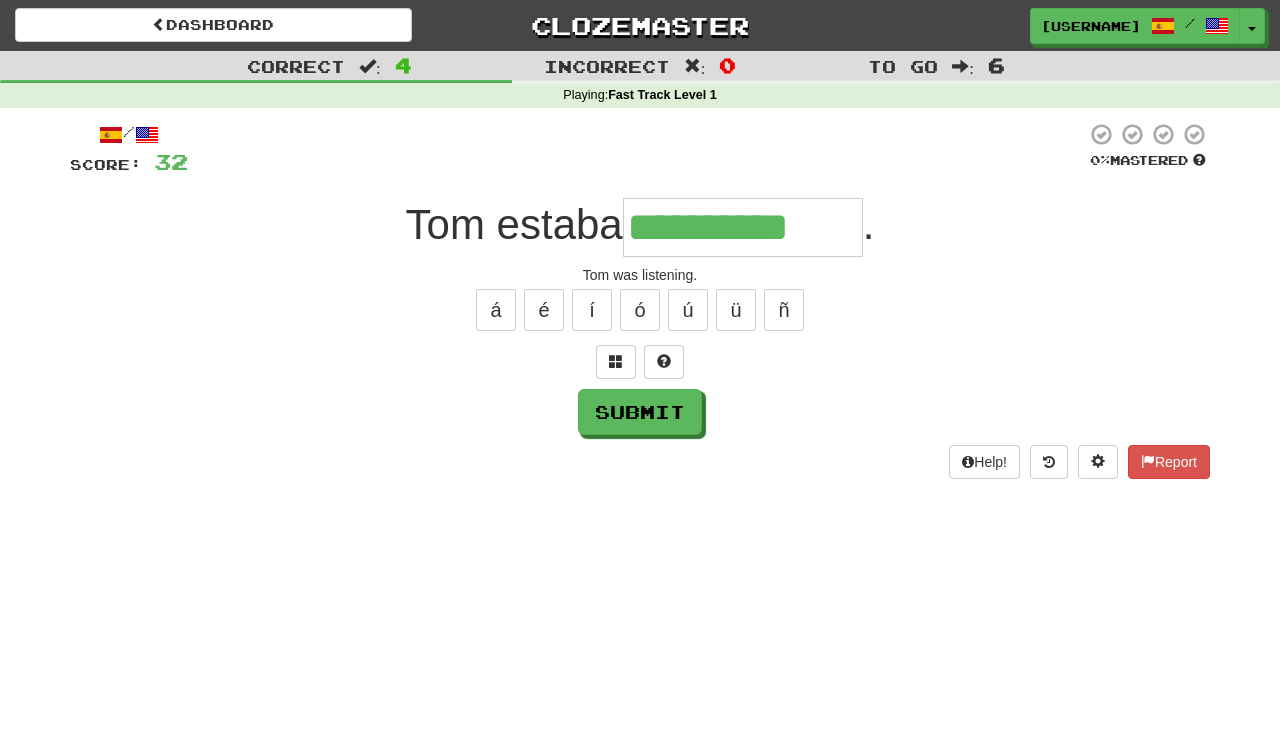 type on "**********" 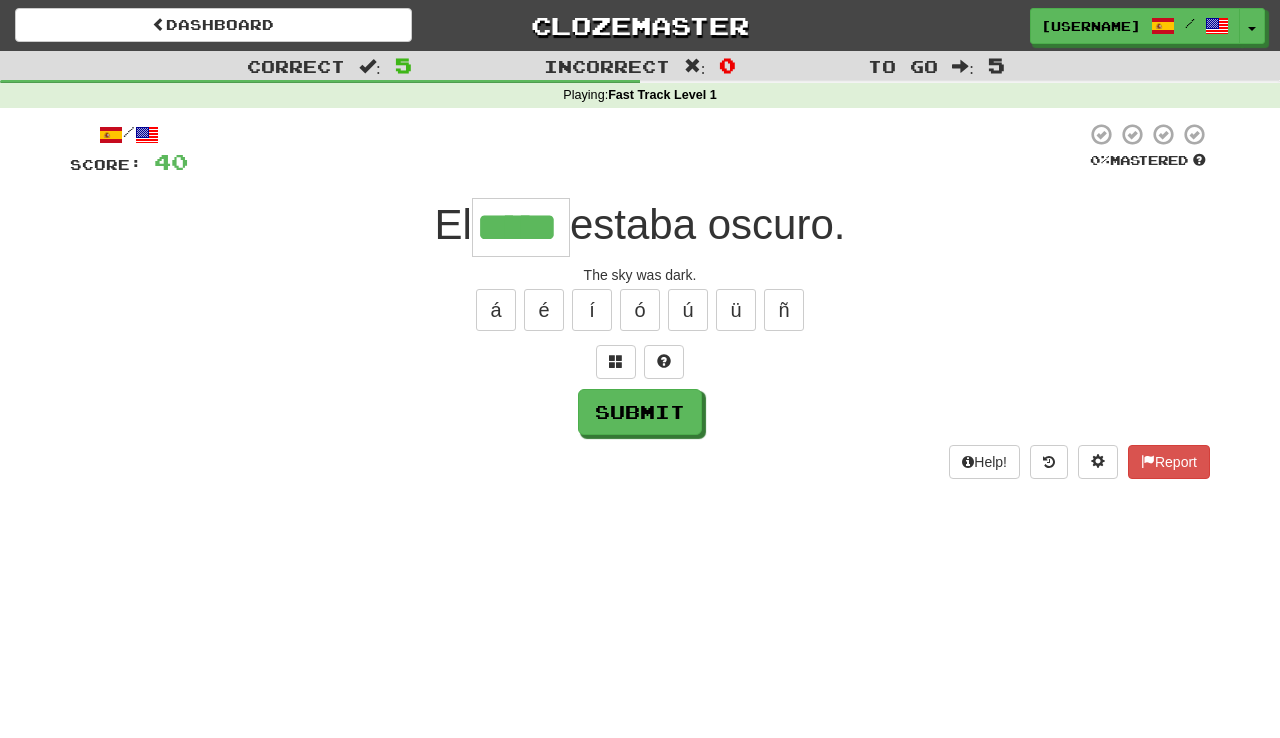 type on "*****" 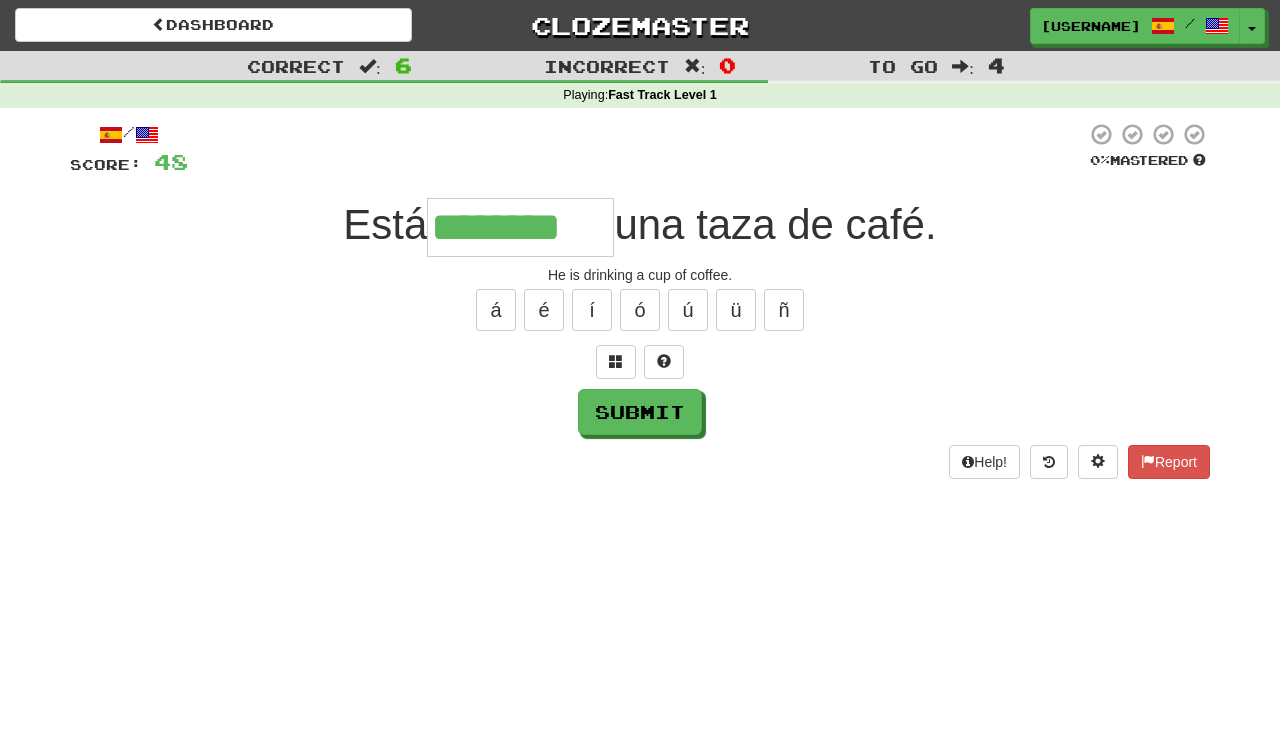 type on "********" 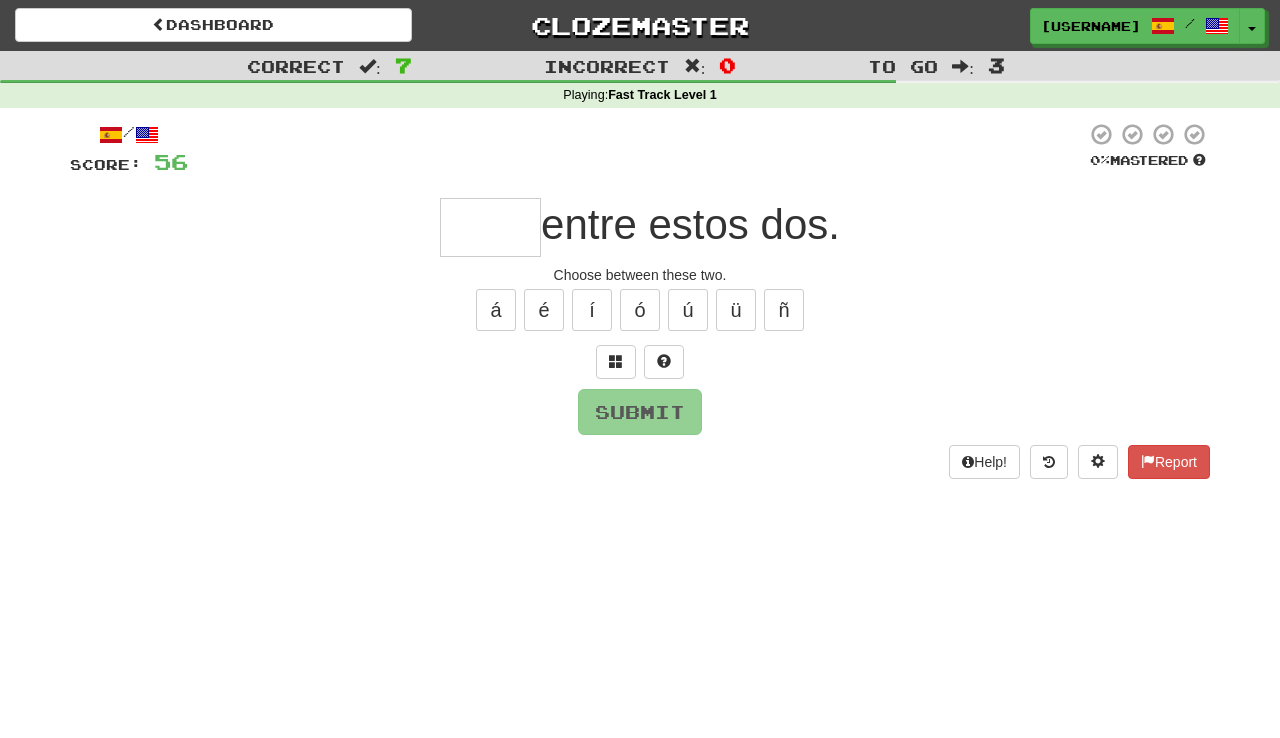 type on "*****" 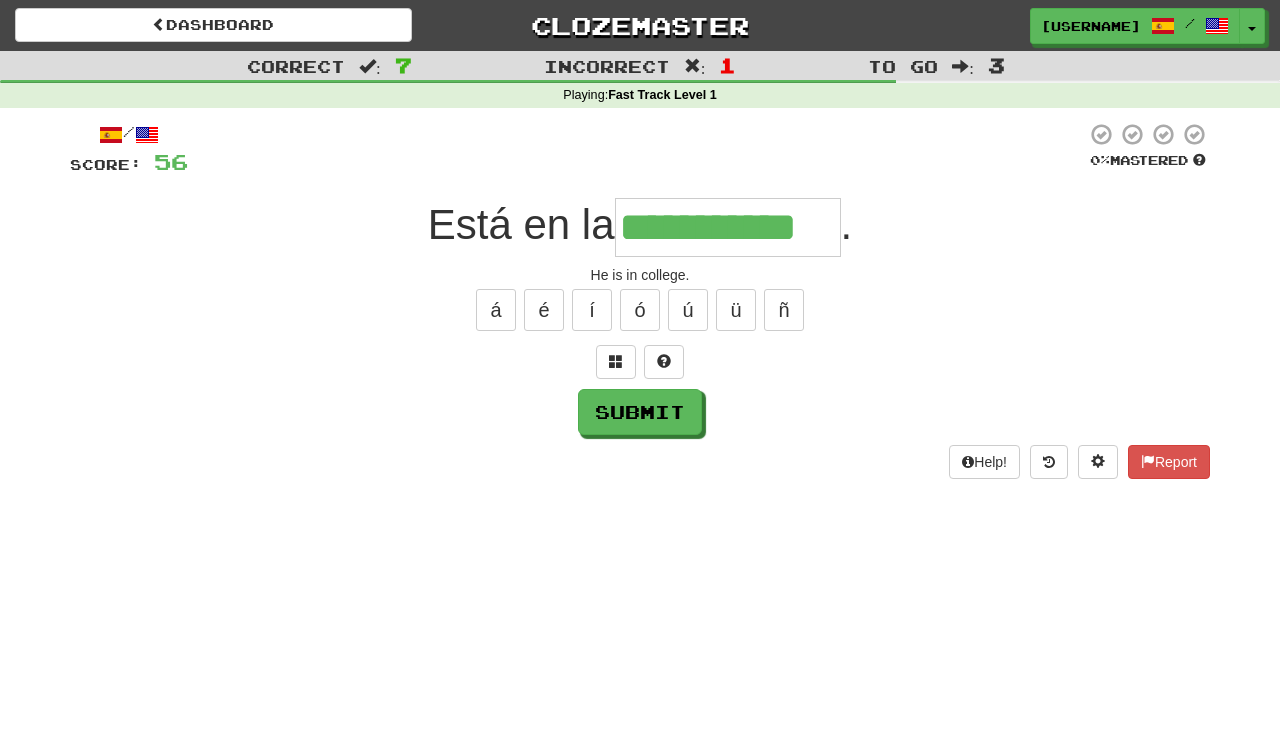type on "**********" 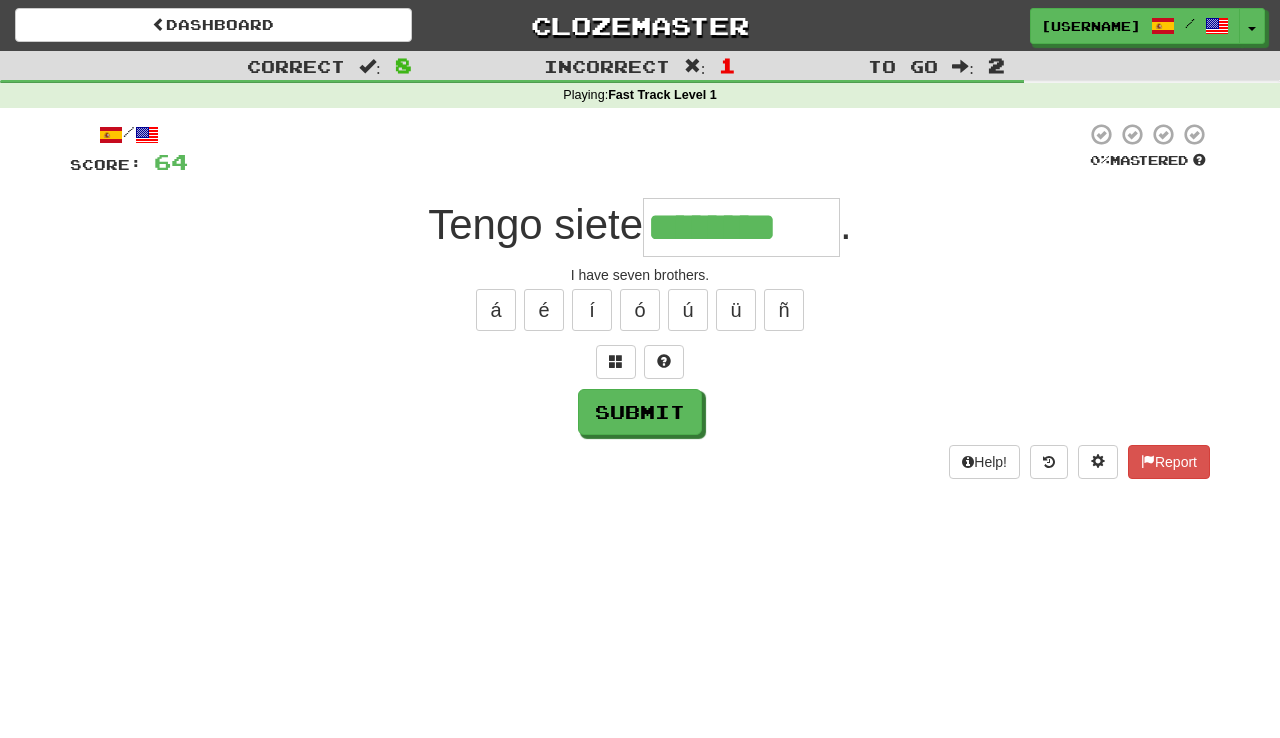type on "********" 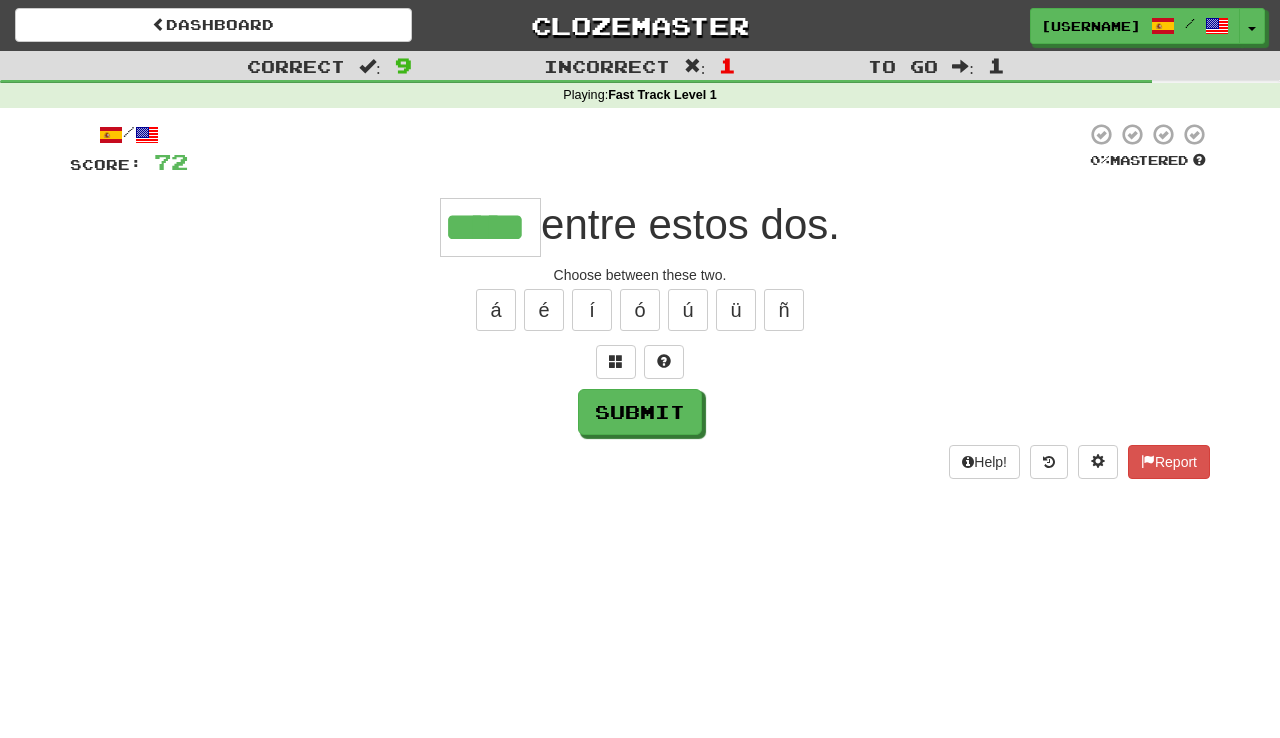 type on "*****" 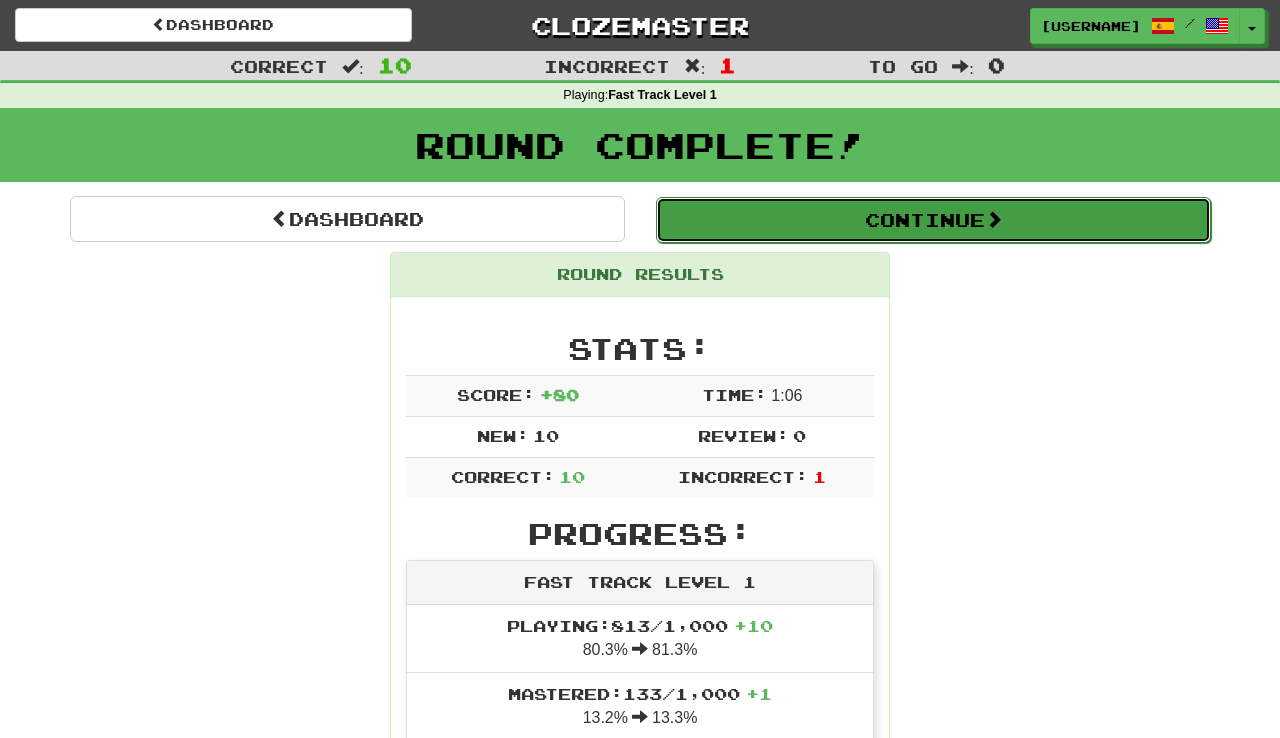 click on "Continue" at bounding box center [933, 220] 